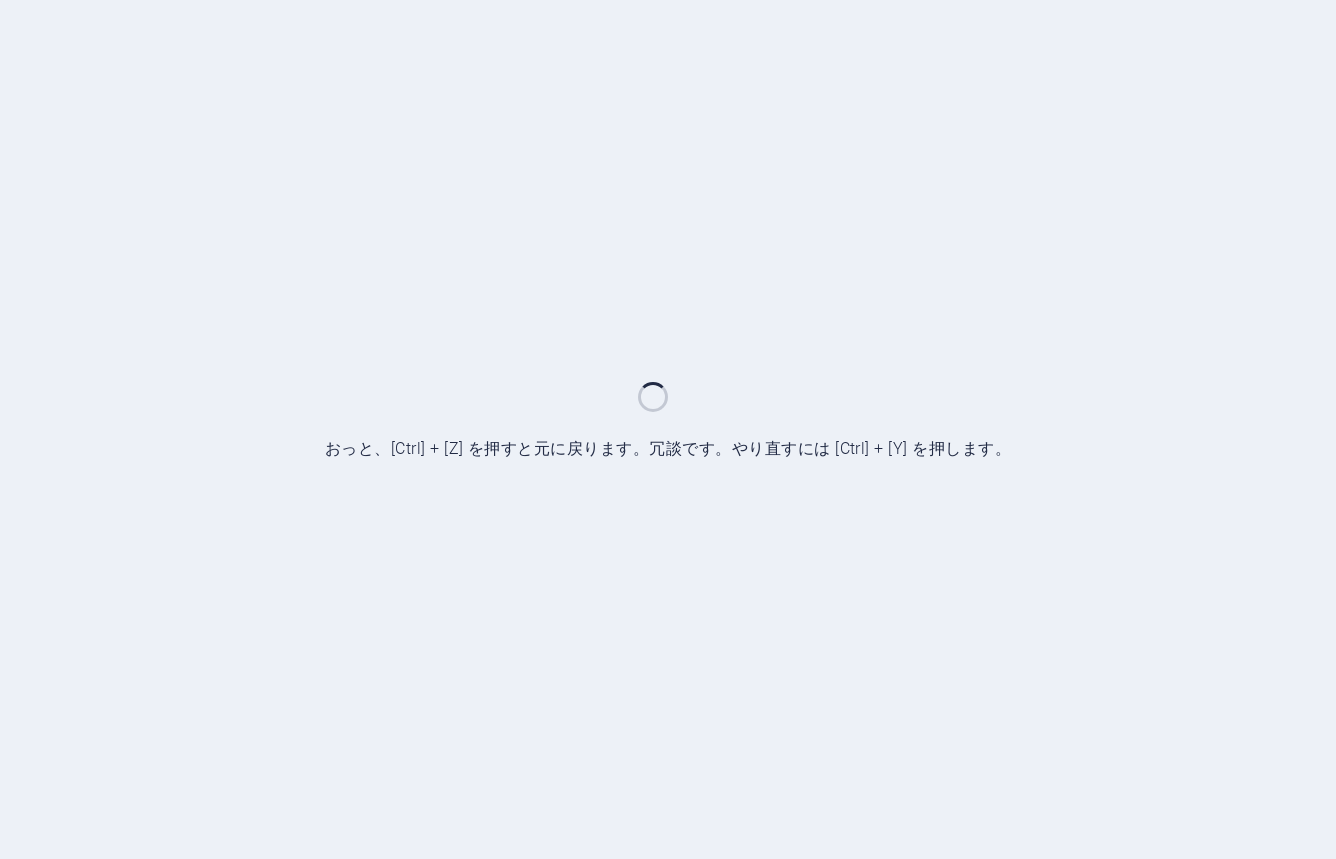 scroll, scrollTop: 0, scrollLeft: 0, axis: both 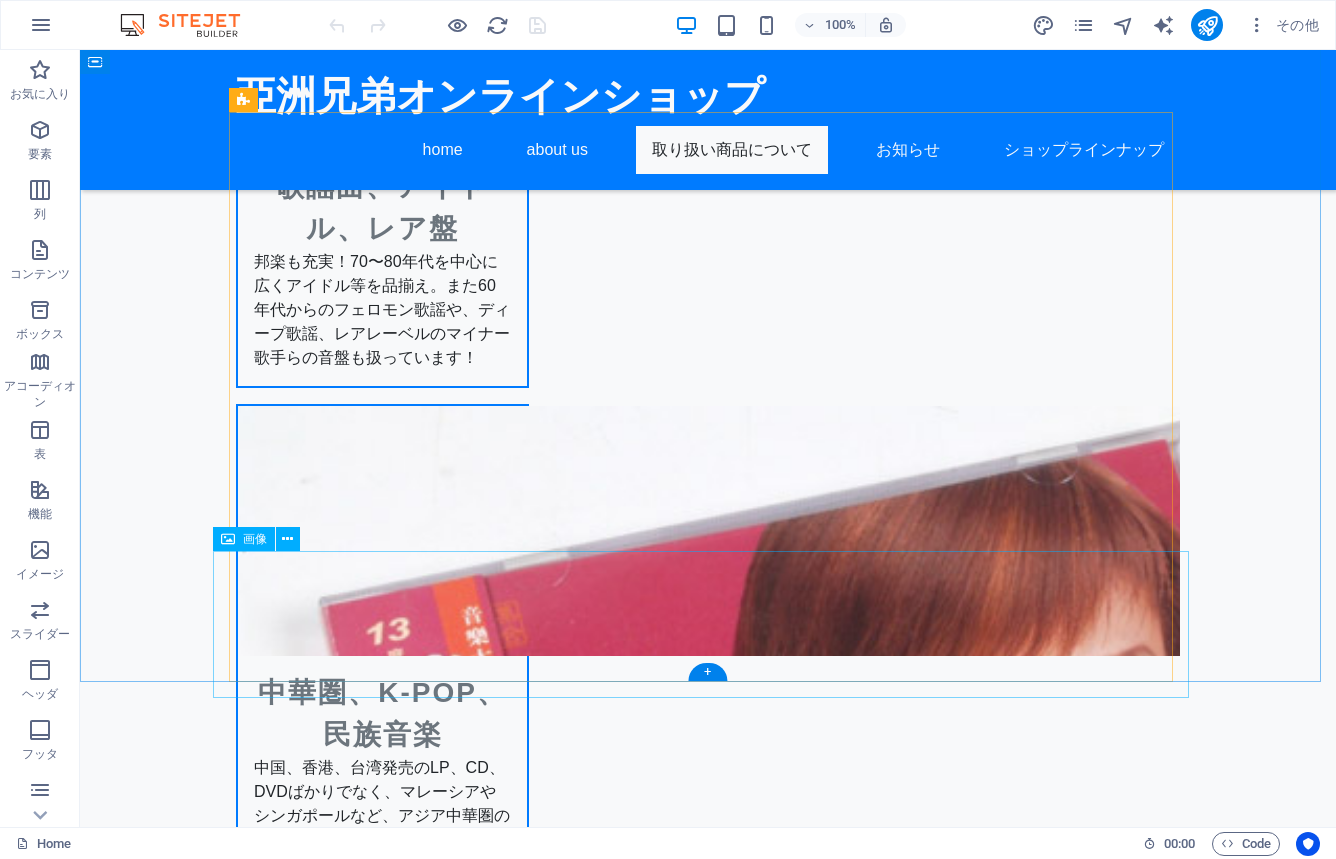 click at bounding box center (708, 3847) 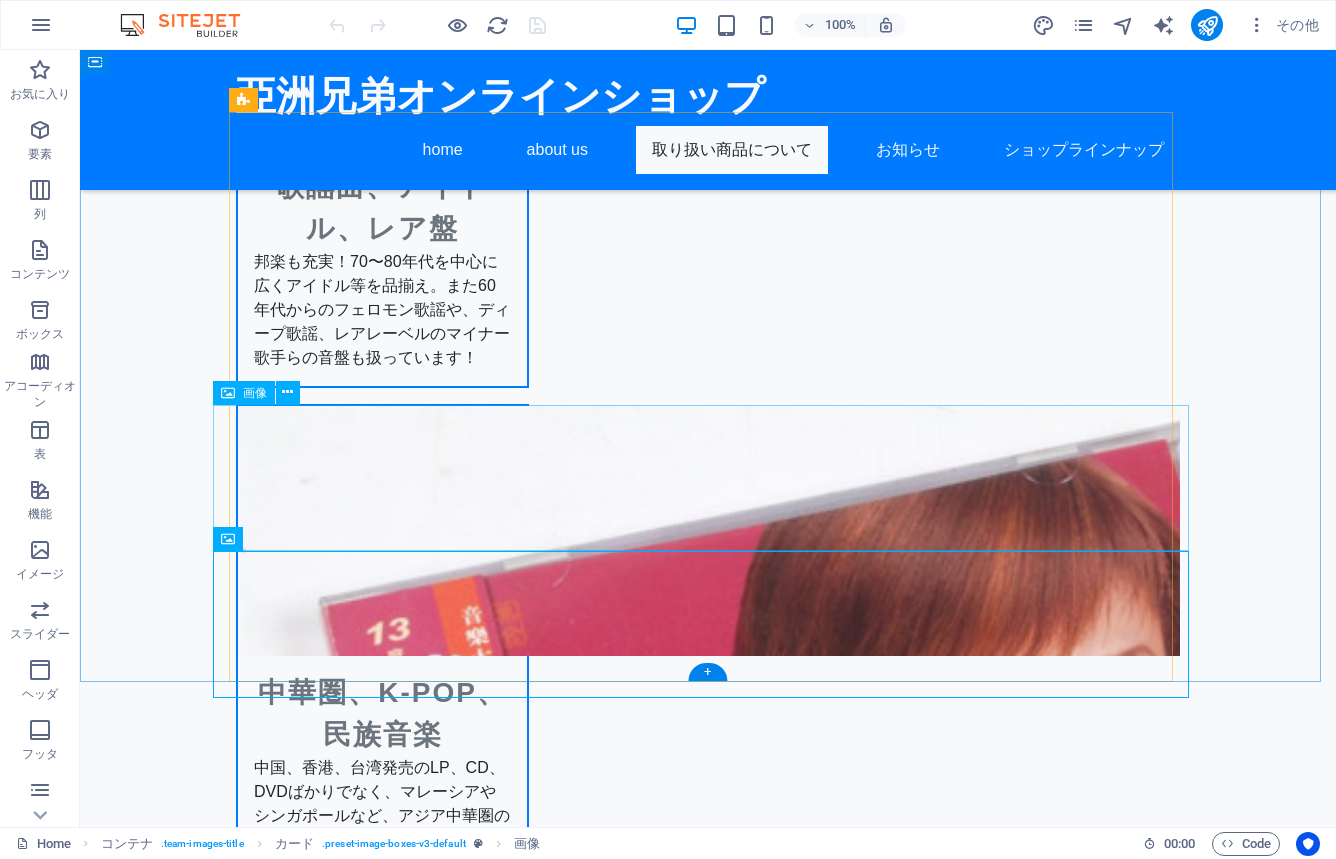 select on "px" 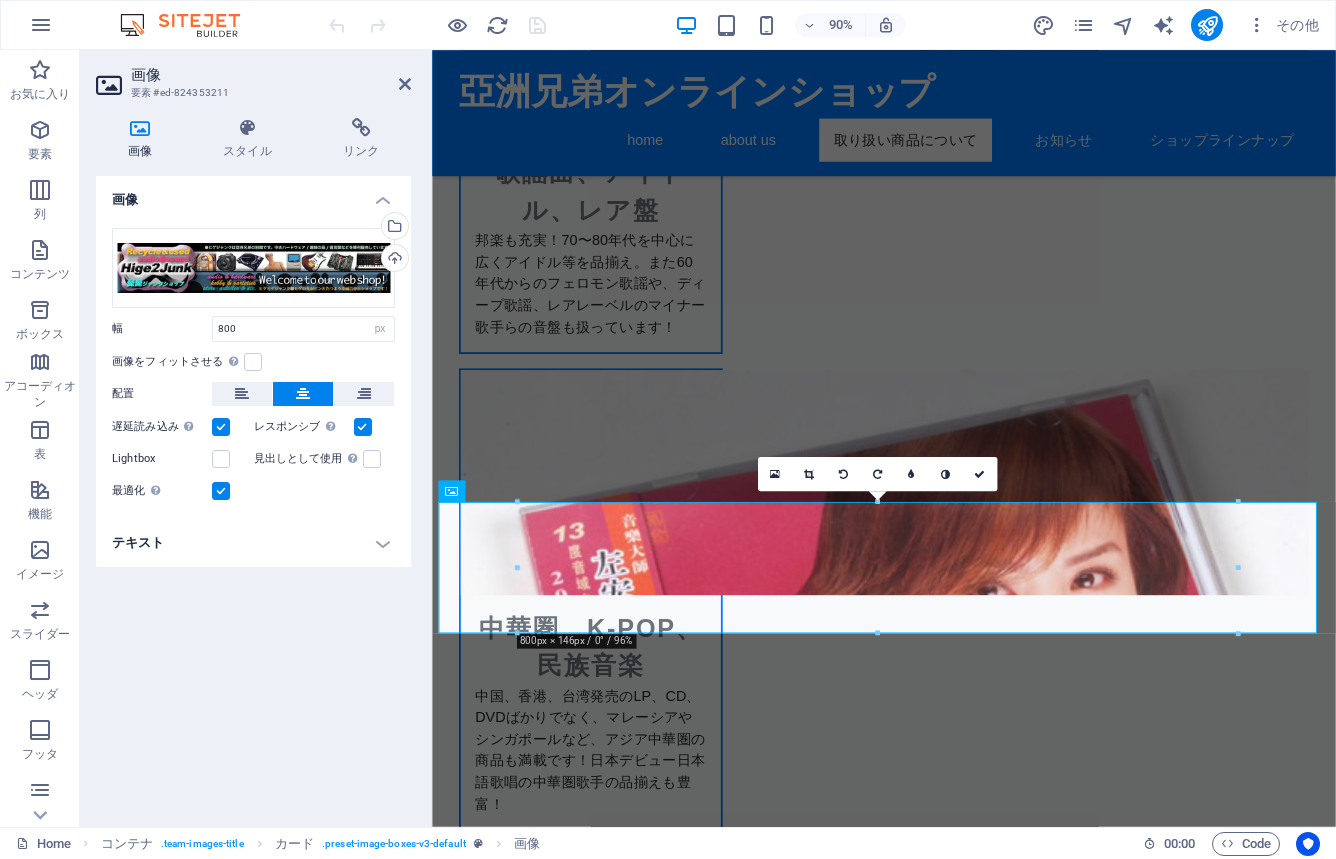 scroll, scrollTop: 2800, scrollLeft: 0, axis: vertical 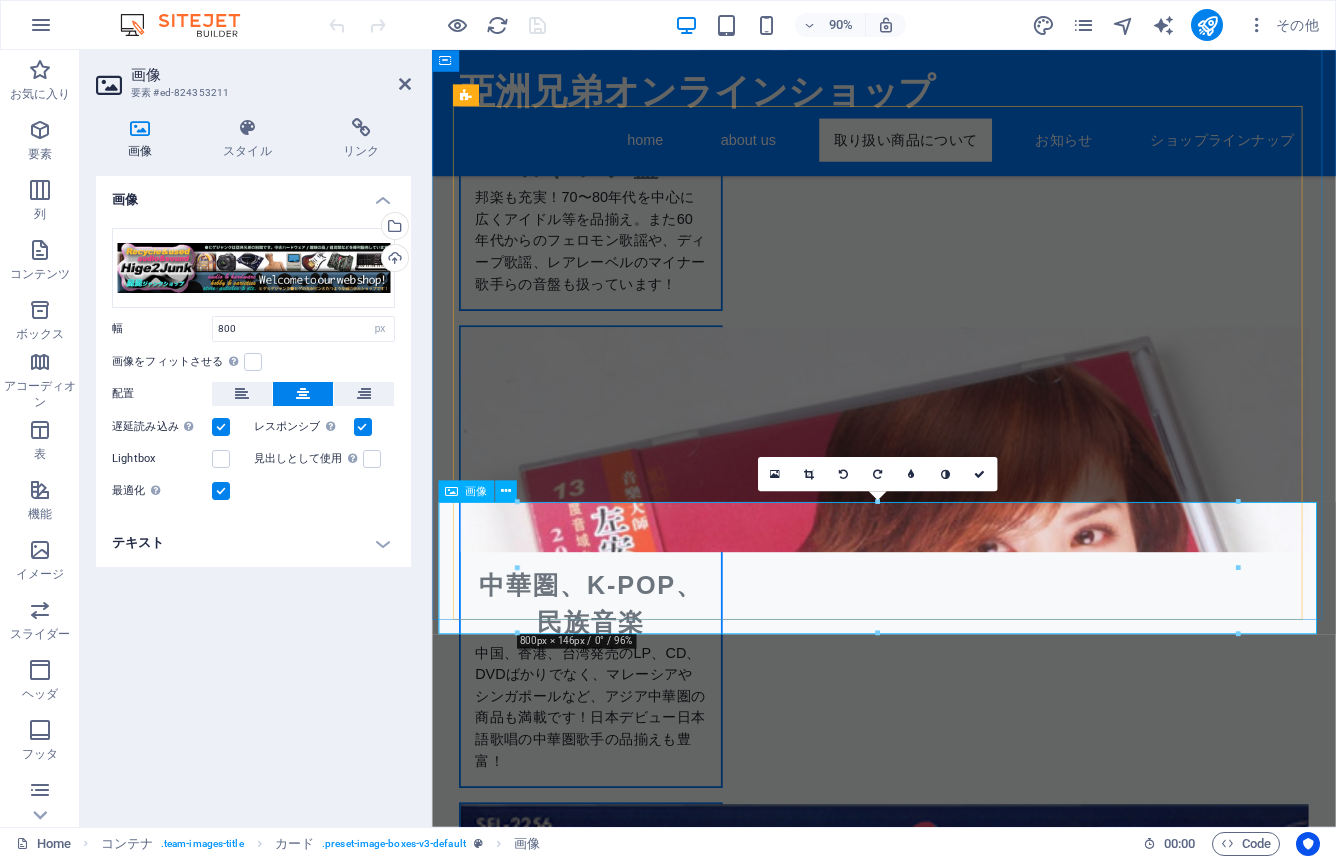 click at bounding box center [934, 3847] 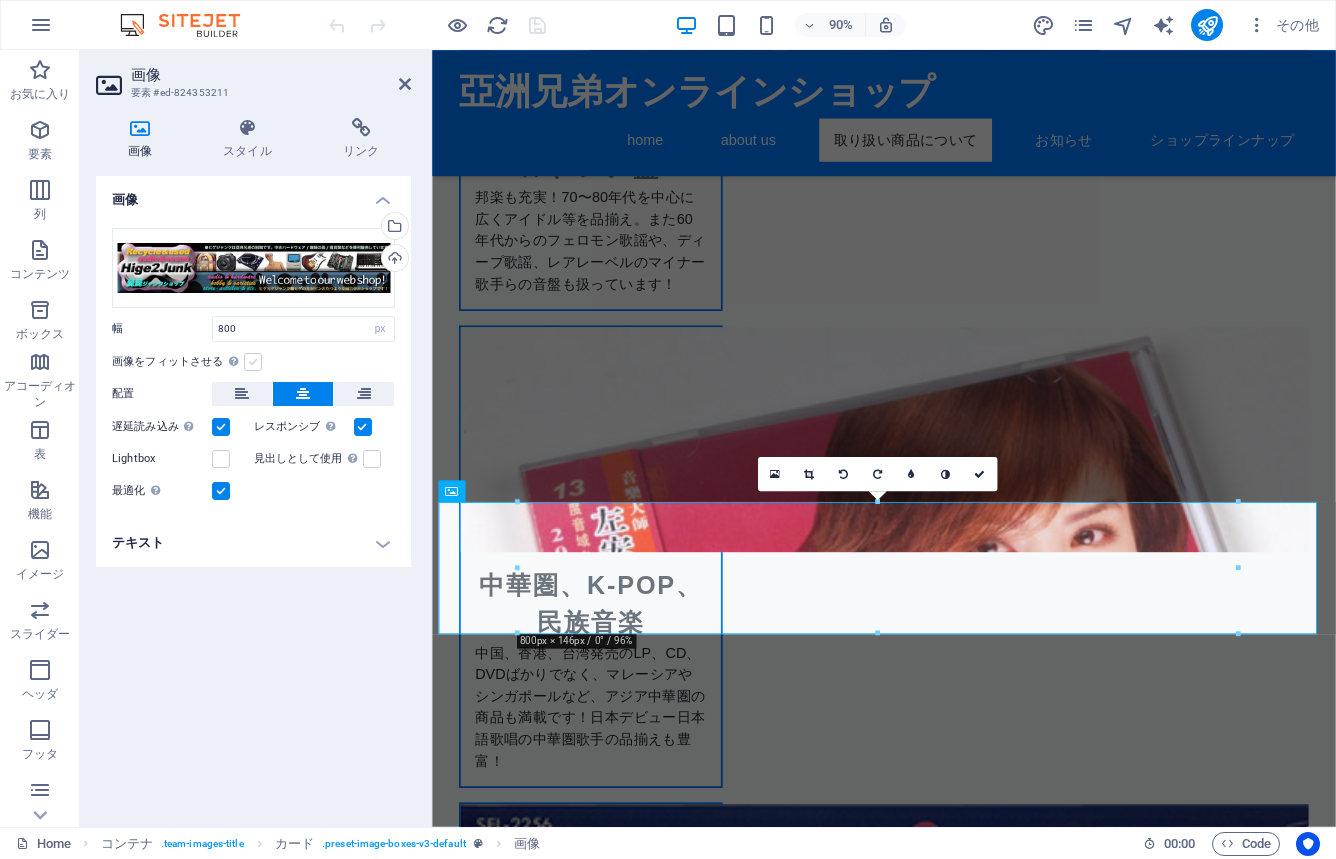 click at bounding box center [253, 362] 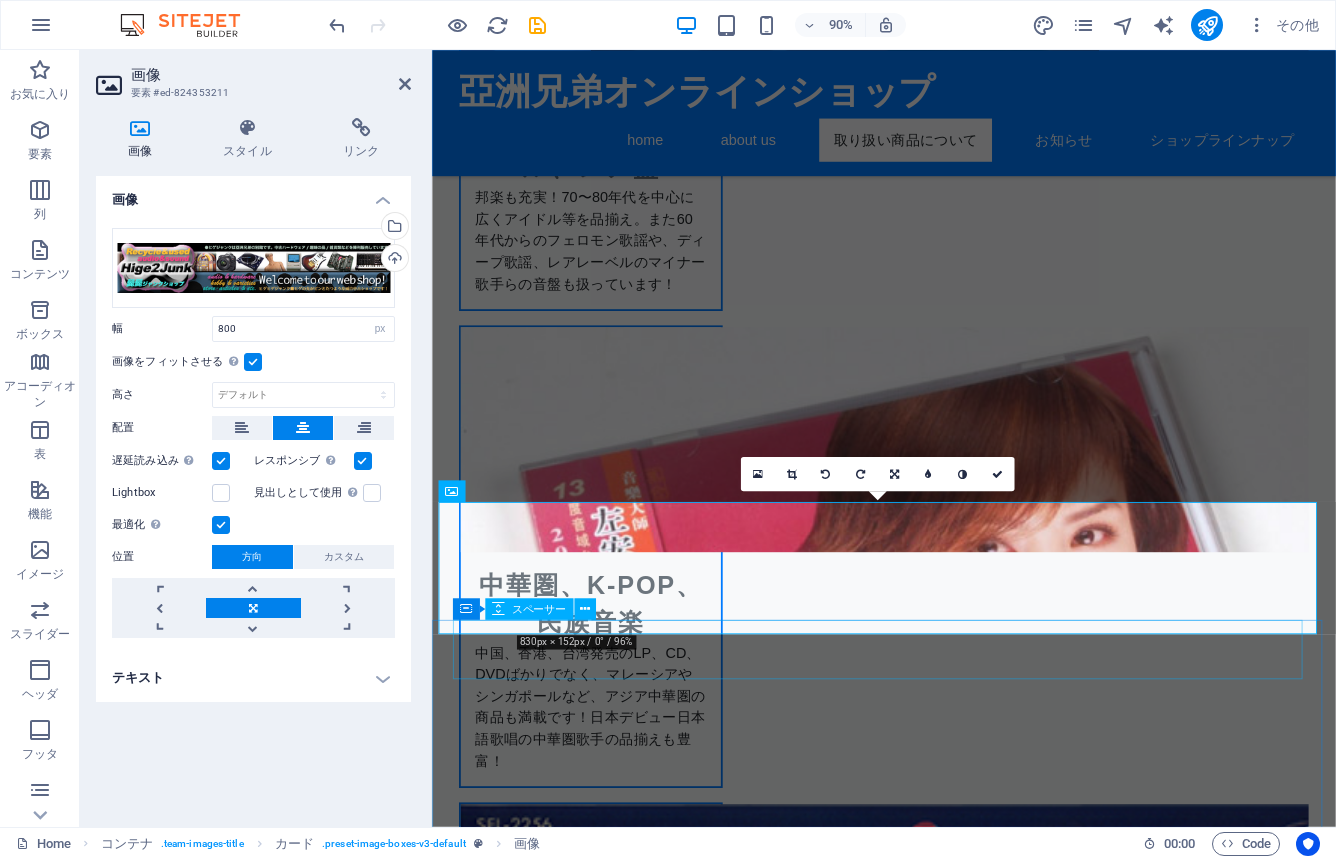 click at bounding box center [934, 3938] 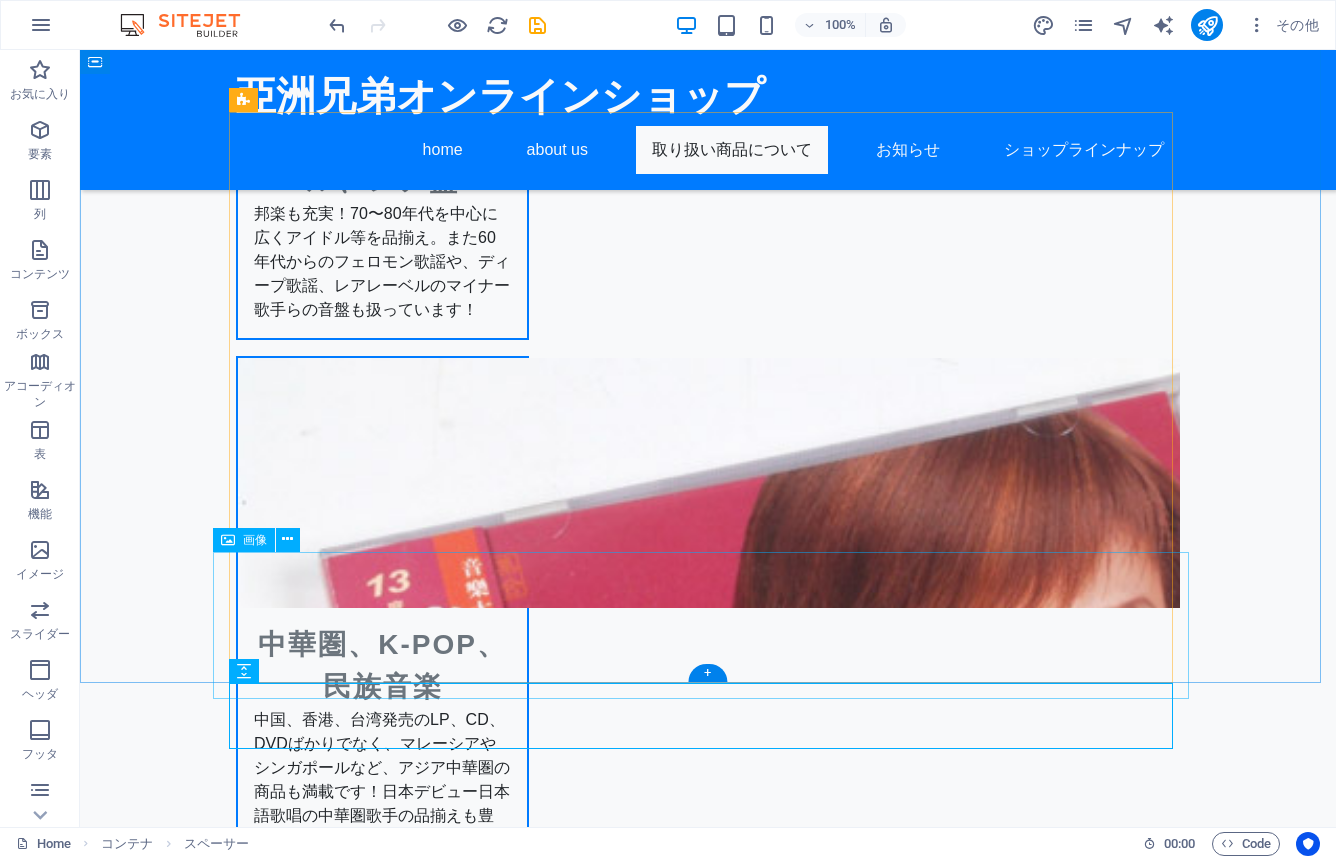 scroll, scrollTop: 2752, scrollLeft: 0, axis: vertical 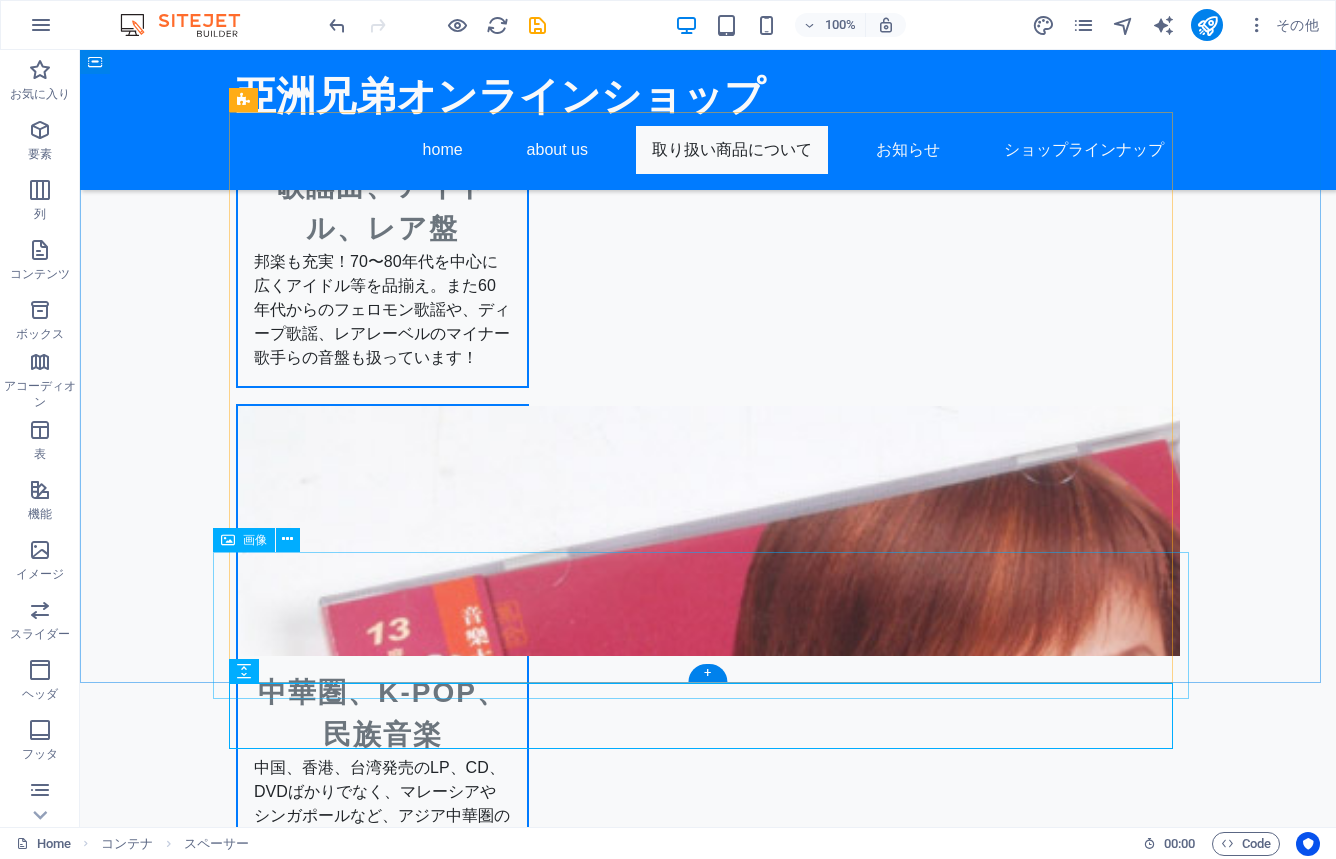 click at bounding box center (708, 3847) 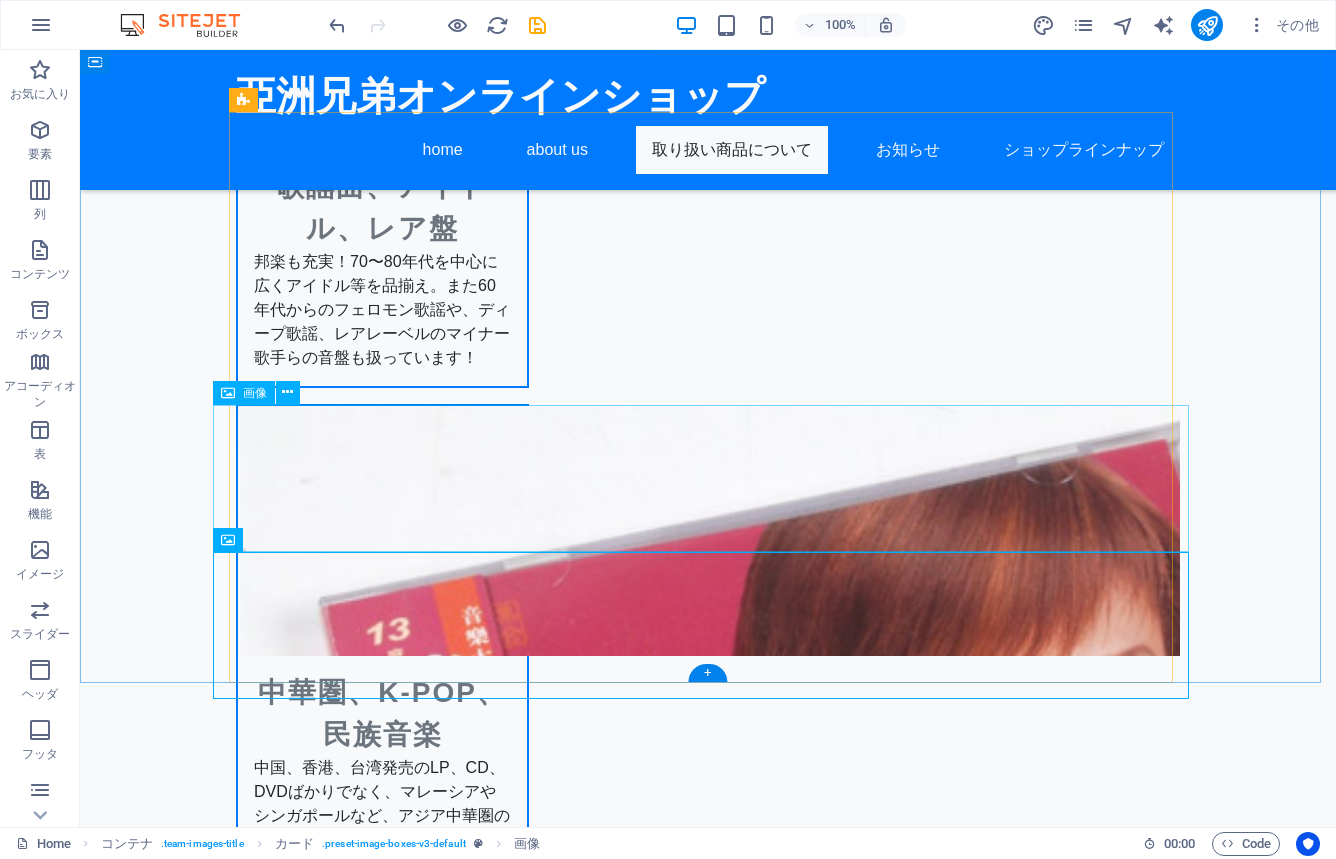 click at bounding box center (708, 3700) 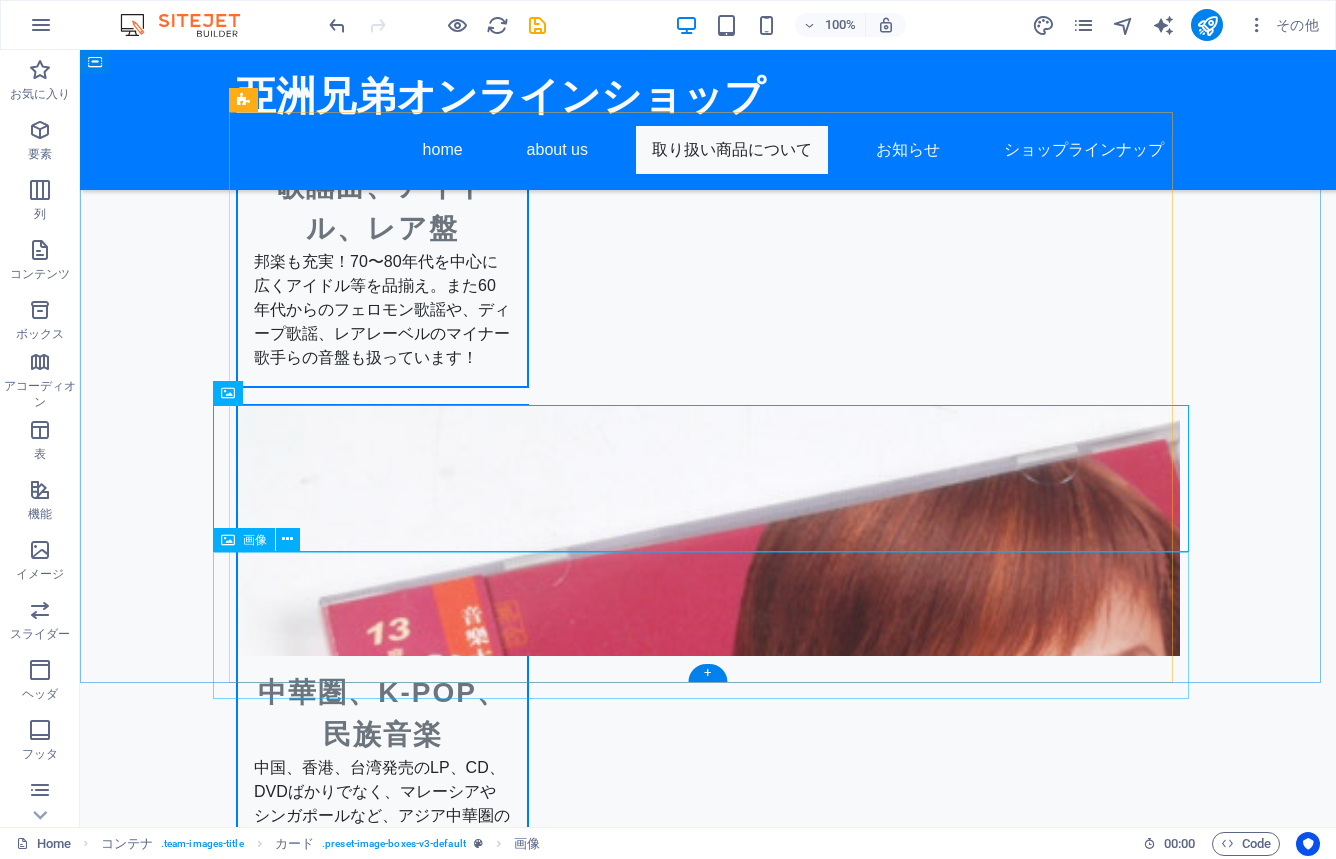 click at bounding box center (708, 3847) 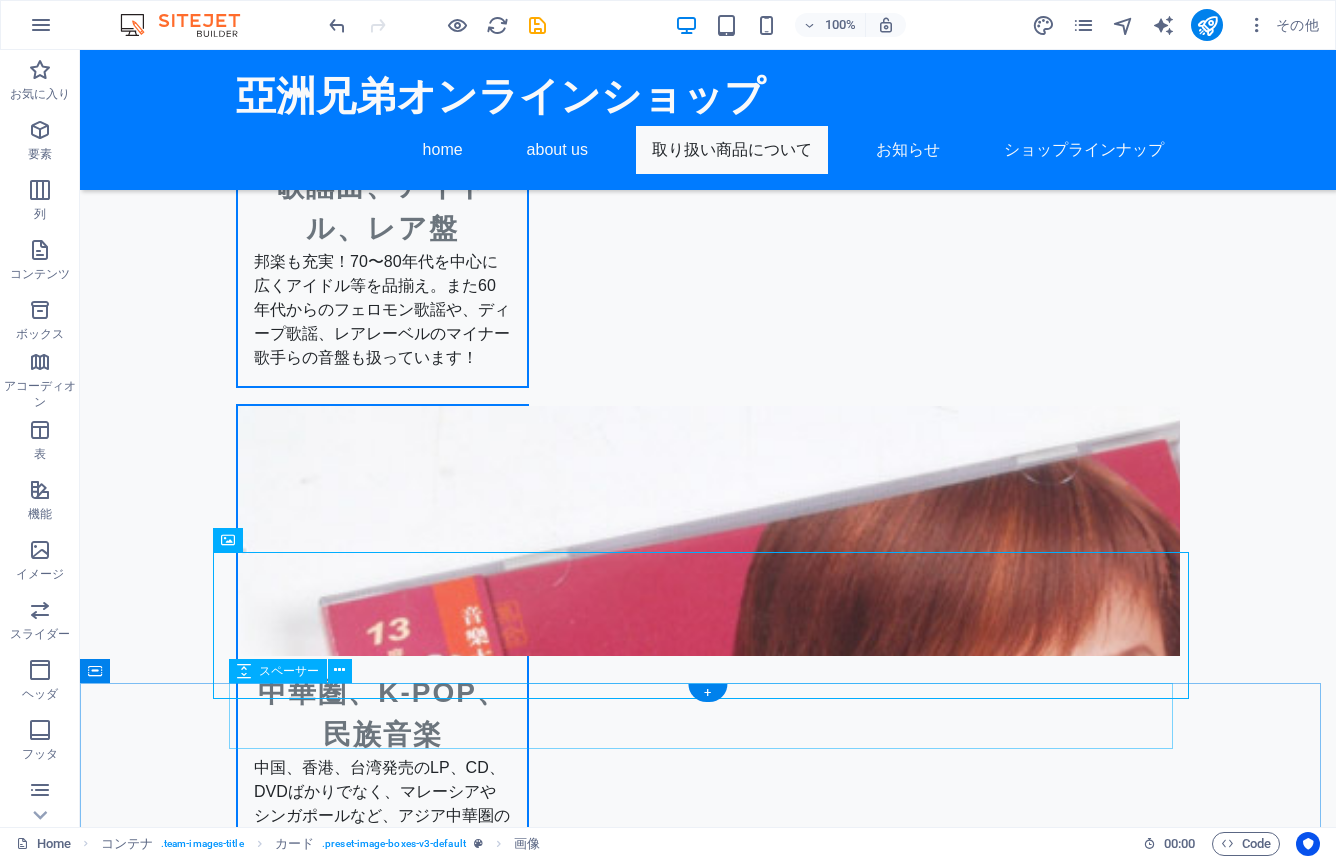 drag, startPoint x: 761, startPoint y: 680, endPoint x: 756, endPoint y: 703, distance: 23.537205 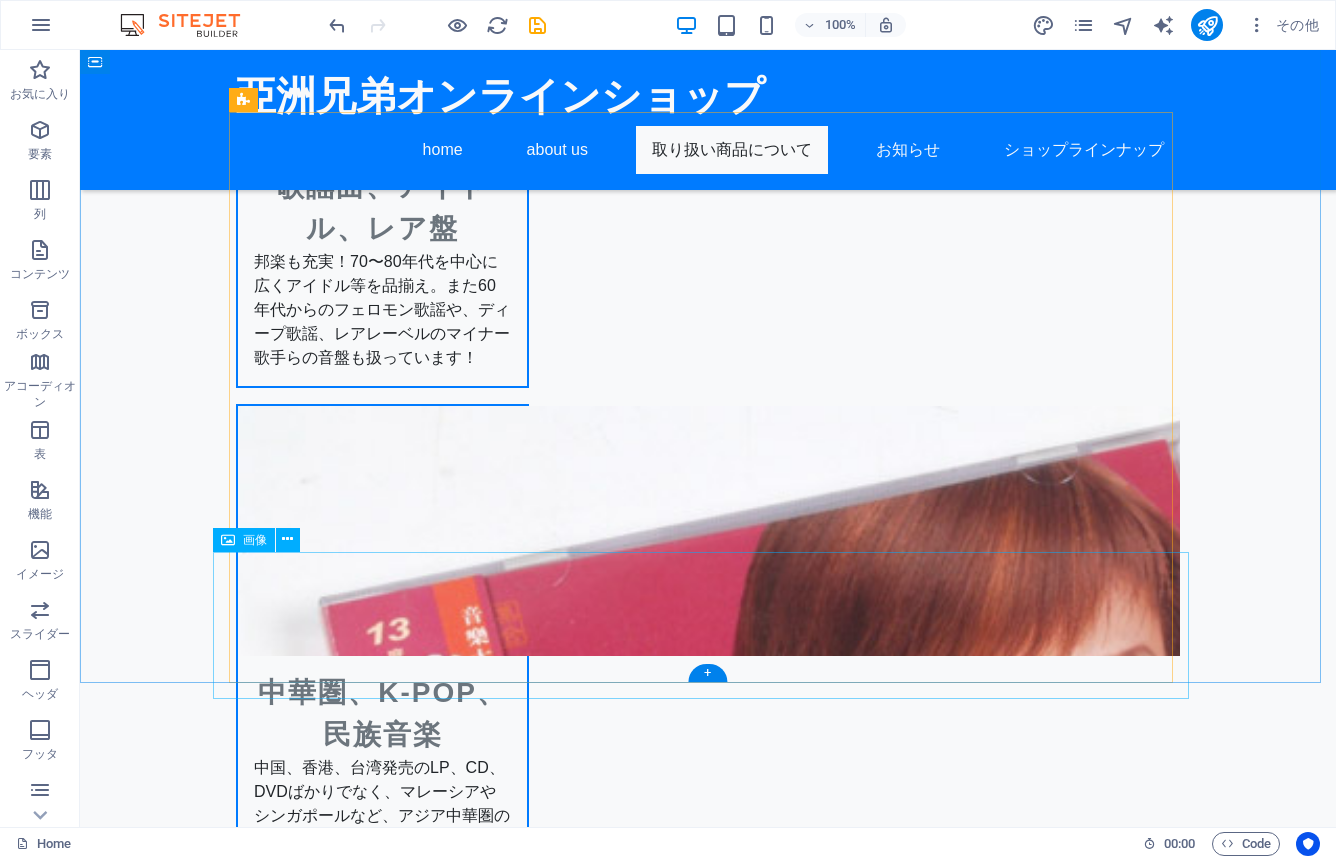 click at bounding box center [708, 3847] 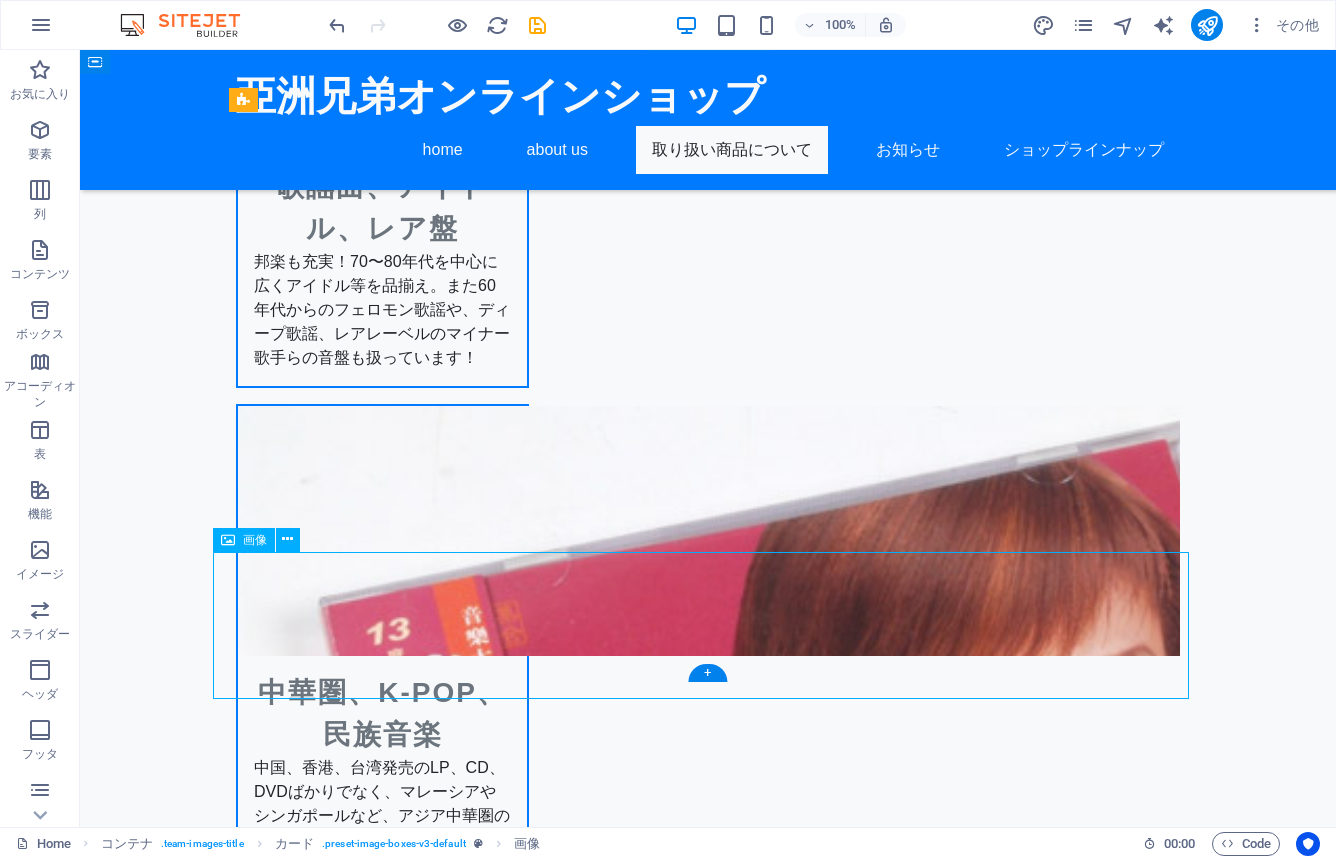click at bounding box center (708, 3847) 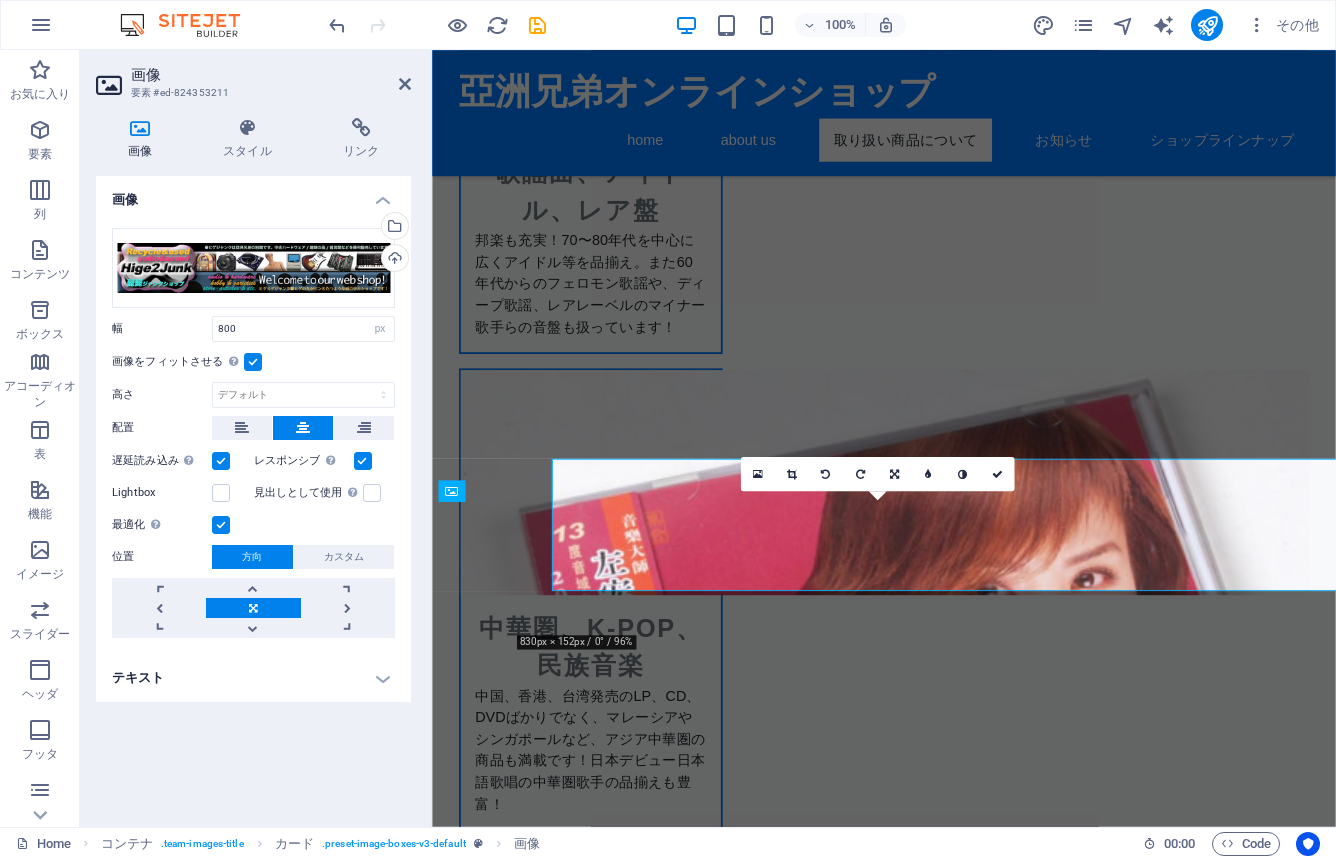 scroll, scrollTop: 2800, scrollLeft: 0, axis: vertical 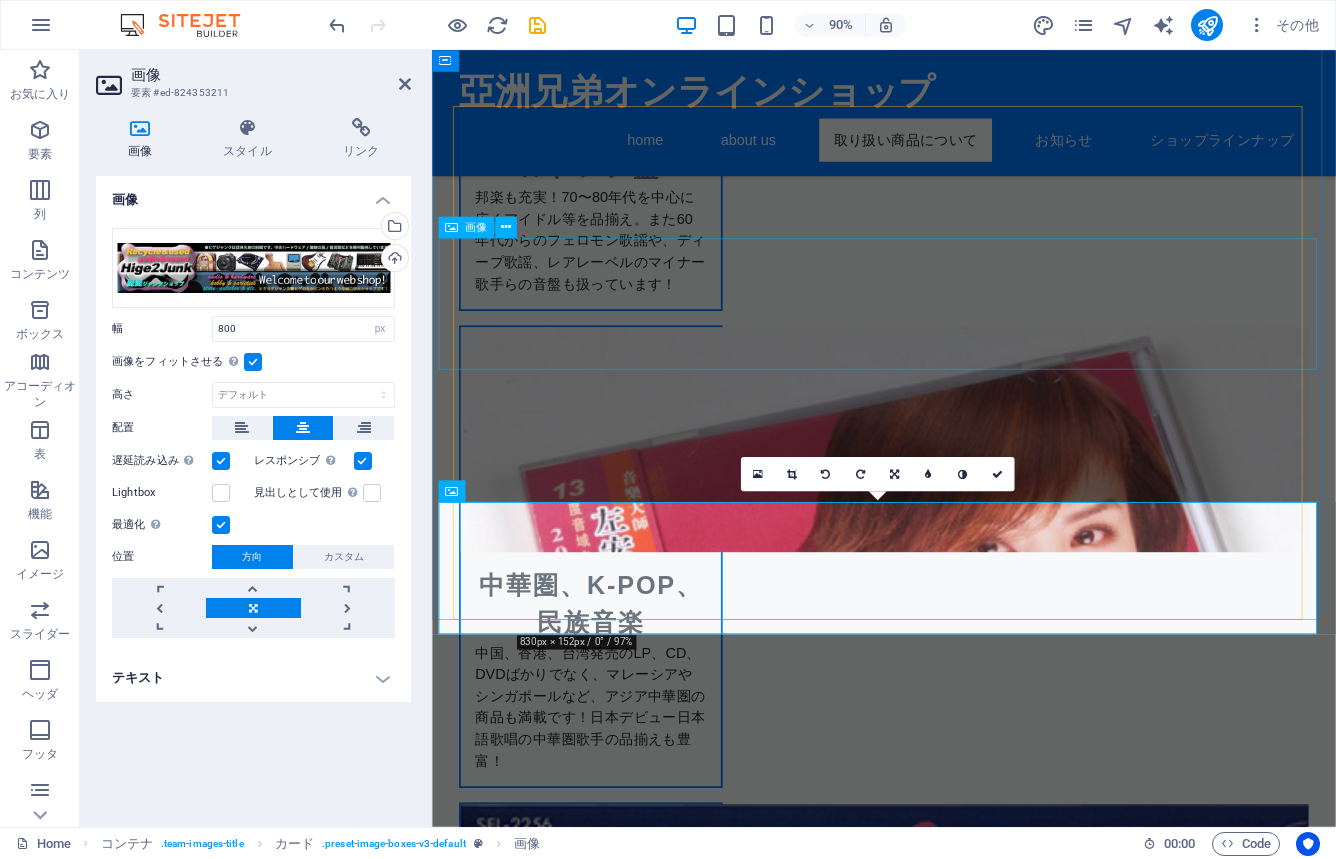 click at bounding box center [934, 3554] 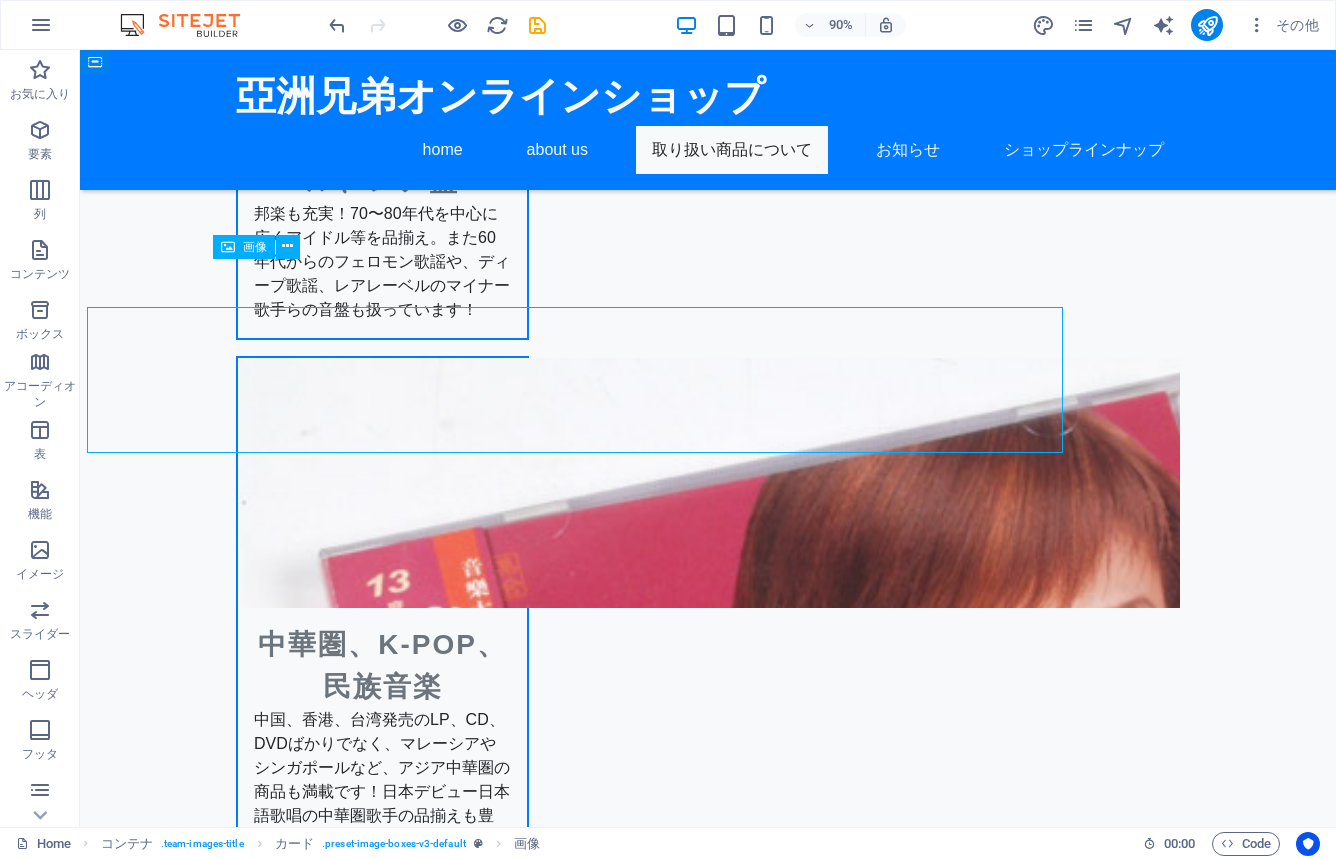 scroll, scrollTop: 2752, scrollLeft: 0, axis: vertical 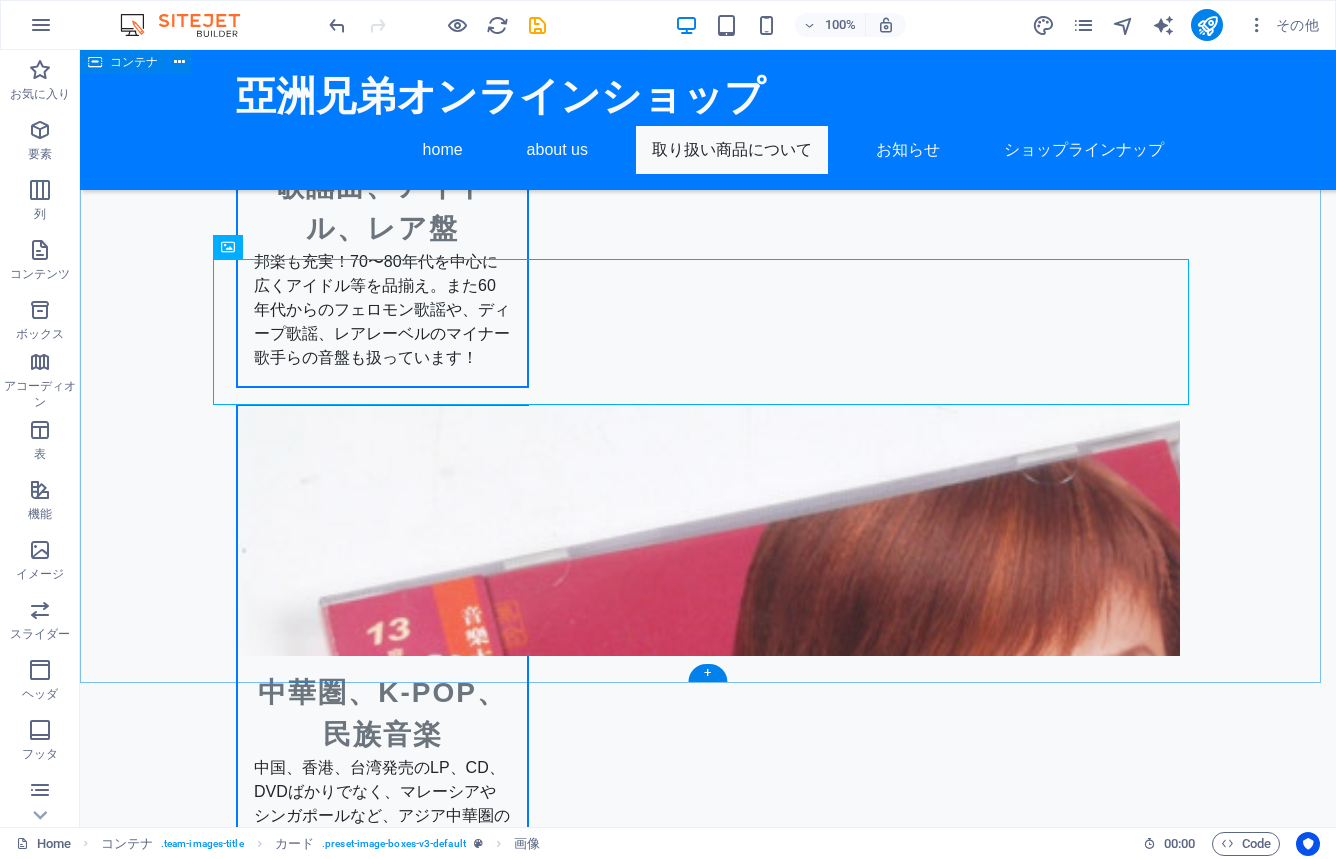 click on "ショップ・ラインナップ" at bounding box center (708, 3580) 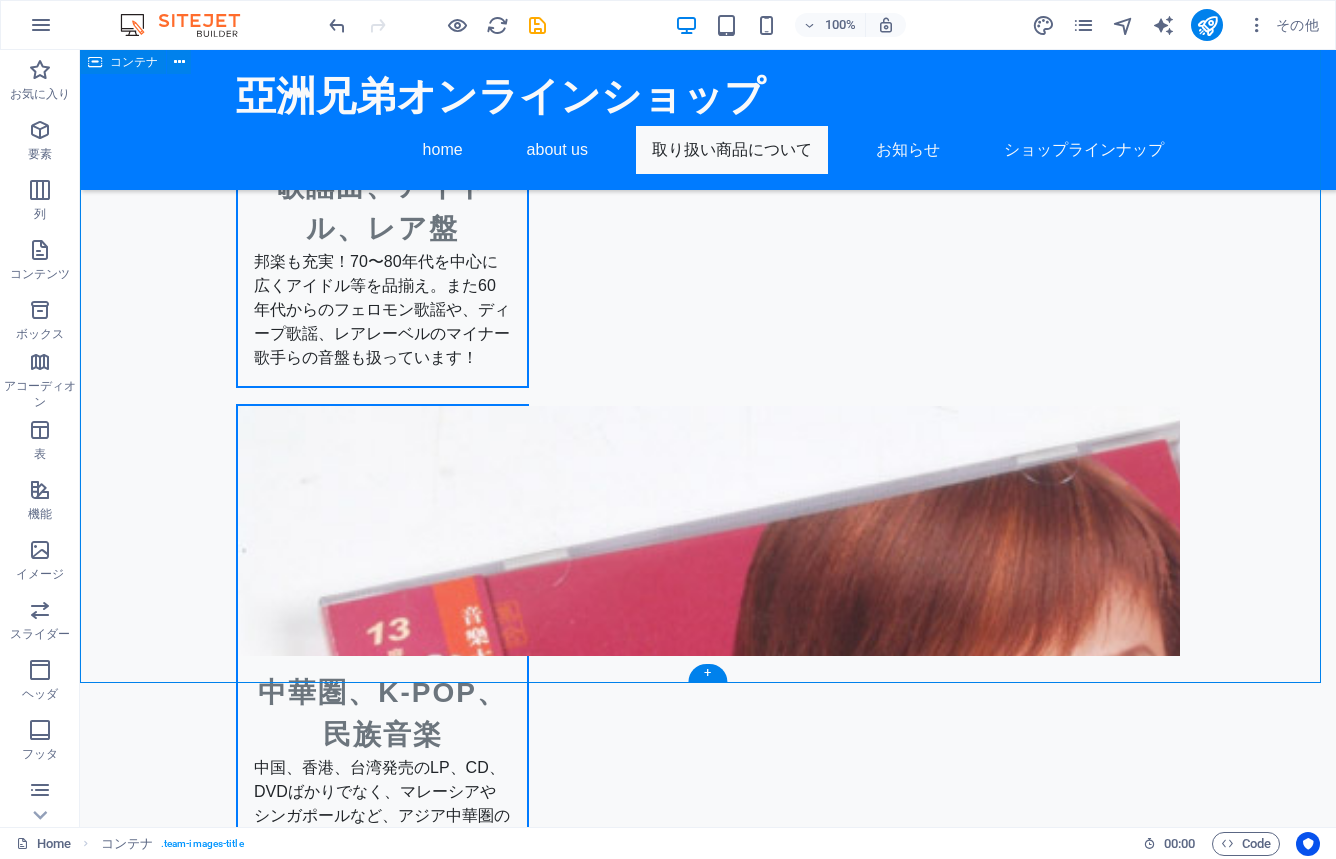 click on "ショップ・ラインナップ" at bounding box center [708, 3580] 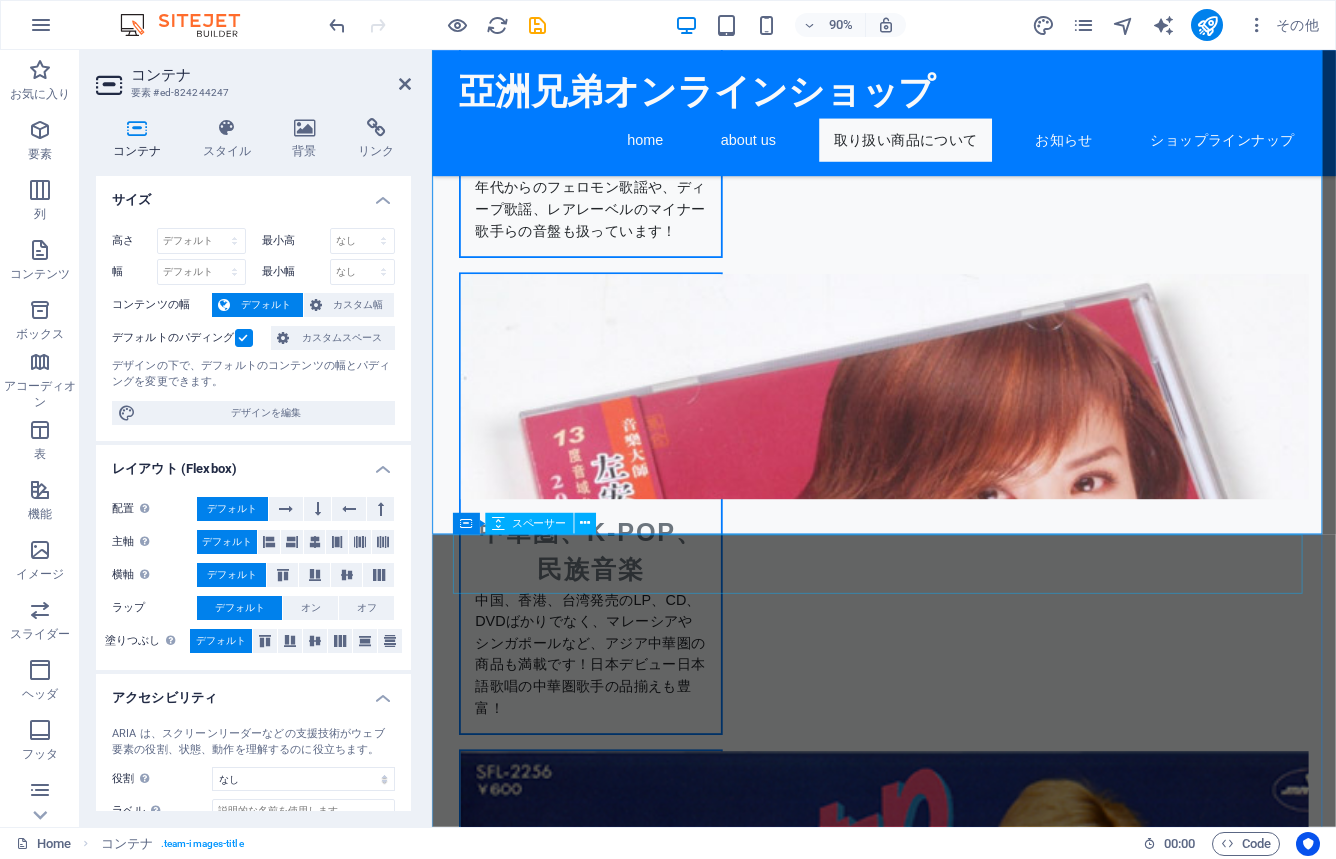scroll, scrollTop: 2896, scrollLeft: 0, axis: vertical 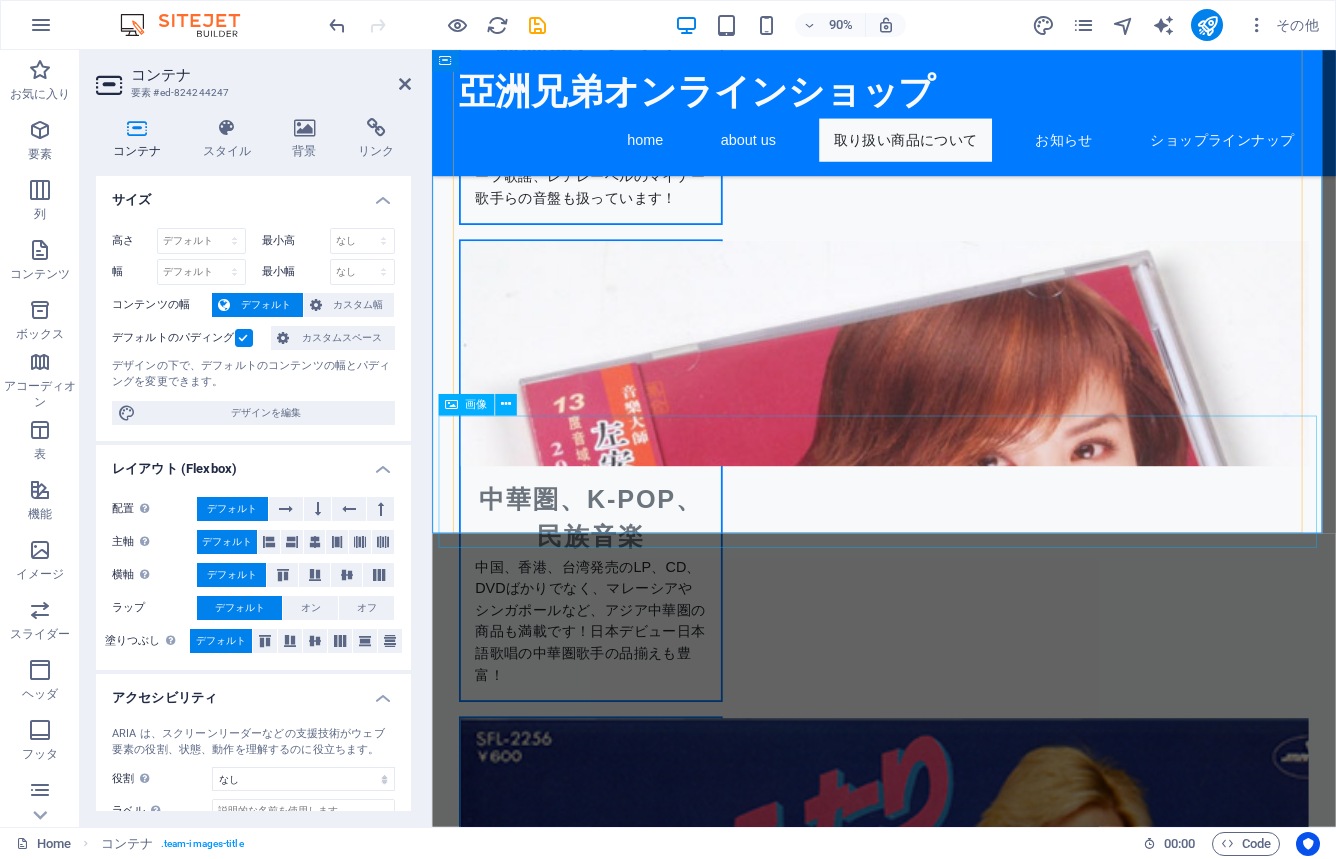 click at bounding box center (934, 3751) 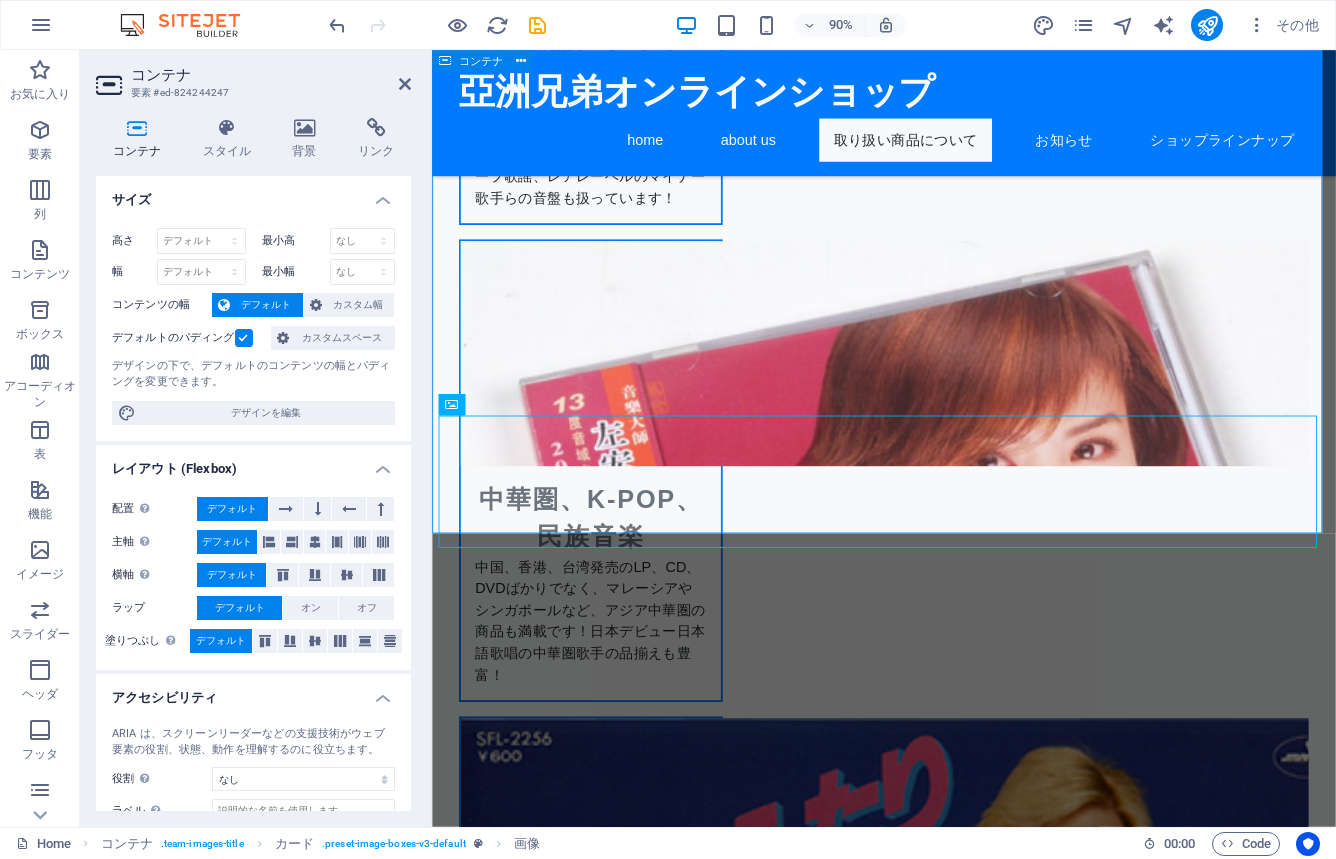 click on "ショップ・ラインナップ" at bounding box center (934, 3484) 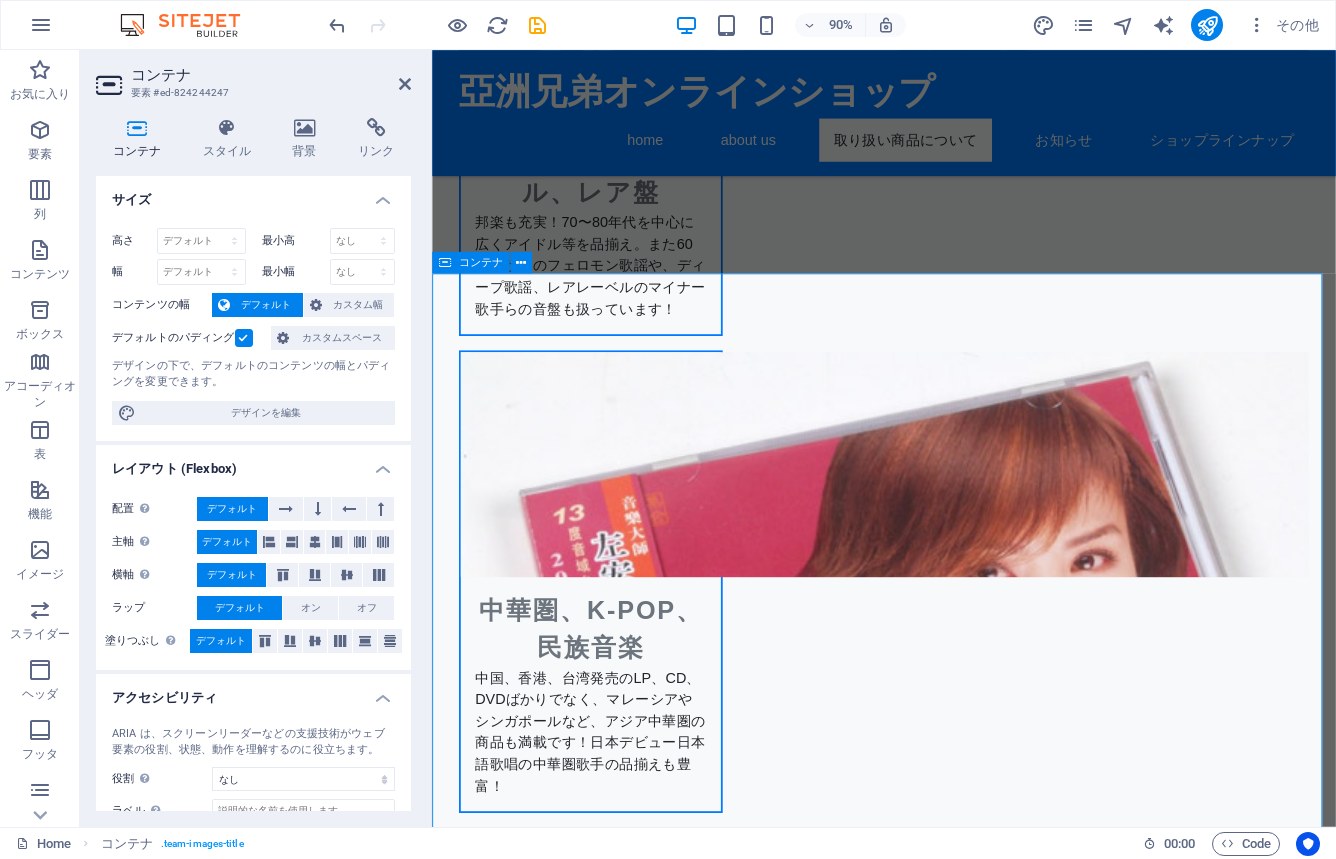 scroll, scrollTop: 2536, scrollLeft: 0, axis: vertical 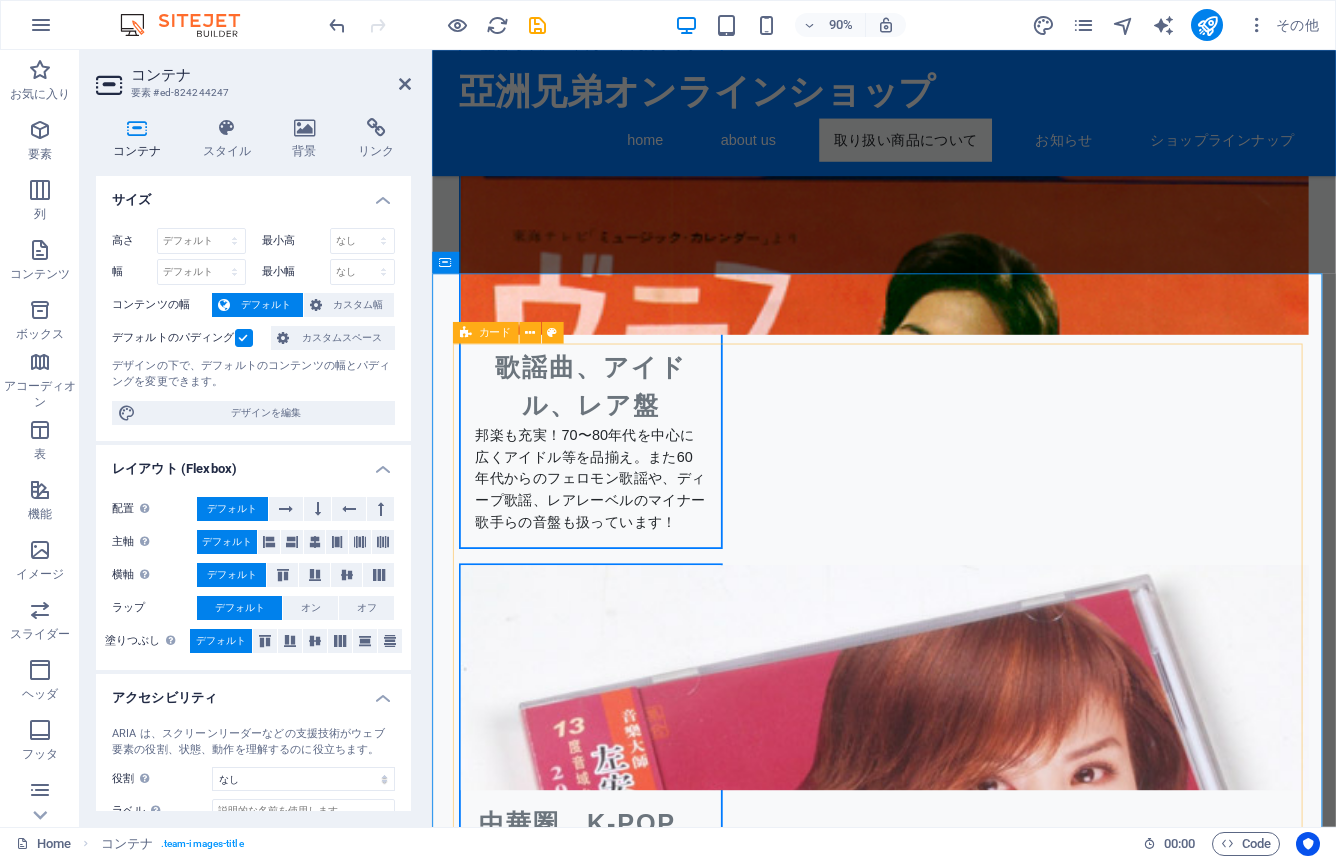click on "カード" at bounding box center (485, 333) 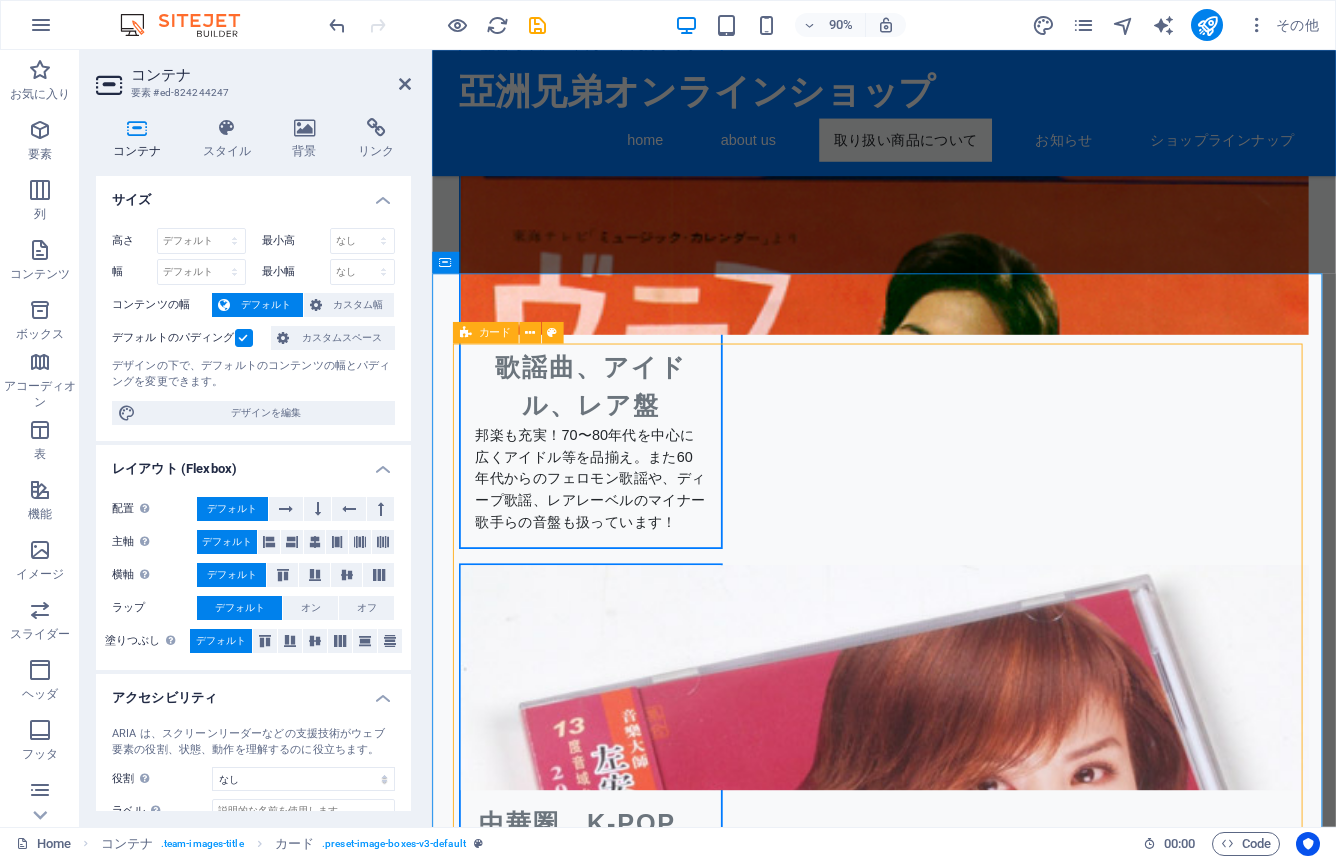 click on "カード" at bounding box center (494, 332) 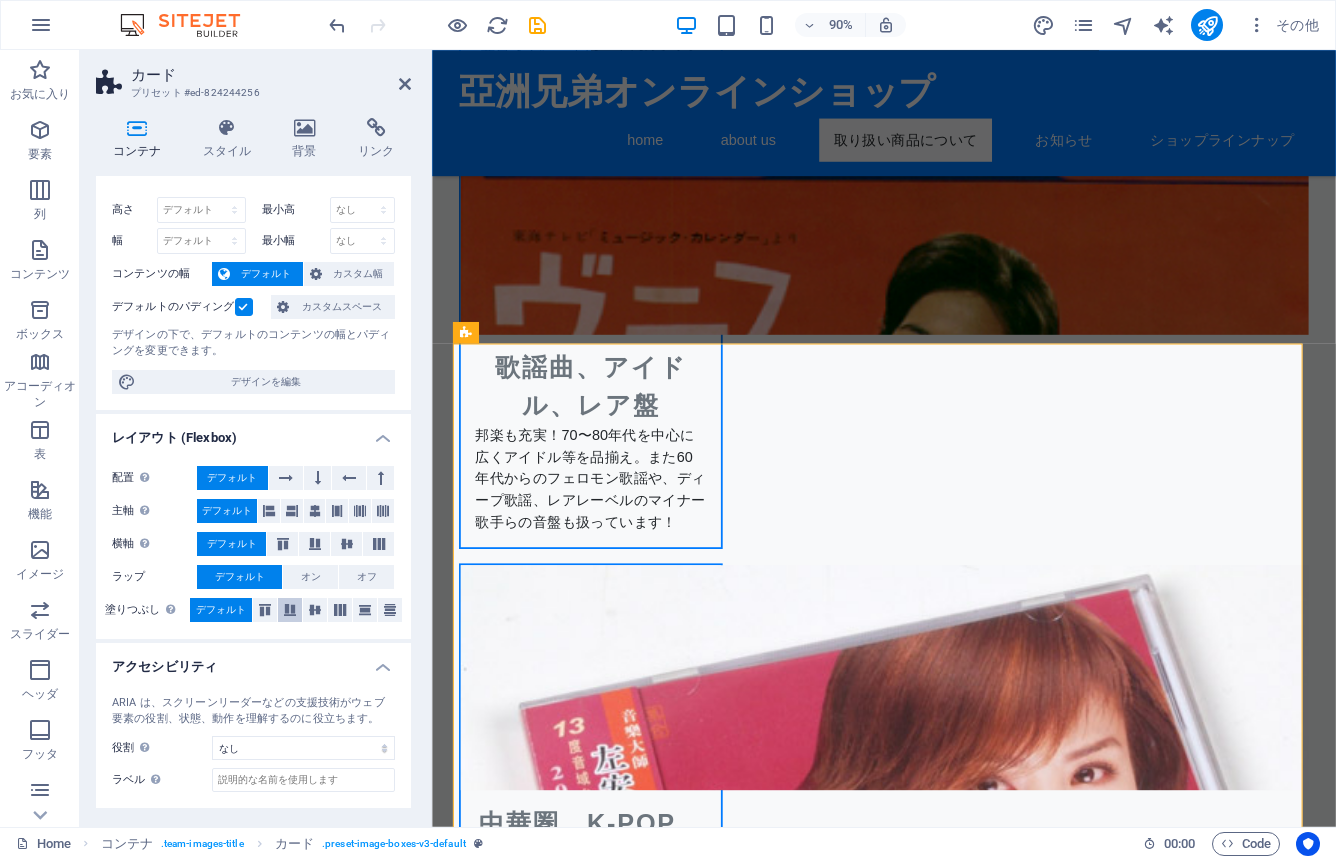 scroll, scrollTop: 0, scrollLeft: 0, axis: both 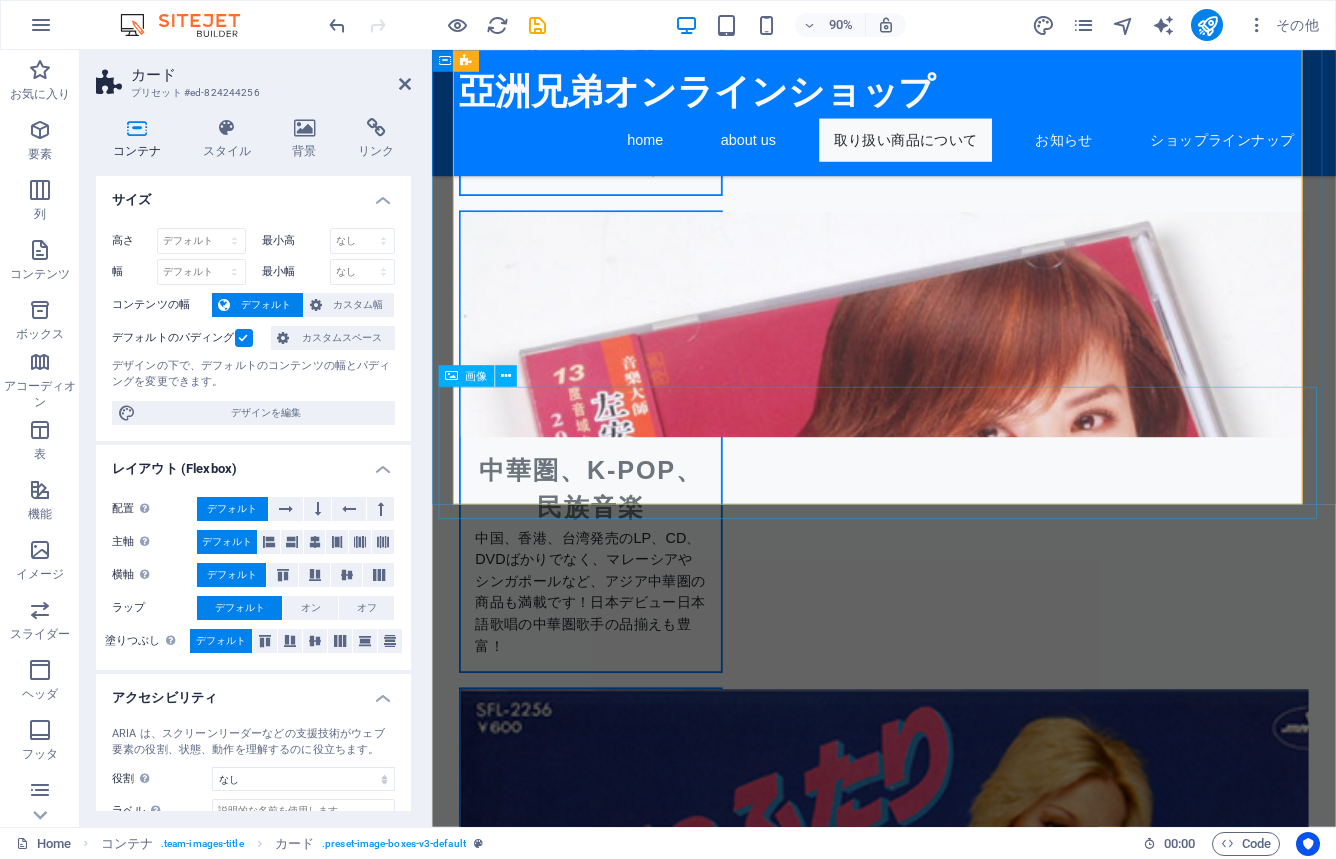 click at bounding box center [934, 3719] 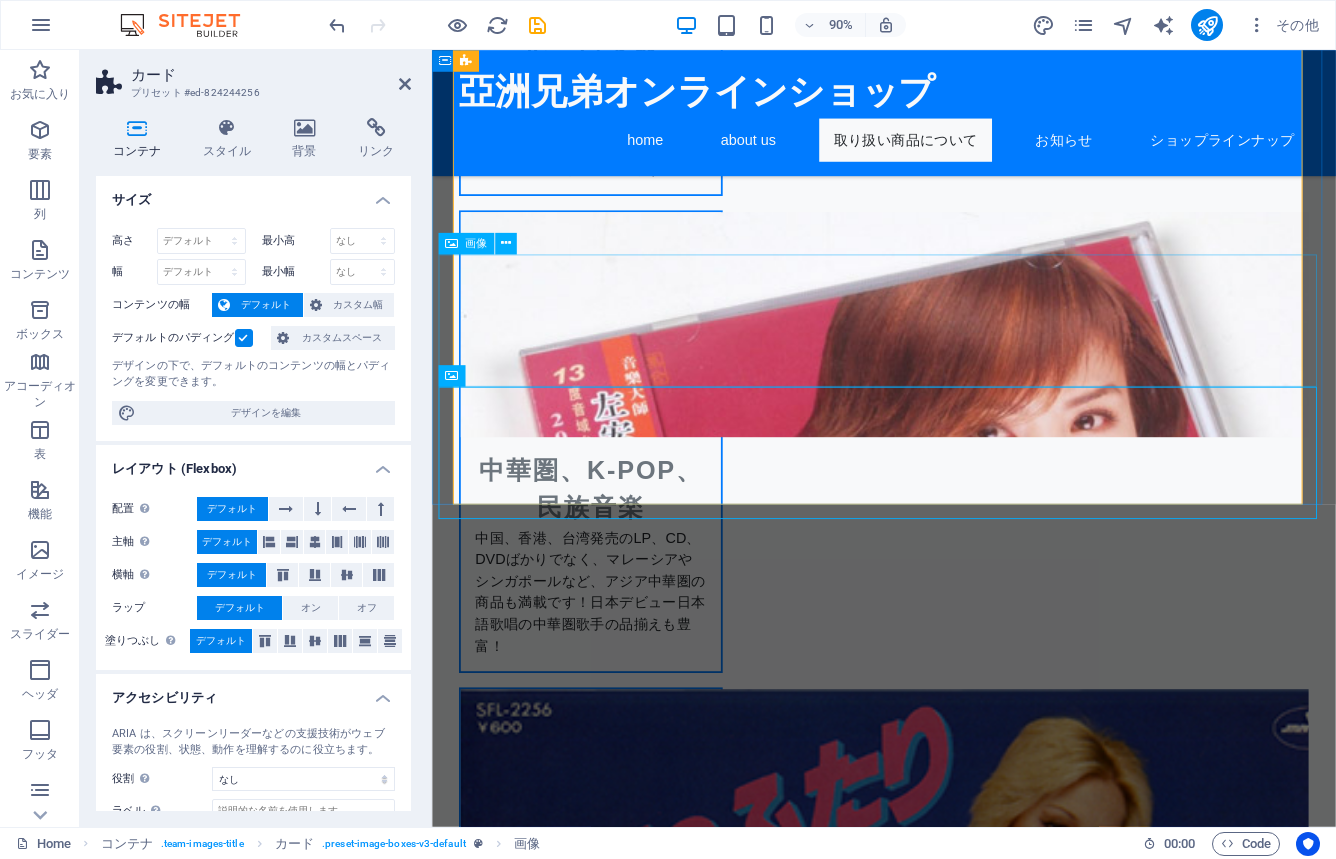 click at bounding box center (934, 3572) 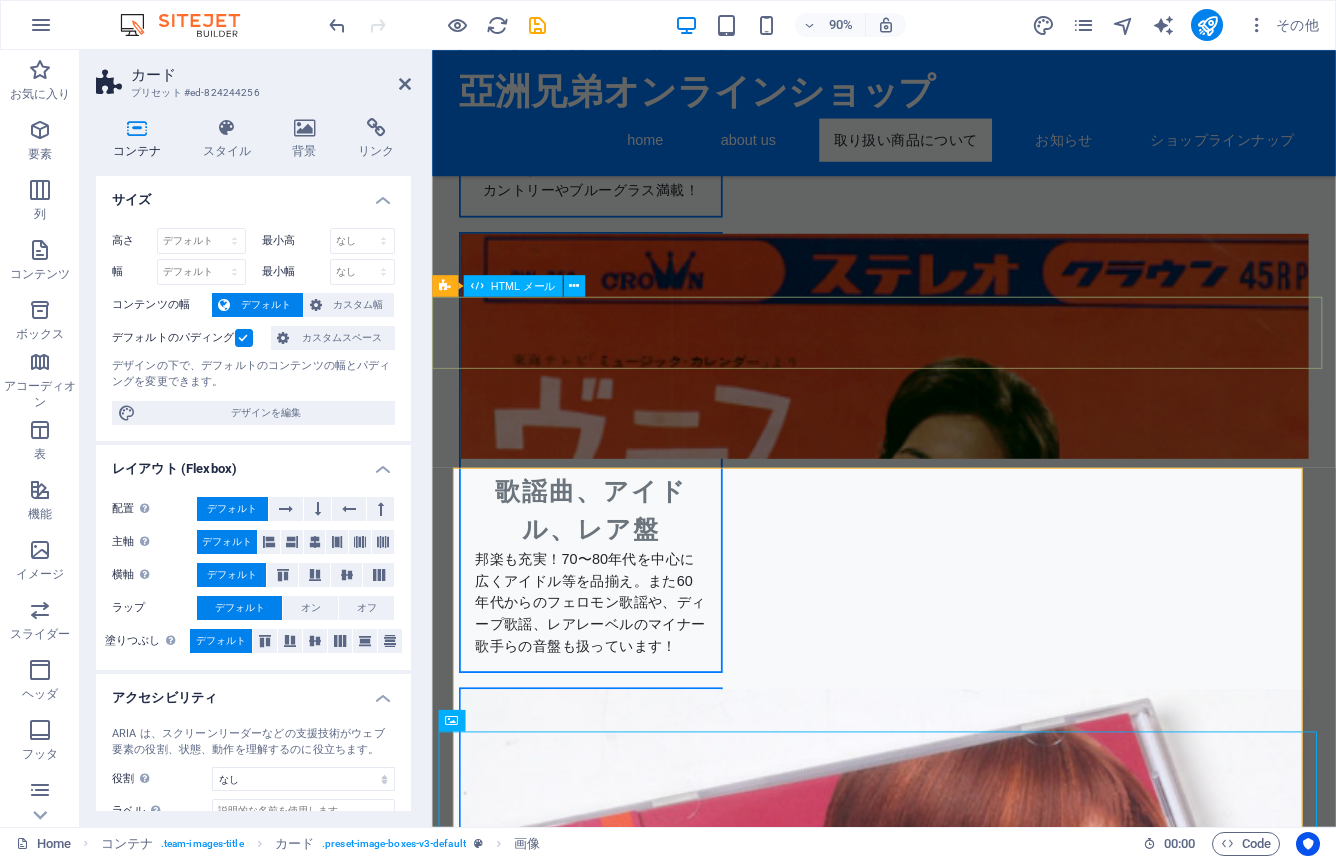 scroll, scrollTop: 2280, scrollLeft: 0, axis: vertical 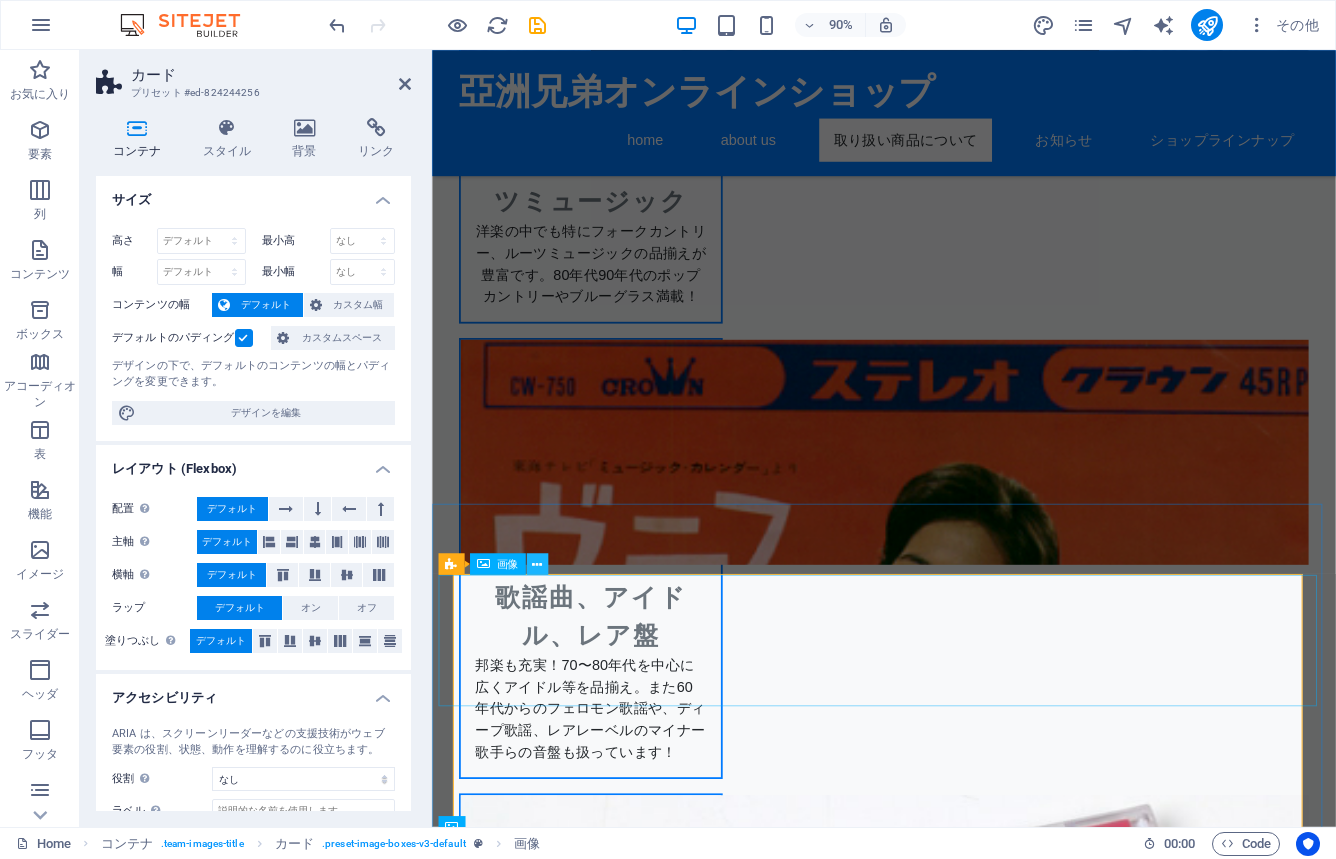 click at bounding box center (537, 563) 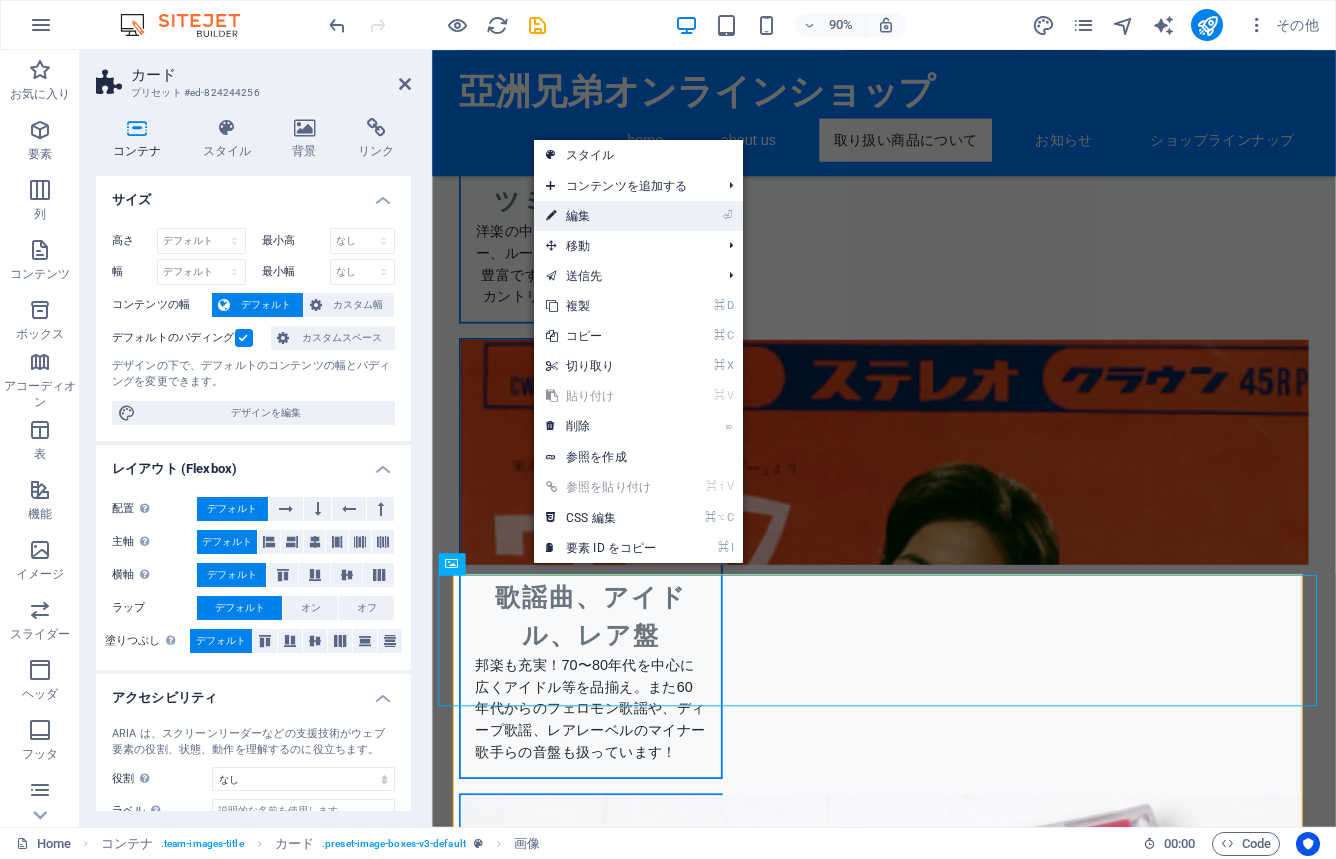 click on "⏎  編集" at bounding box center (601, 216) 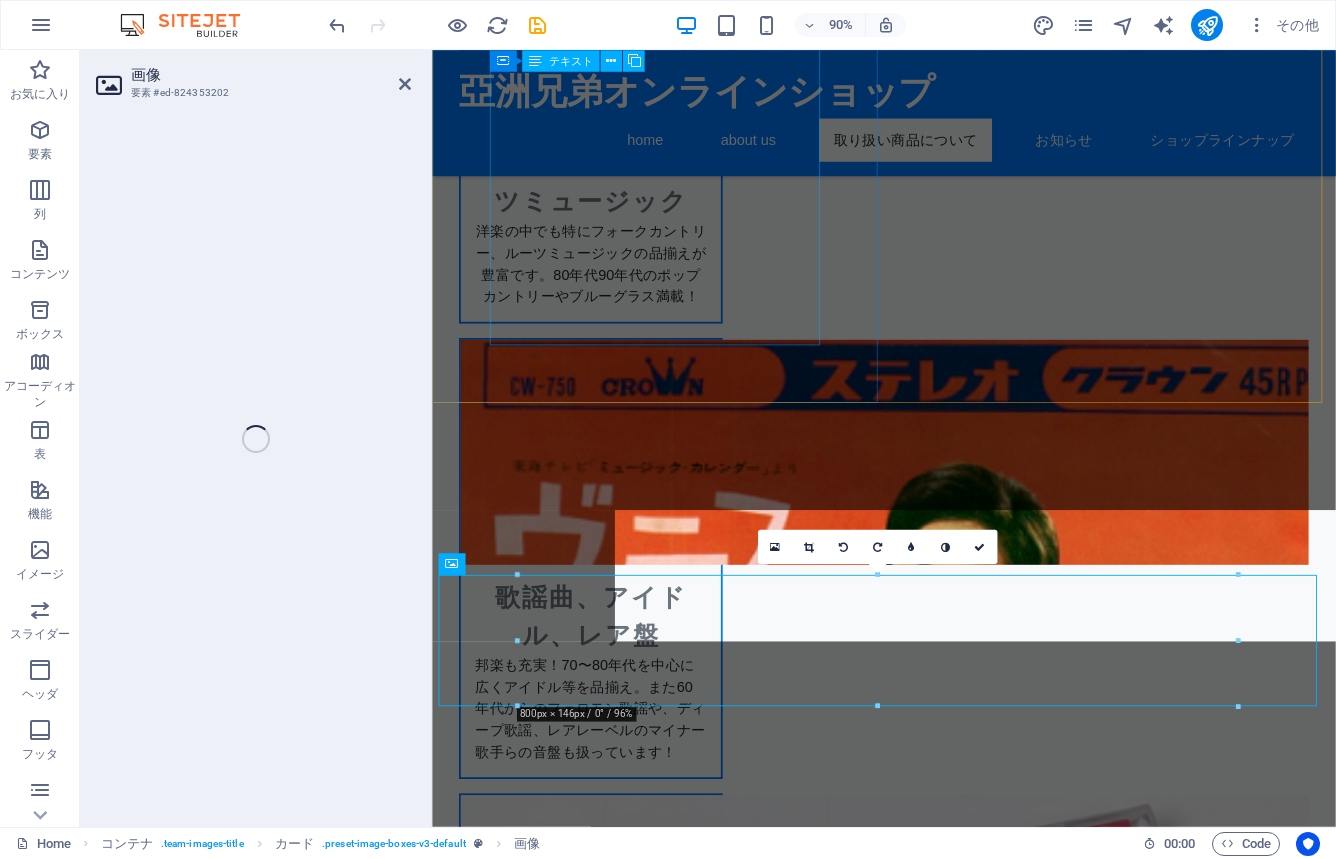select on "px" 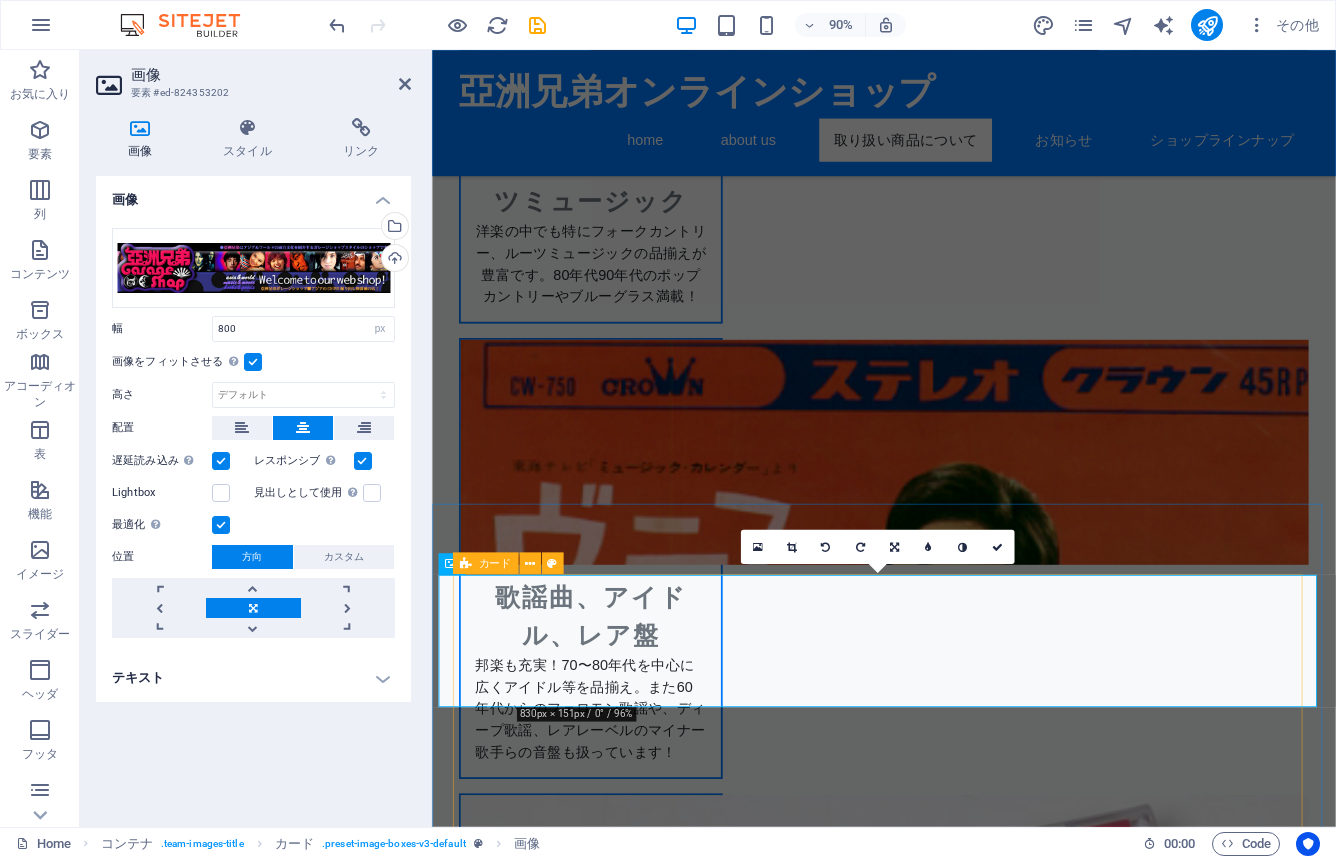 click at bounding box center [465, 563] 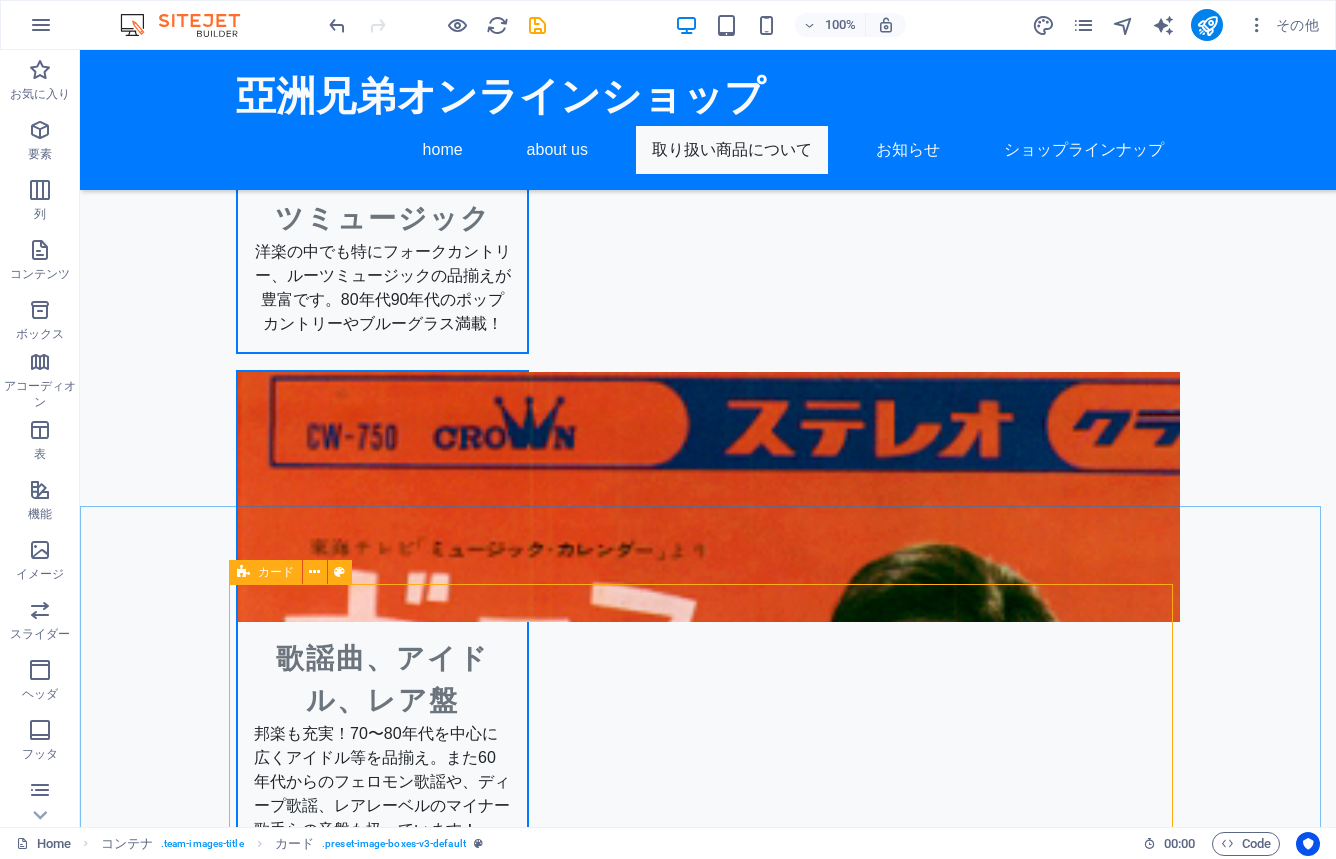 click on "カード" at bounding box center (276, 572) 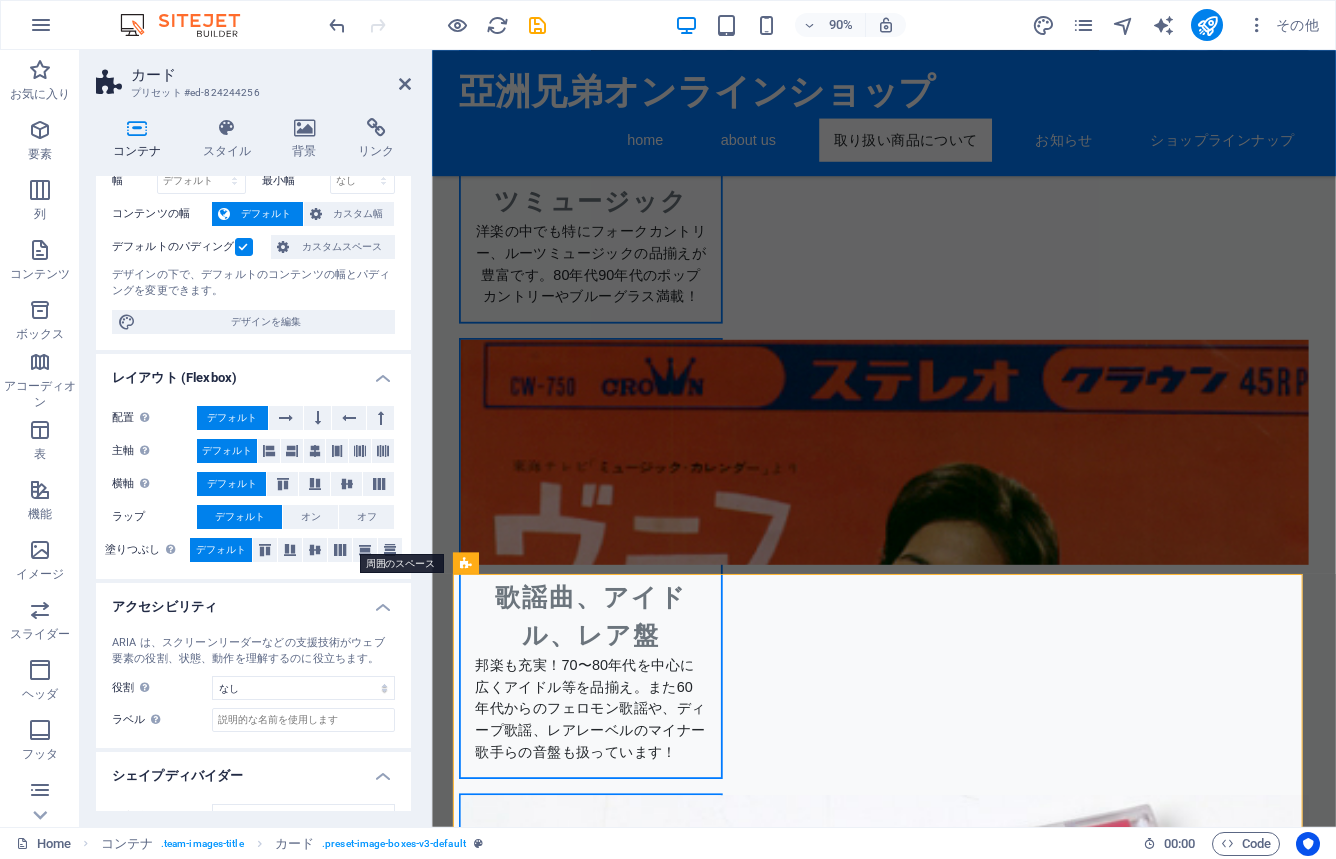 scroll, scrollTop: 124, scrollLeft: 0, axis: vertical 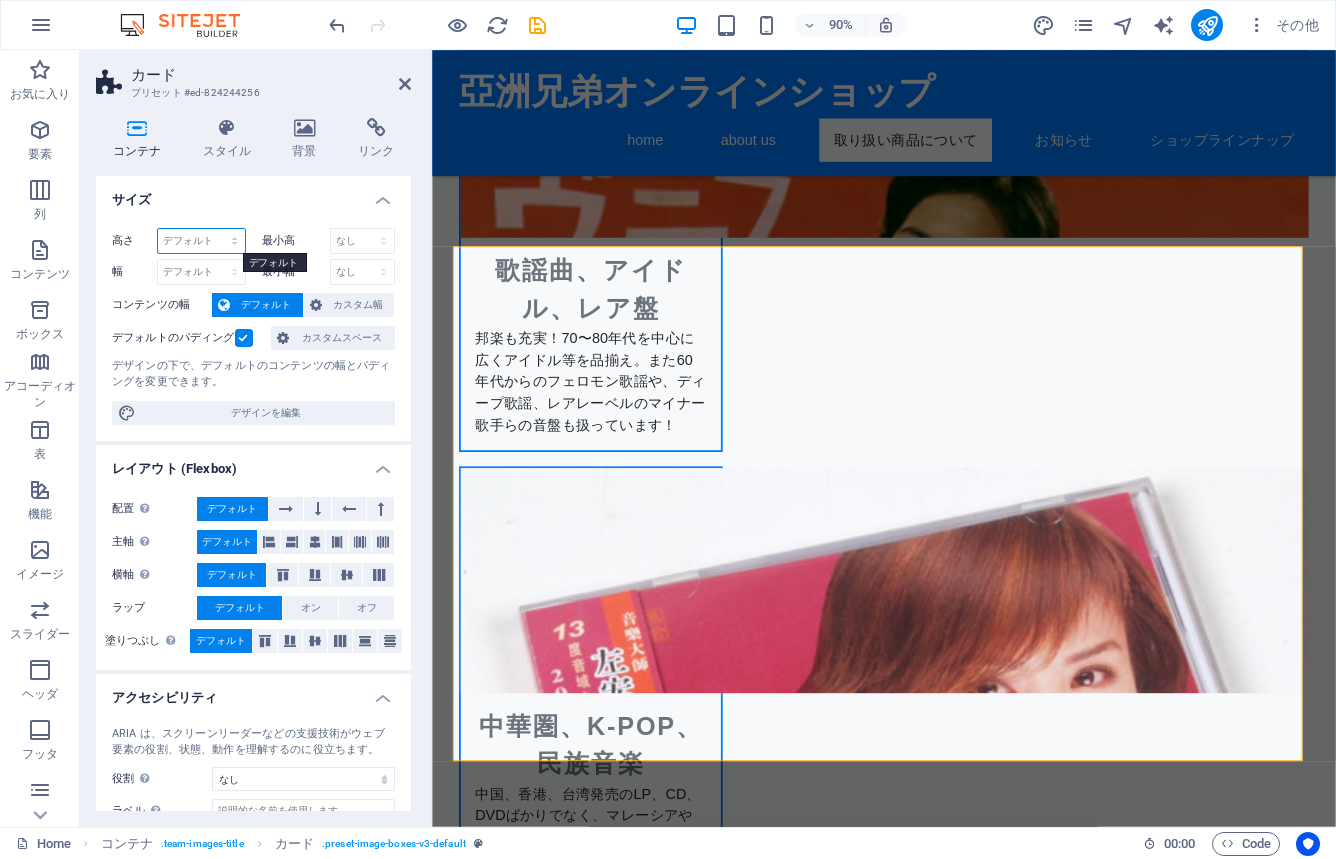 click on "デフォルト px rem % vh vw" at bounding box center [201, 241] 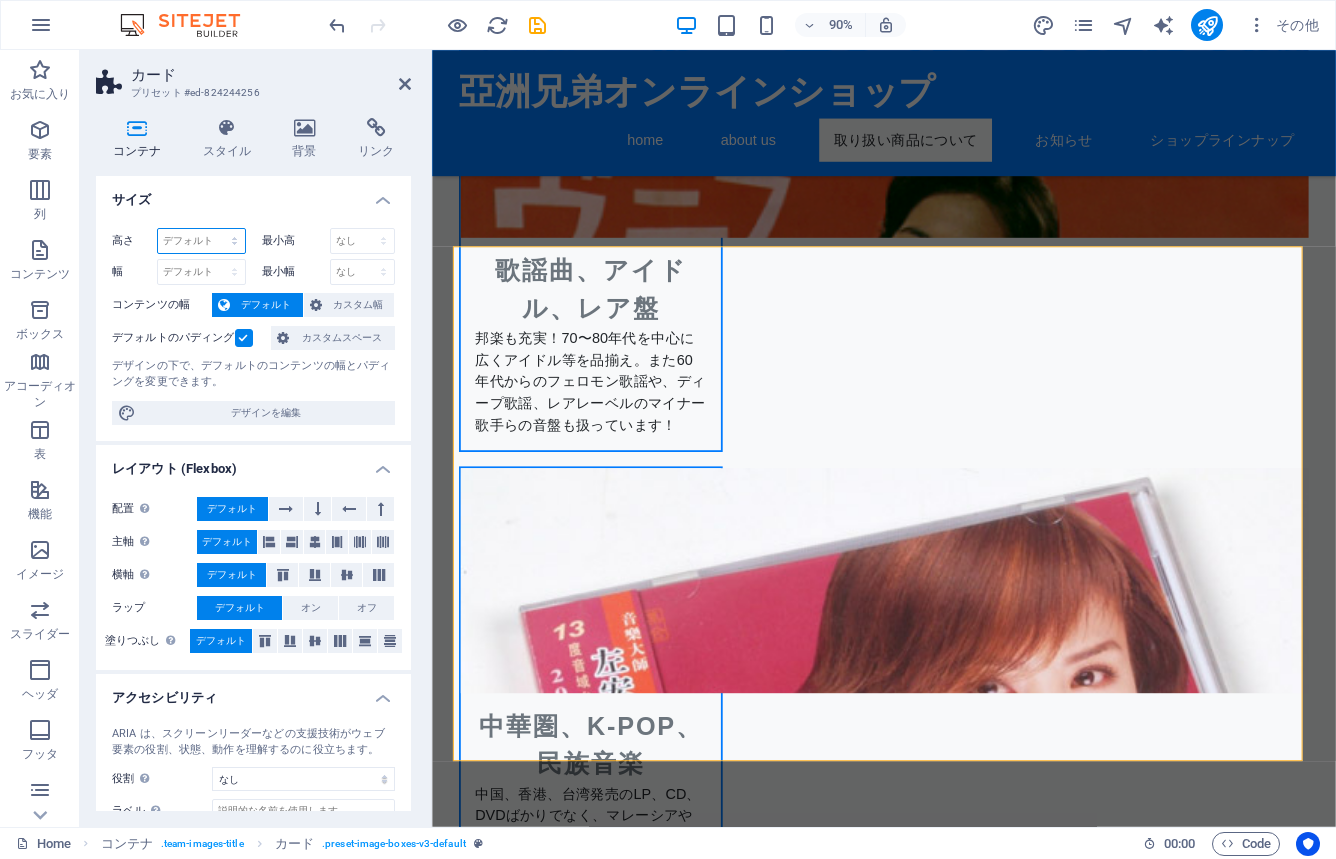 select on "px" 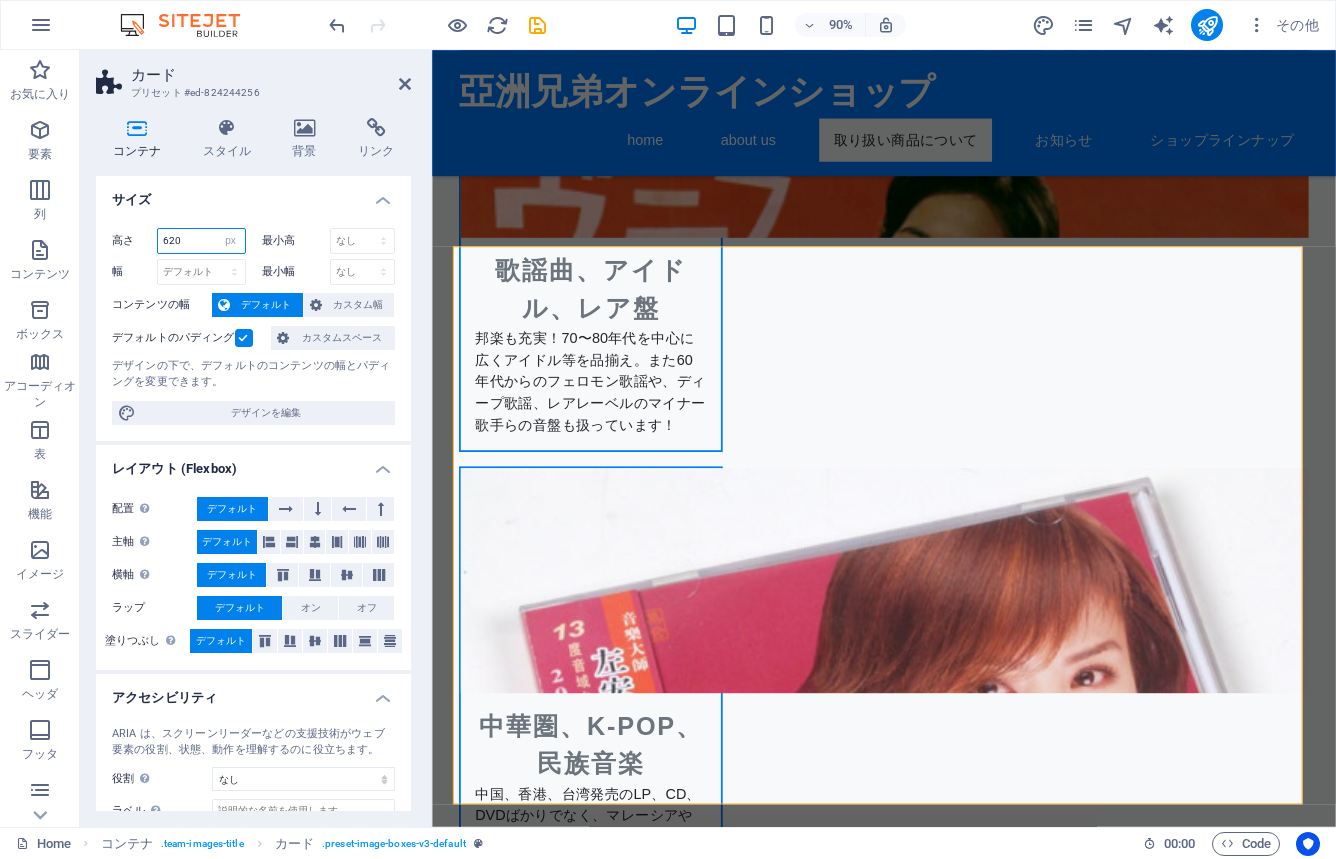 drag, startPoint x: 181, startPoint y: 241, endPoint x: 134, endPoint y: 231, distance: 48.052055 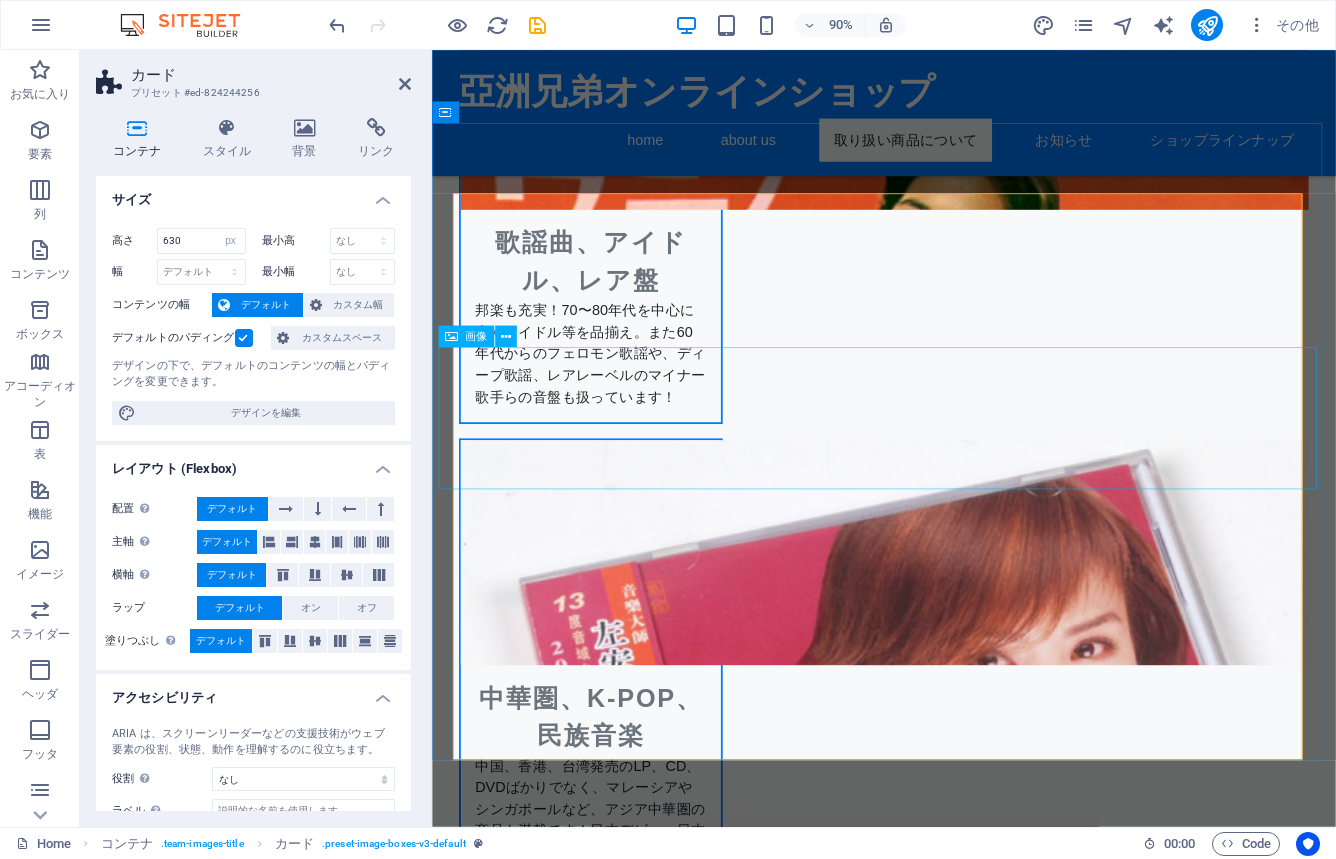 scroll, scrollTop: 2704, scrollLeft: 0, axis: vertical 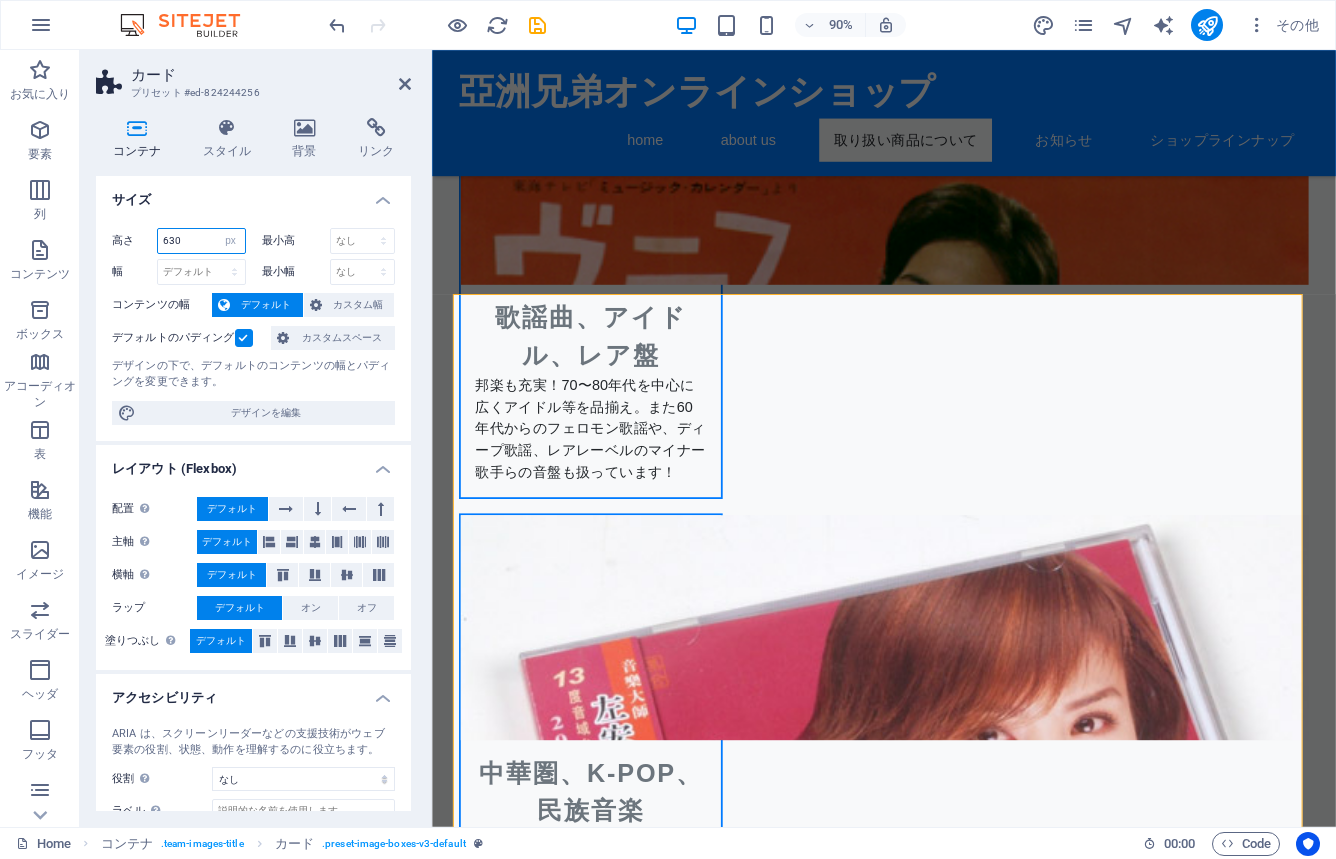 click on "630" at bounding box center (201, 241) 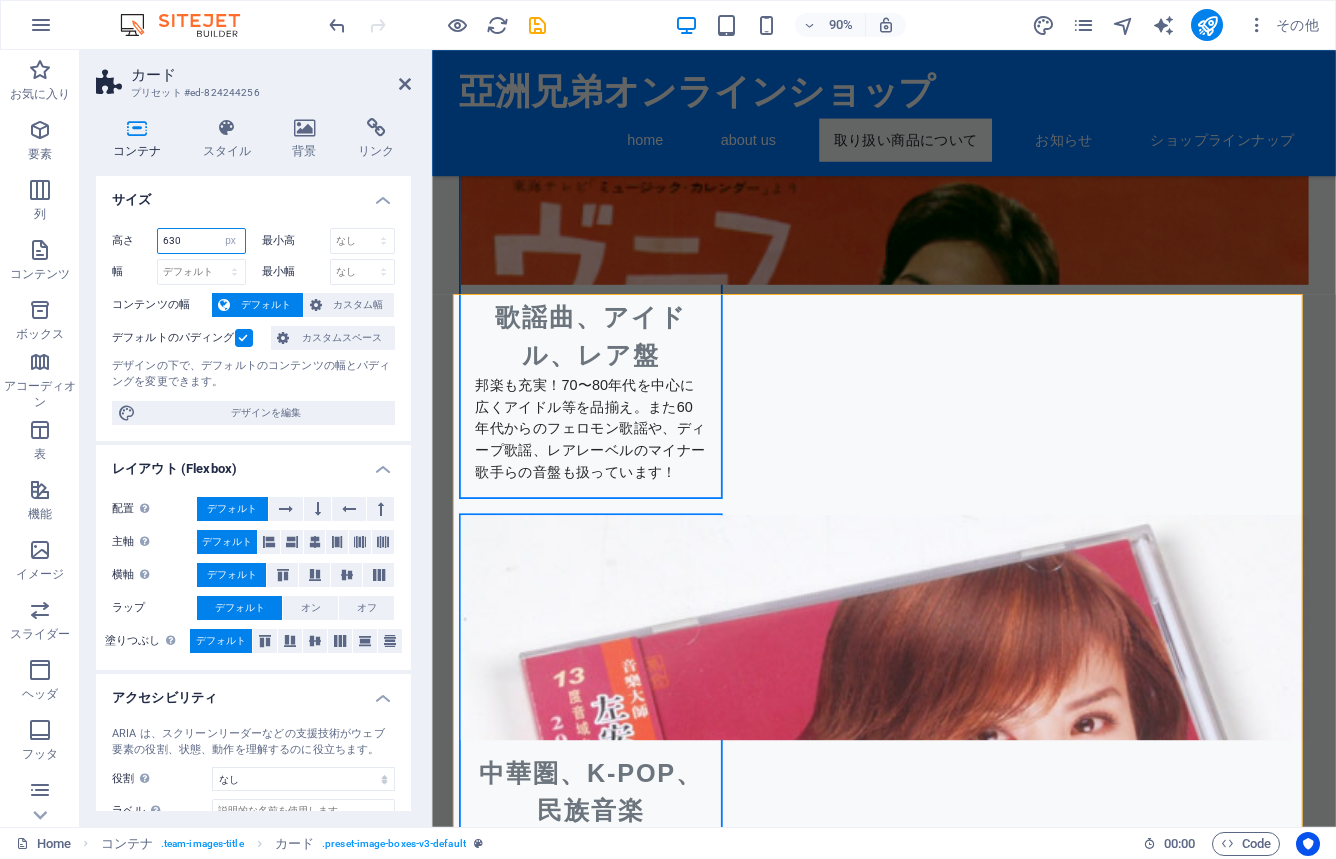 drag, startPoint x: 203, startPoint y: 244, endPoint x: 169, endPoint y: 241, distance: 34.132095 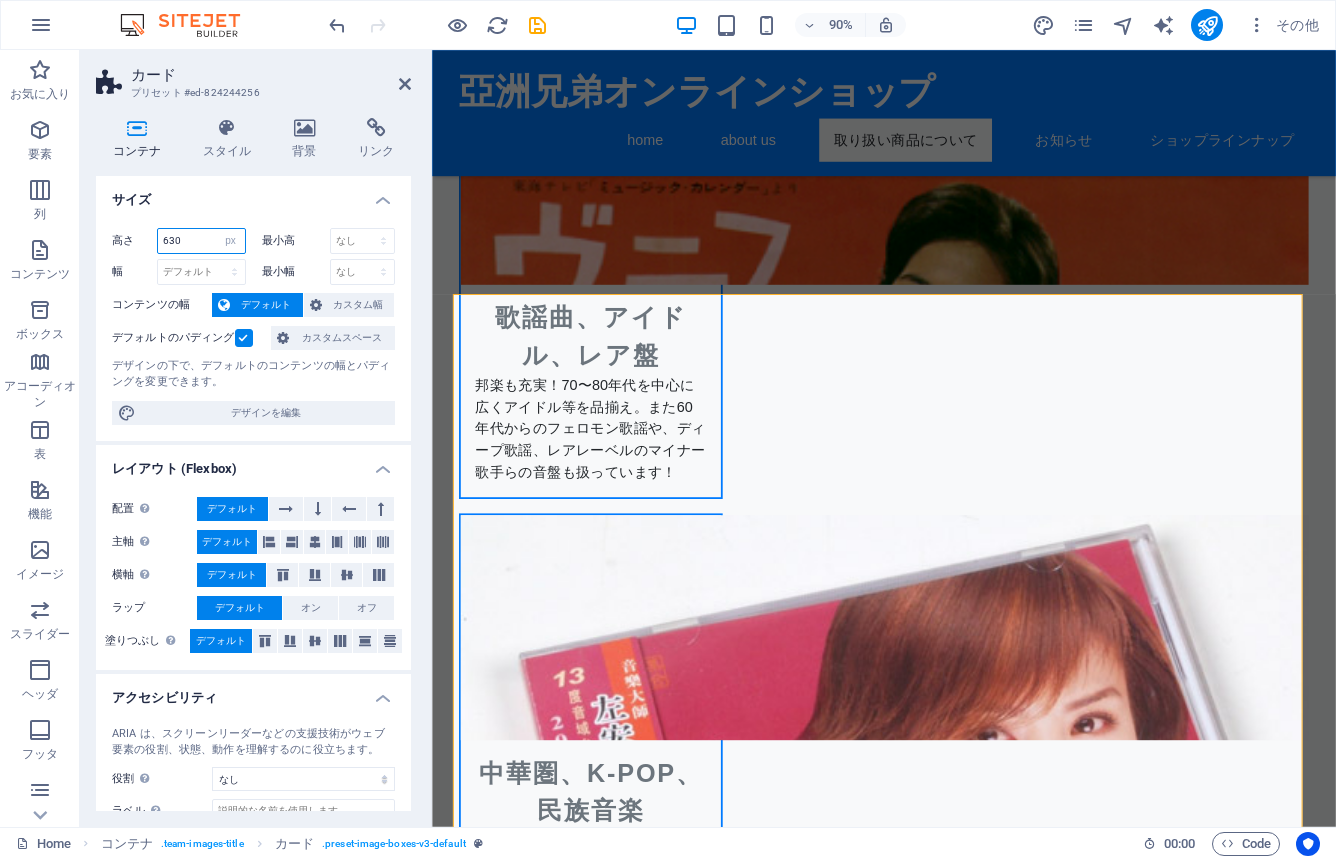 click on "630" at bounding box center (201, 241) 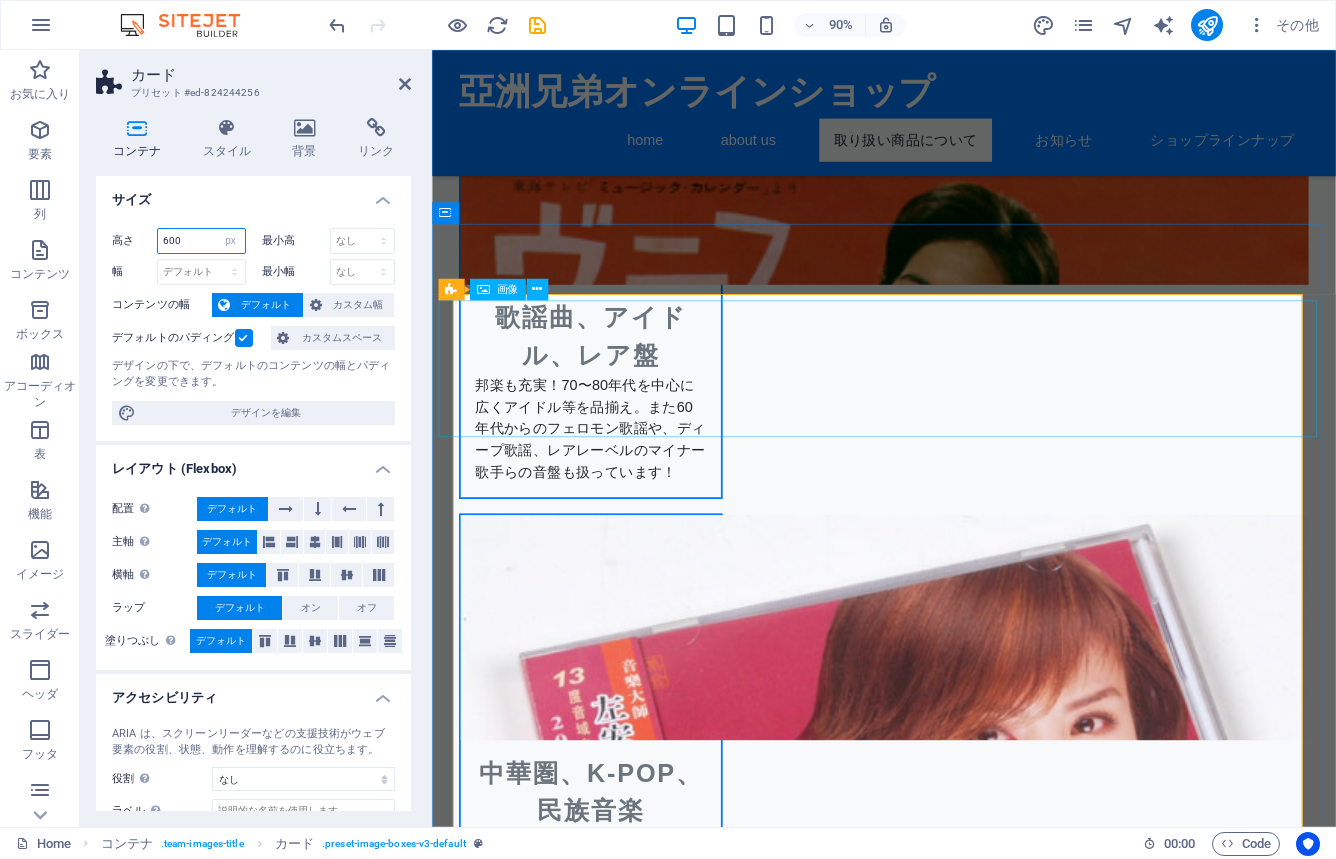 type on "600" 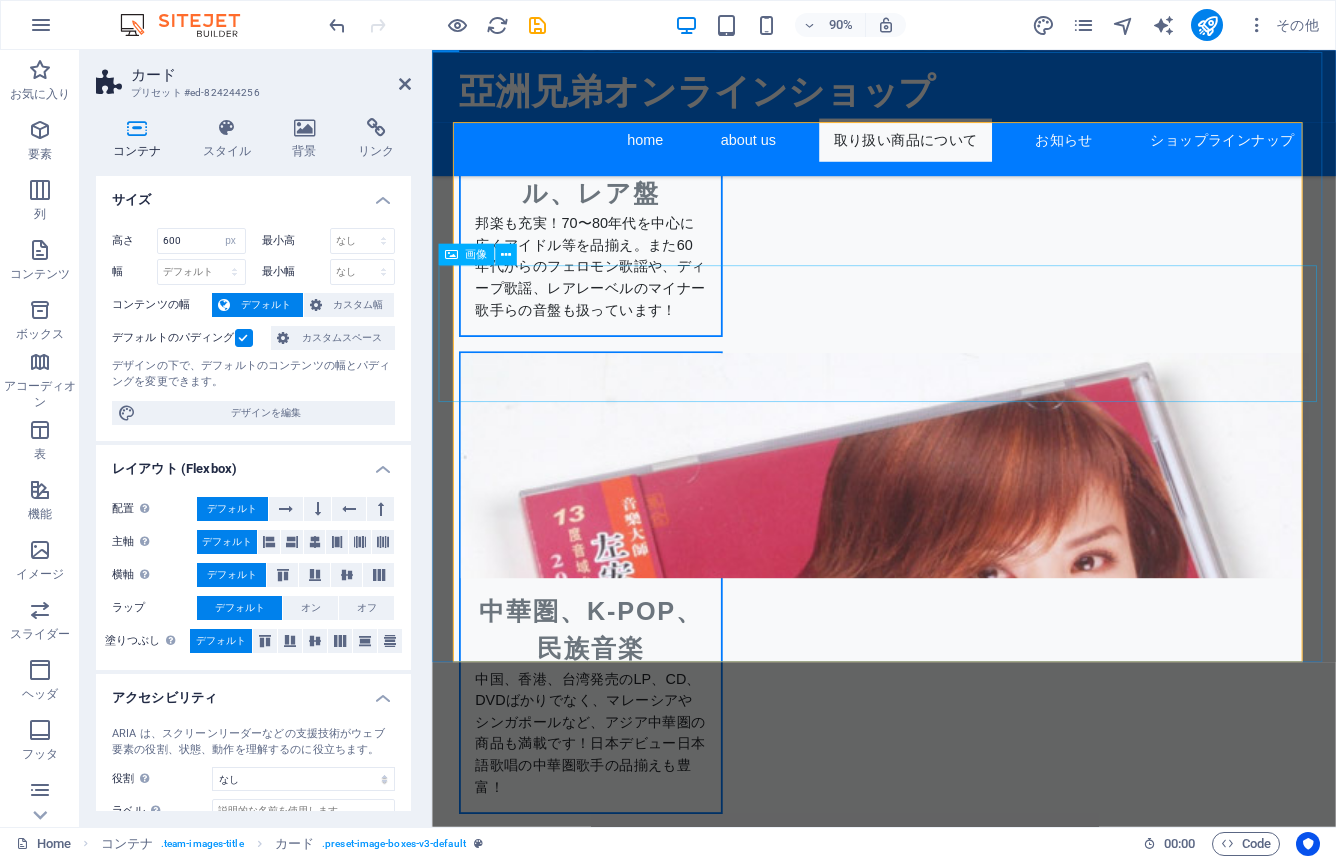 scroll, scrollTop: 2783, scrollLeft: 0, axis: vertical 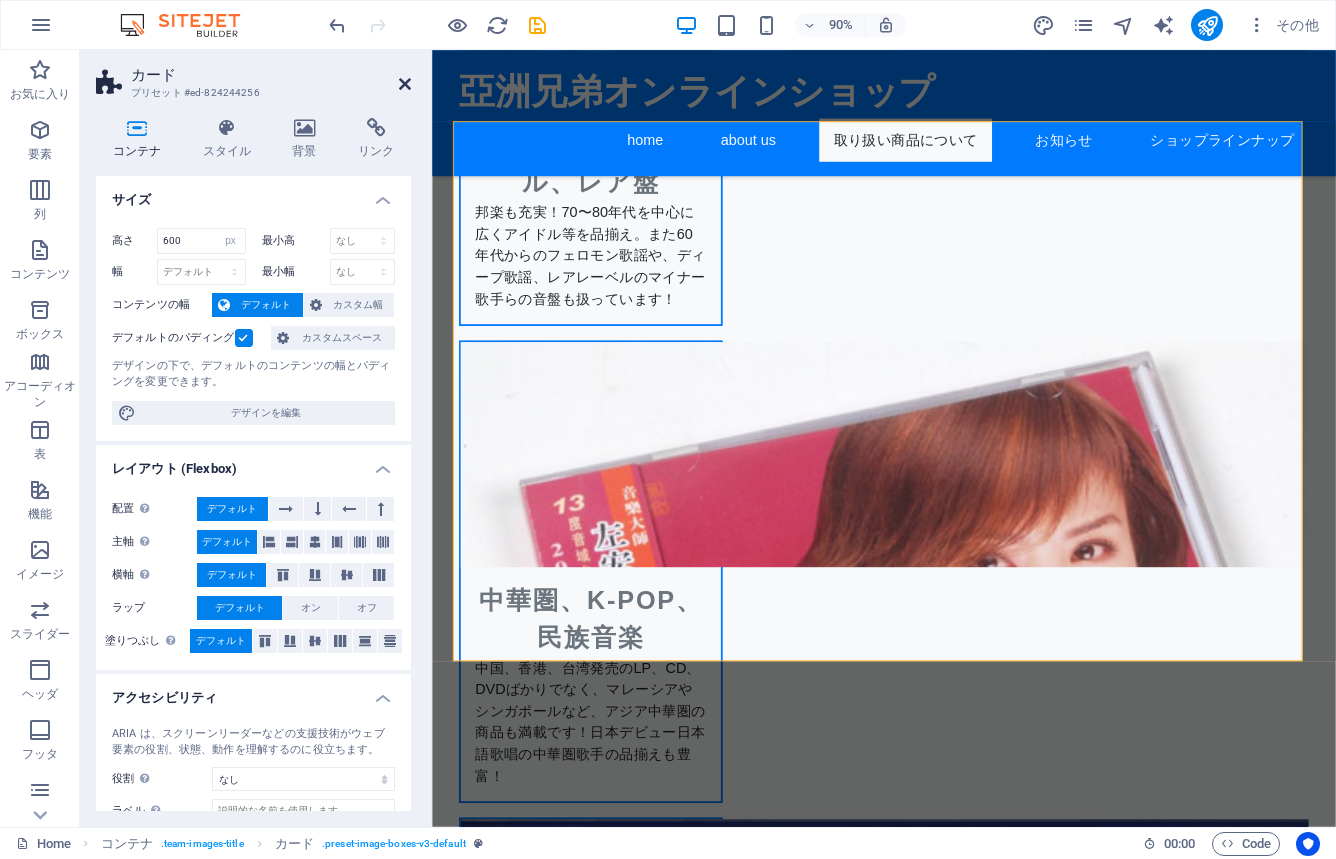 click at bounding box center [405, 84] 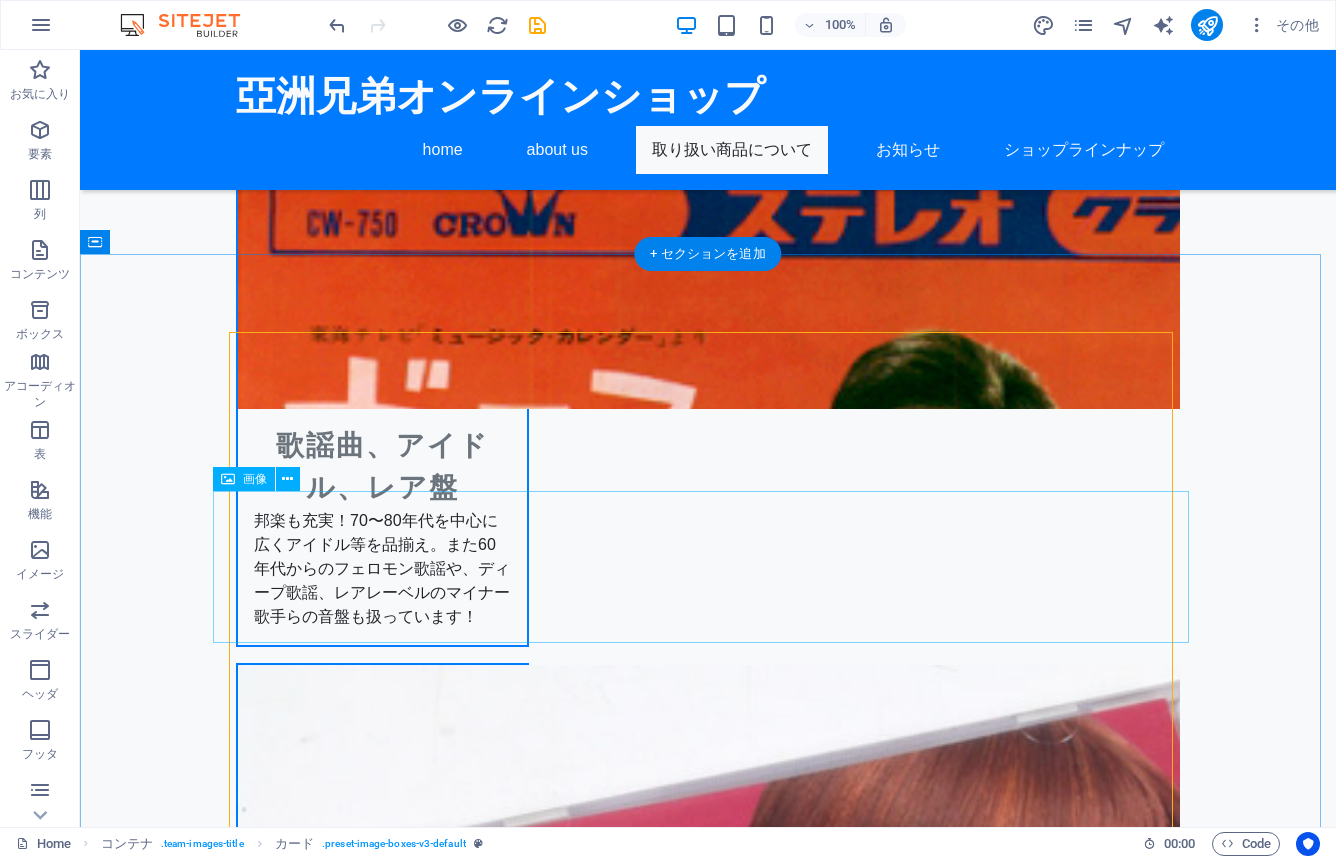 scroll, scrollTop: 2619, scrollLeft: 0, axis: vertical 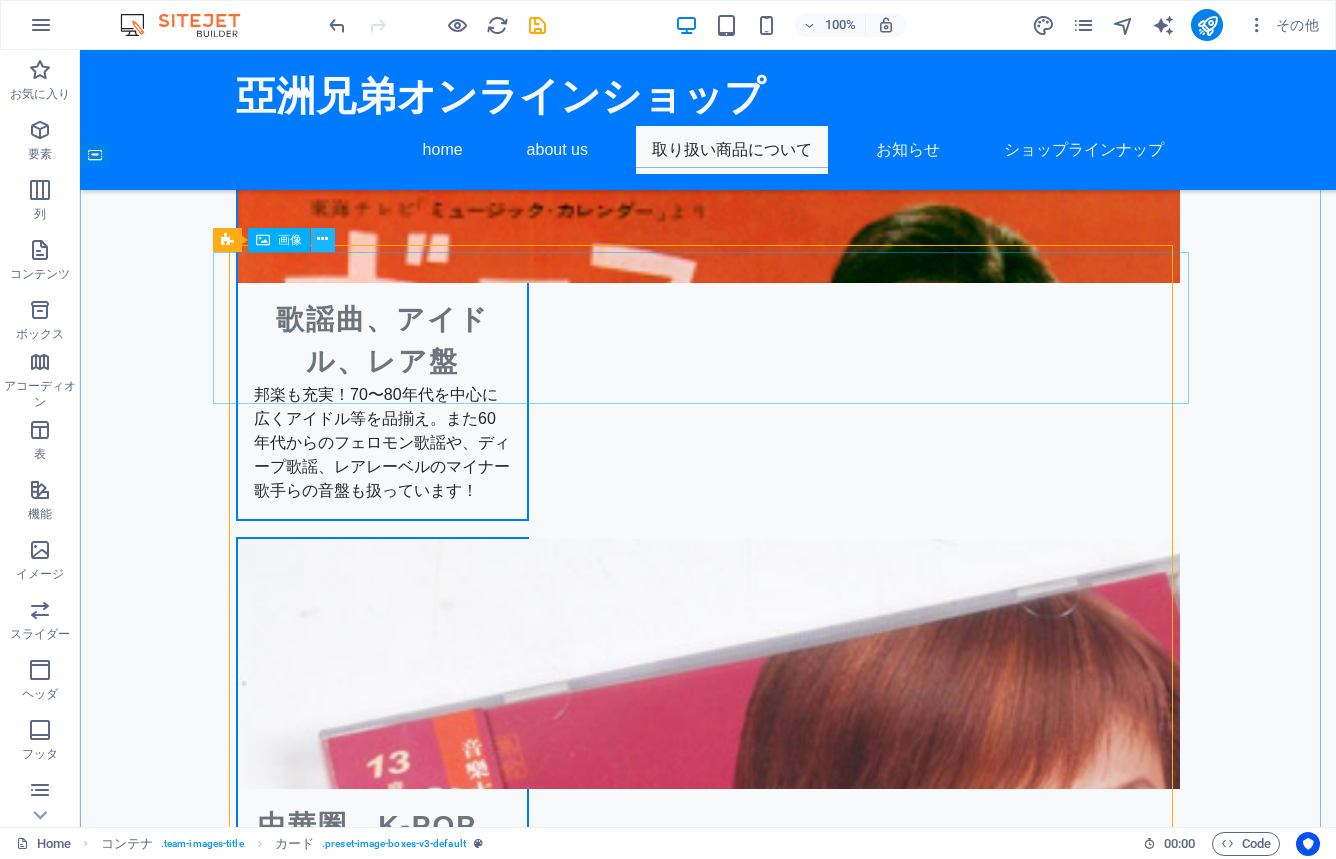 click at bounding box center [323, 240] 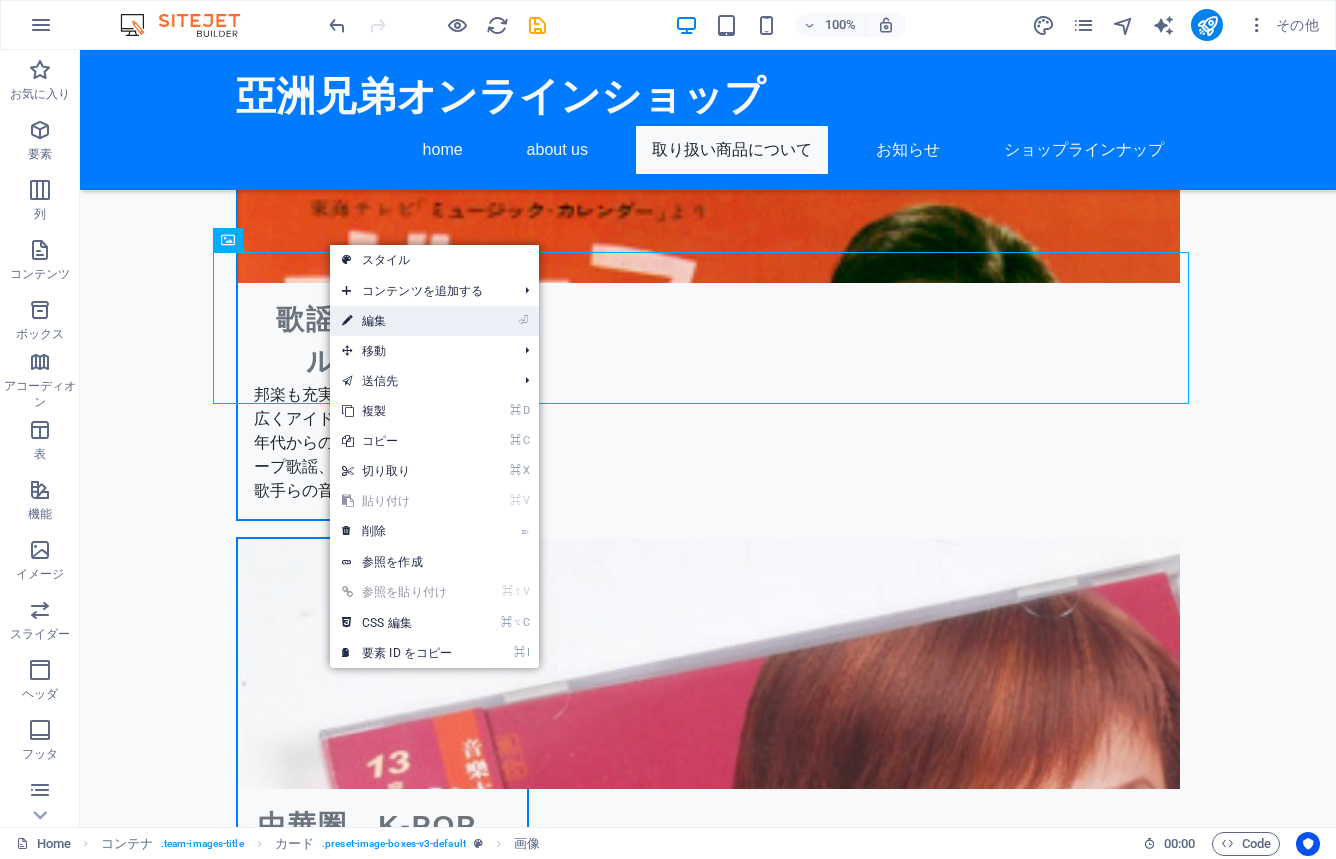 click on "⏎  編集" at bounding box center (397, 321) 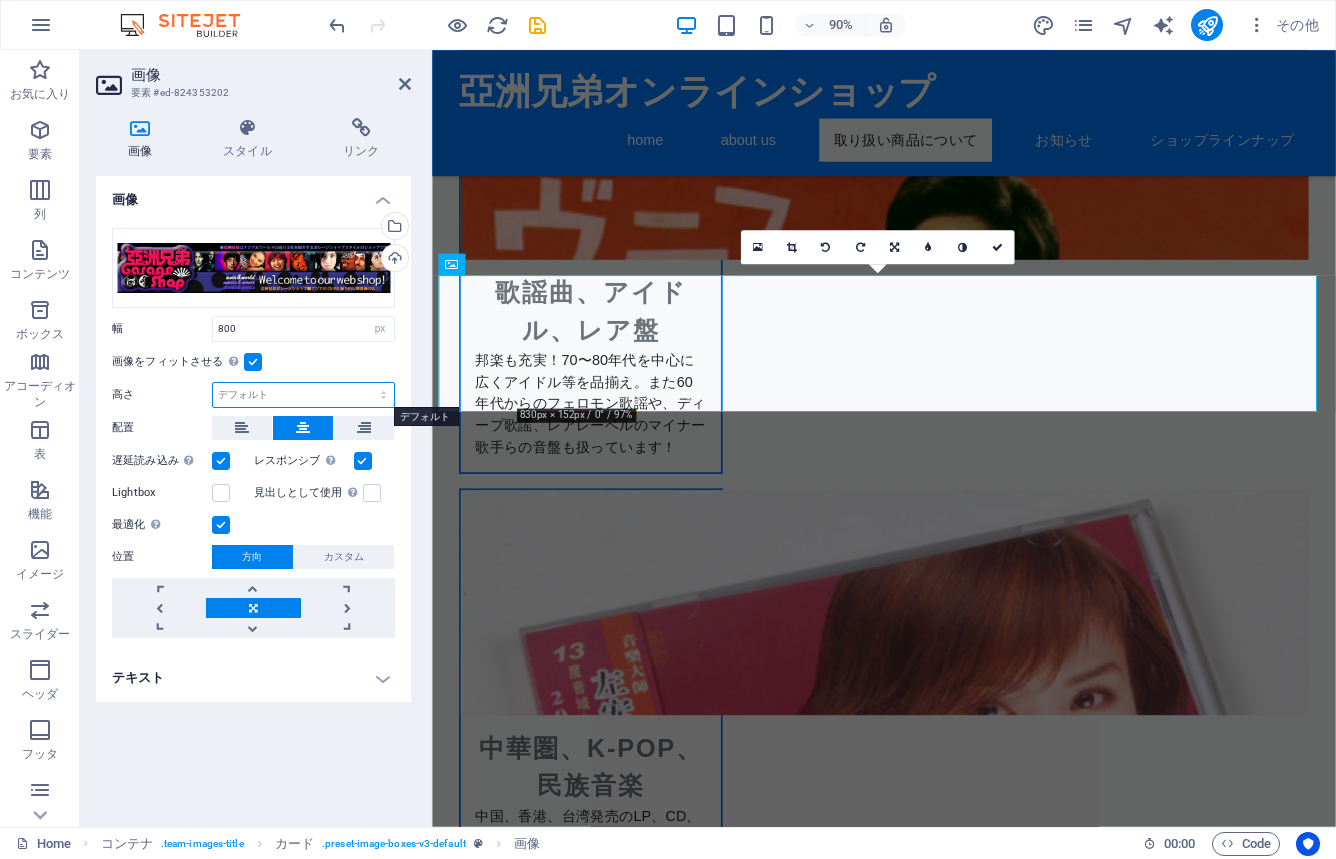 click on "デフォルト 自動 px" at bounding box center (303, 395) 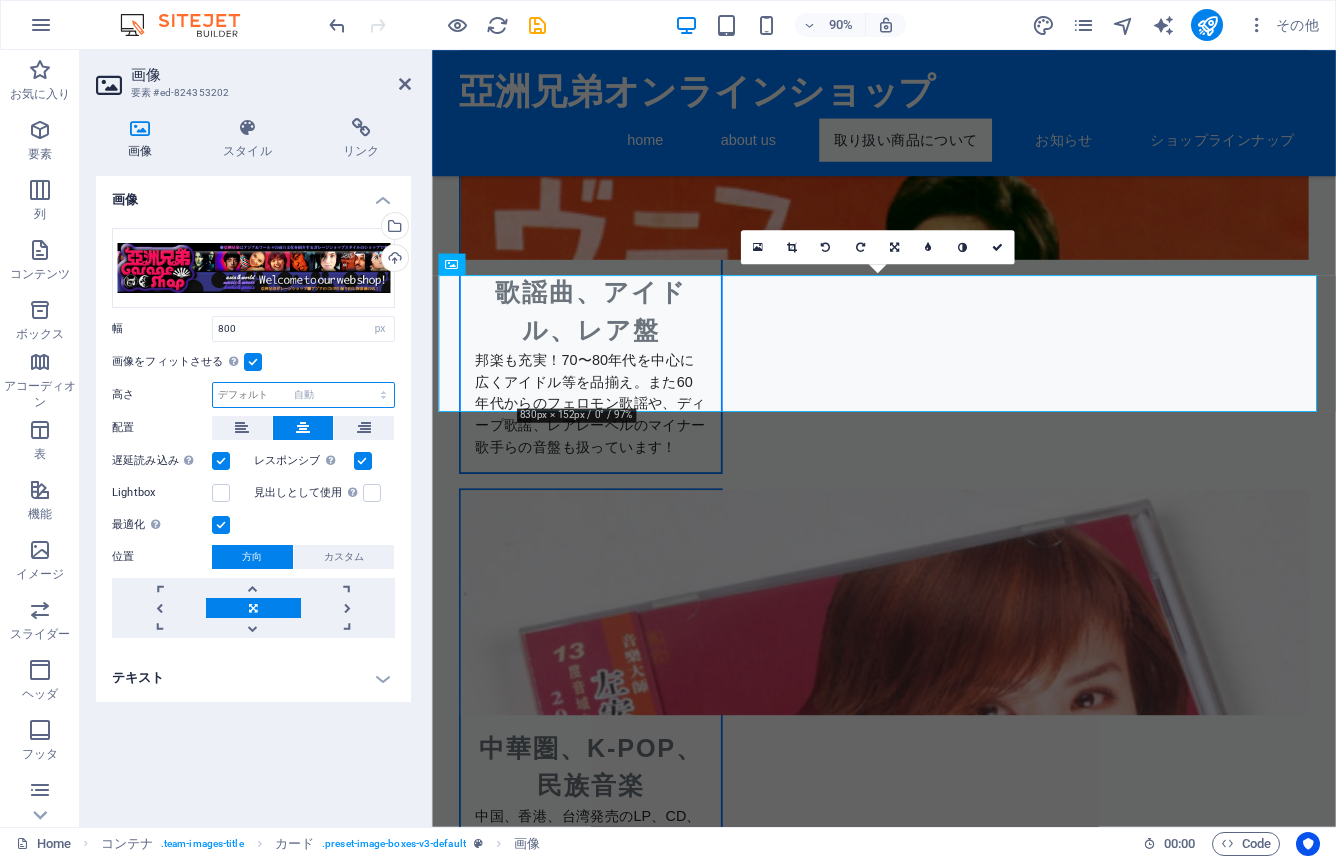 select on "DISABLED_OPTION_VALUE" 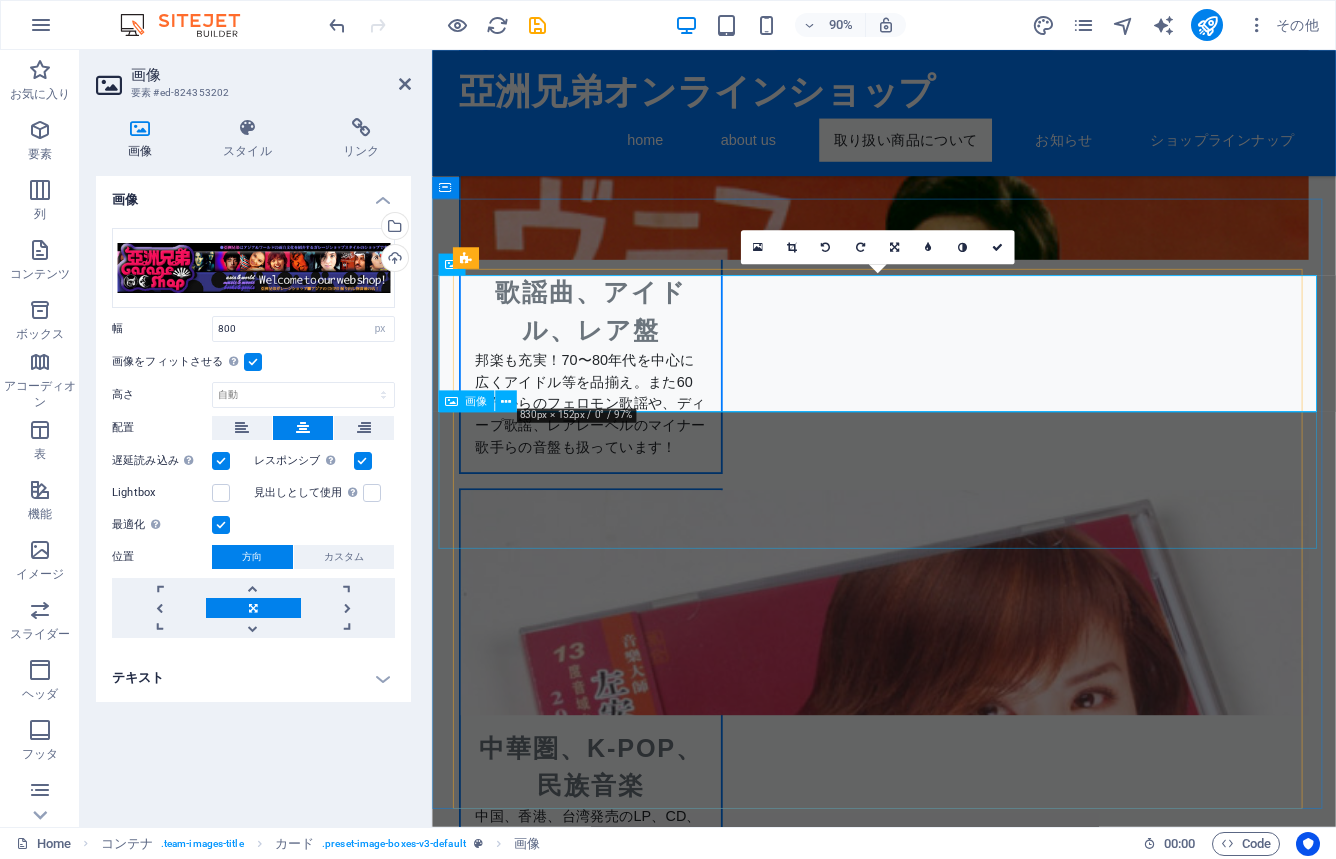 click at bounding box center (934, 3750) 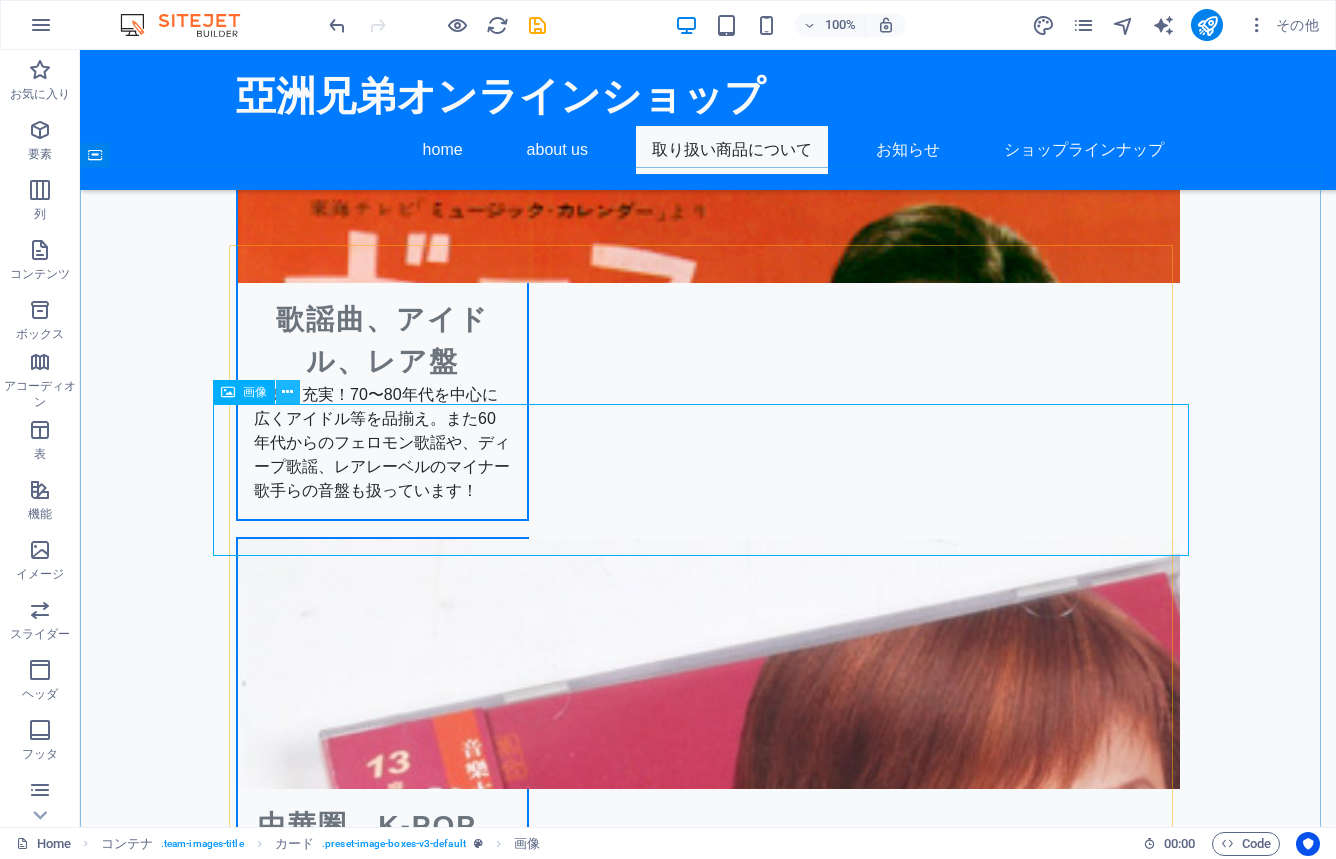 click at bounding box center (287, 392) 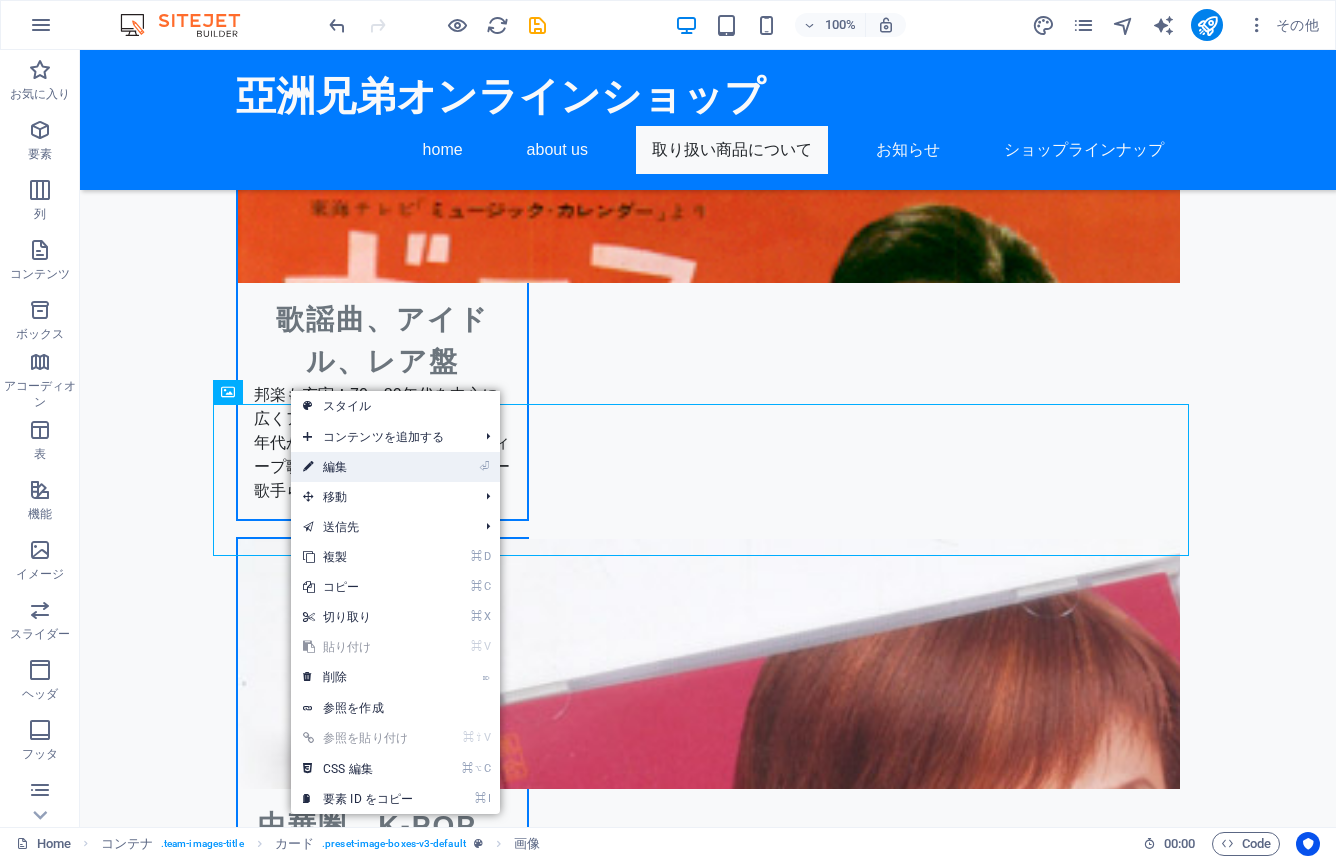 click on "⏎  編集" at bounding box center (358, 467) 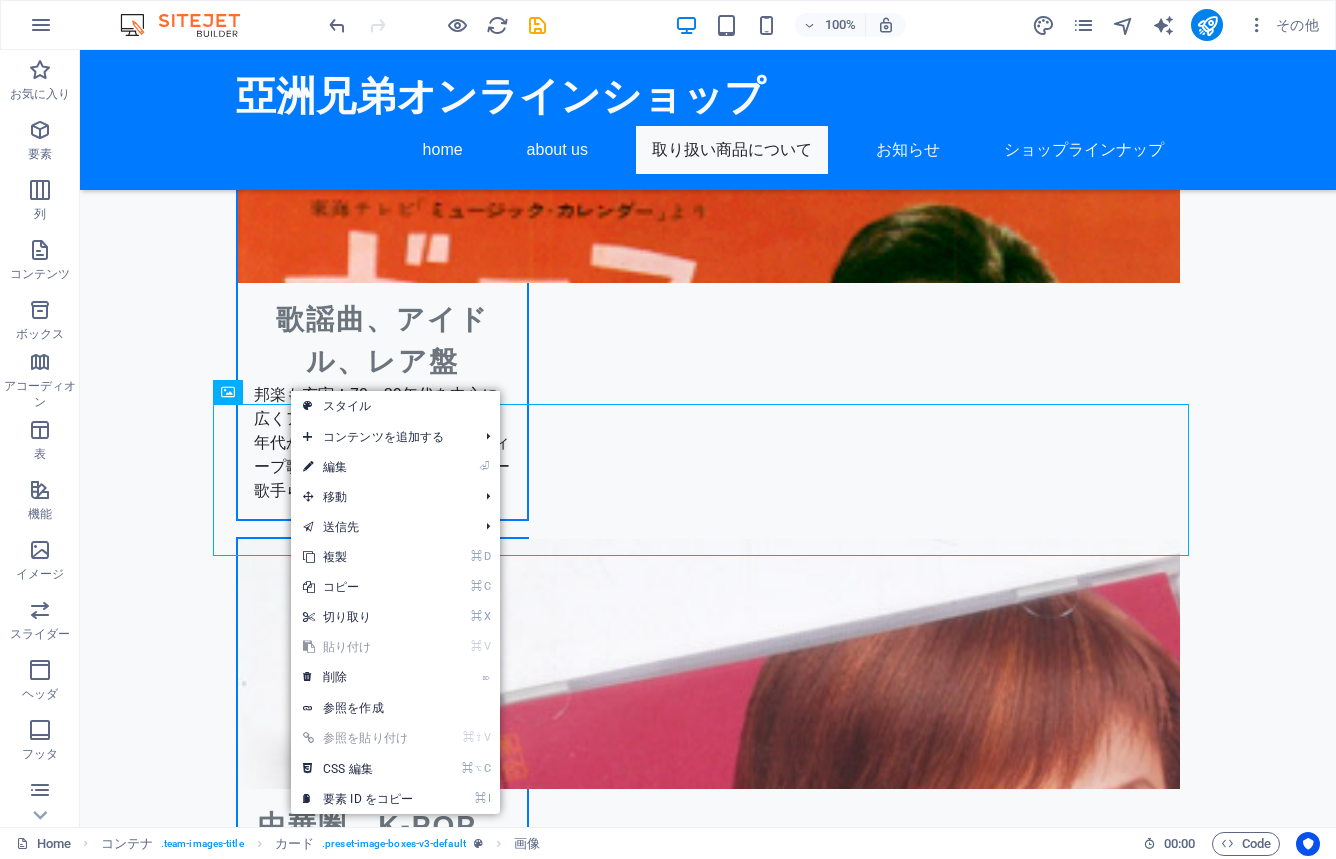 select on "px" 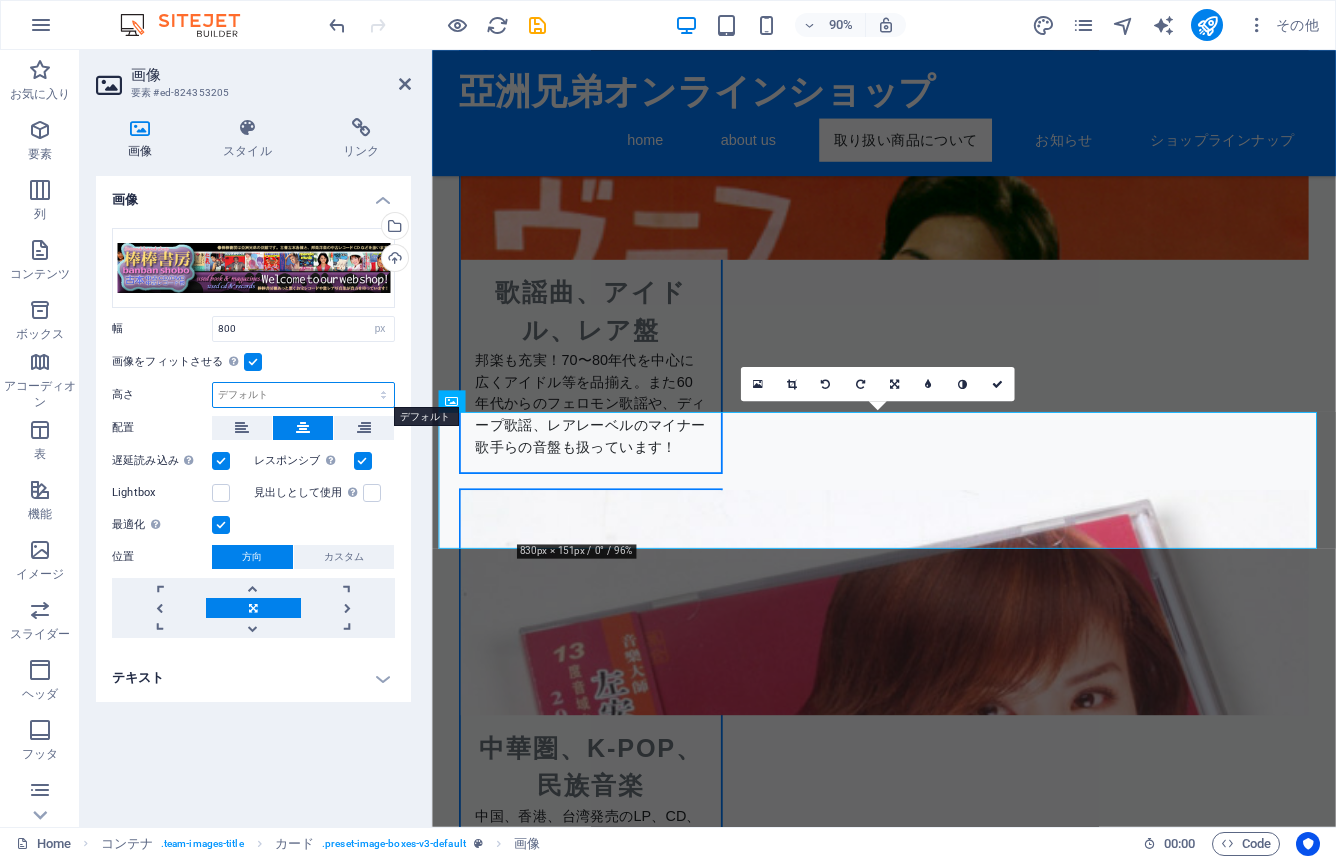 click on "デフォルト 自動 px" at bounding box center [303, 395] 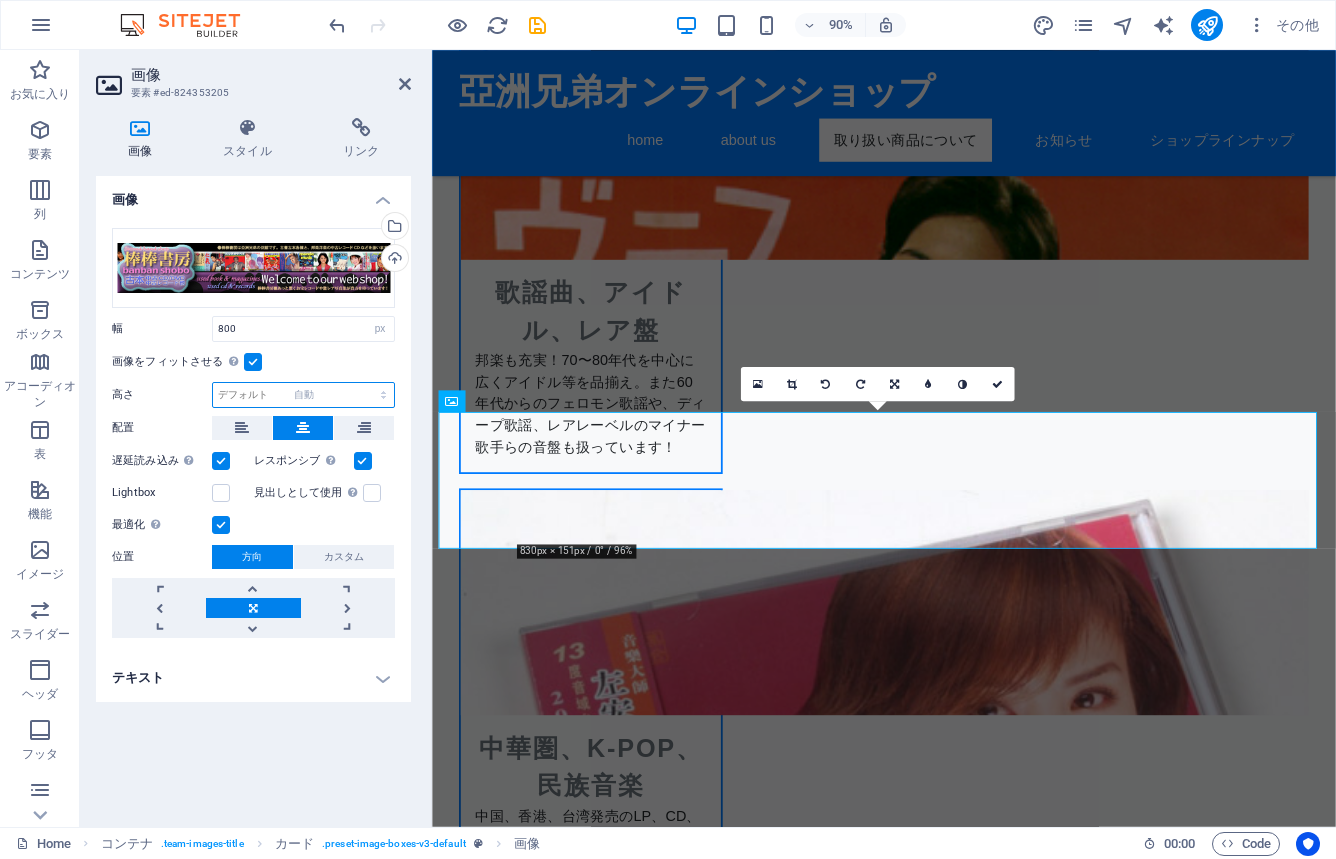 select on "DISABLED_OPTION_VALUE" 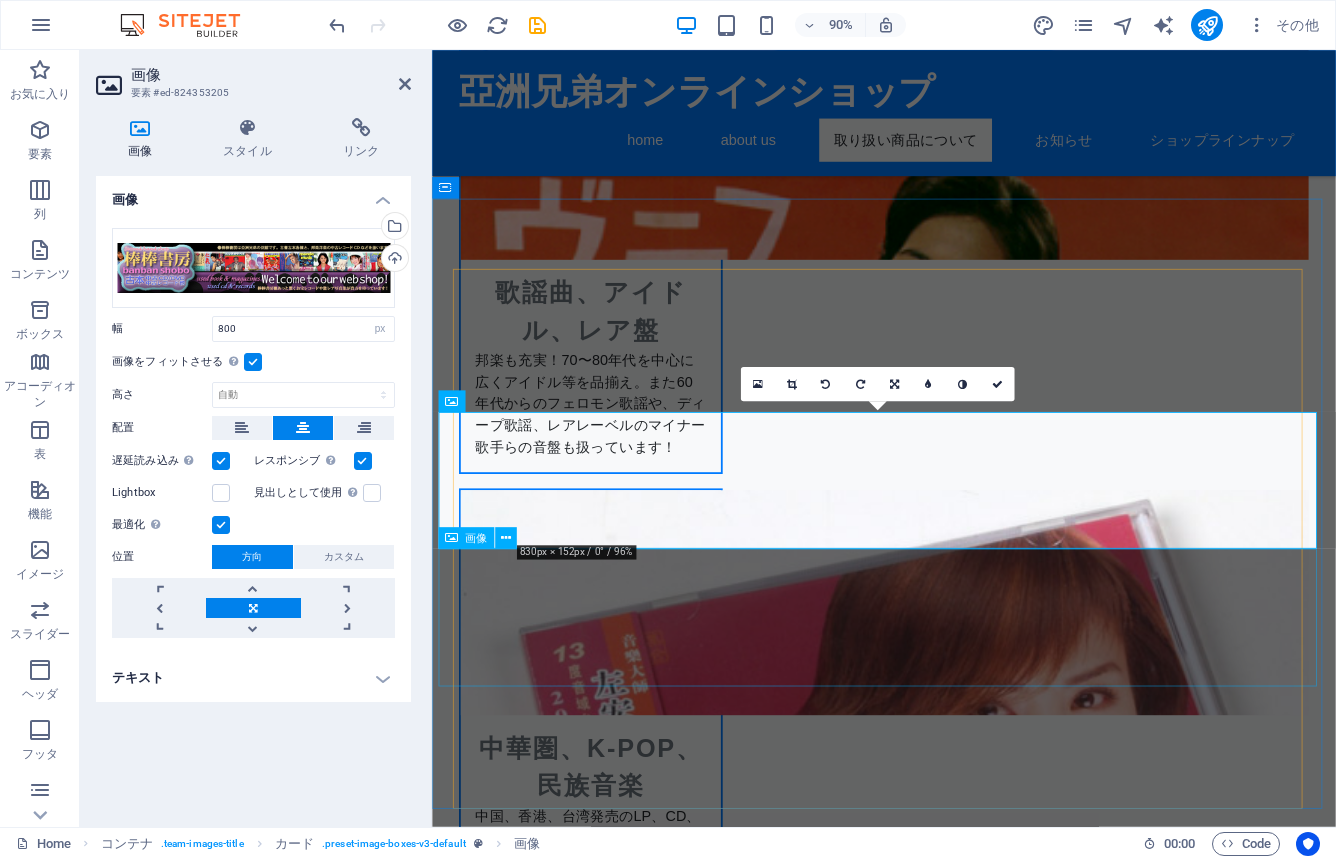 click at bounding box center (934, 3897) 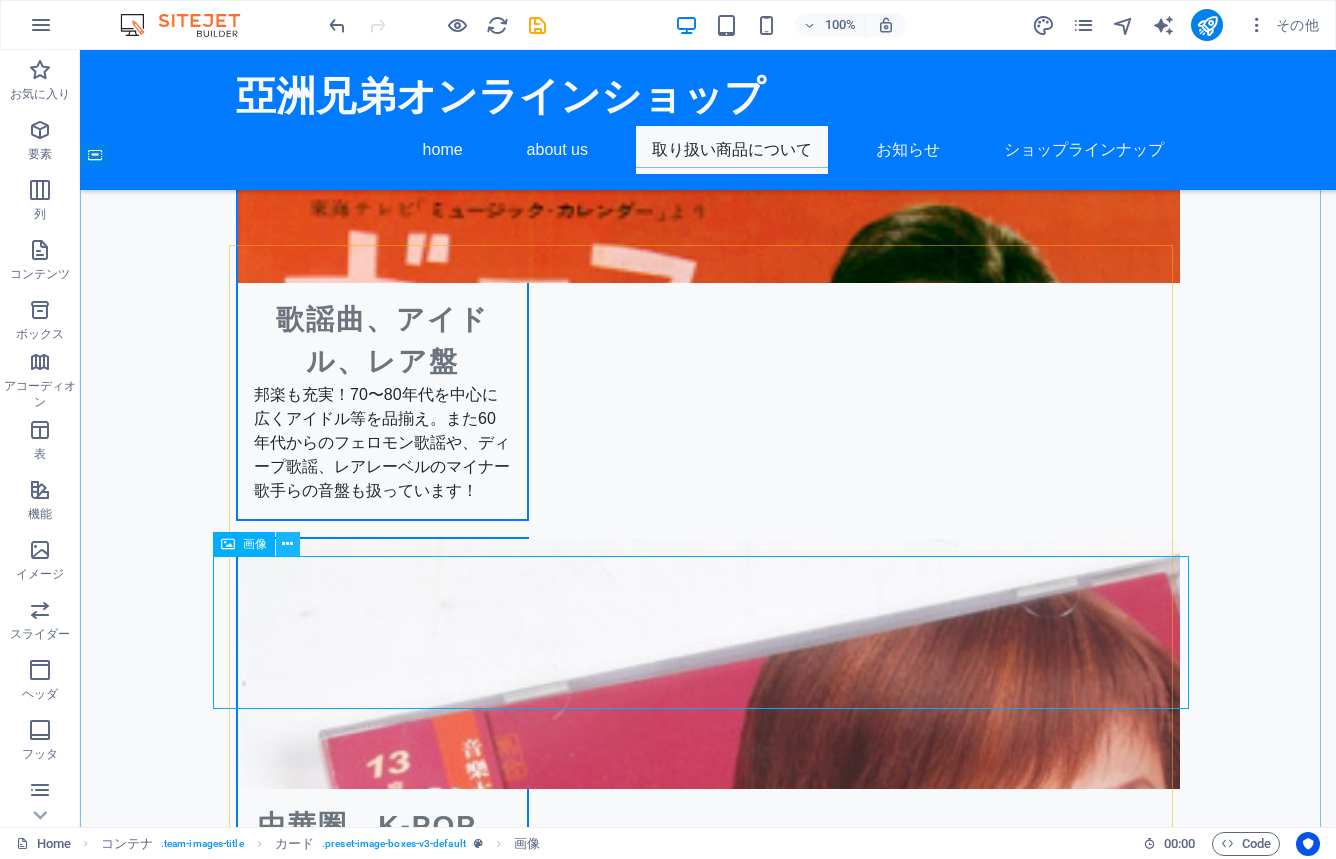click at bounding box center (287, 544) 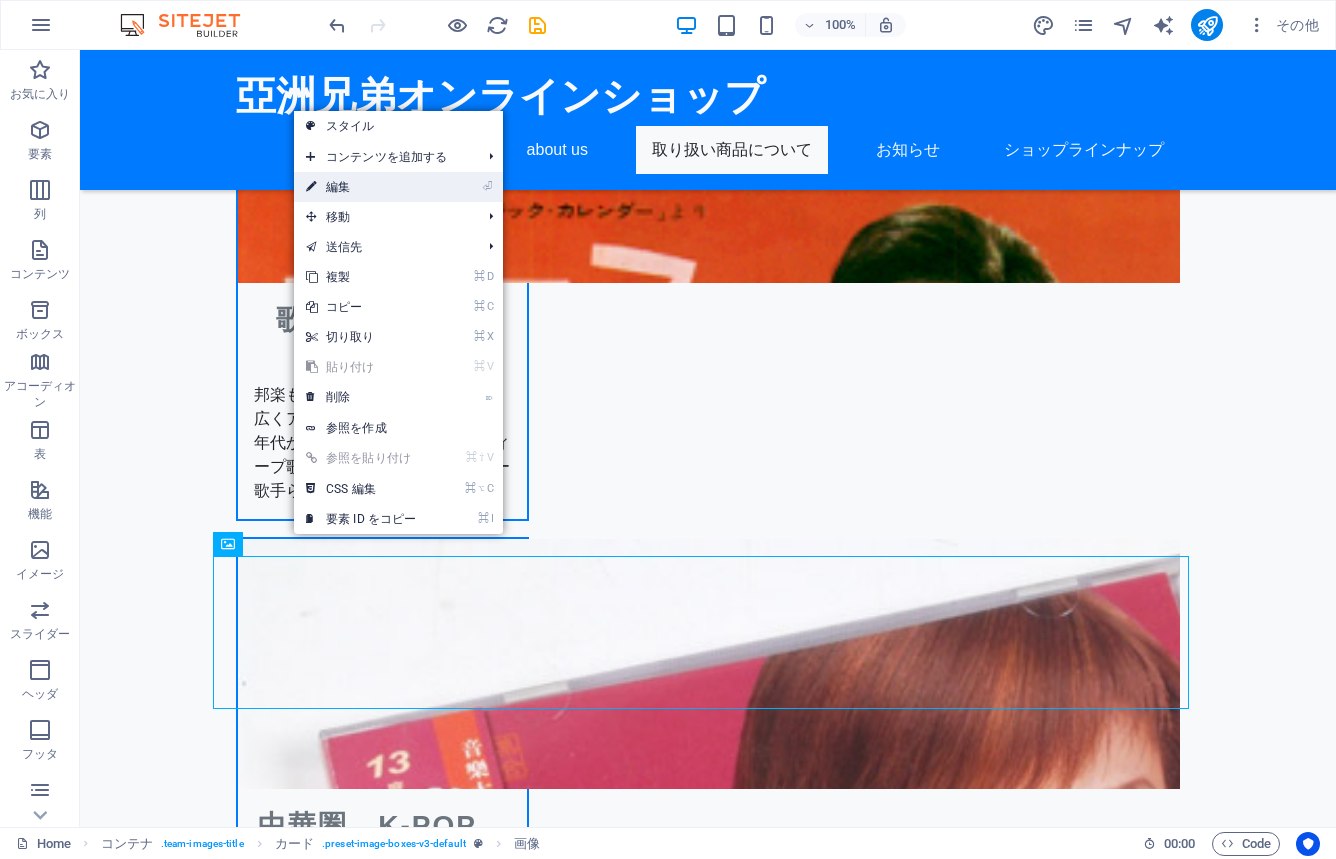 click on "⏎  編集" at bounding box center (361, 187) 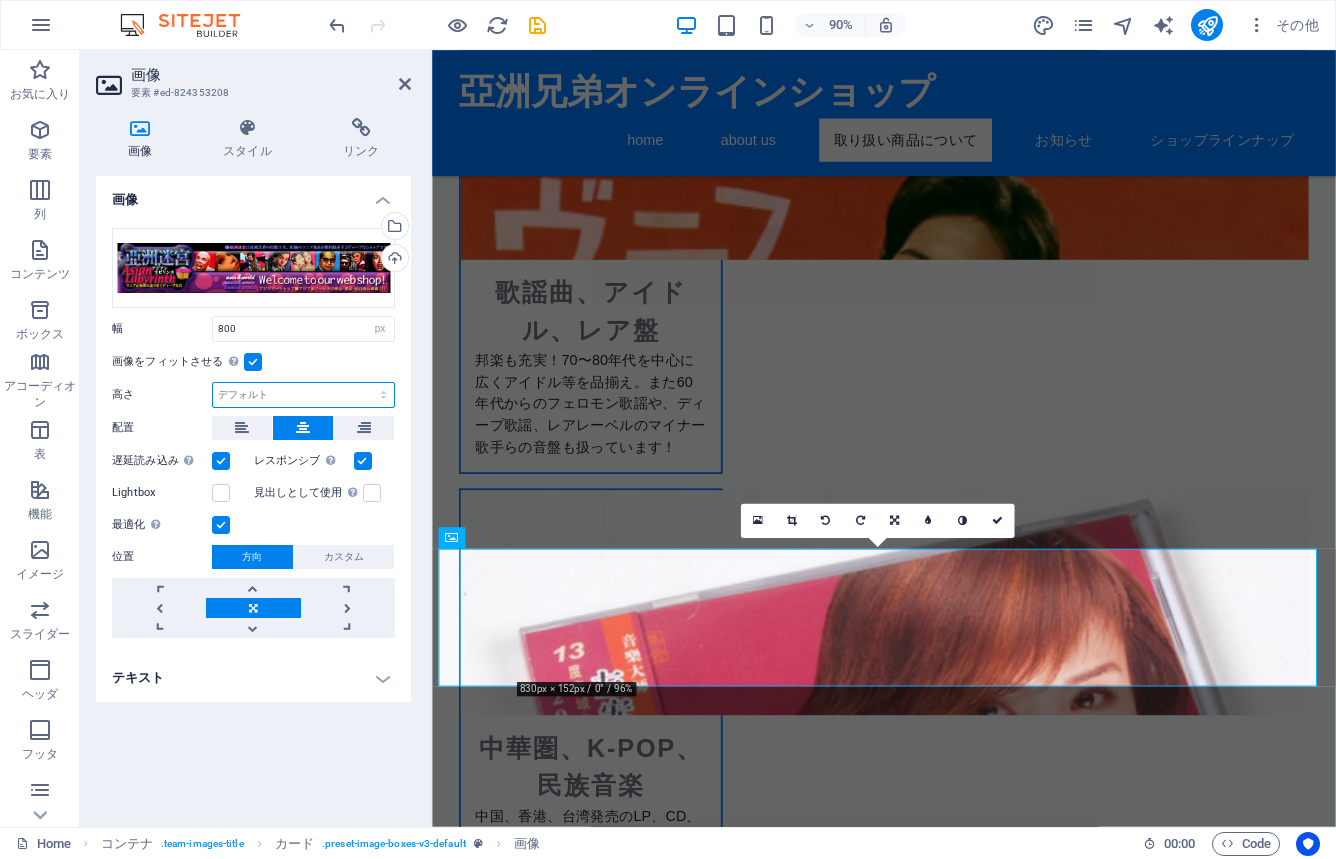 click on "デフォルト 自動 px" at bounding box center (303, 395) 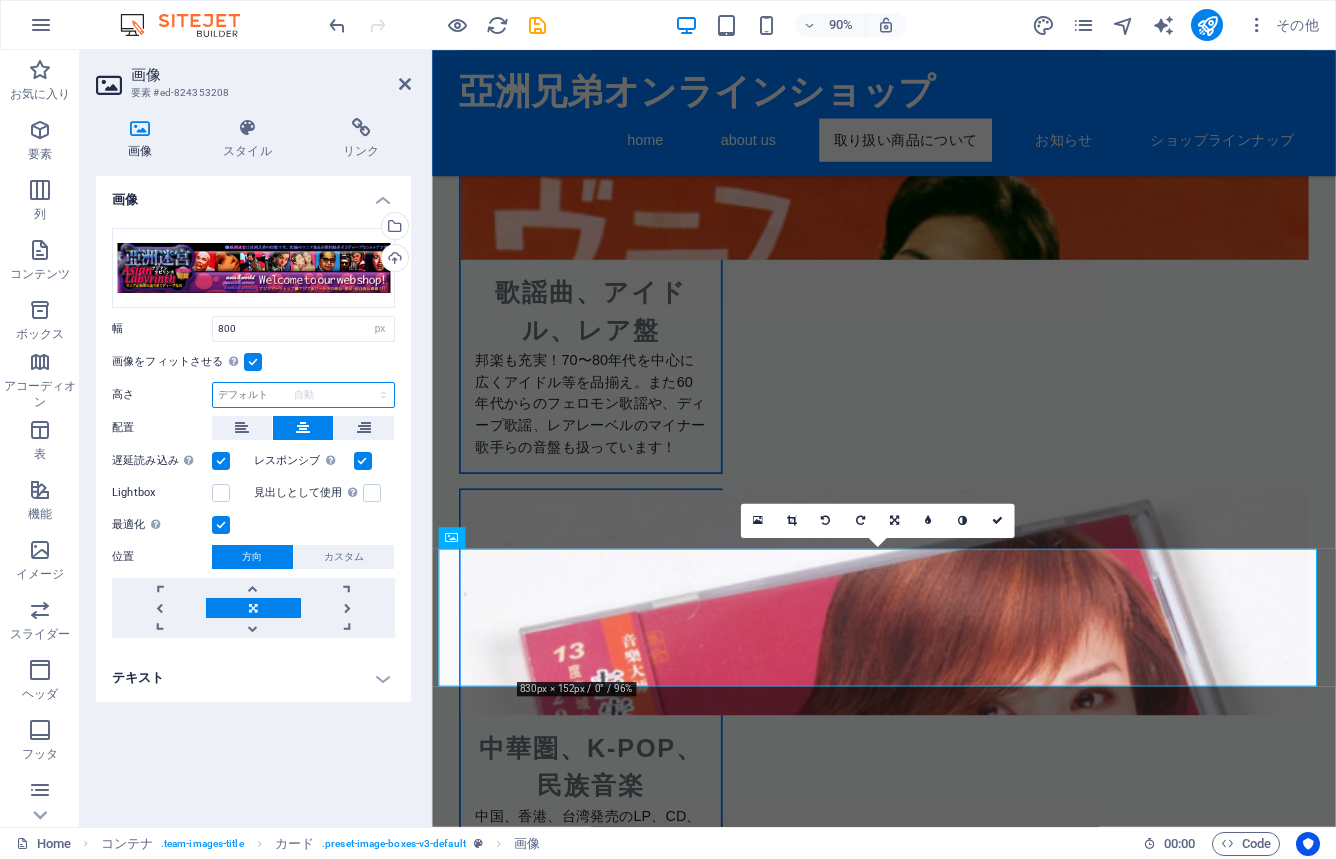 select on "DISABLED_OPTION_VALUE" 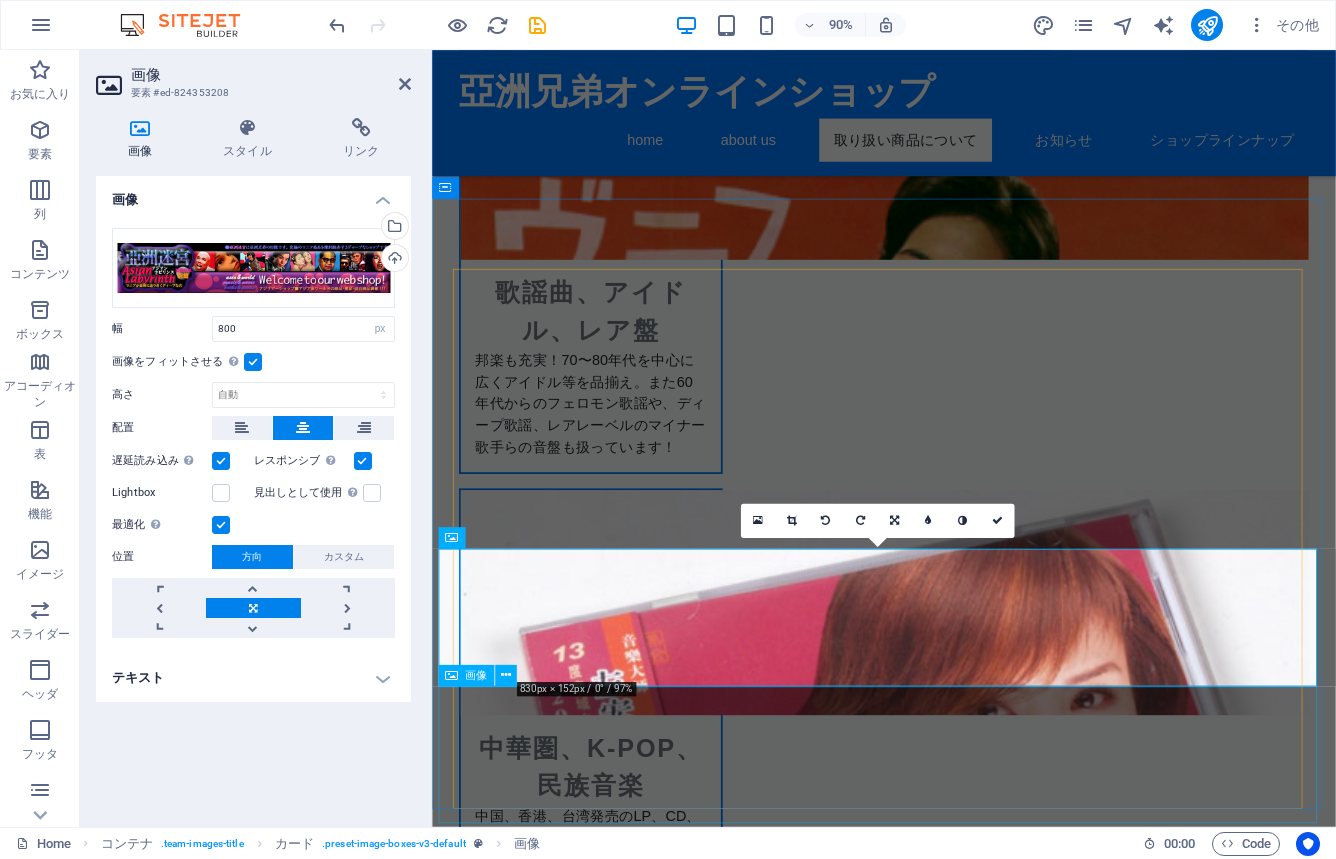 click at bounding box center [934, 4043] 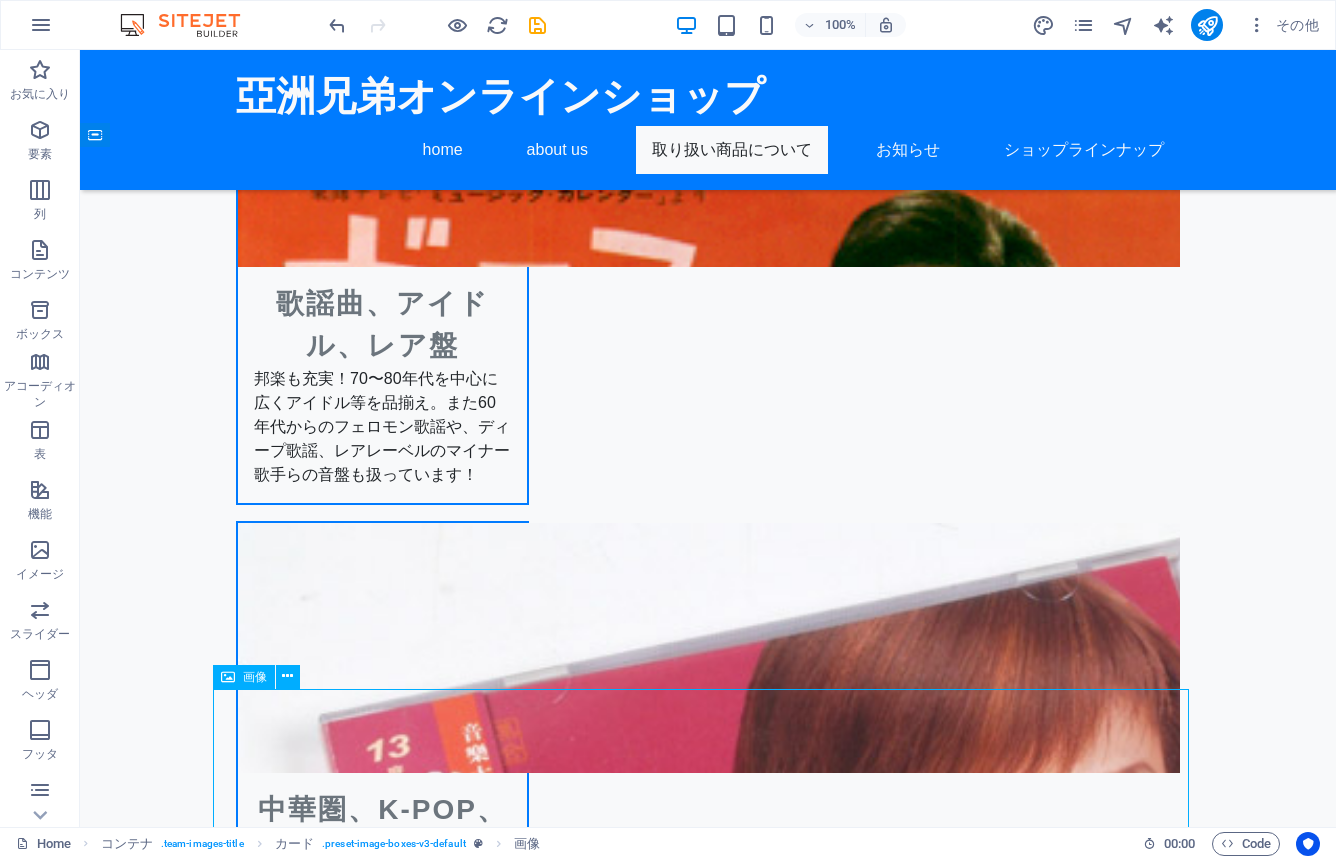 scroll, scrollTop: 2691, scrollLeft: 0, axis: vertical 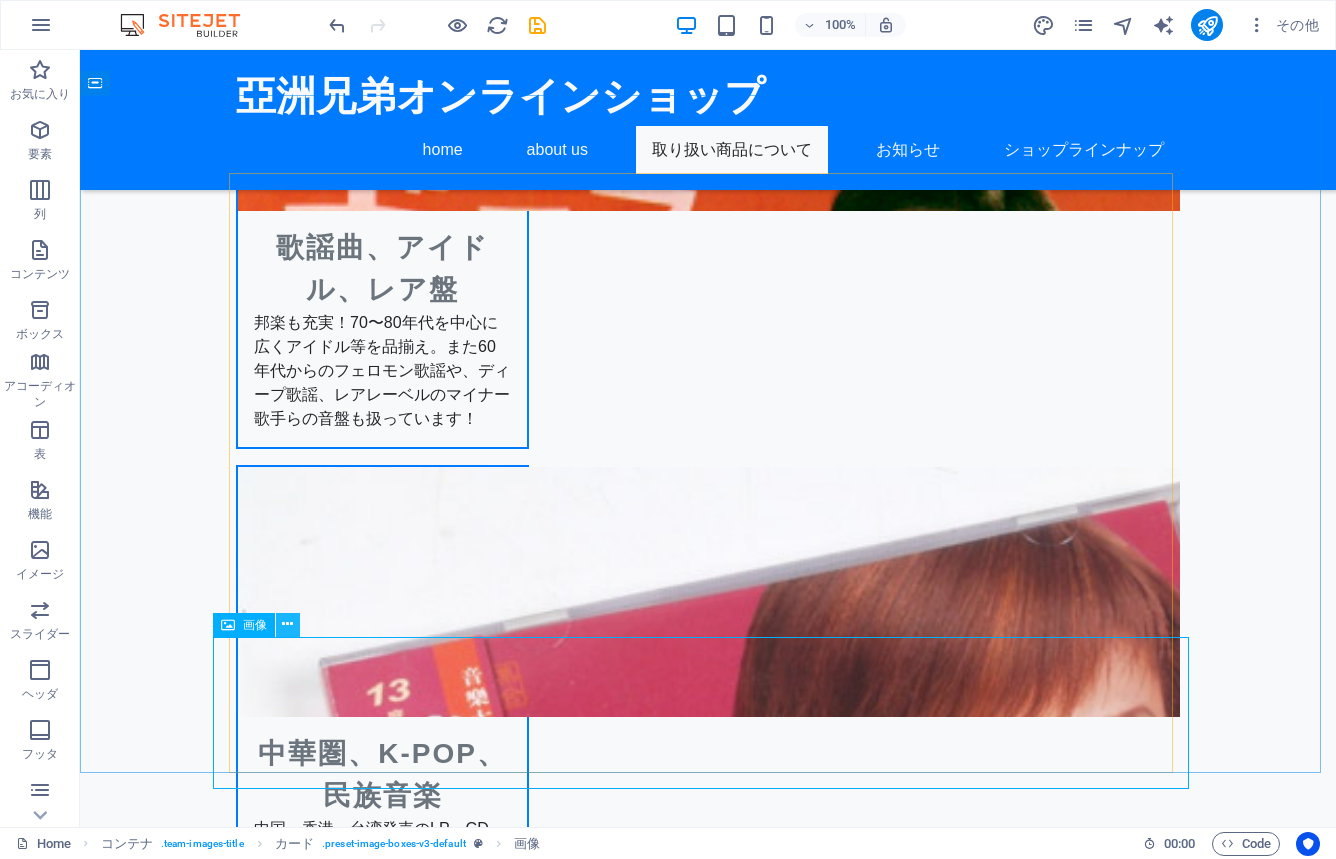 click at bounding box center [287, 624] 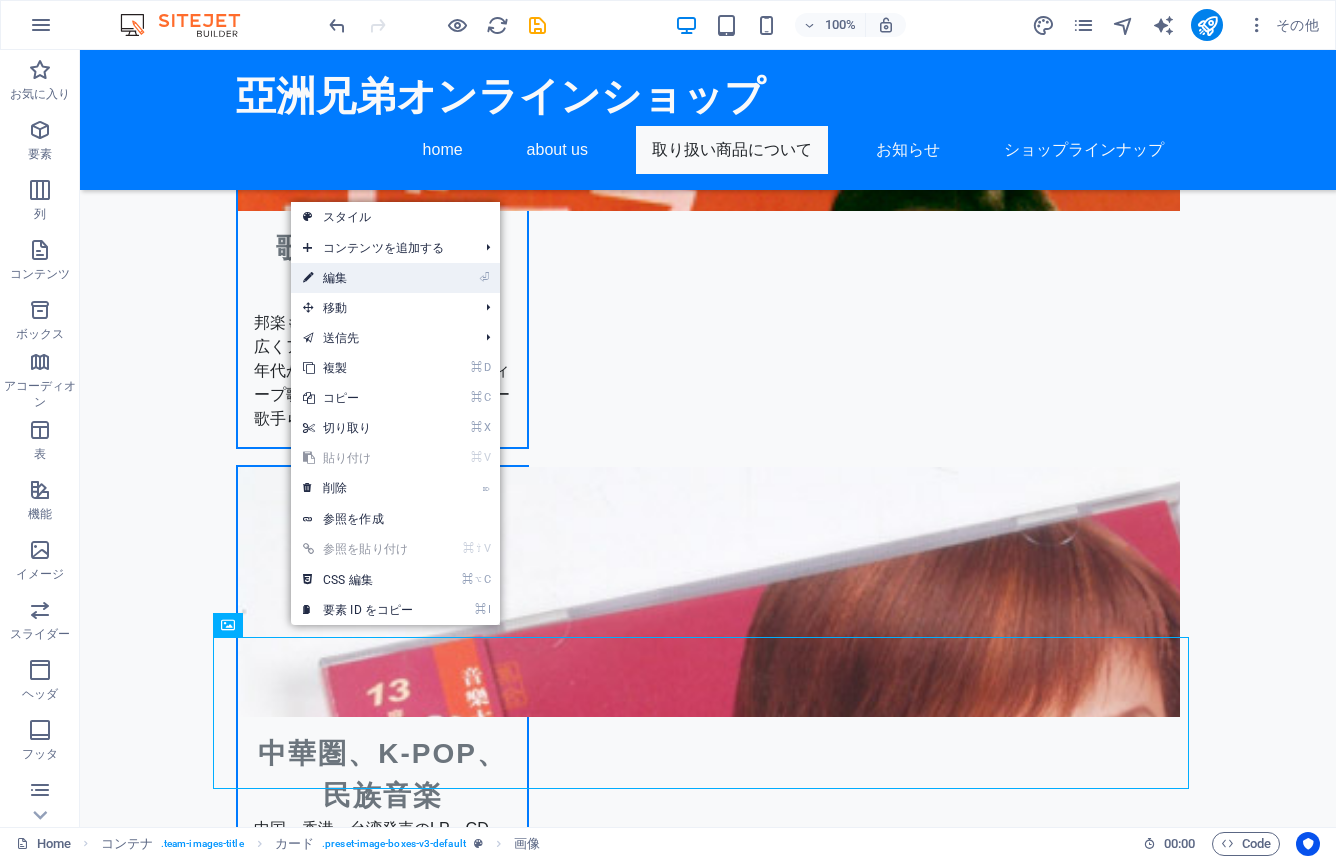 click on "⏎  編集" at bounding box center [358, 278] 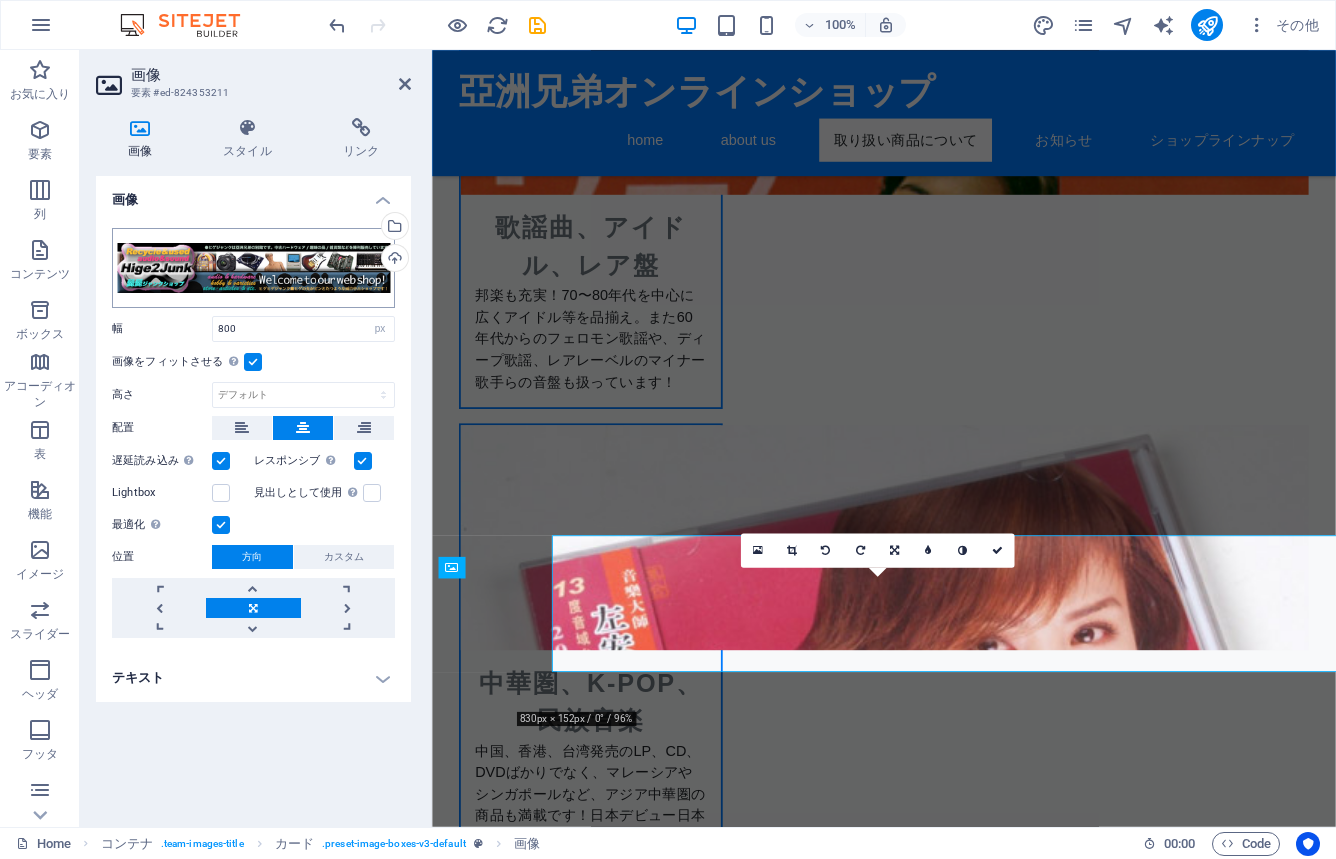 scroll, scrollTop: 2739, scrollLeft: 0, axis: vertical 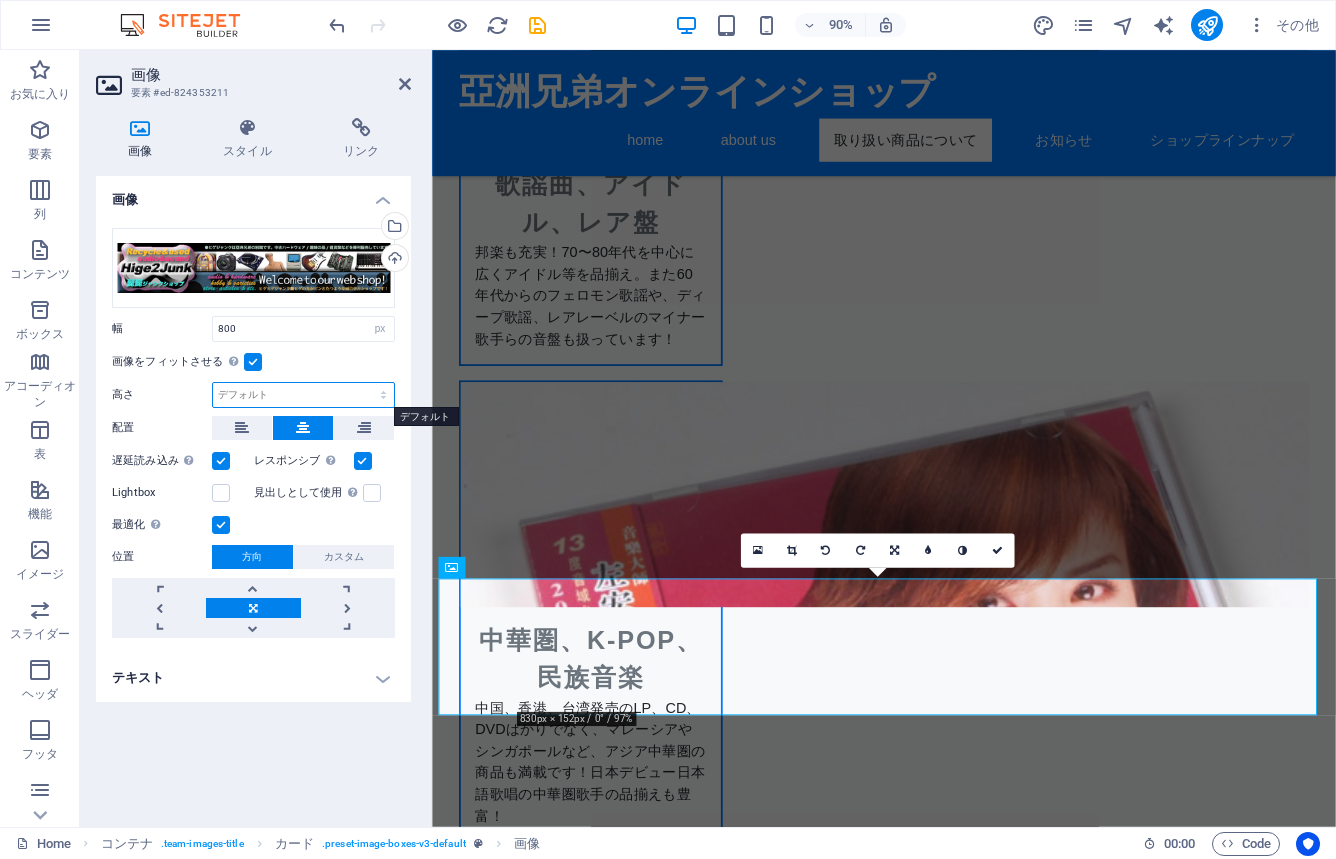 click on "デフォルト 自動 px" at bounding box center (303, 395) 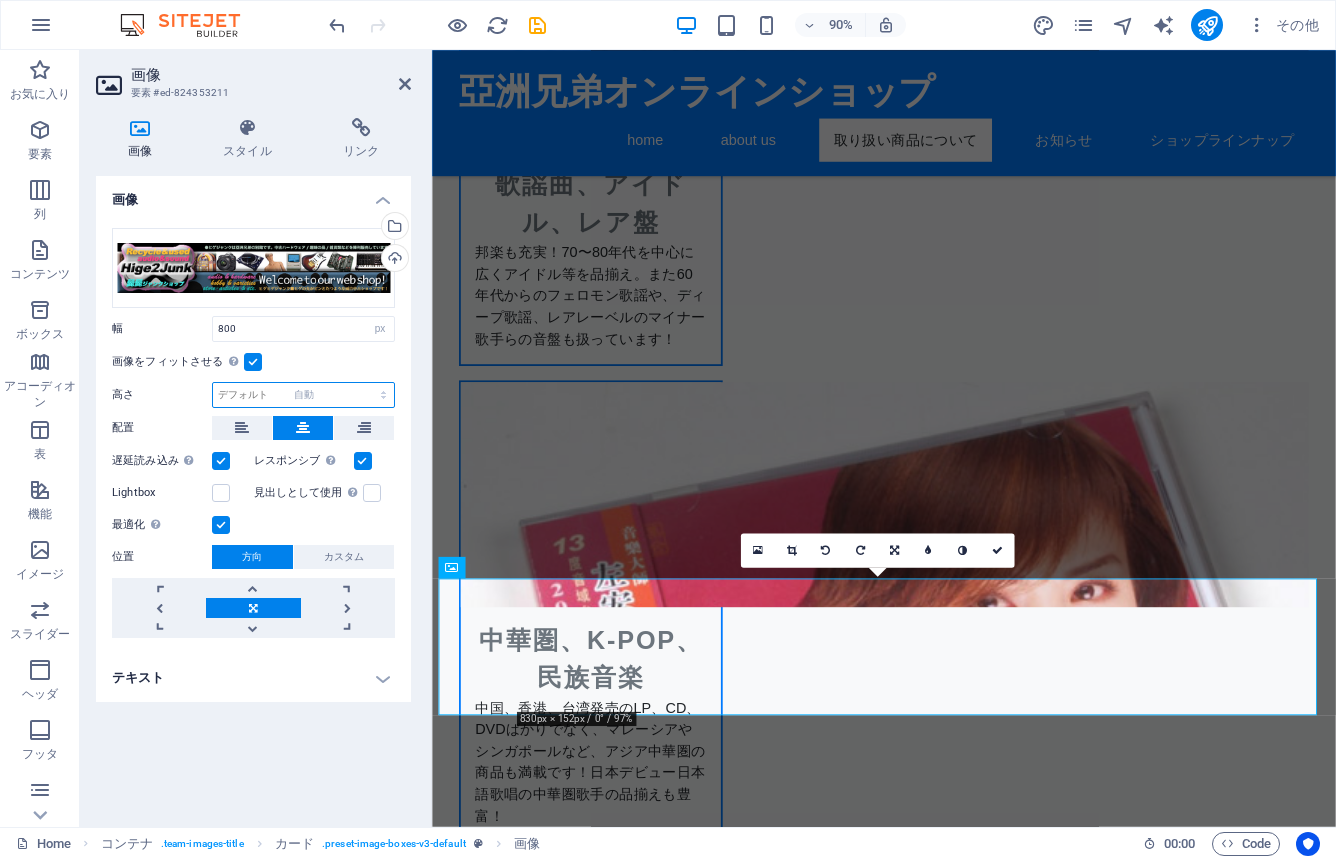 select on "DISABLED_OPTION_VALUE" 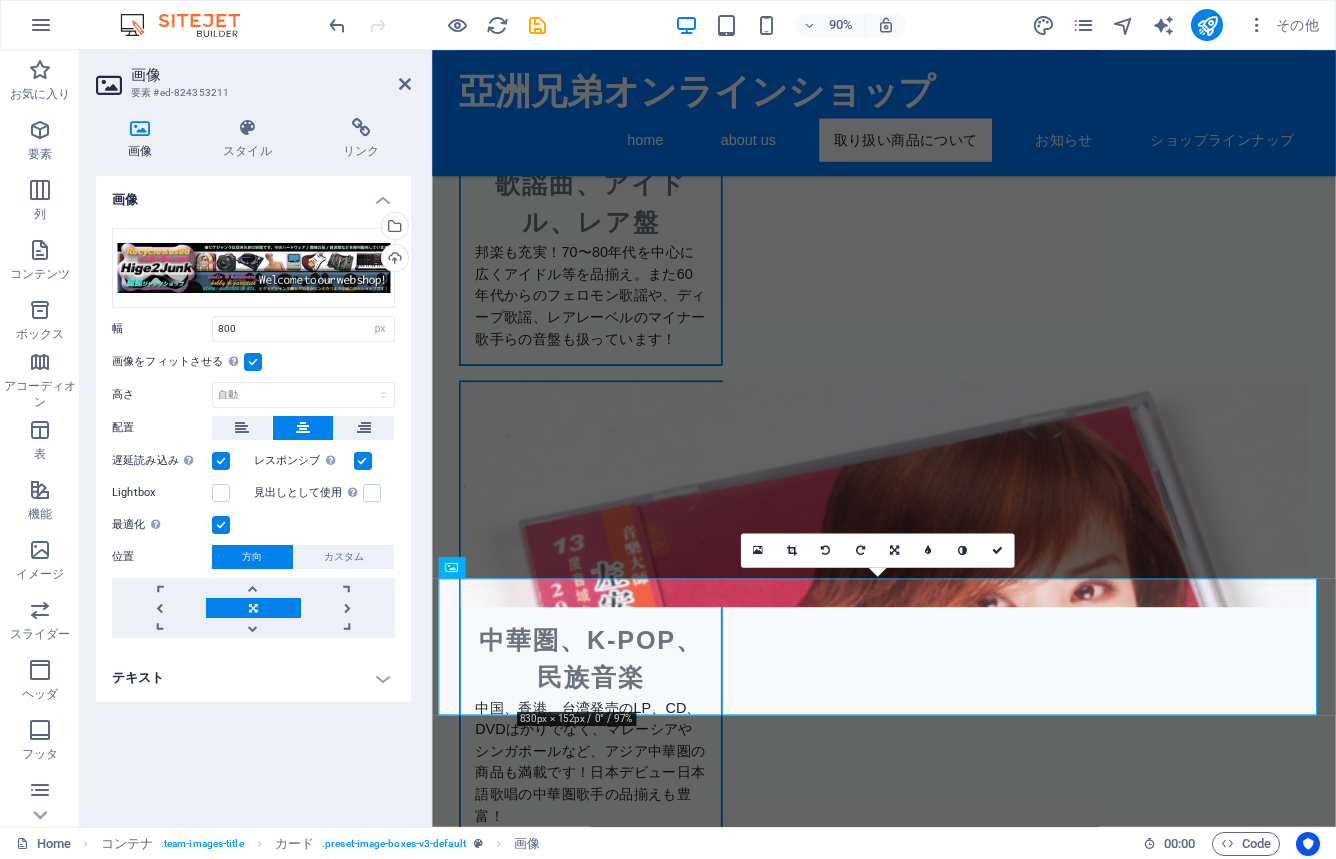 click on "画像 ここにファイルをドラッグするか、クリックしてファイルを選択するか、 ［ファイル］または無料のストック写真・動画からファイルを選択 してください。 ファイルマネージャやストック写真からファイルを選択するか、ファイルをアップロードする アップロード 幅 800 デフォルト 自動 px rem % em vh vw 画像をフィットさせる 固定の幅と高さに画像を自動的にフィットさせます 高さ デフォルト 自動 px 配置 遅延読み込み ページの読み込みでページ速度が改善された後で画像を読み込みます。 レスポンシブ Retina 画像とスマートフォンに最適化されたサイズの画像を自動的に読み込む Lightbox 見出しとして使用 最適化 ページ速度を改善するために画像を圧縮します。 位置 方向 カスタム X オフセット 50 px rem % vh vw Y オフセット 50 px rem % vh vw フロートなし" at bounding box center (253, 493) 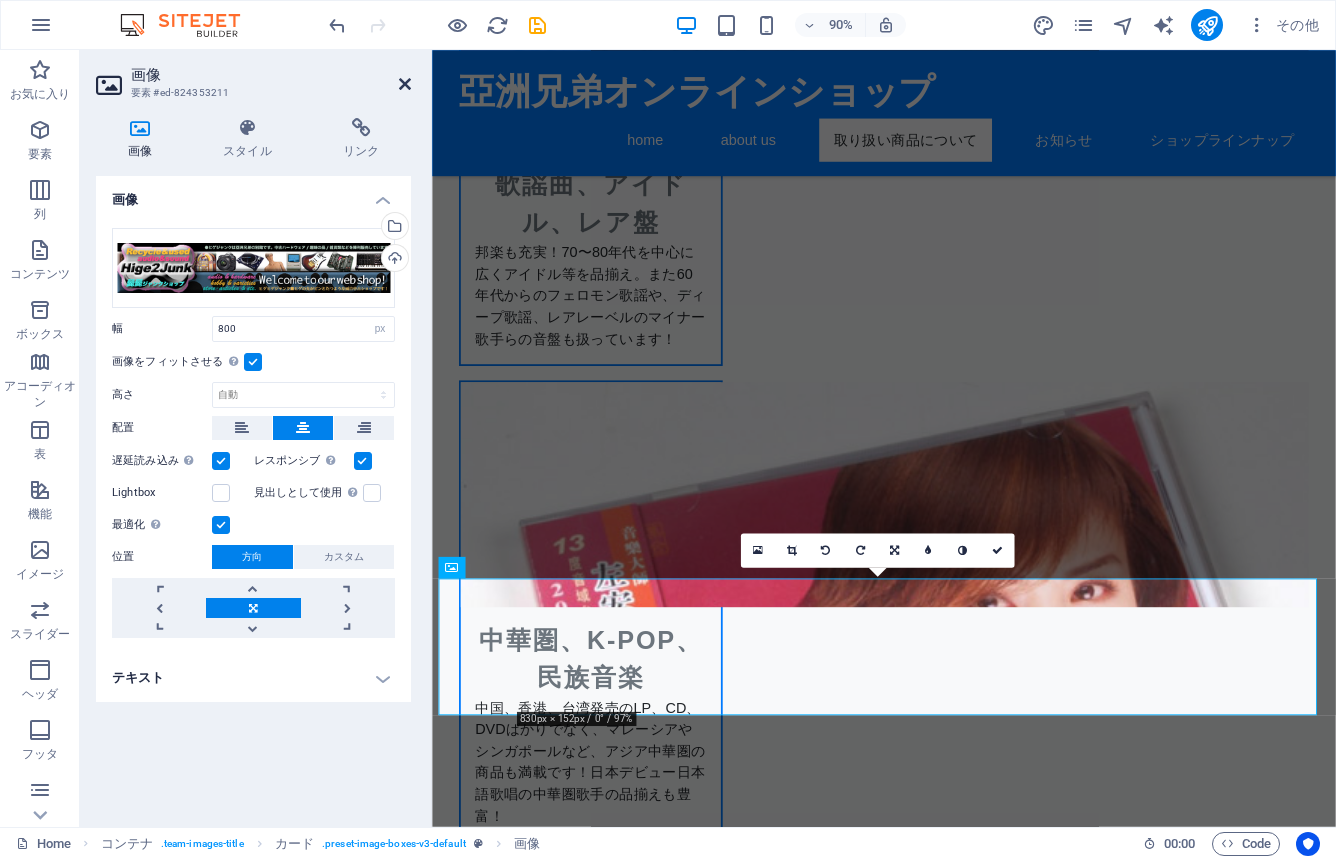 click at bounding box center (405, 84) 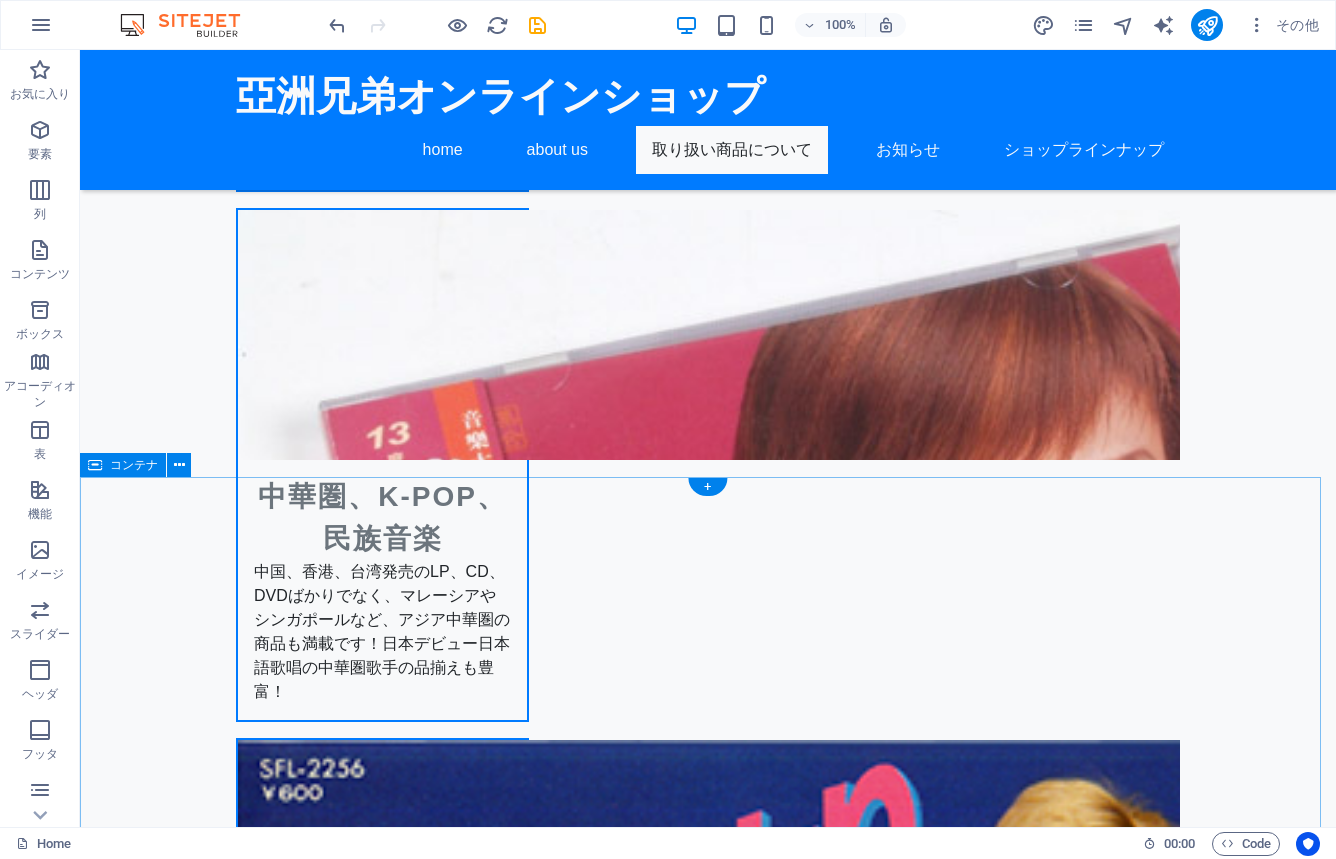 scroll, scrollTop: 2987, scrollLeft: 0, axis: vertical 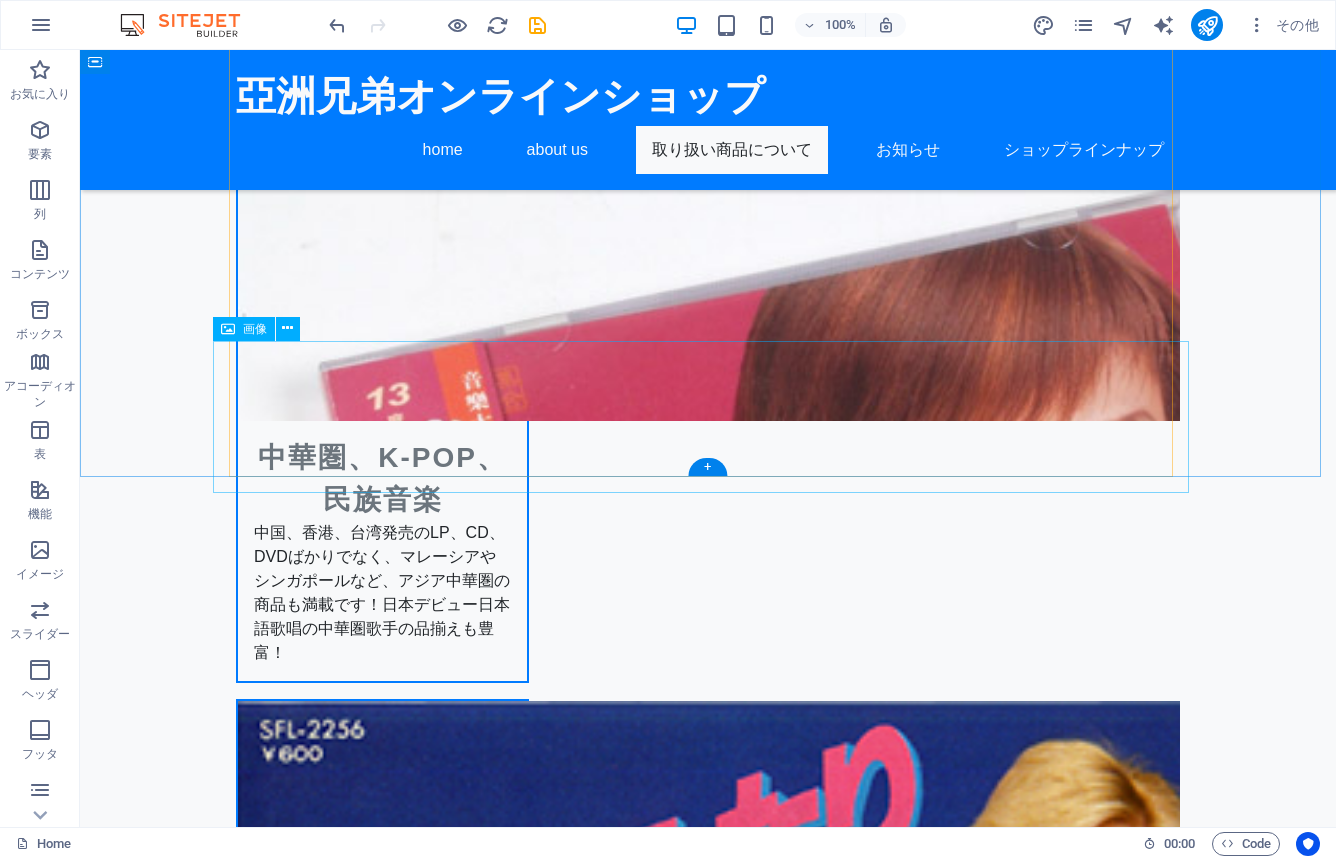 click at bounding box center [708, 3628] 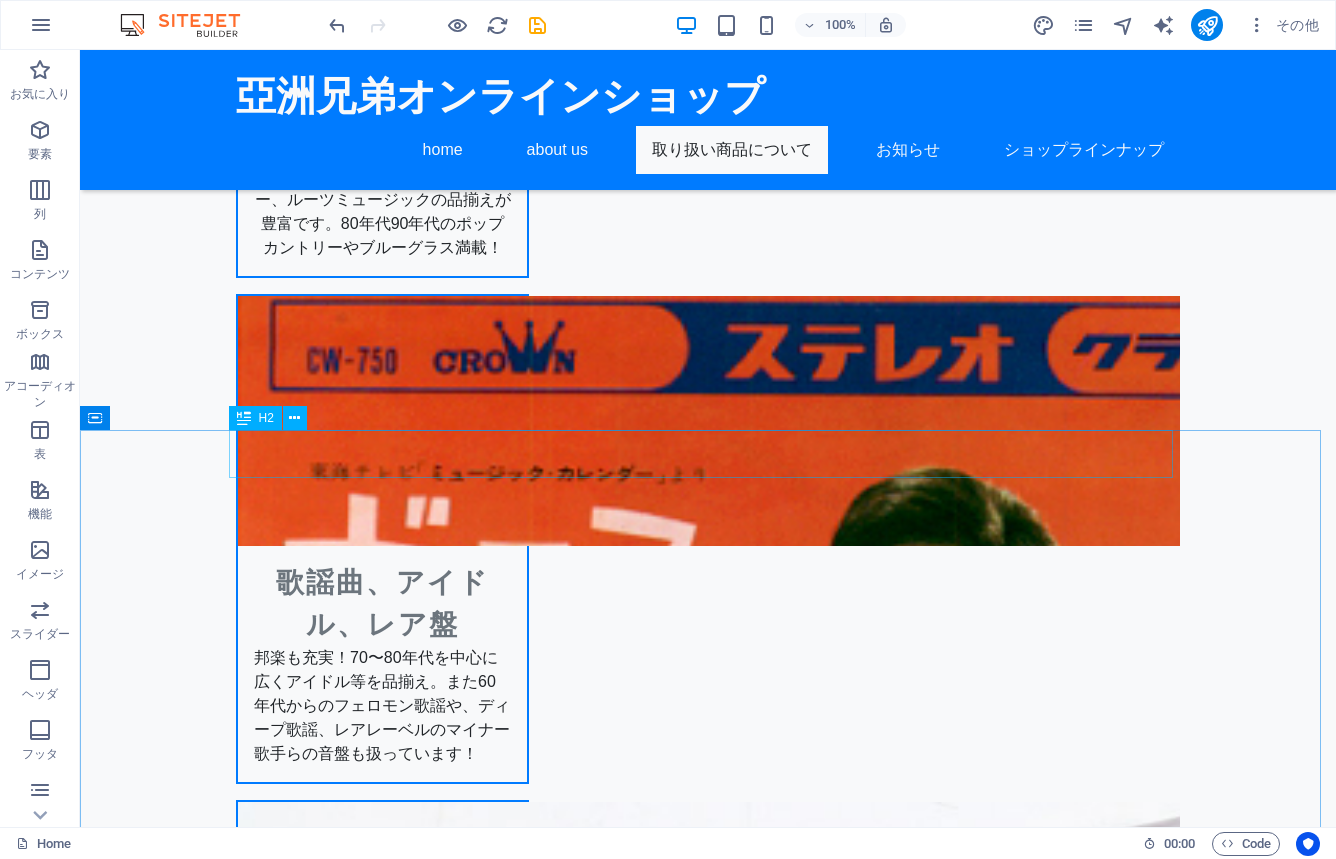 scroll, scrollTop: 2375, scrollLeft: 0, axis: vertical 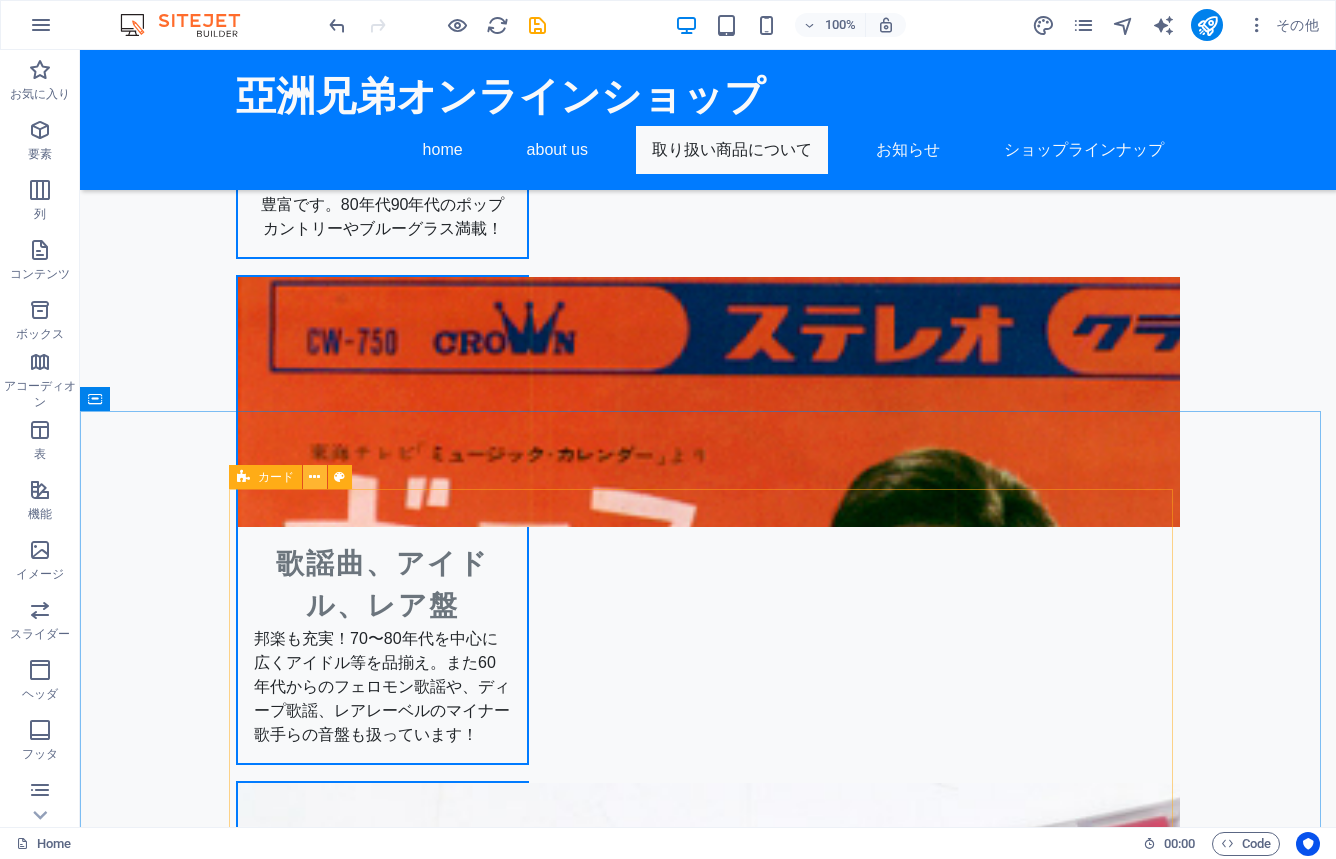 click at bounding box center (314, 477) 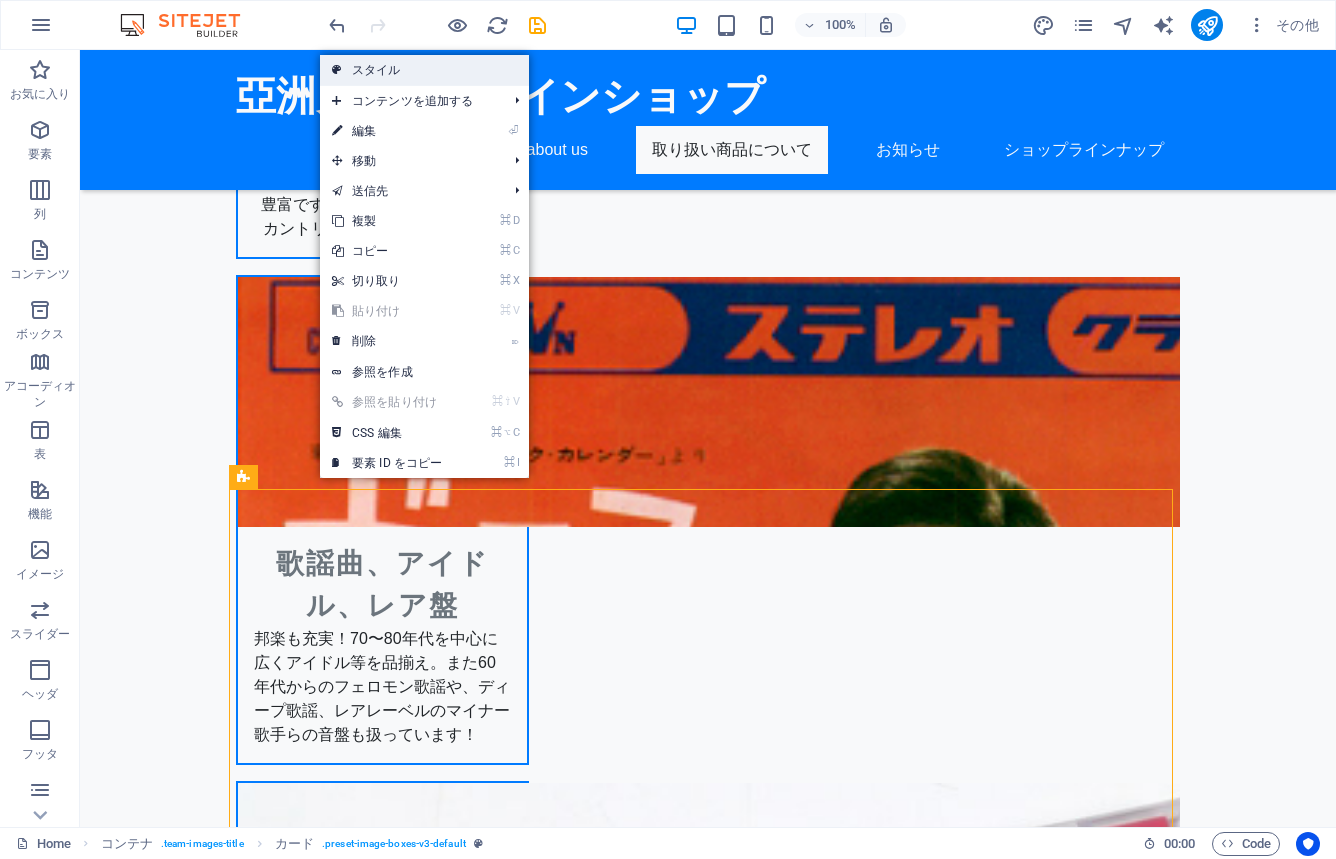 click on "スタイル" at bounding box center [424, 70] 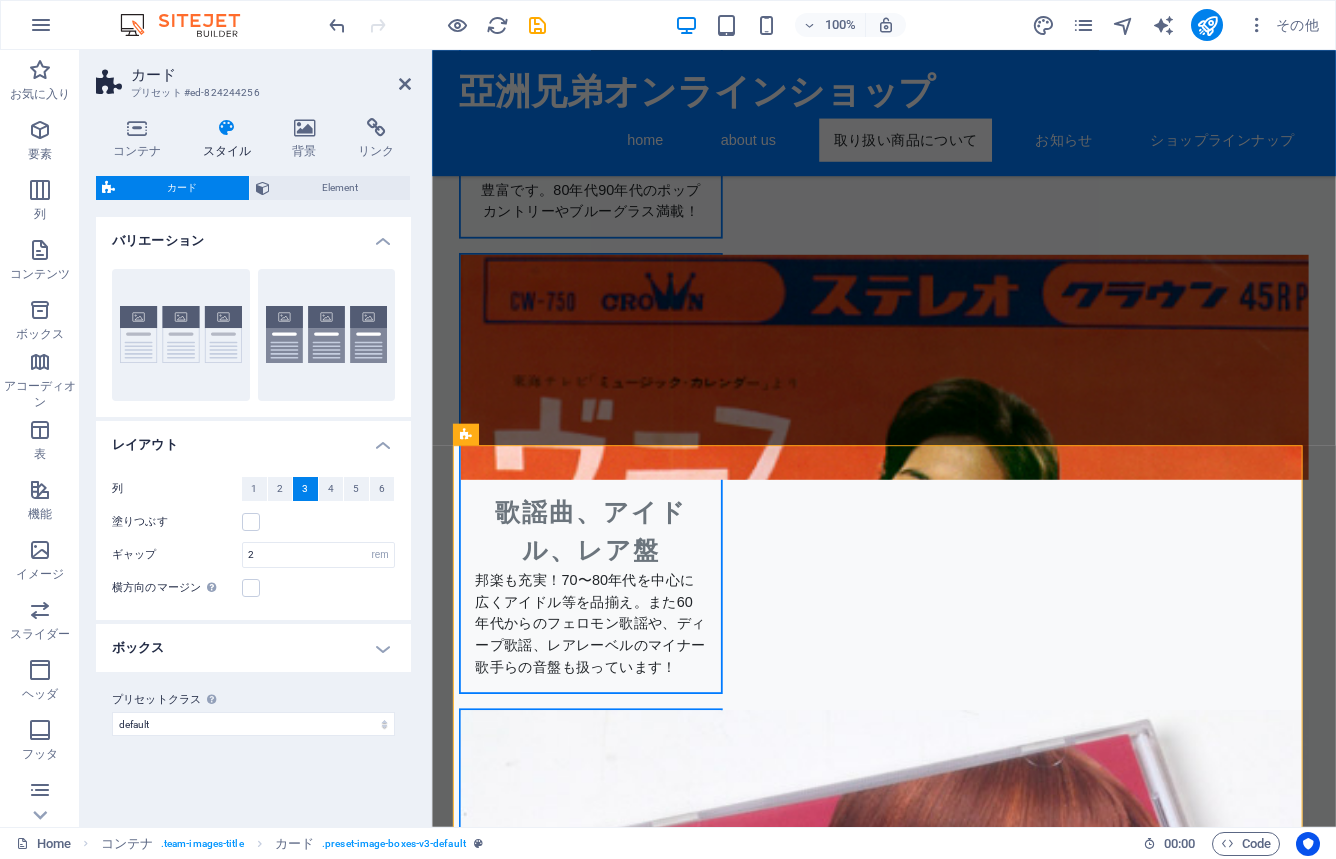 scroll, scrollTop: 2423, scrollLeft: 0, axis: vertical 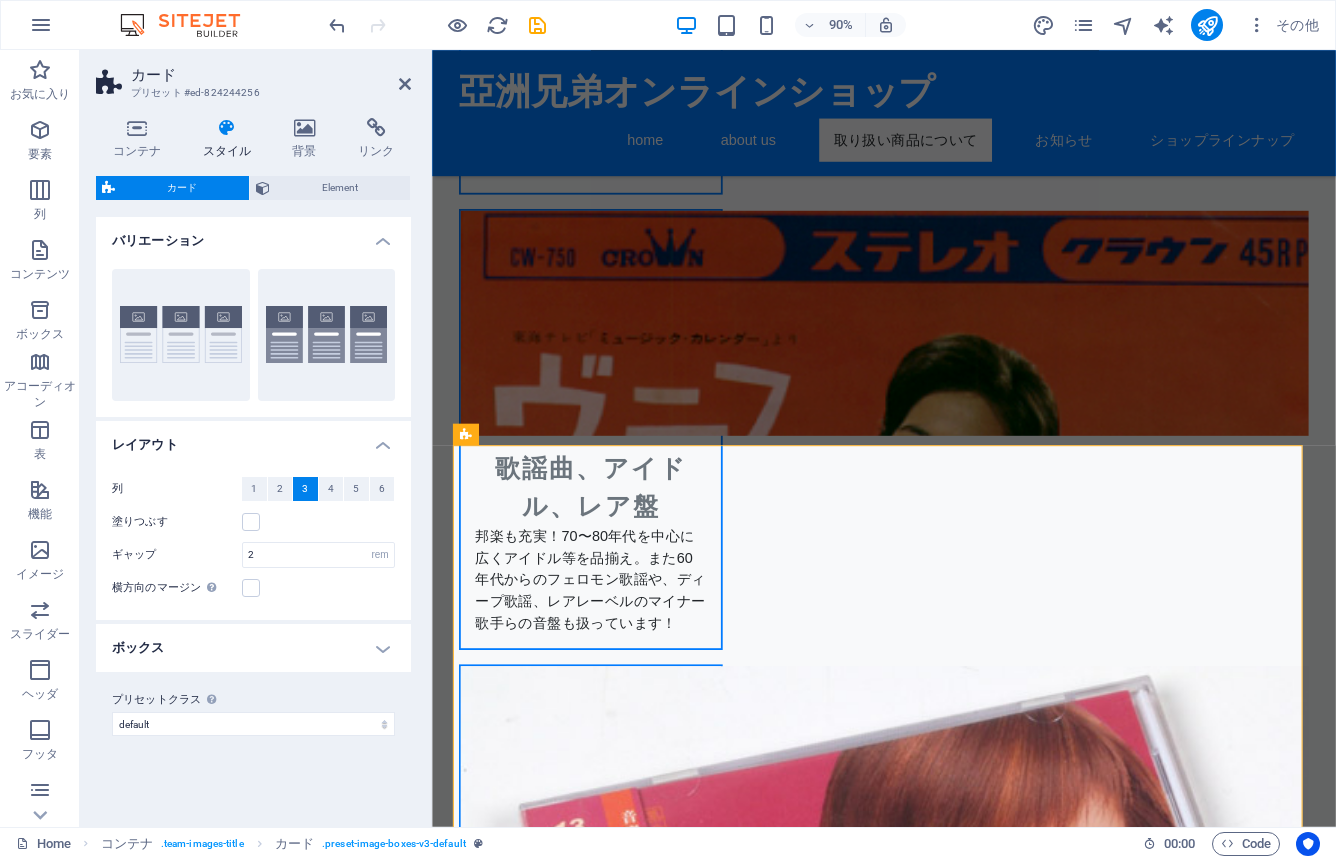 click on "ボックス" at bounding box center (253, 648) 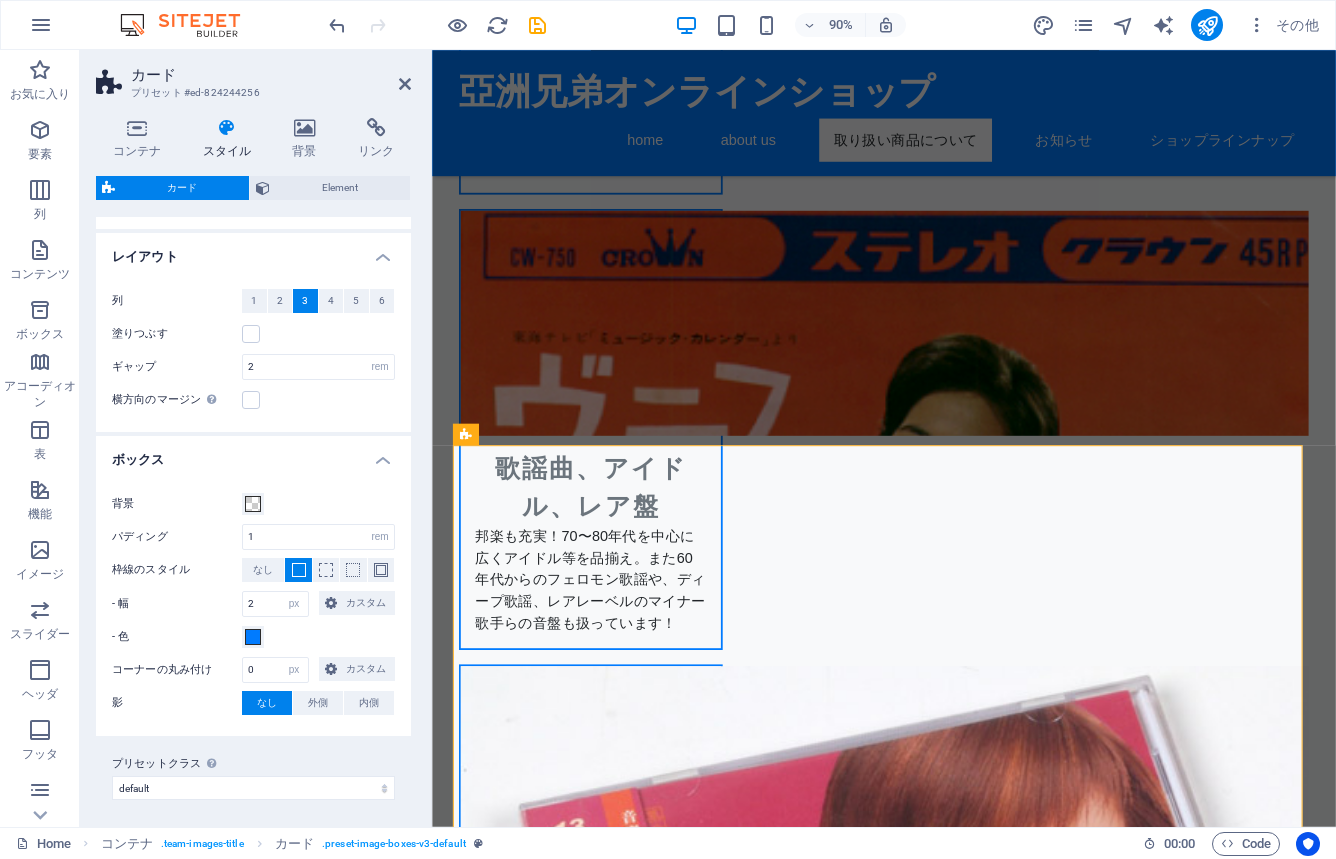 scroll, scrollTop: 193, scrollLeft: 0, axis: vertical 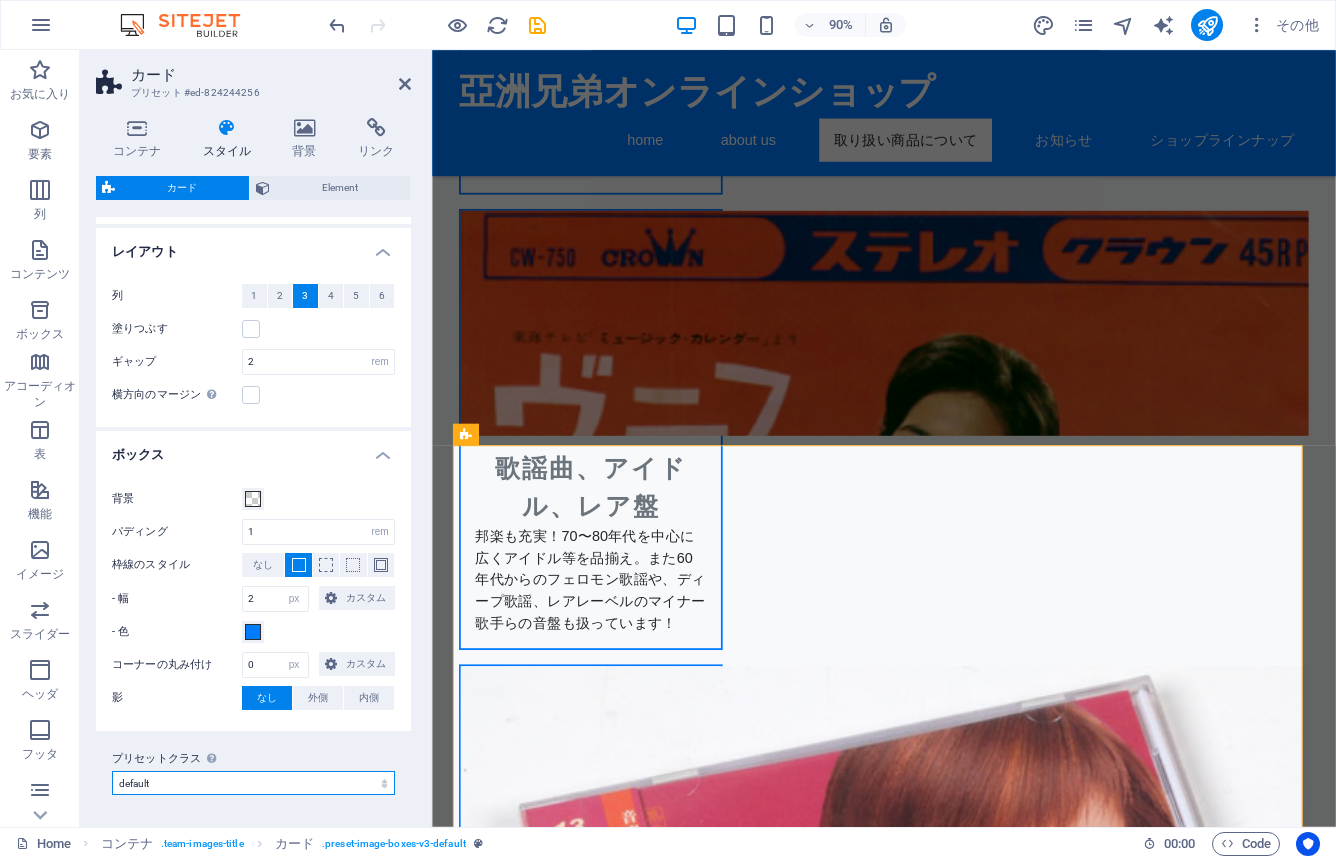 click on "default プリセットクラスを追加" at bounding box center [253, 783] 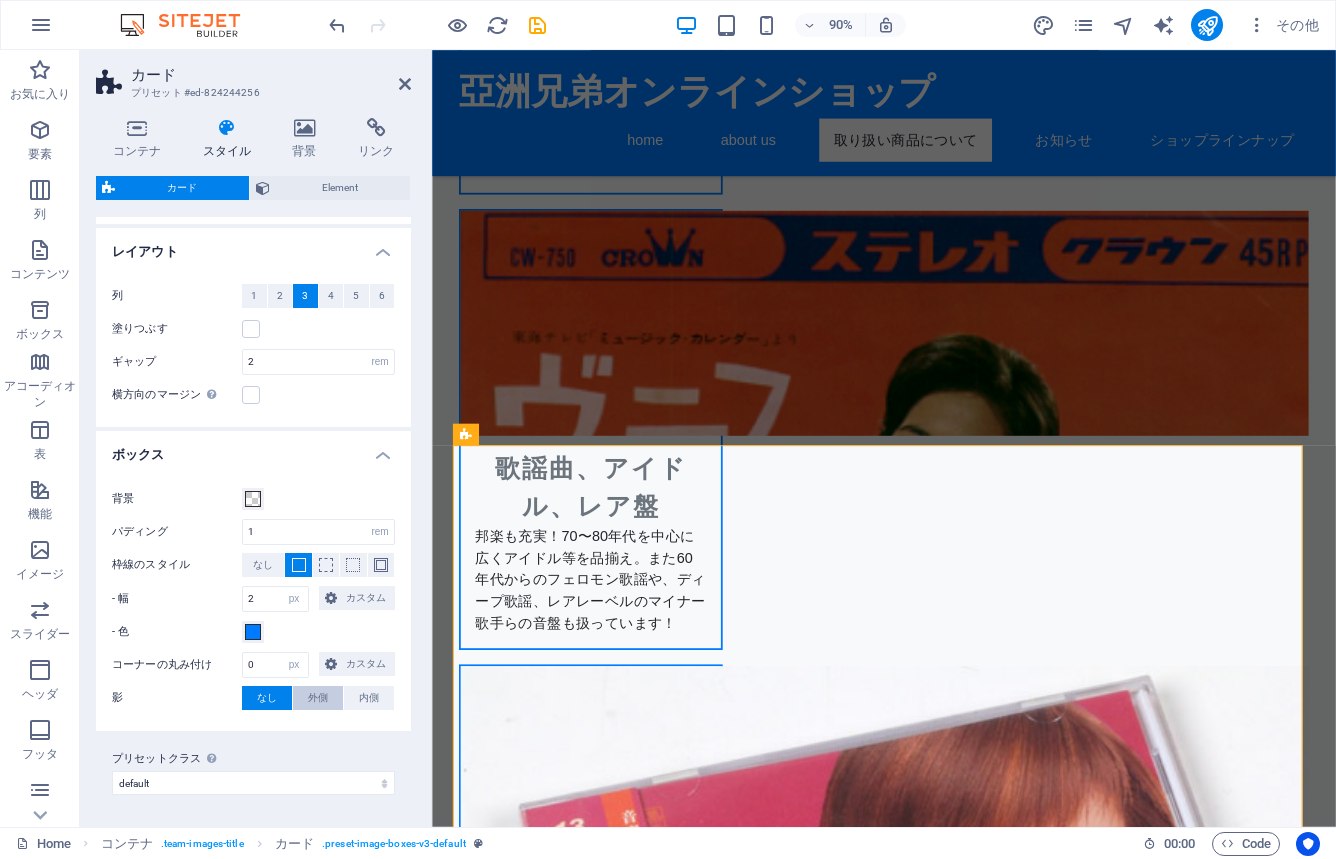 click on "外側" at bounding box center (318, 698) 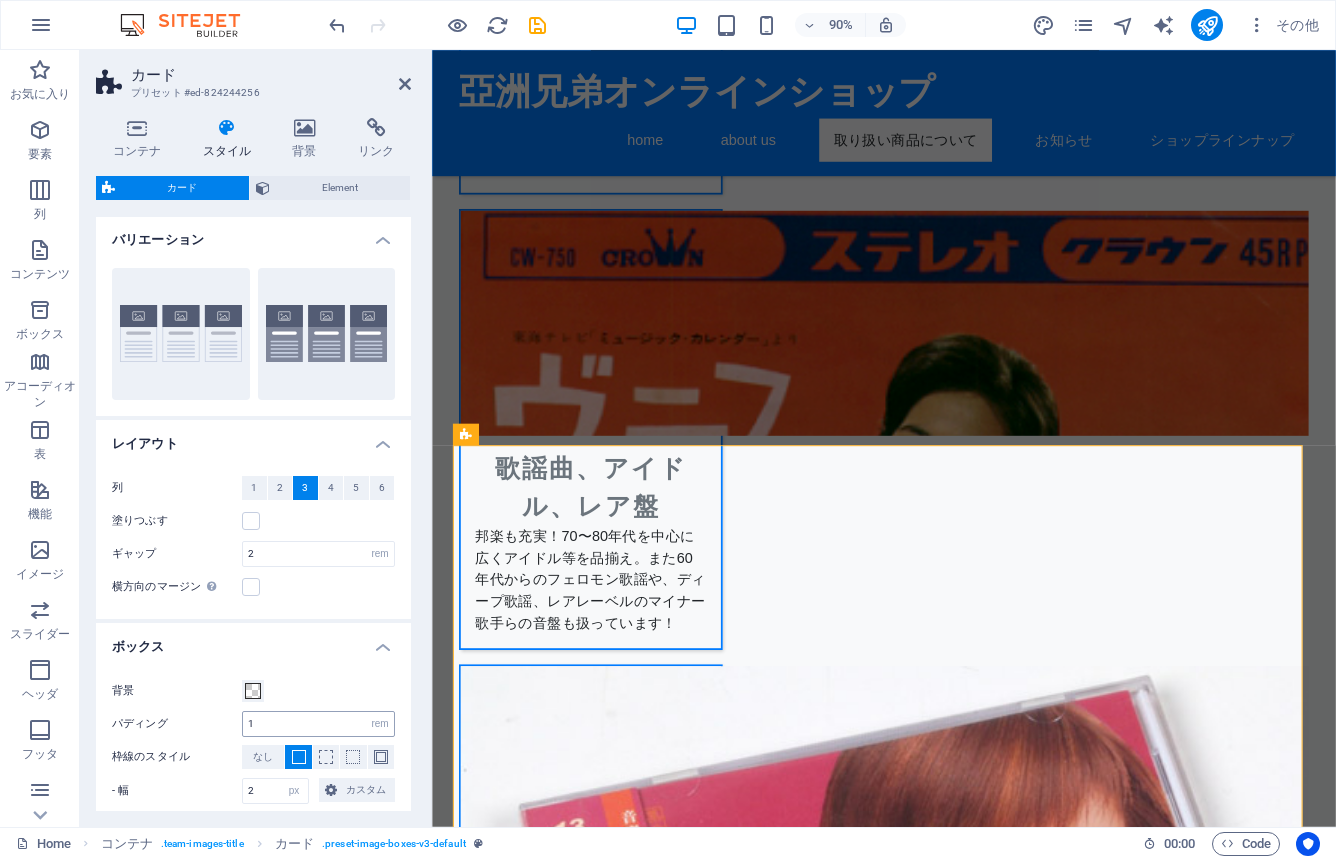 scroll, scrollTop: 0, scrollLeft: 0, axis: both 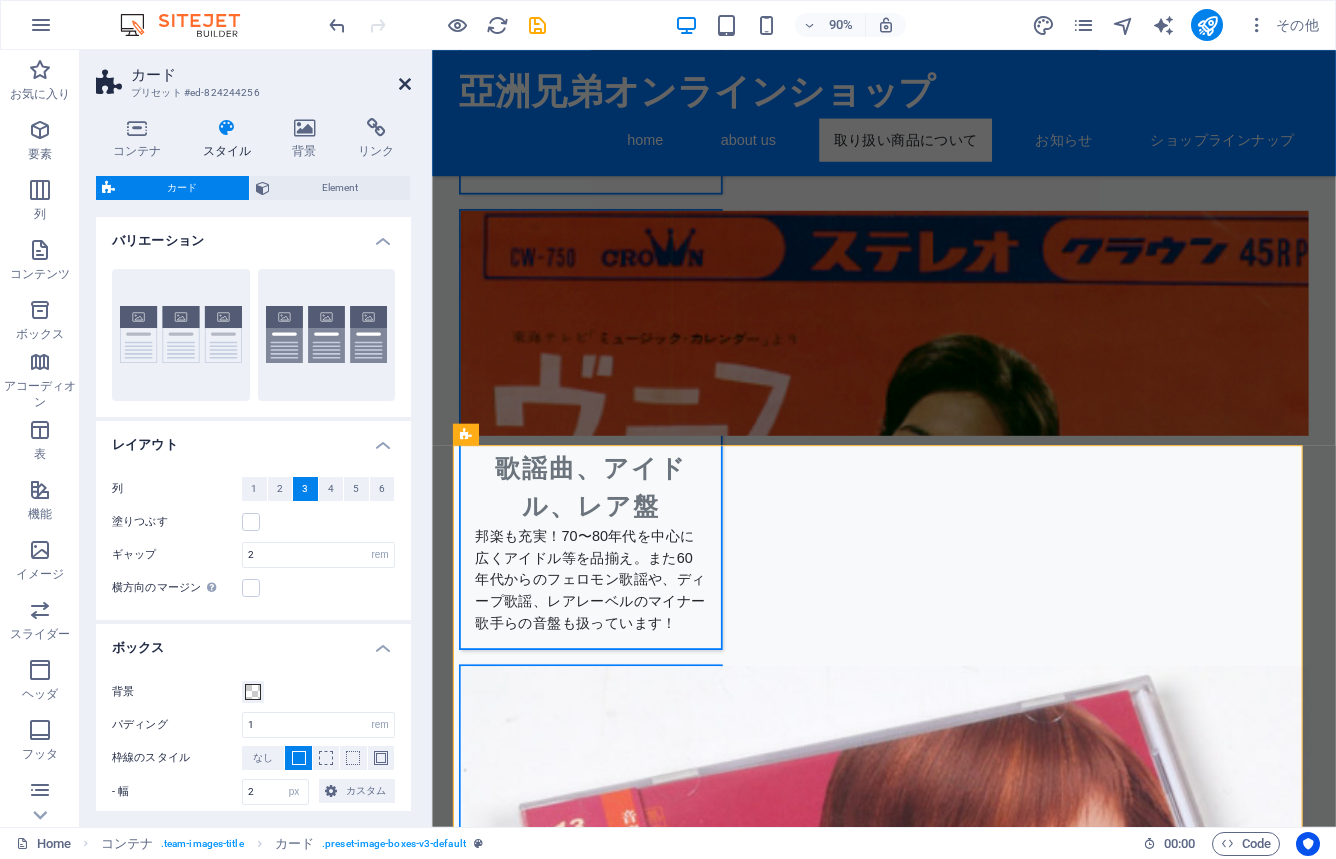 click at bounding box center [405, 84] 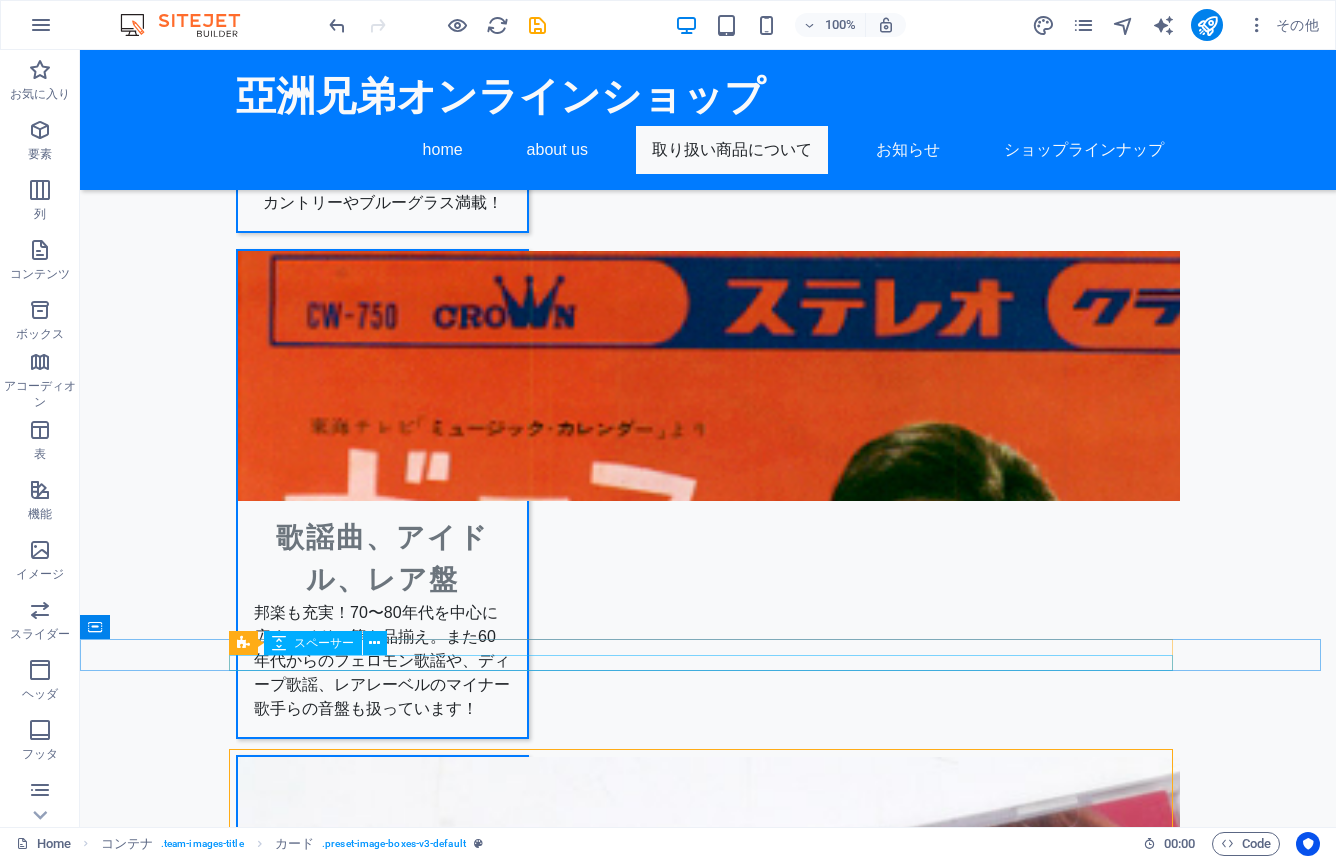 scroll, scrollTop: 2115, scrollLeft: 0, axis: vertical 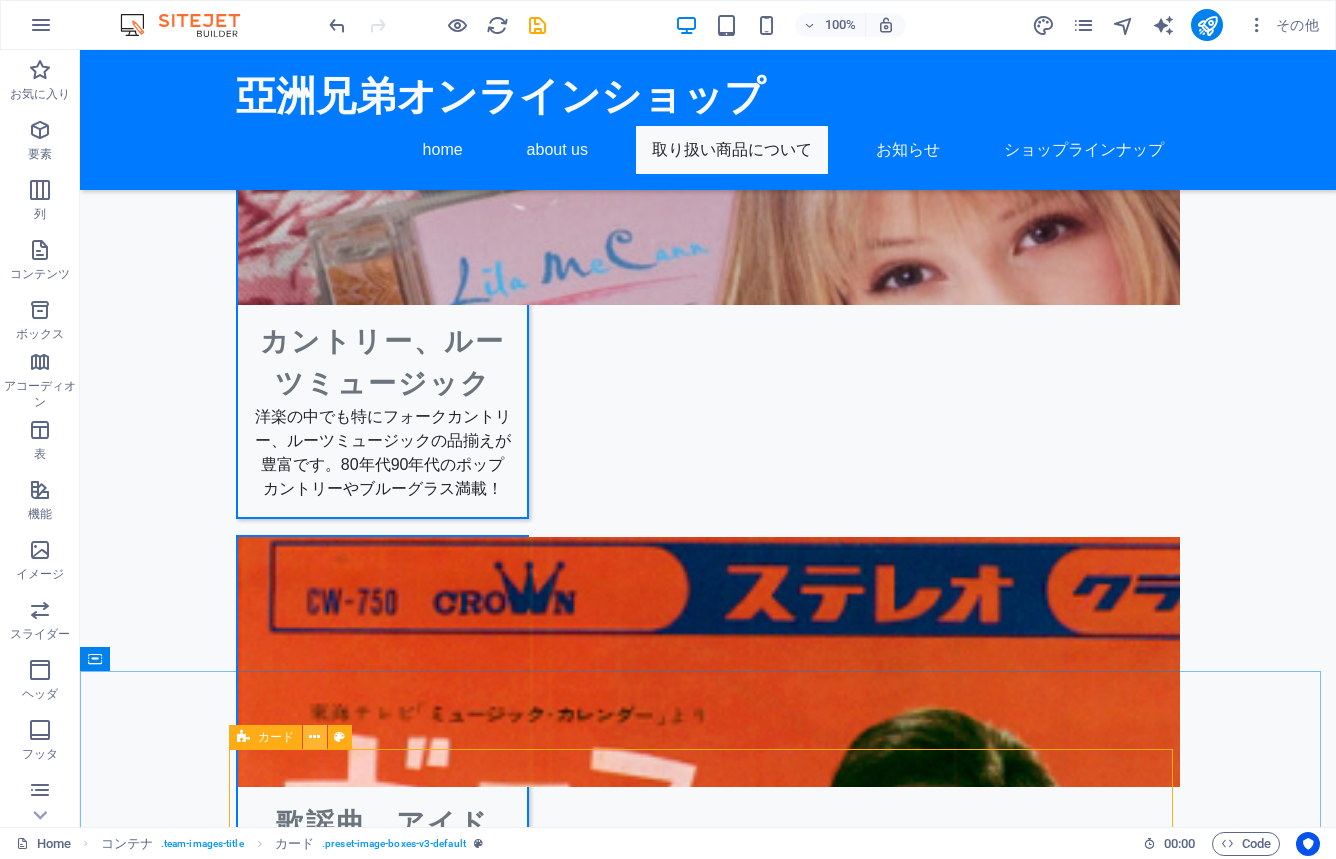 click at bounding box center [315, 737] 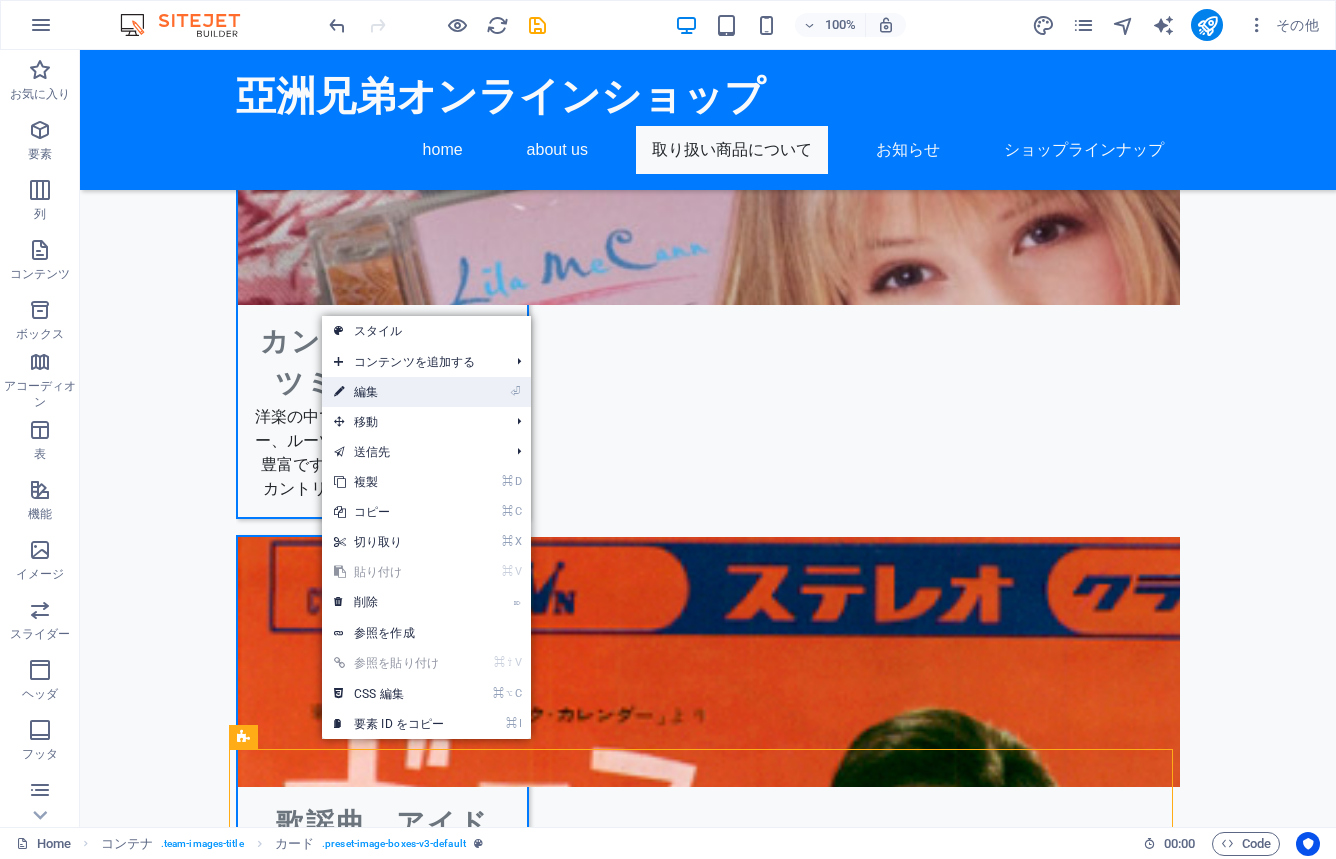 click on "⏎  編集" at bounding box center [389, 392] 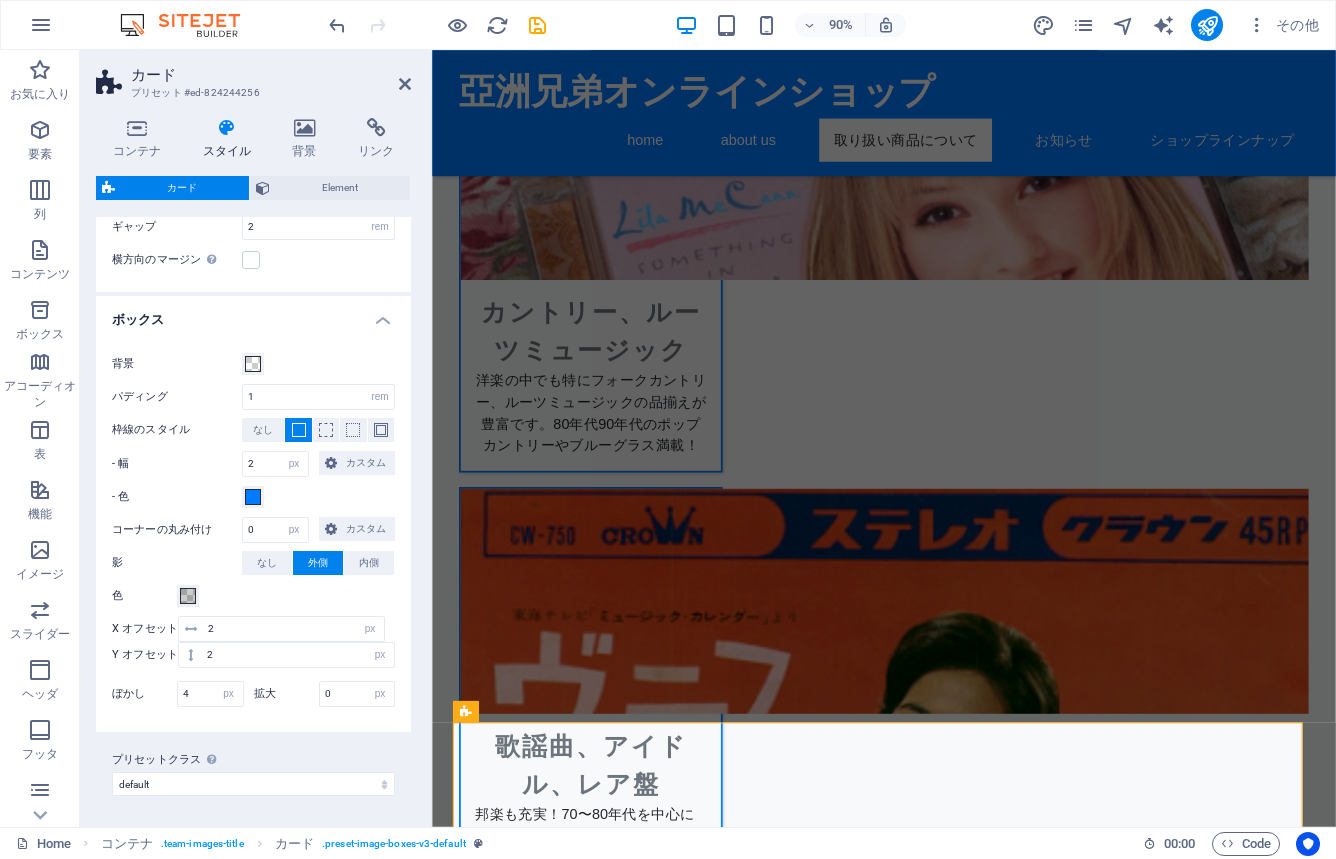 scroll, scrollTop: 329, scrollLeft: 0, axis: vertical 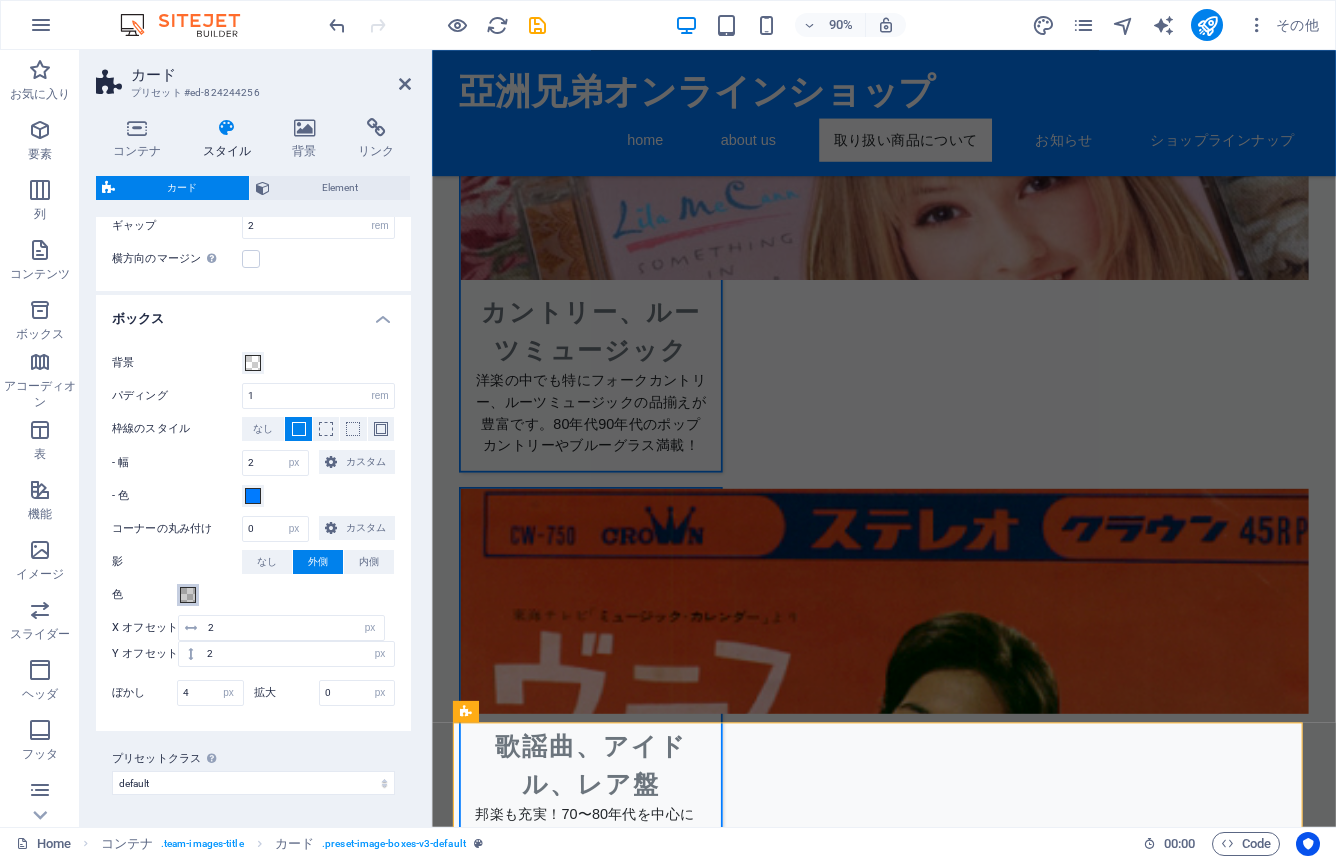click on "色" at bounding box center (188, 595) 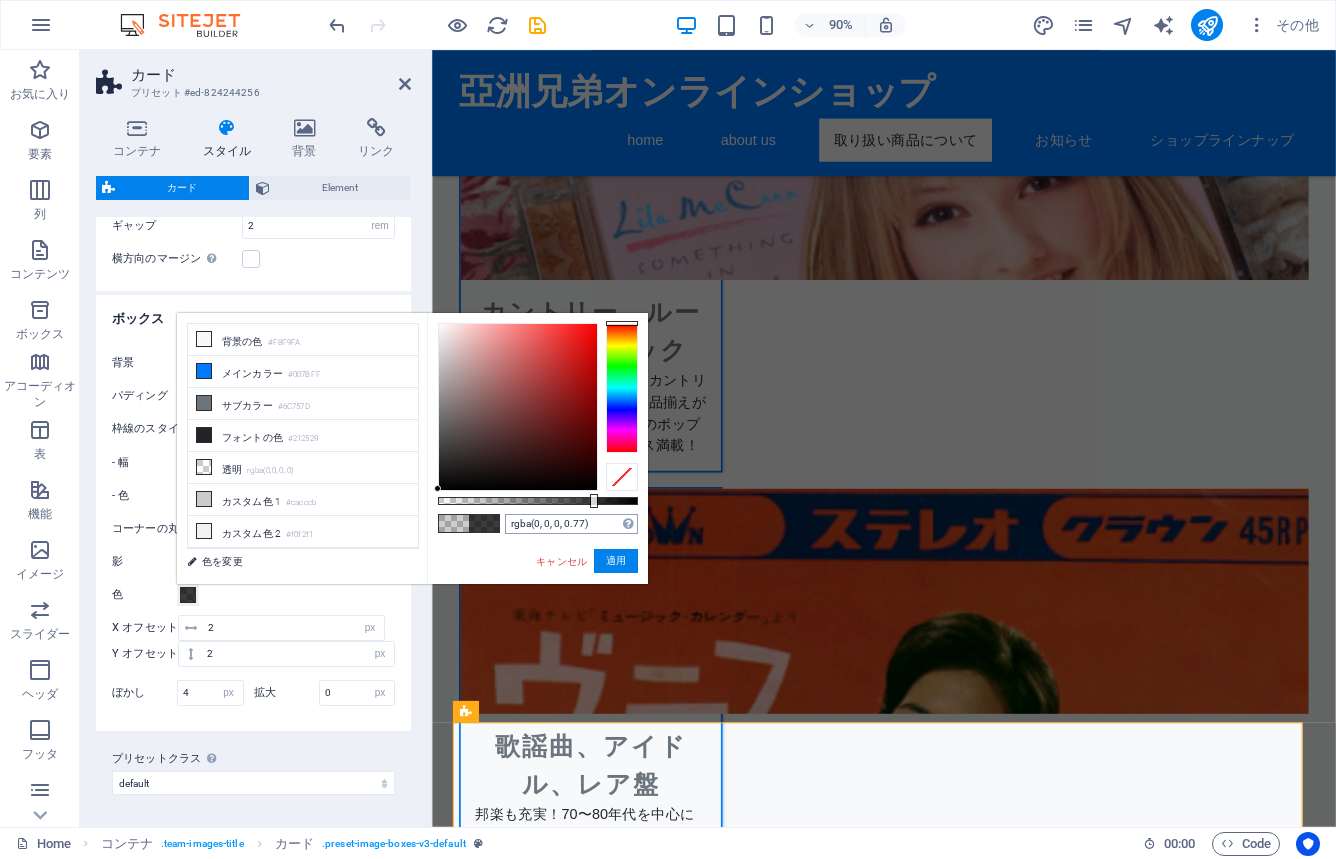 drag, startPoint x: 480, startPoint y: 504, endPoint x: 592, endPoint y: 524, distance: 113.7717 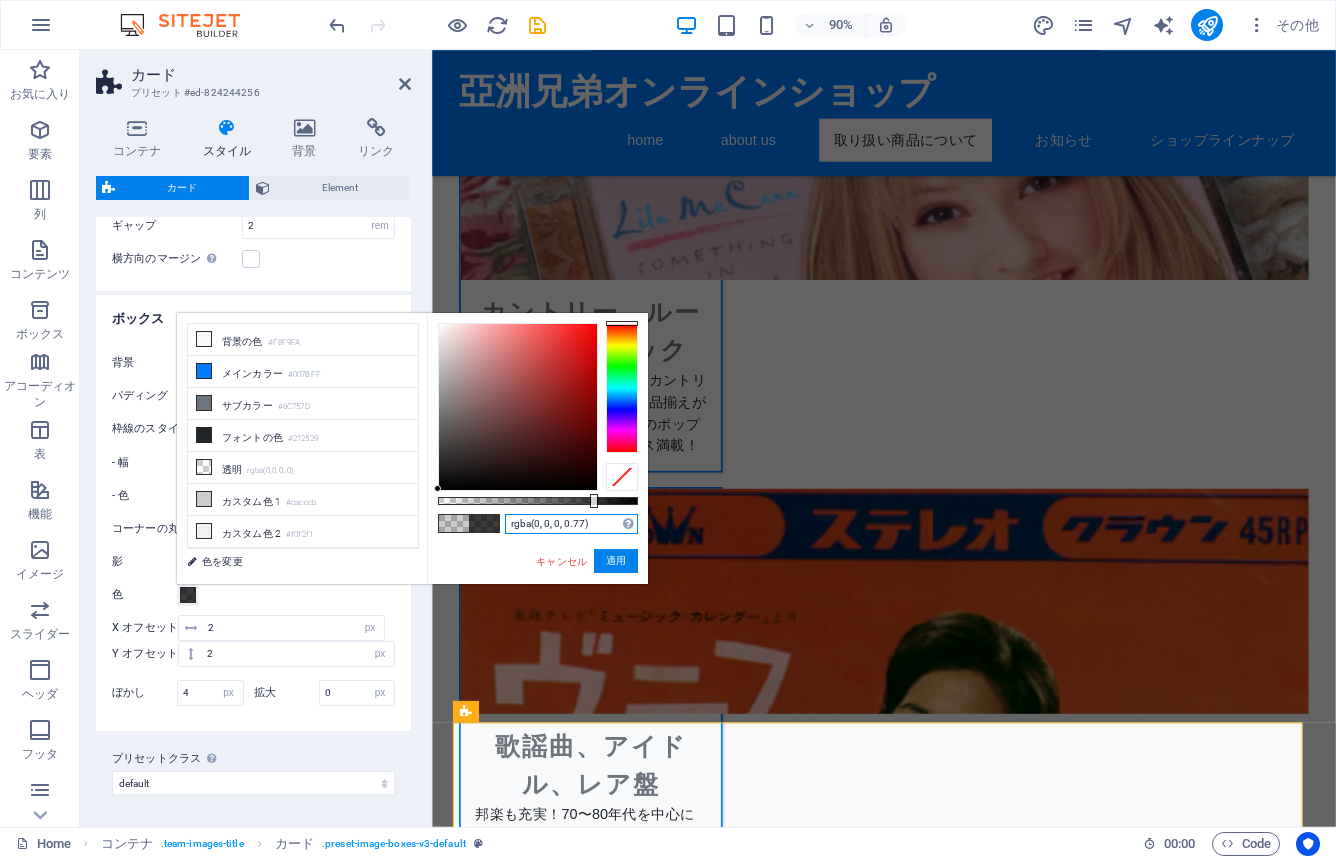 drag, startPoint x: 591, startPoint y: 527, endPoint x: 452, endPoint y: 511, distance: 139.91783 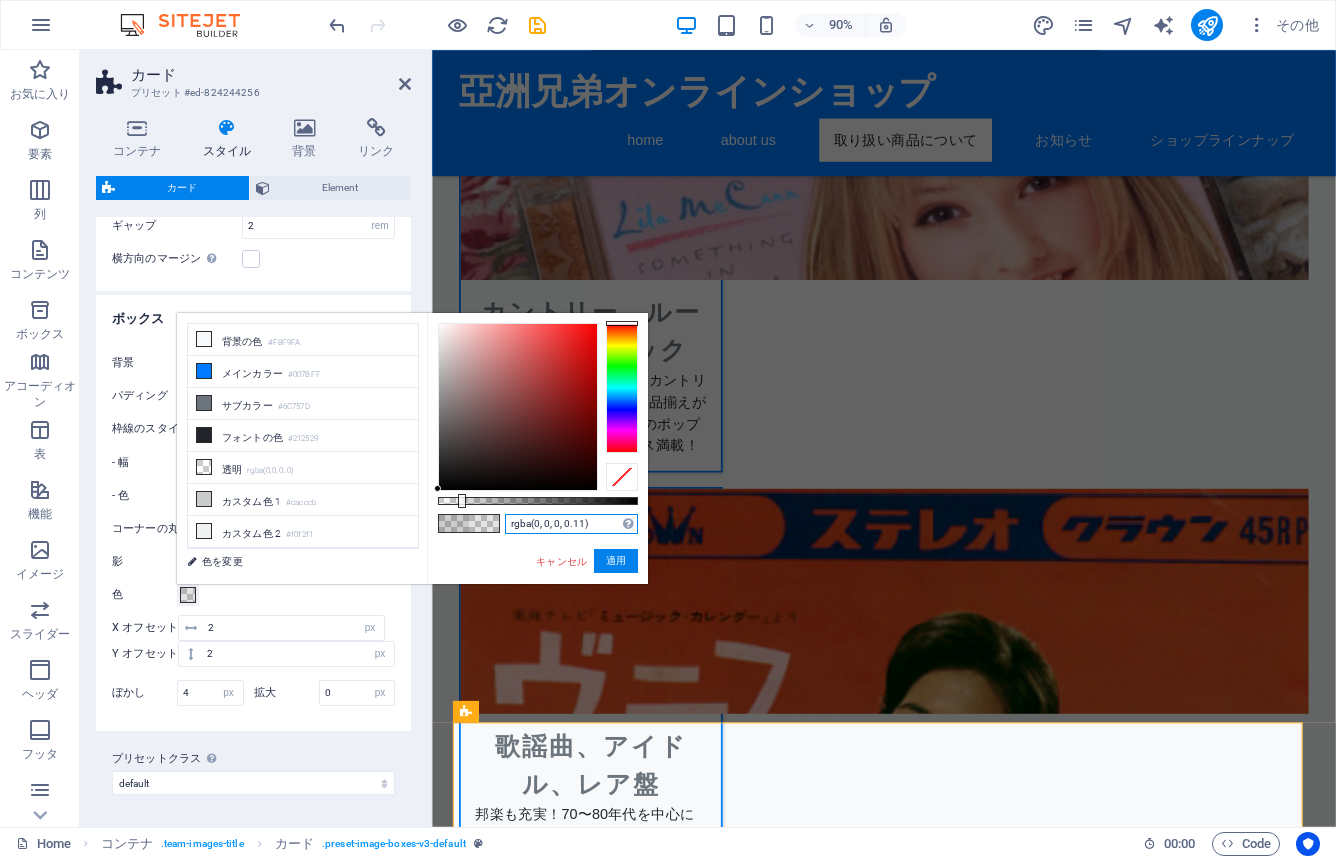 click at bounding box center [538, 501] 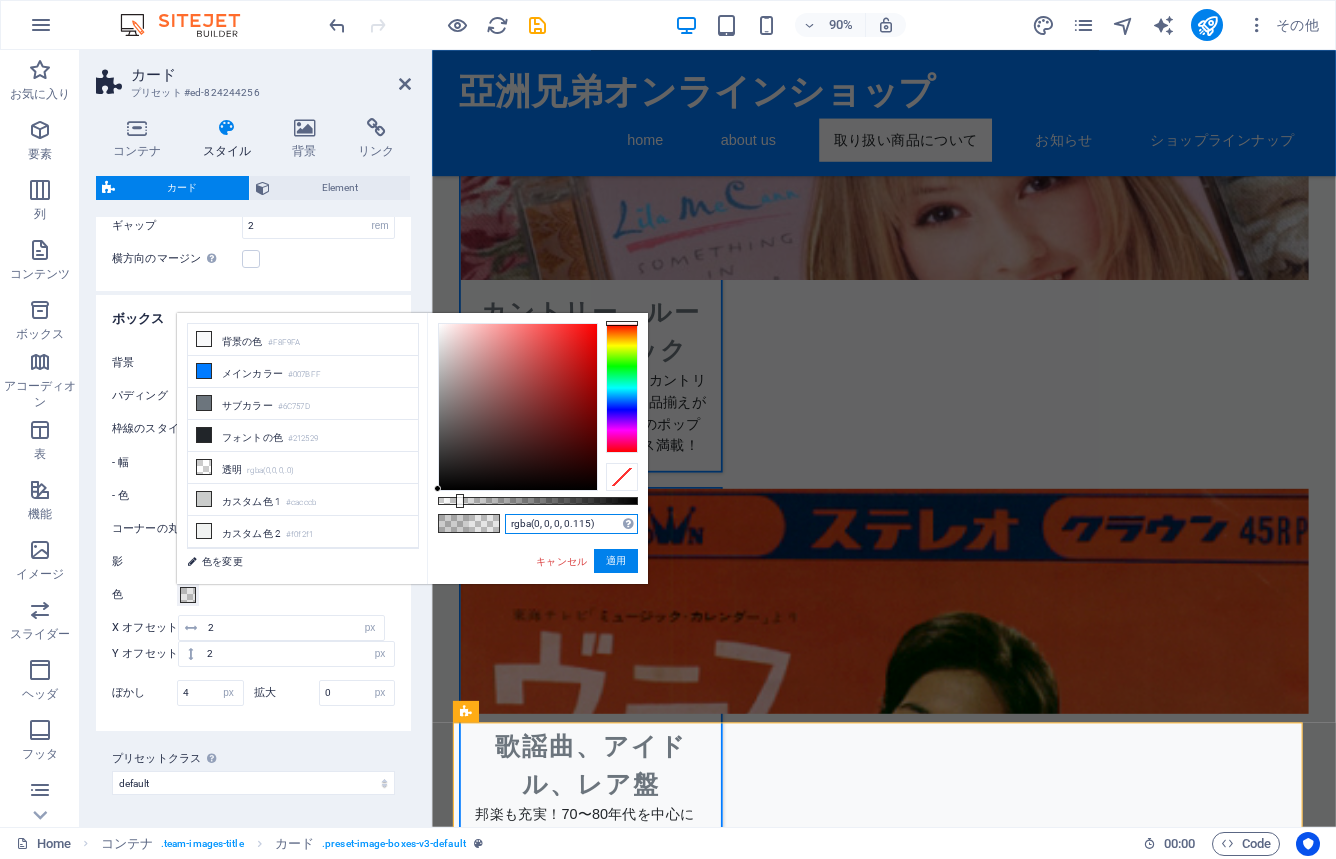 type on "rgba(0, 0, 0, 0.12)" 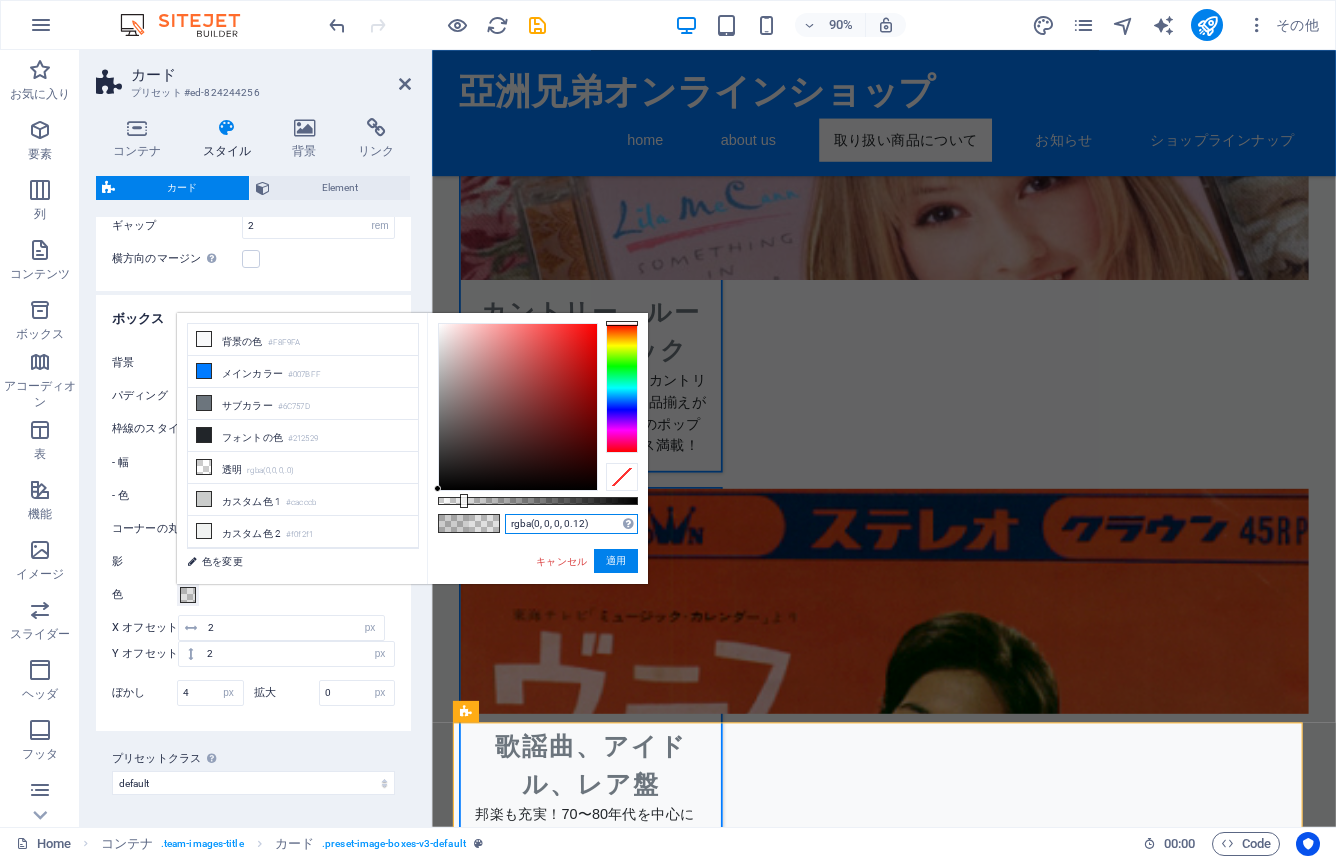 click at bounding box center (464, 501) 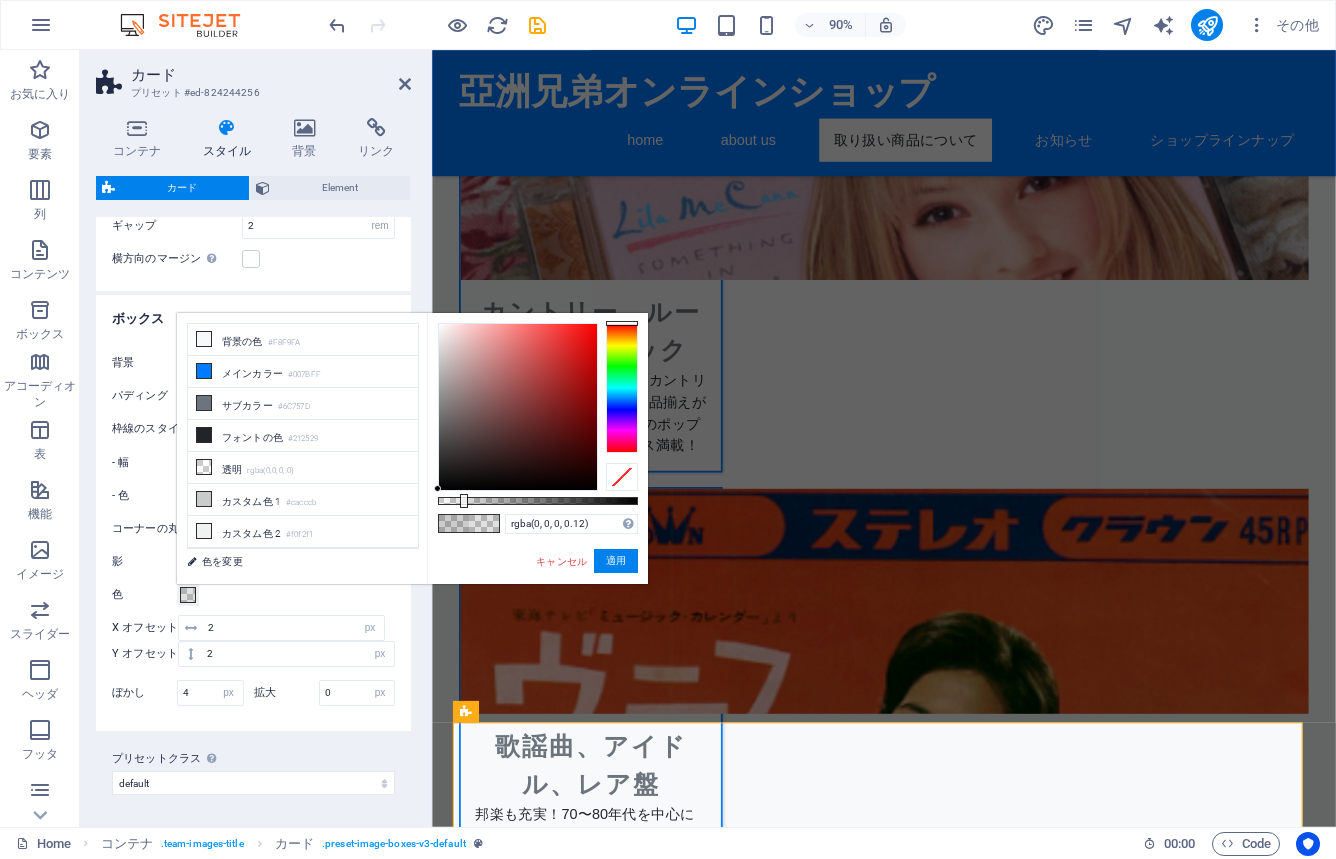 click on "色" at bounding box center [253, 595] 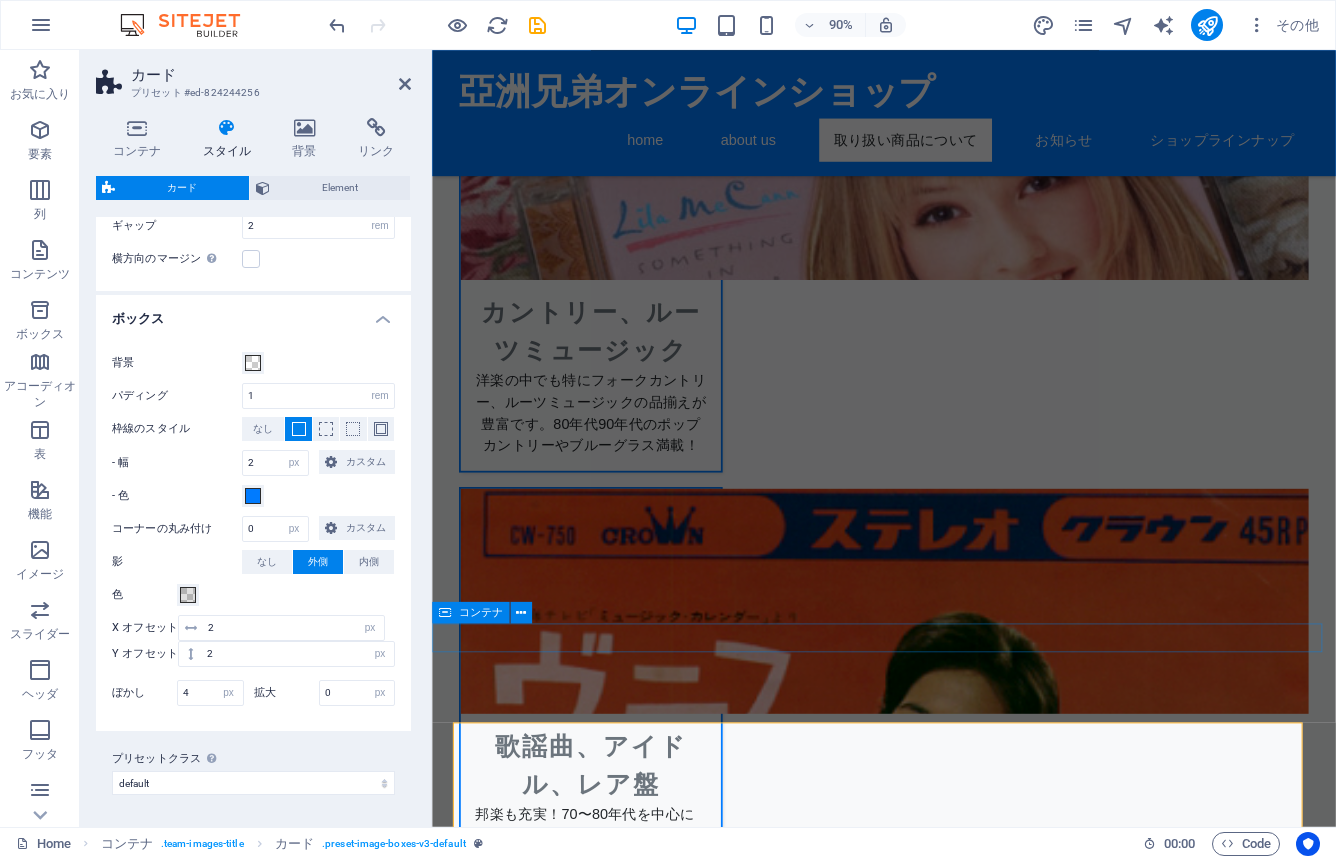 click at bounding box center (437, 25) 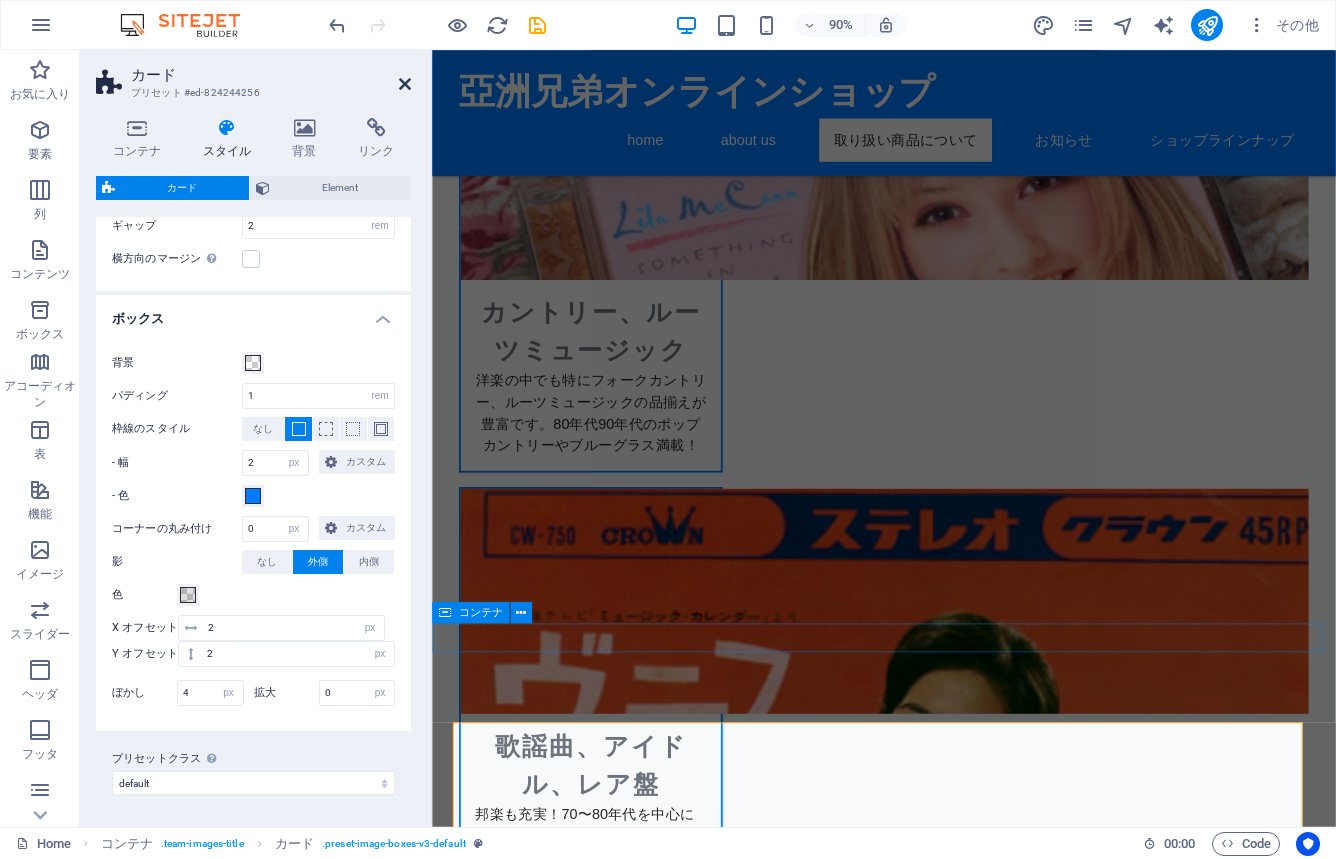 click at bounding box center [405, 84] 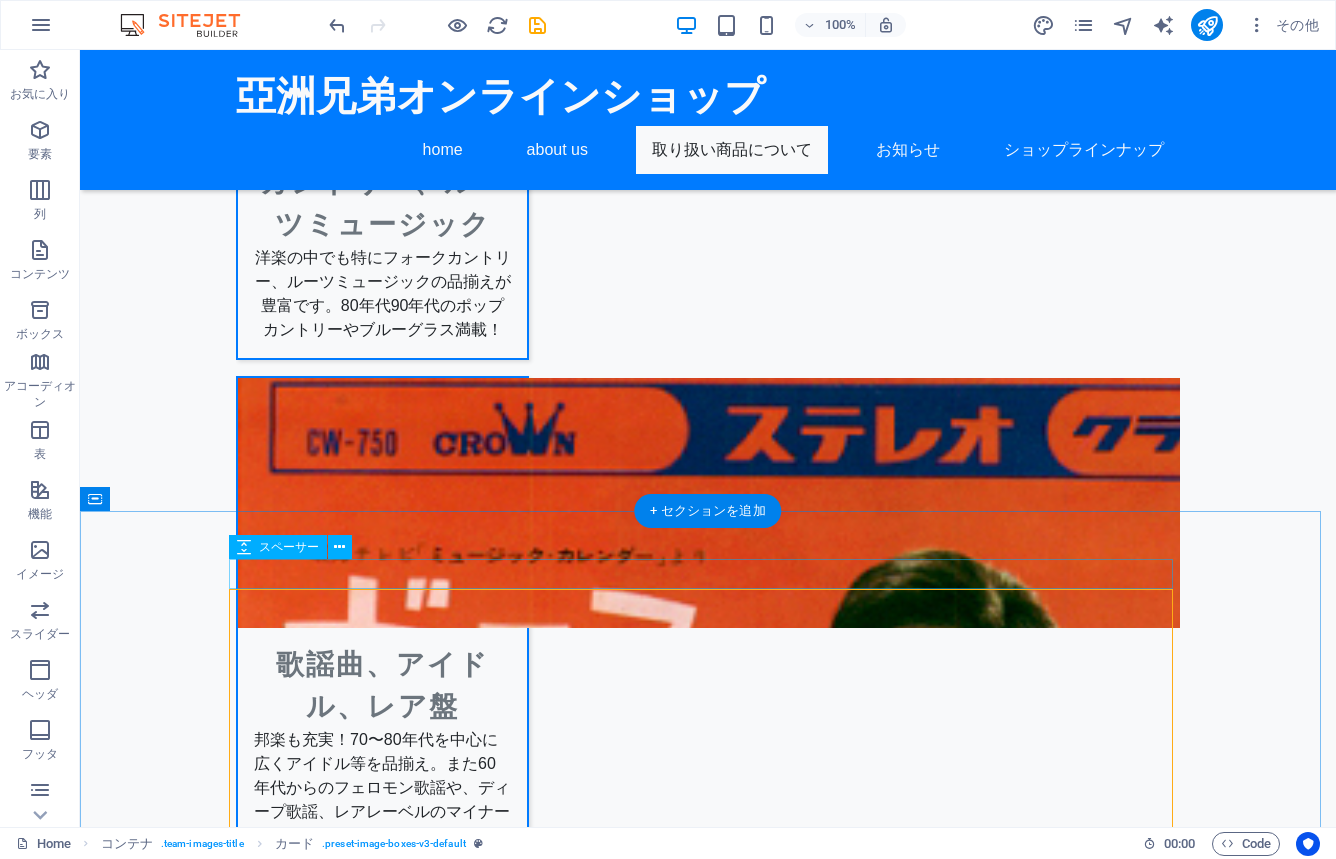 scroll, scrollTop: 2275, scrollLeft: 0, axis: vertical 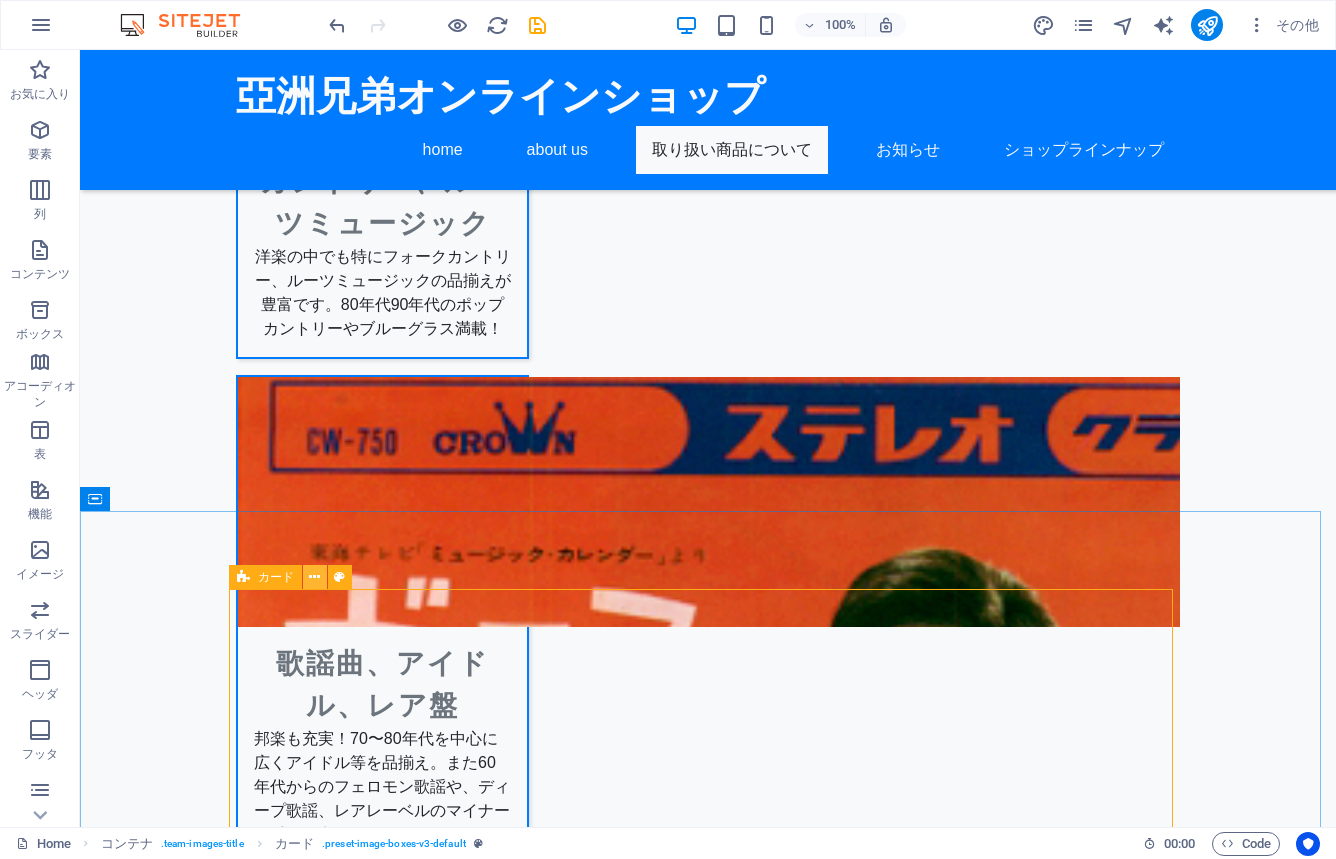 click at bounding box center [314, 577] 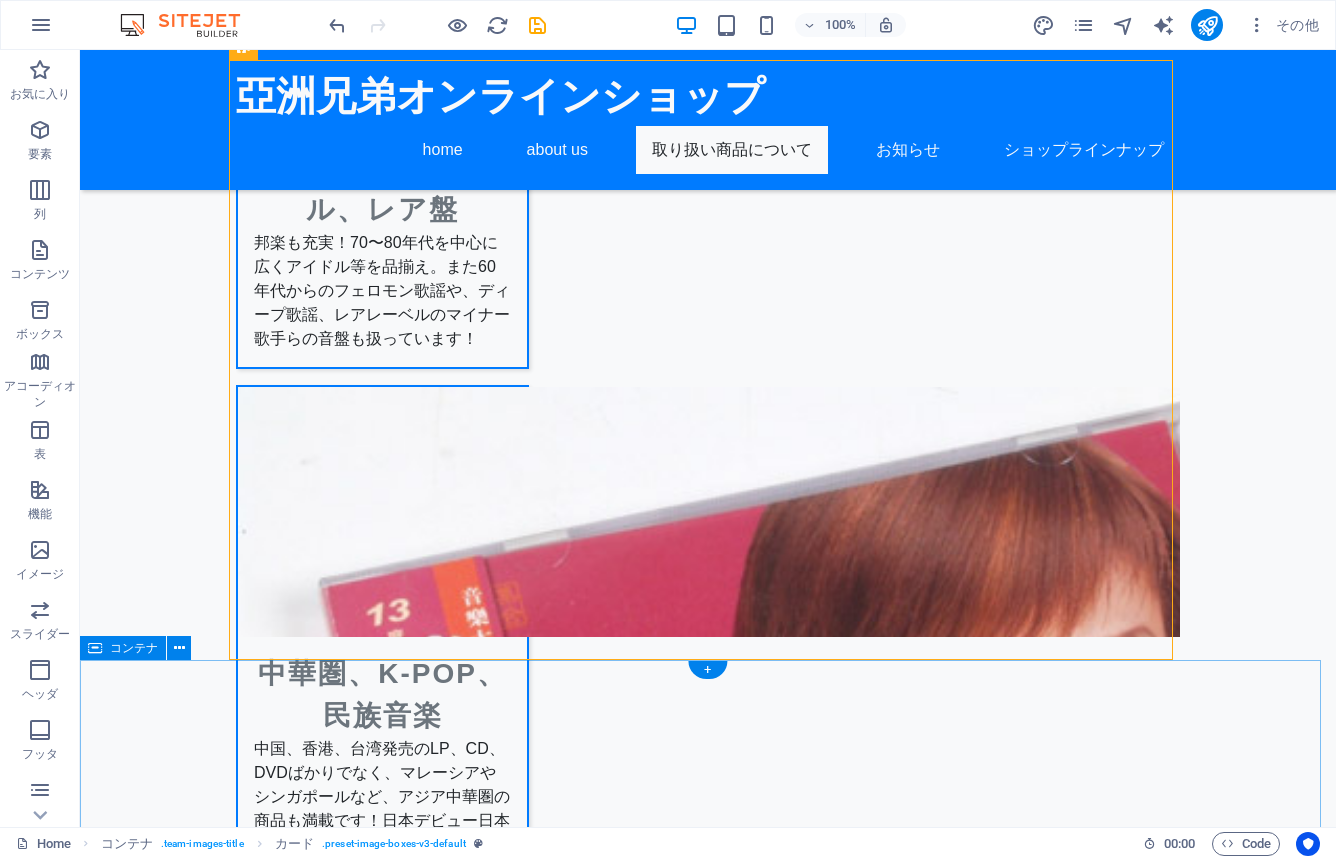 scroll, scrollTop: 2983, scrollLeft: 0, axis: vertical 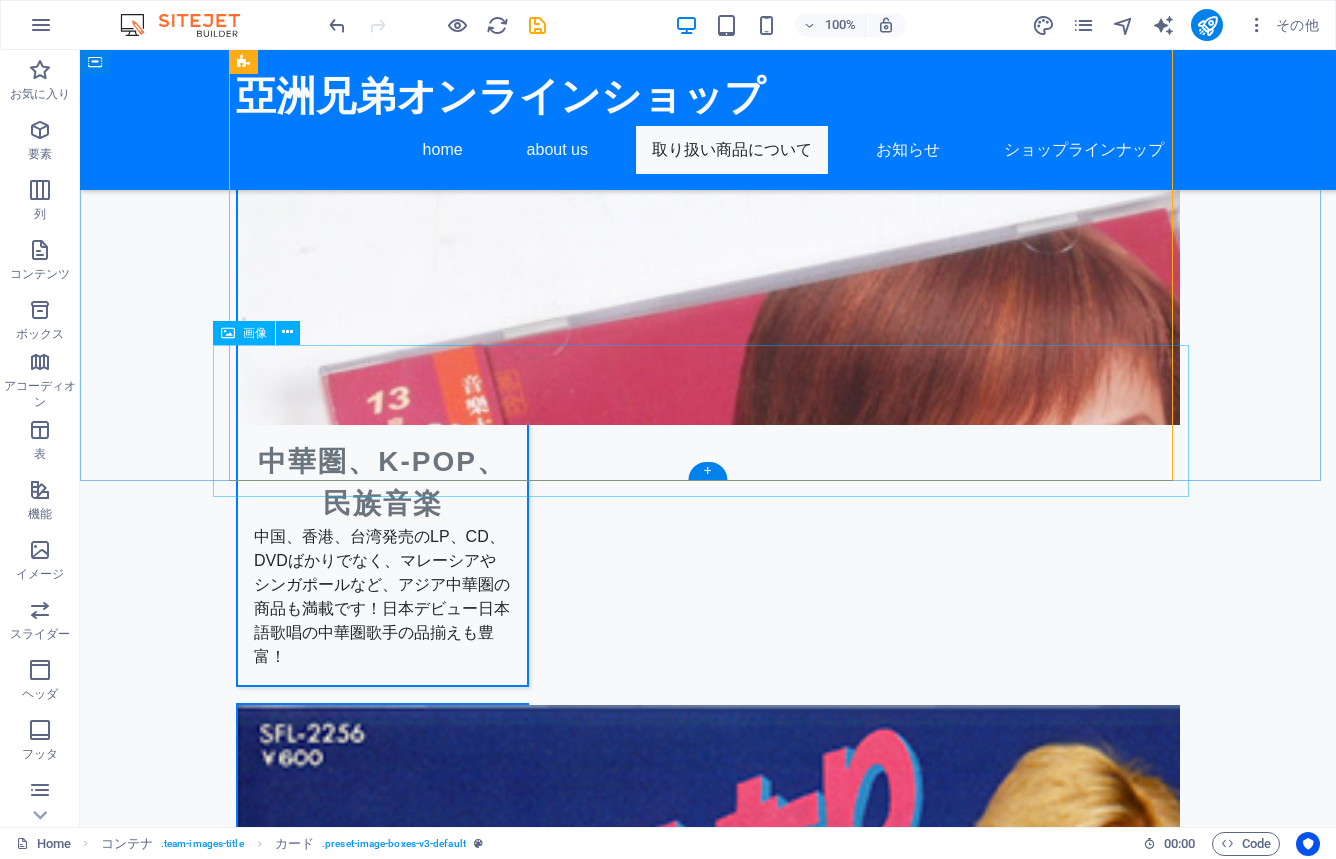 click at bounding box center (708, 3632) 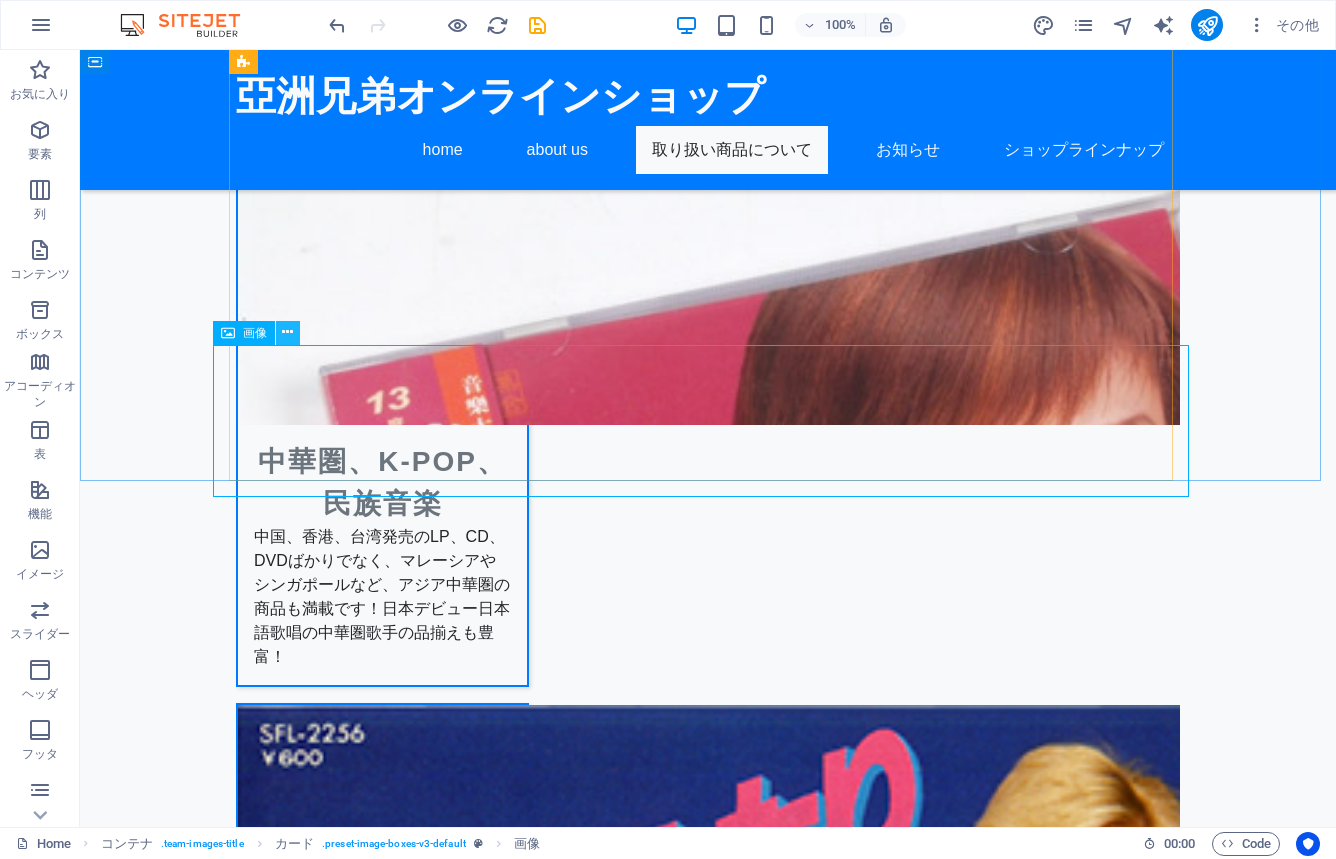 click at bounding box center (287, 332) 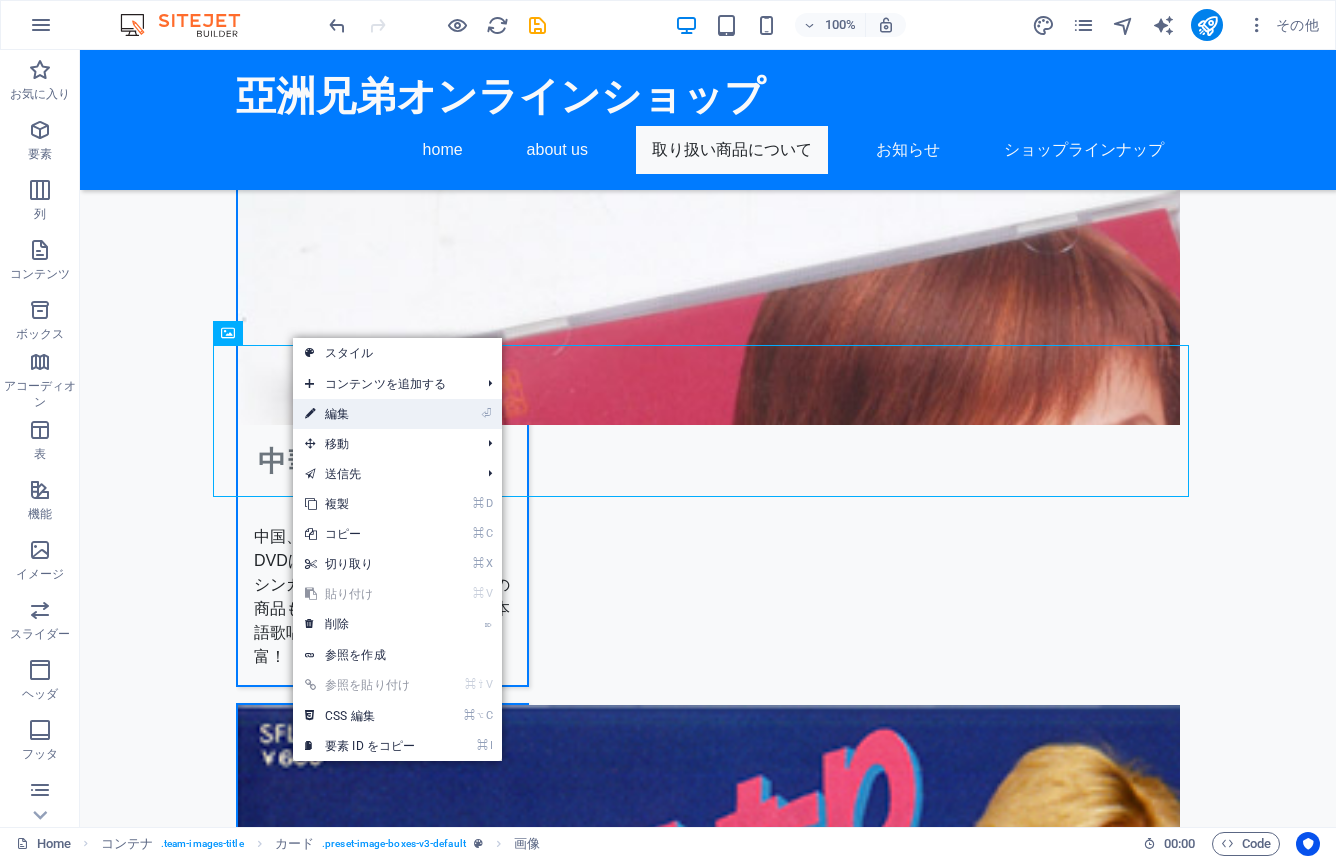 click on "⏎  編集" at bounding box center (360, 414) 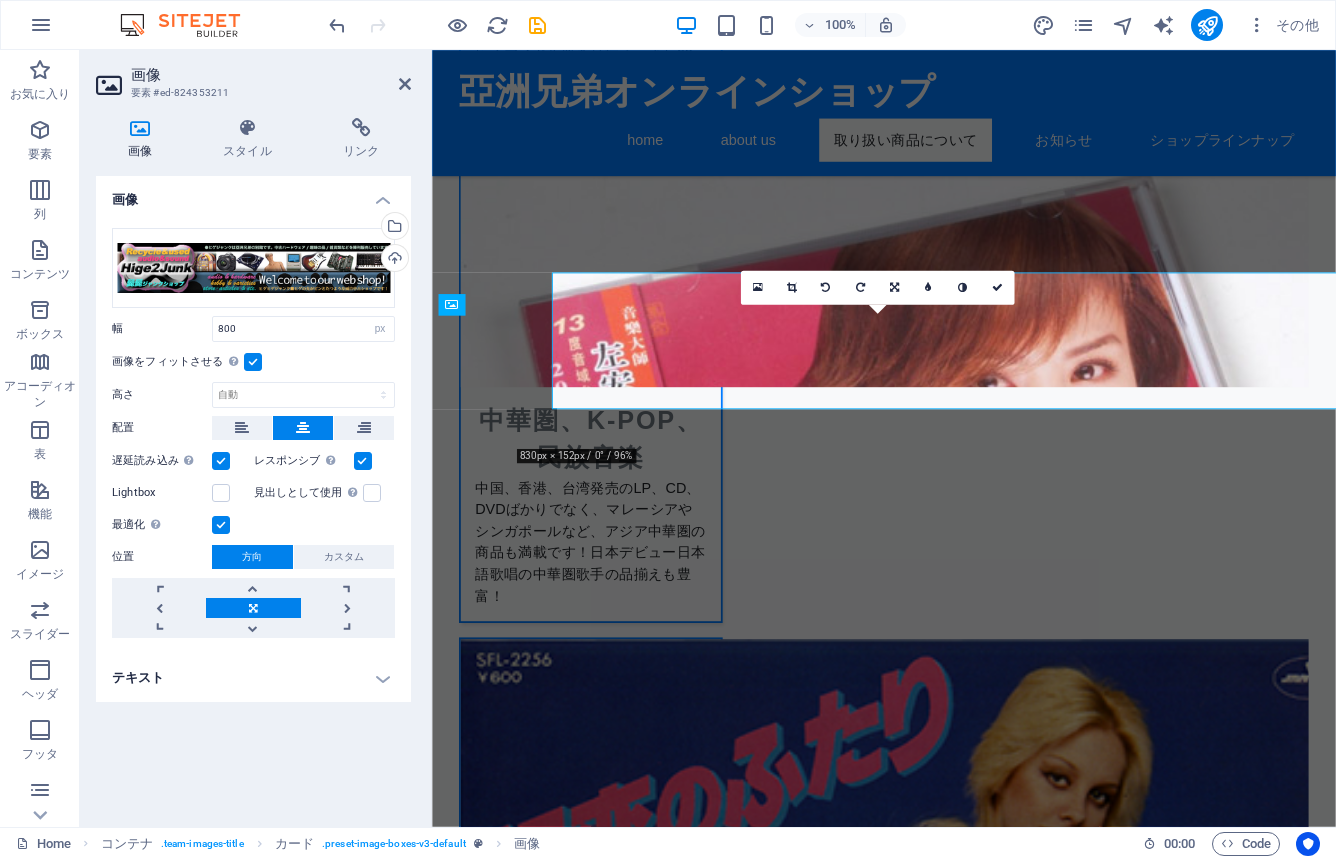 scroll, scrollTop: 3031, scrollLeft: 0, axis: vertical 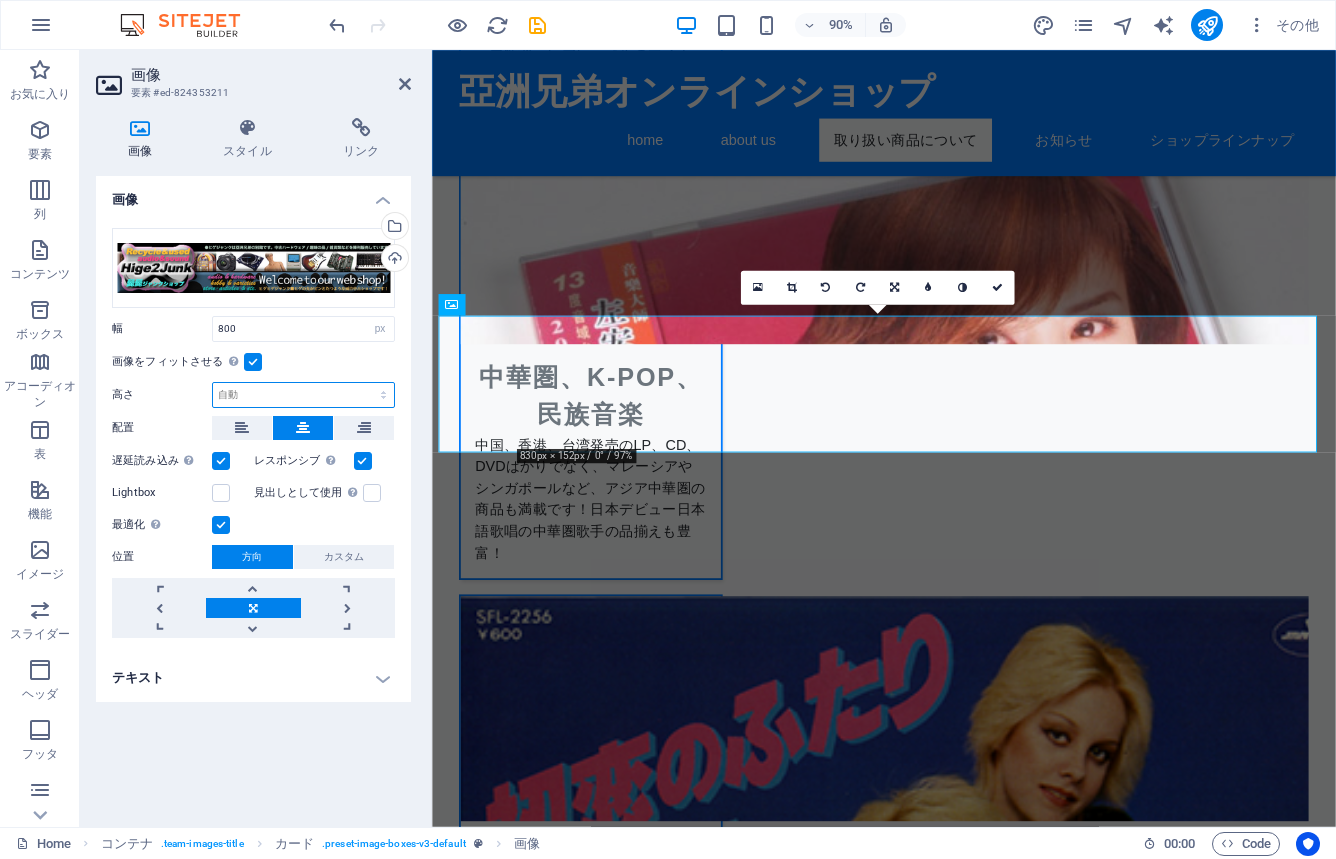 click on "デフォルト 自動 px" at bounding box center (303, 395) 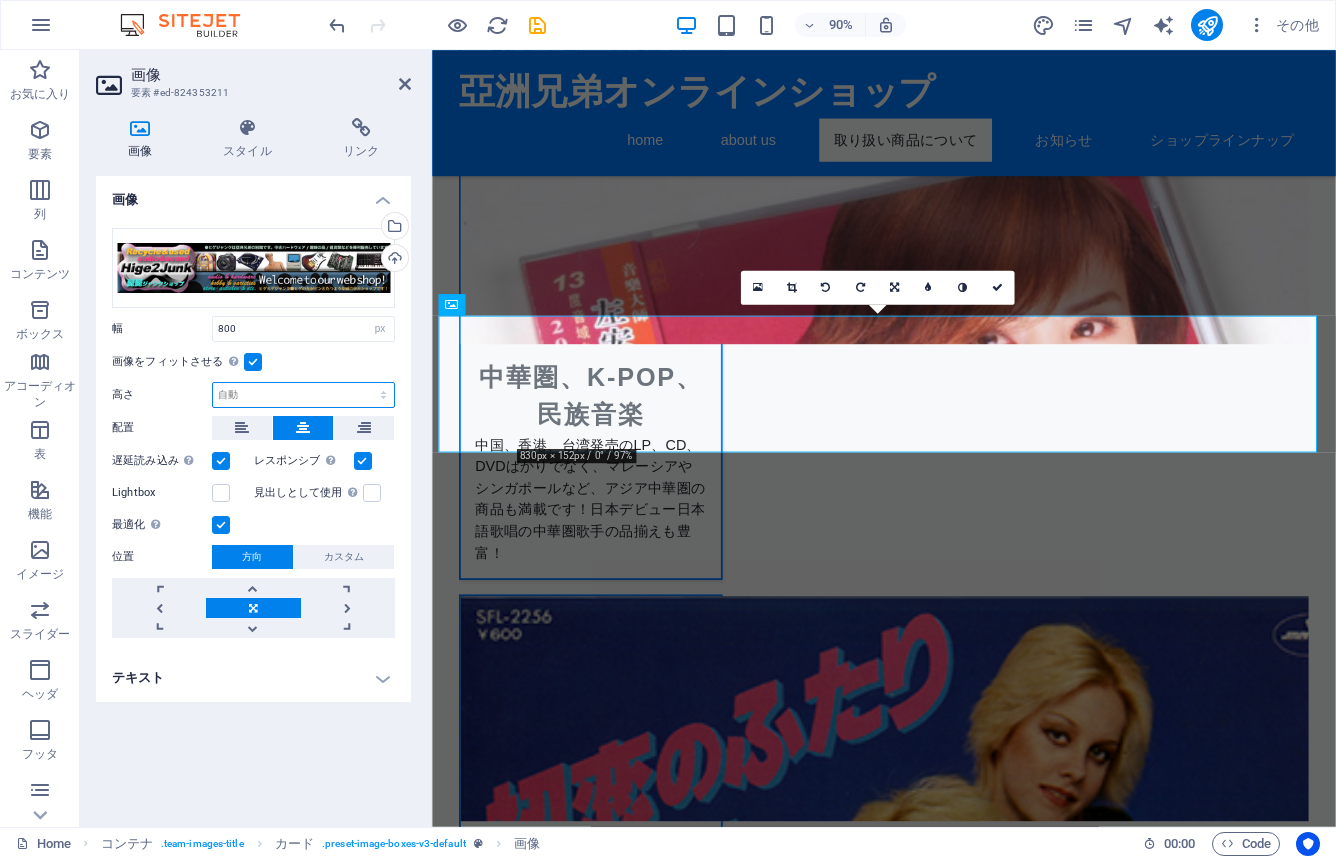 select on "px" 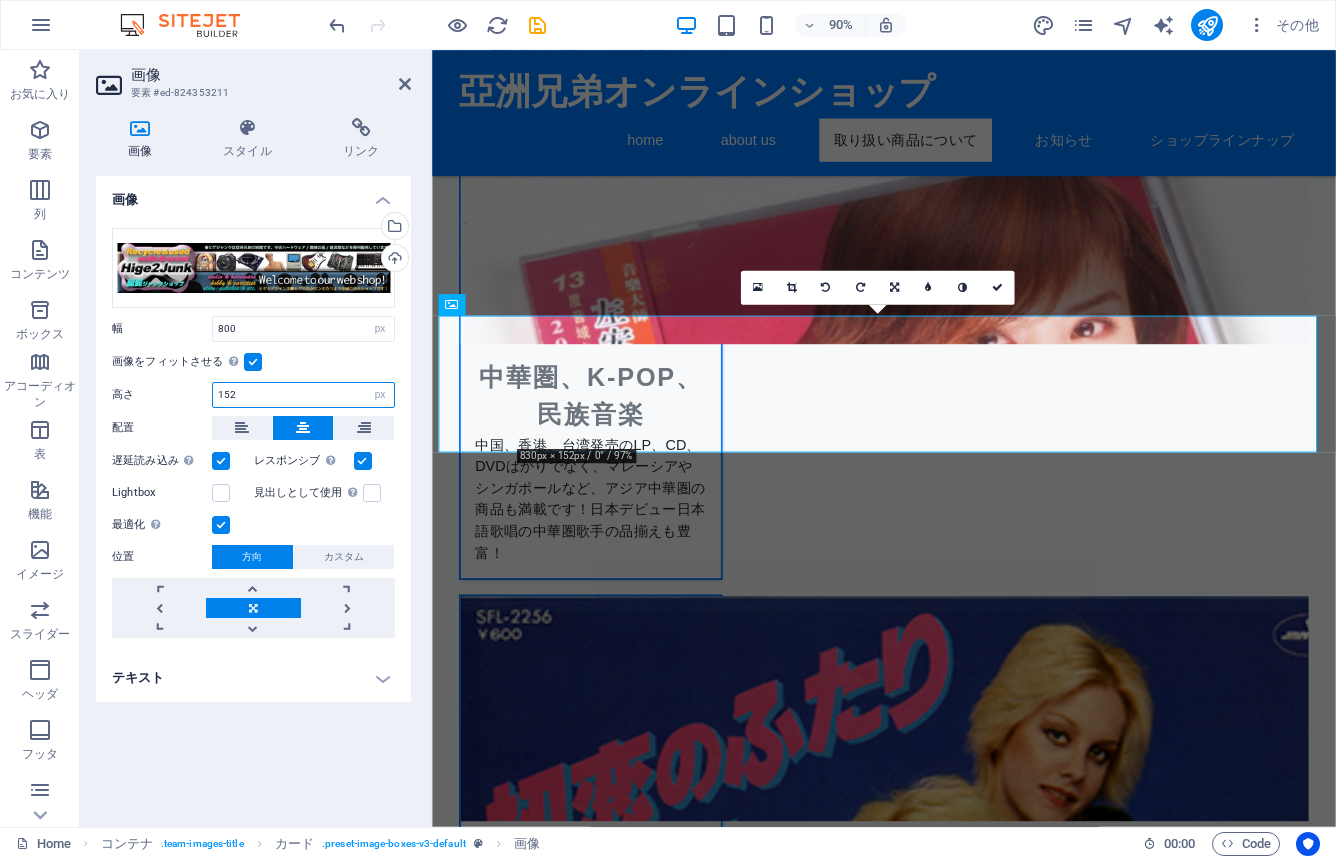 scroll, scrollTop: 3029, scrollLeft: 0, axis: vertical 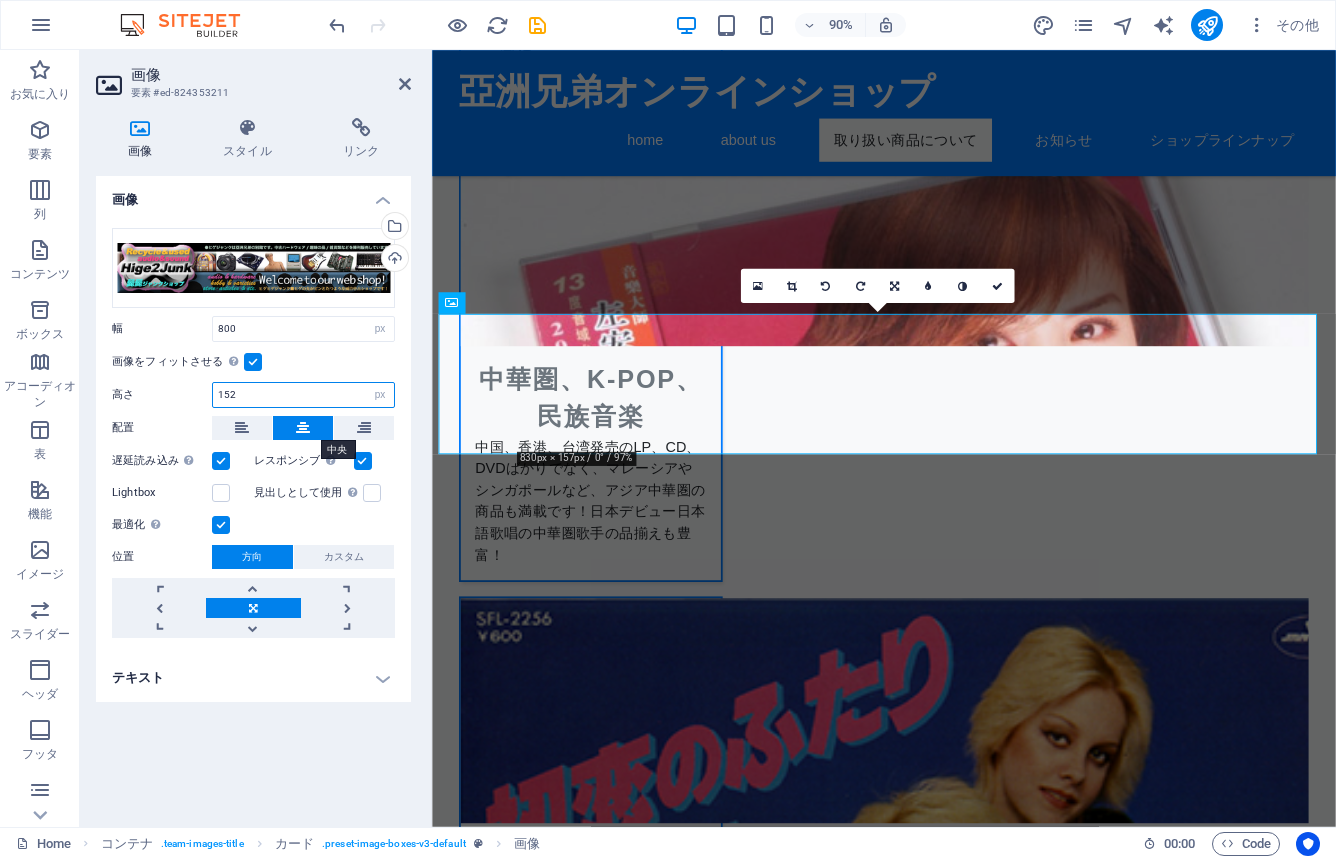 type on "147" 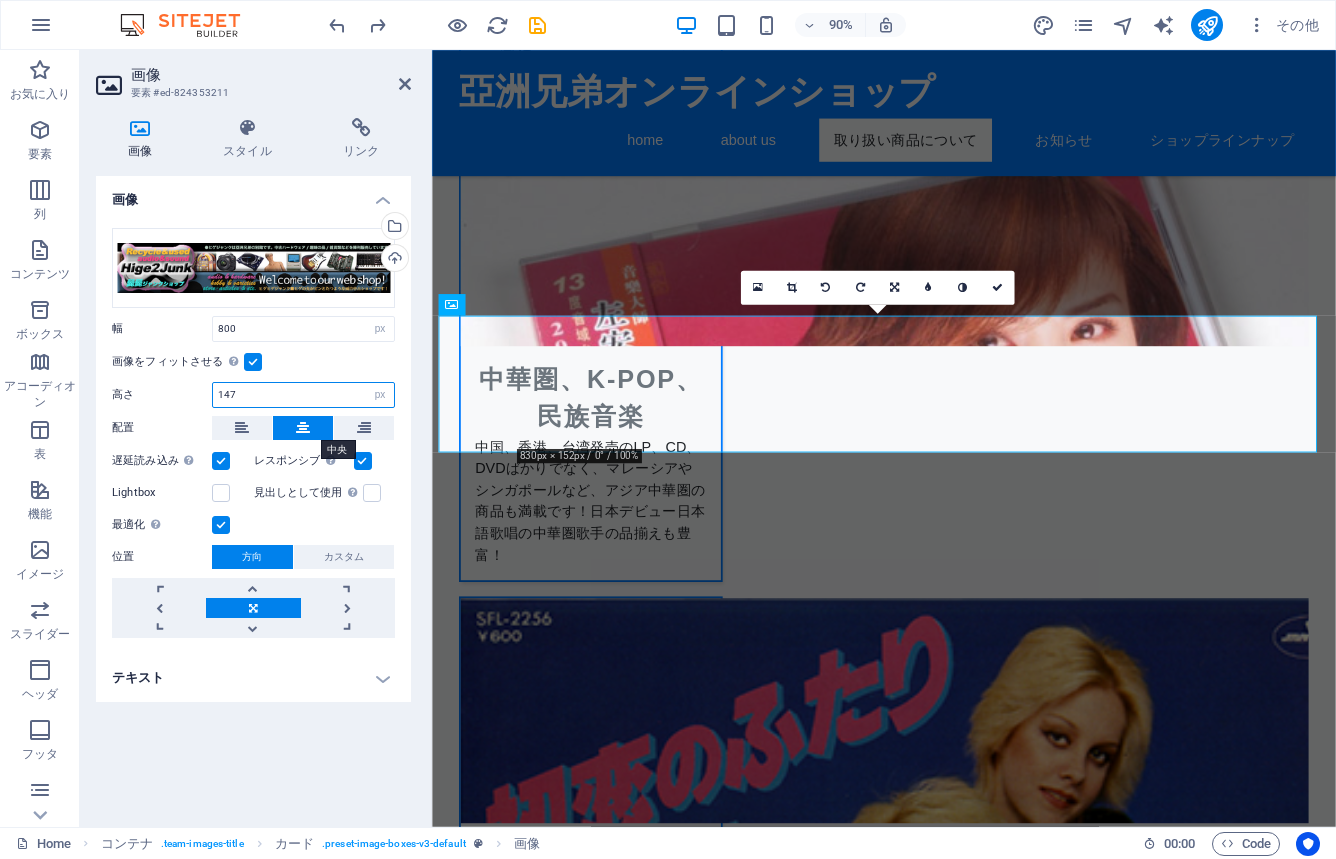 scroll, scrollTop: 3031, scrollLeft: 0, axis: vertical 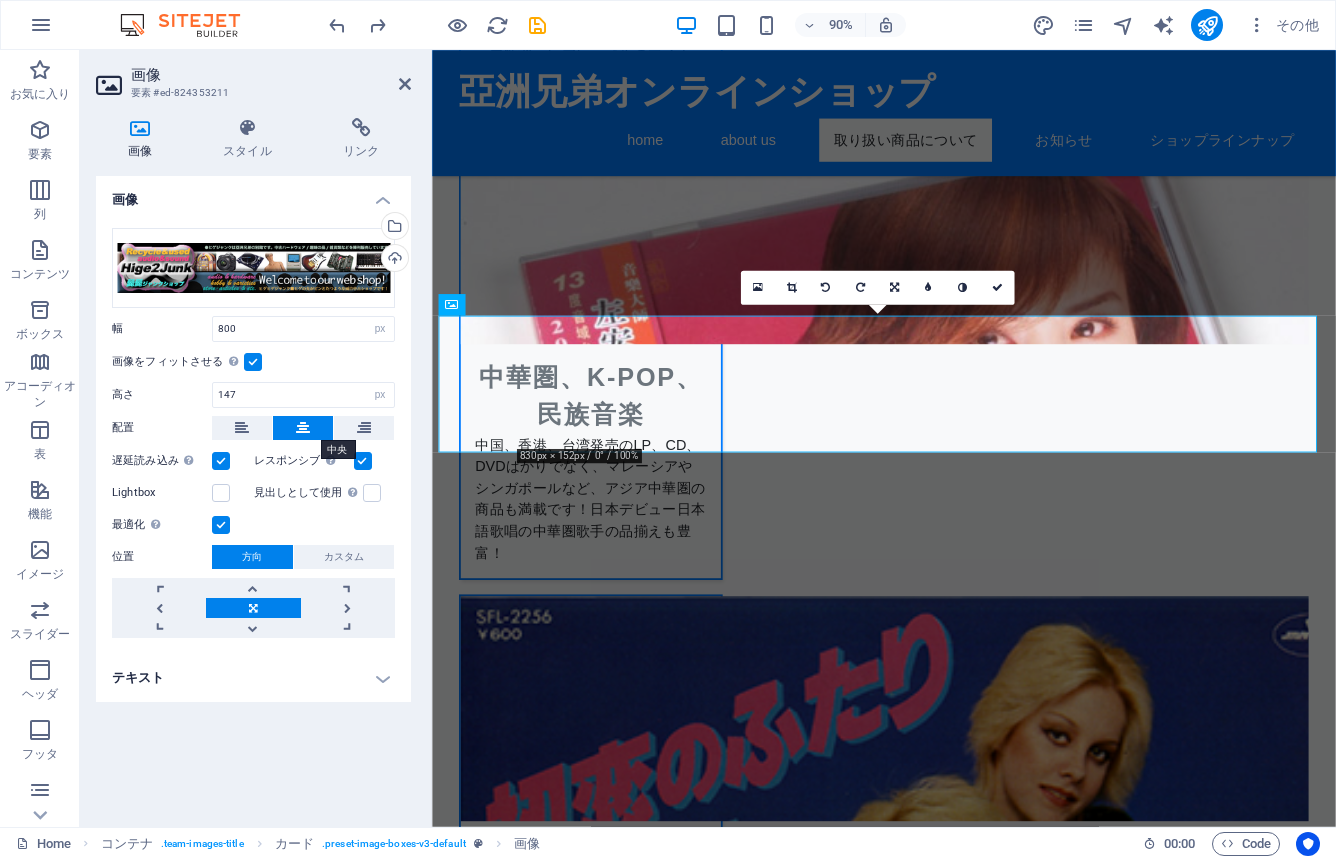 type 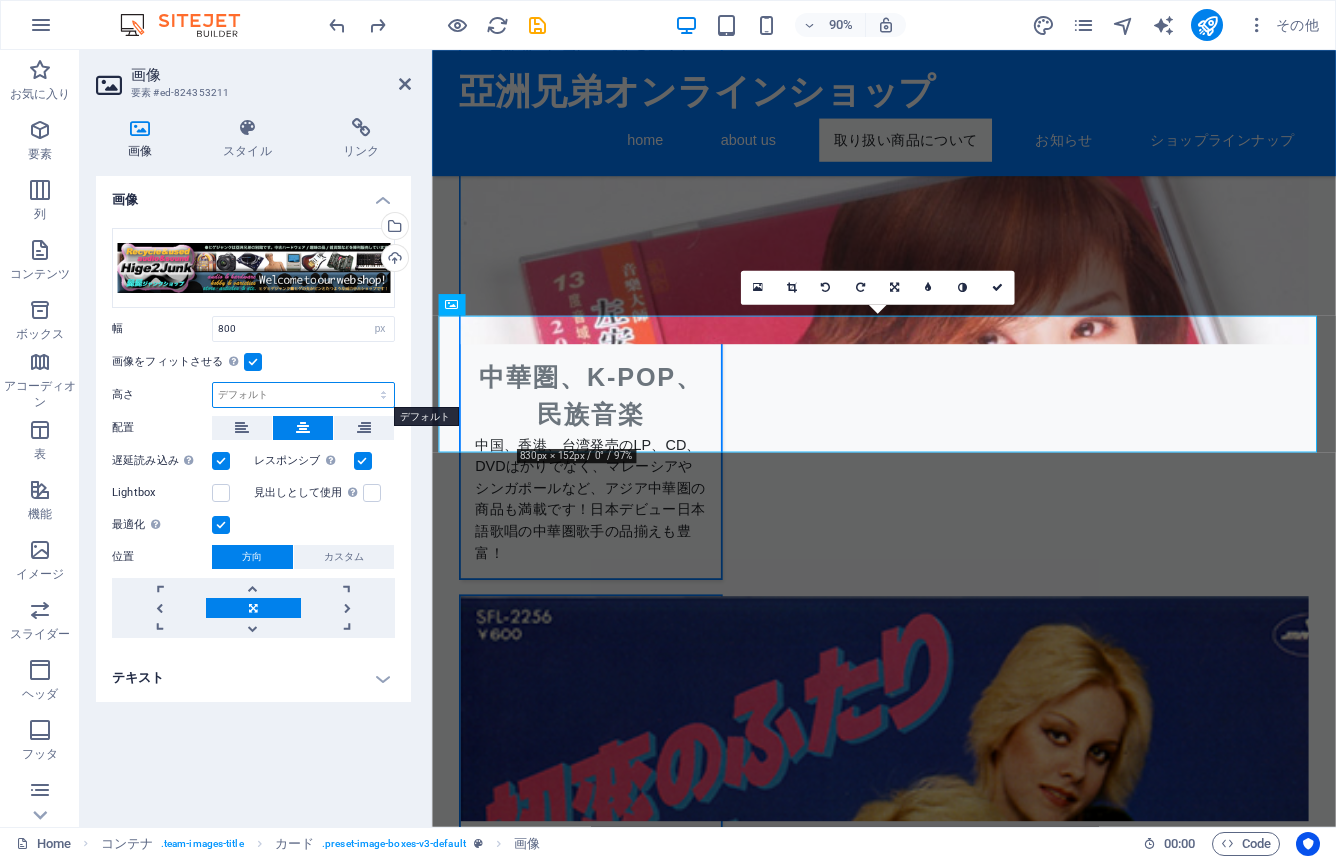 click on "デフォルト 自動 px" at bounding box center (303, 395) 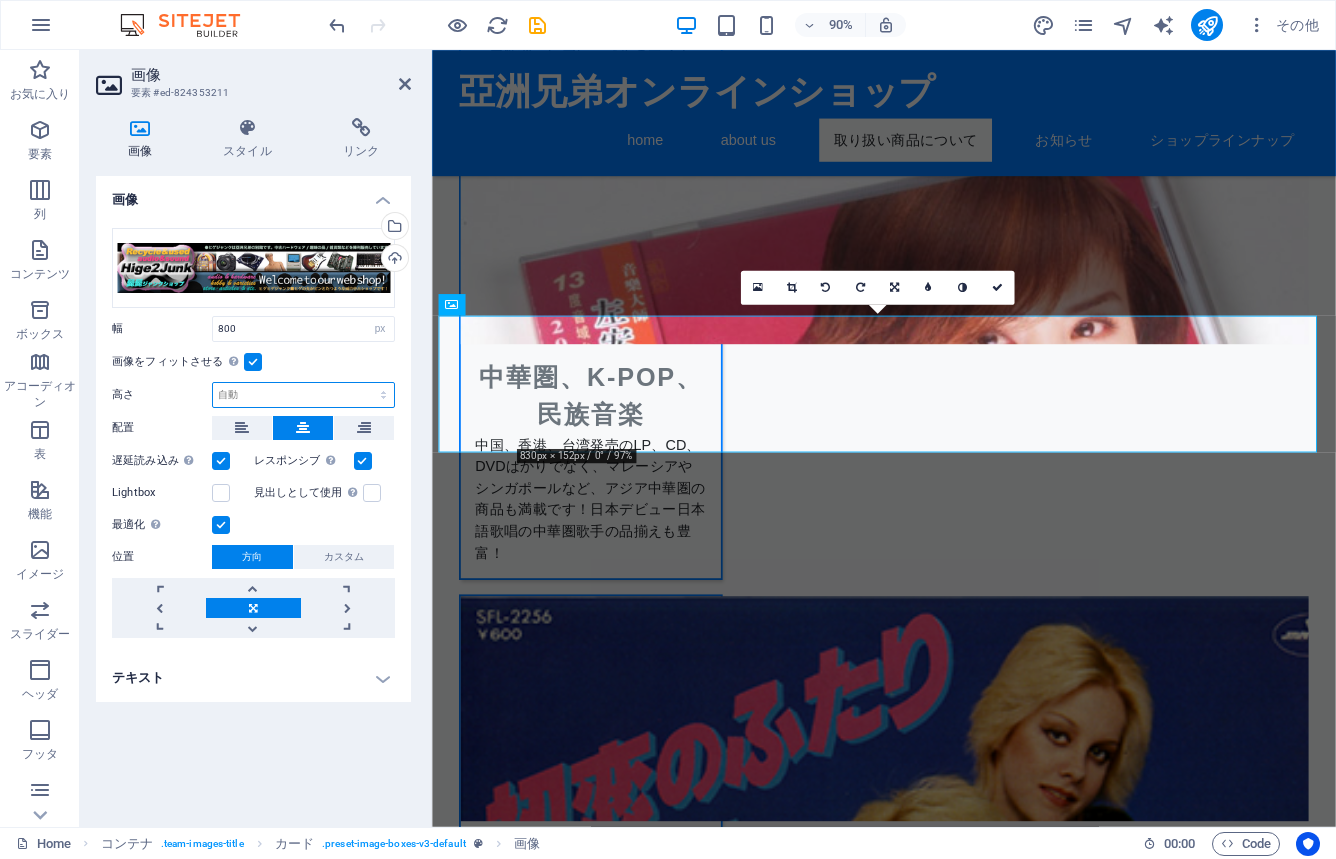 click on "デフォルト 自動 px" at bounding box center (303, 395) 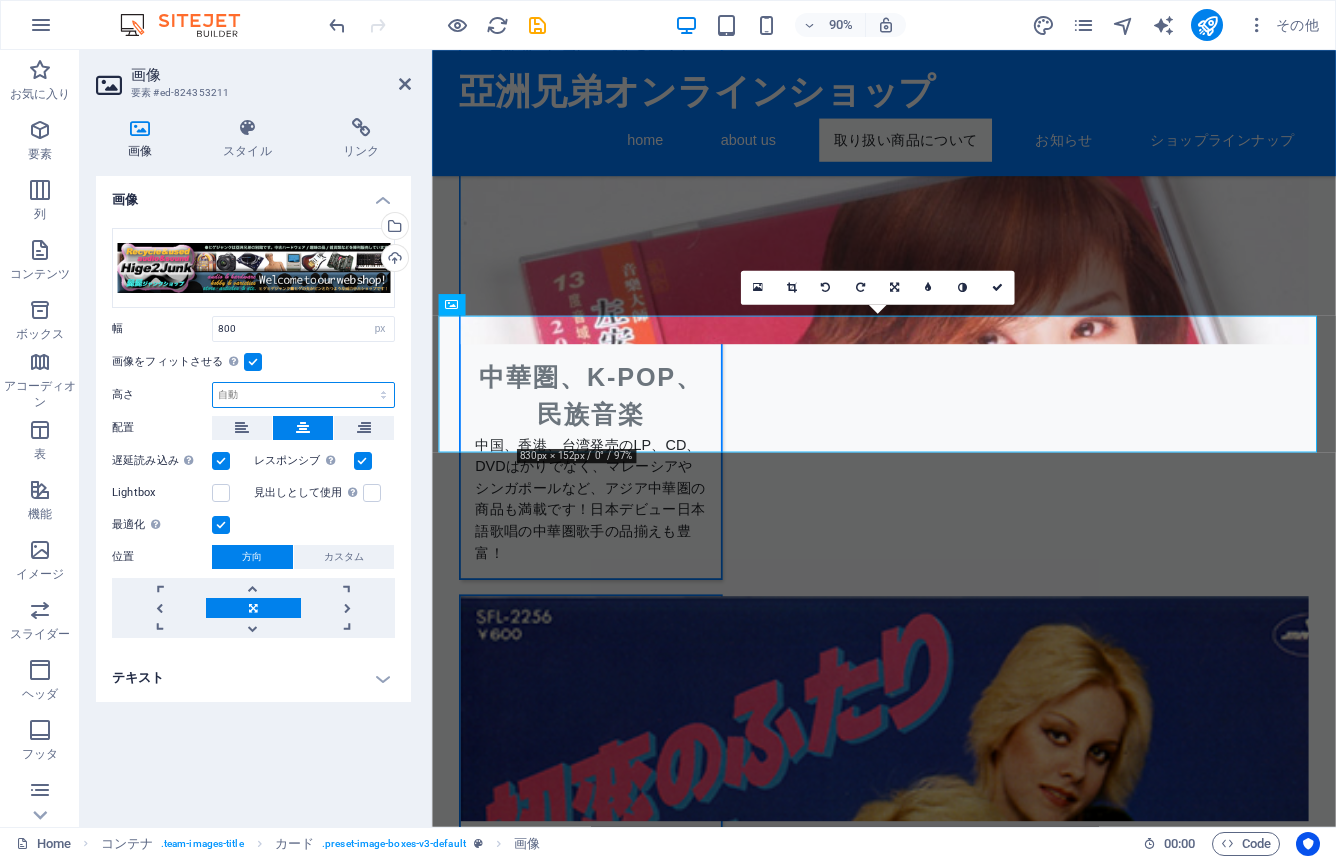 select on "px" 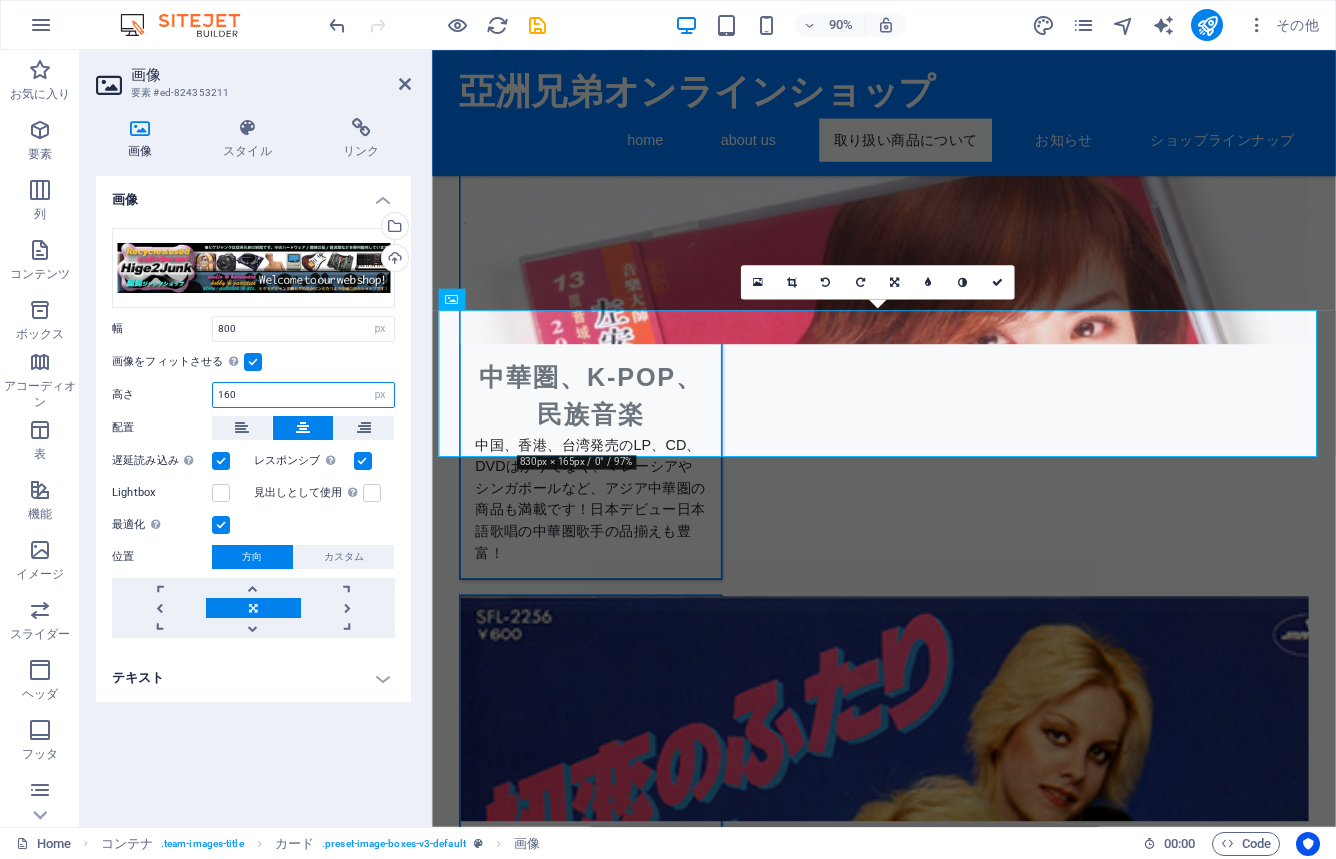 scroll, scrollTop: 3026, scrollLeft: 0, axis: vertical 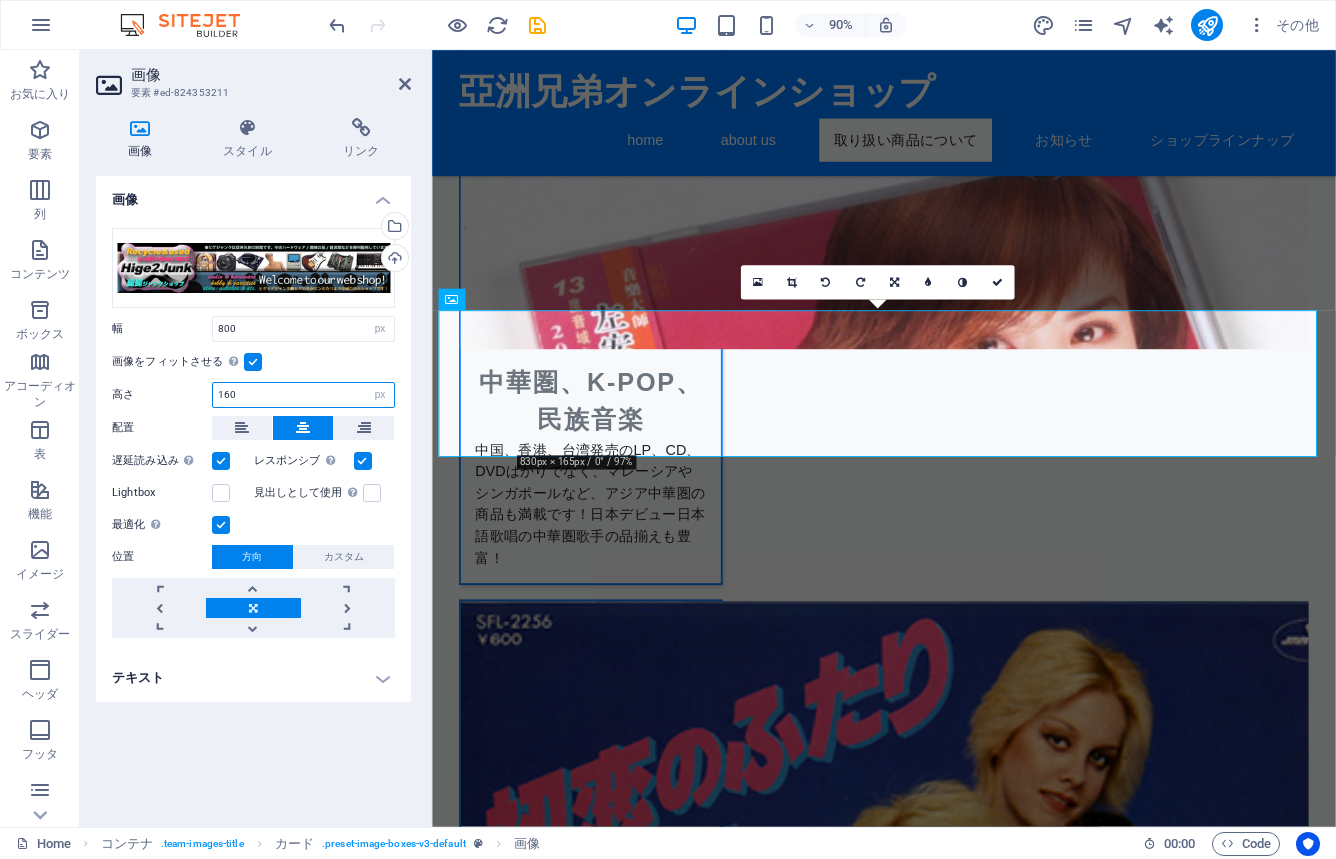 type on "147" 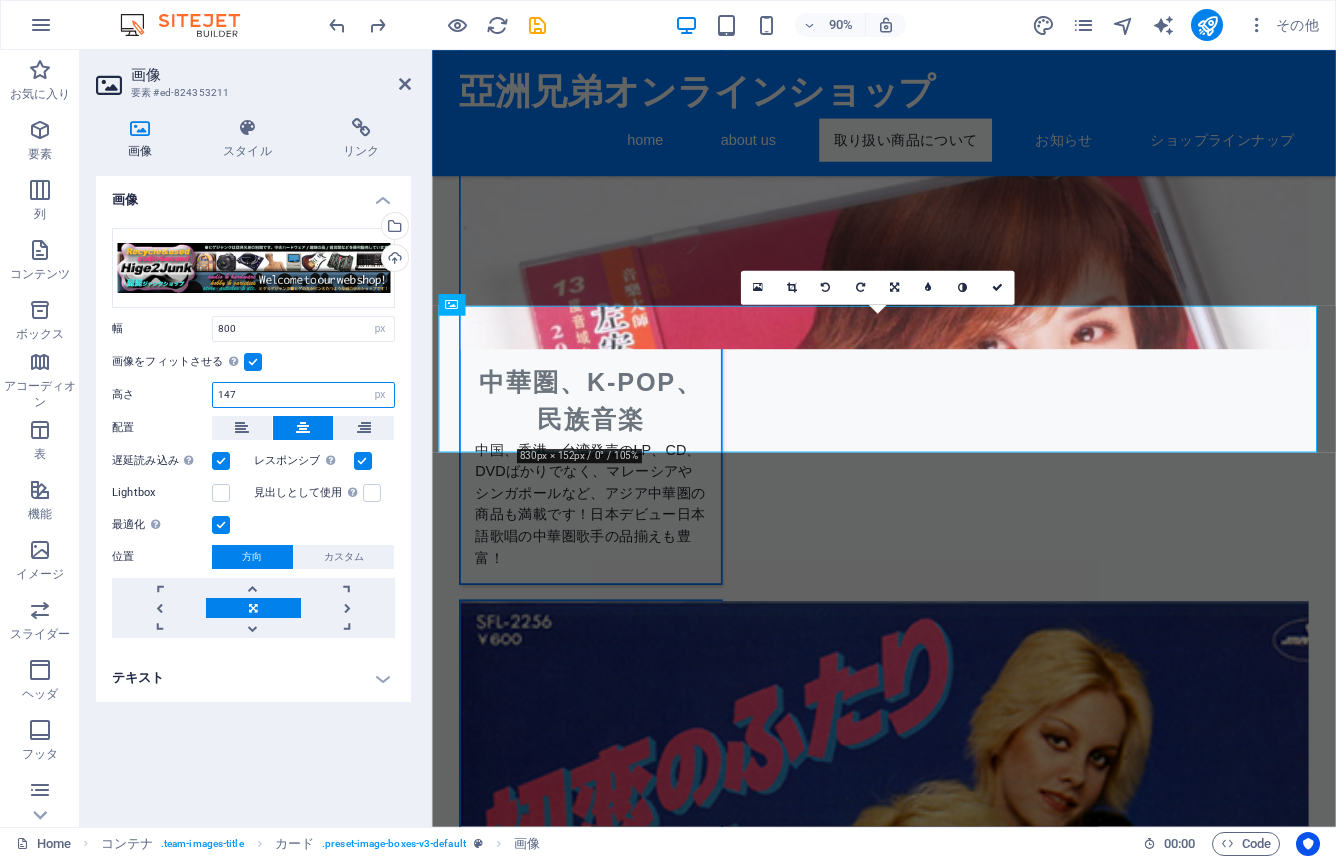 scroll, scrollTop: 3031, scrollLeft: 0, axis: vertical 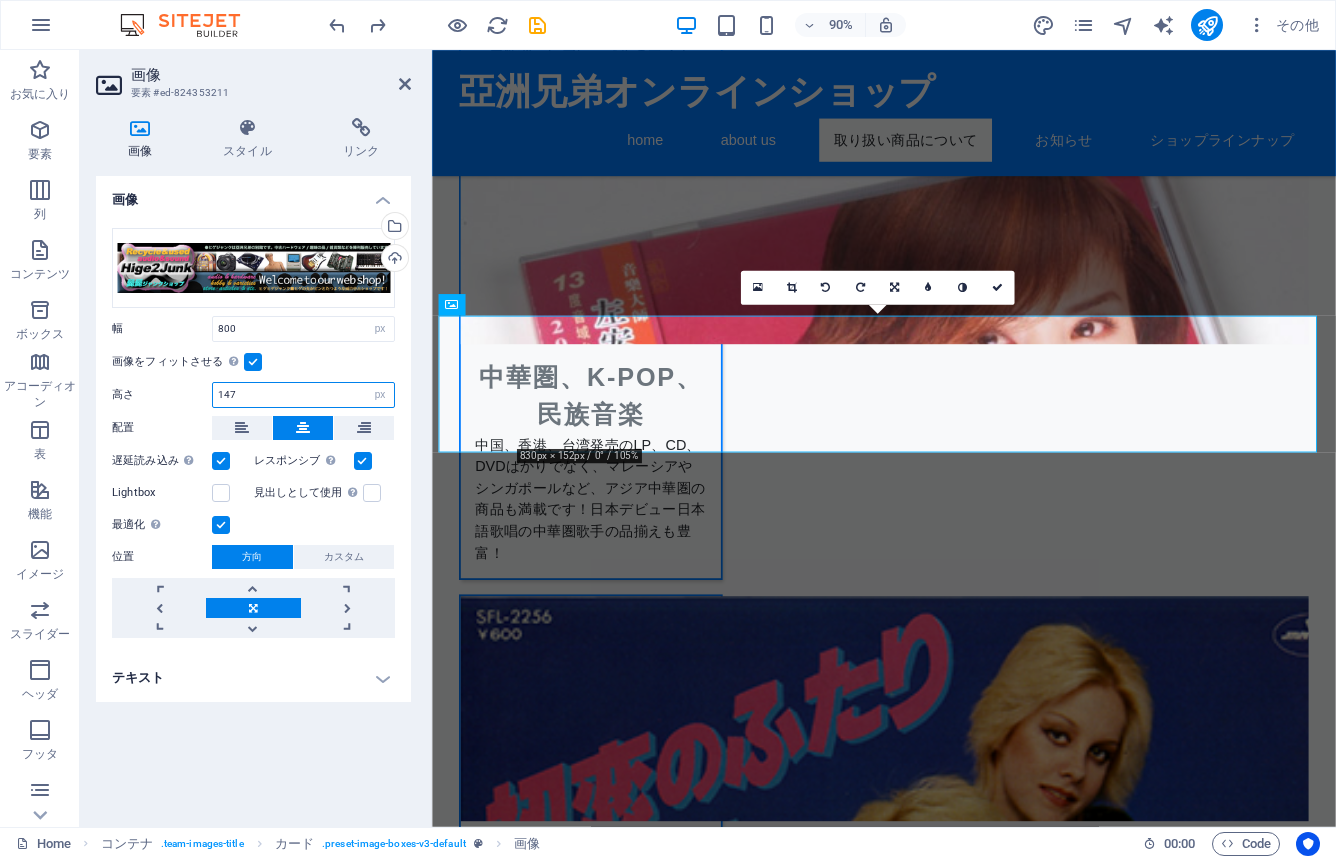 click on "147" at bounding box center [303, 395] 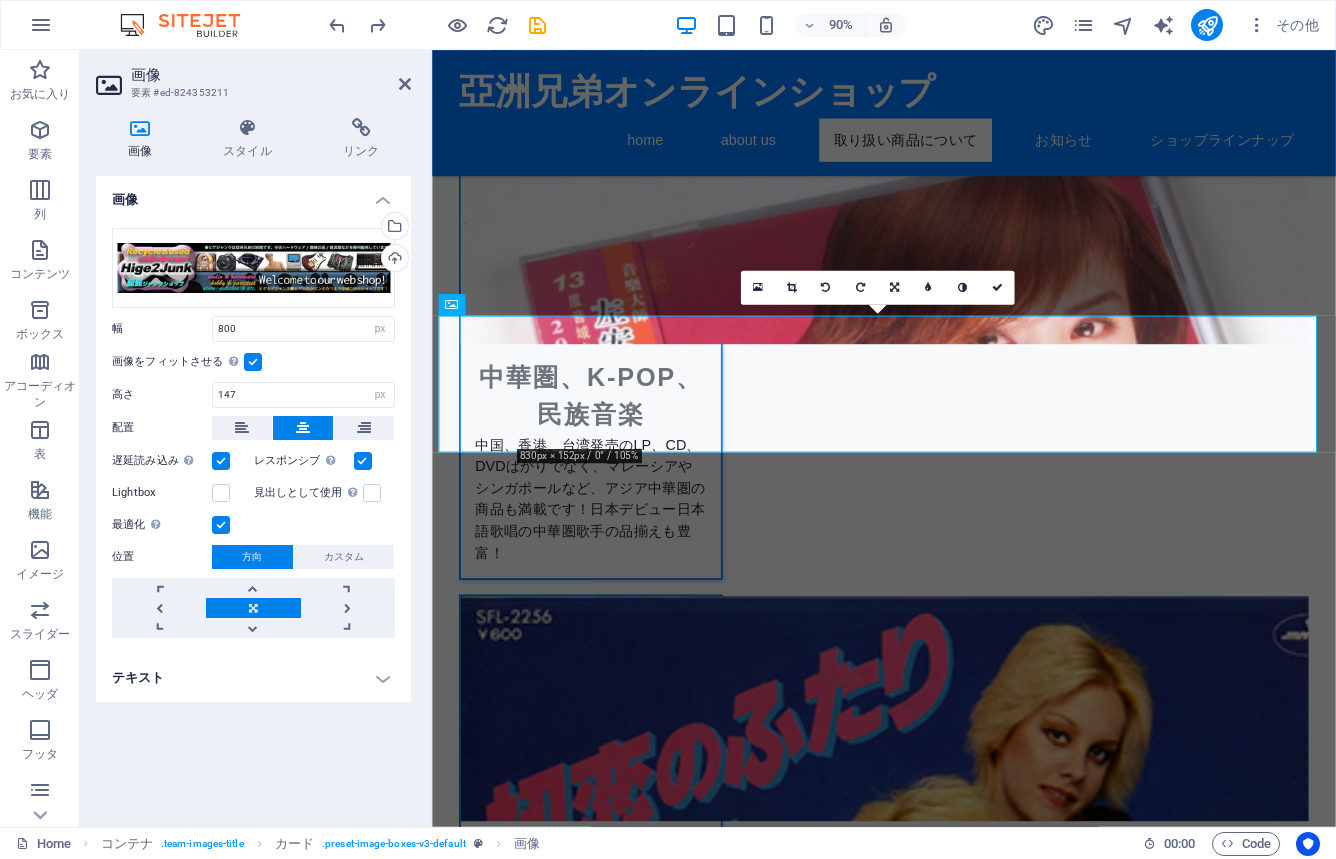 click on "画像をフィットさせる 固定の幅と高さに画像を自動的にフィットさせます" at bounding box center (253, 362) 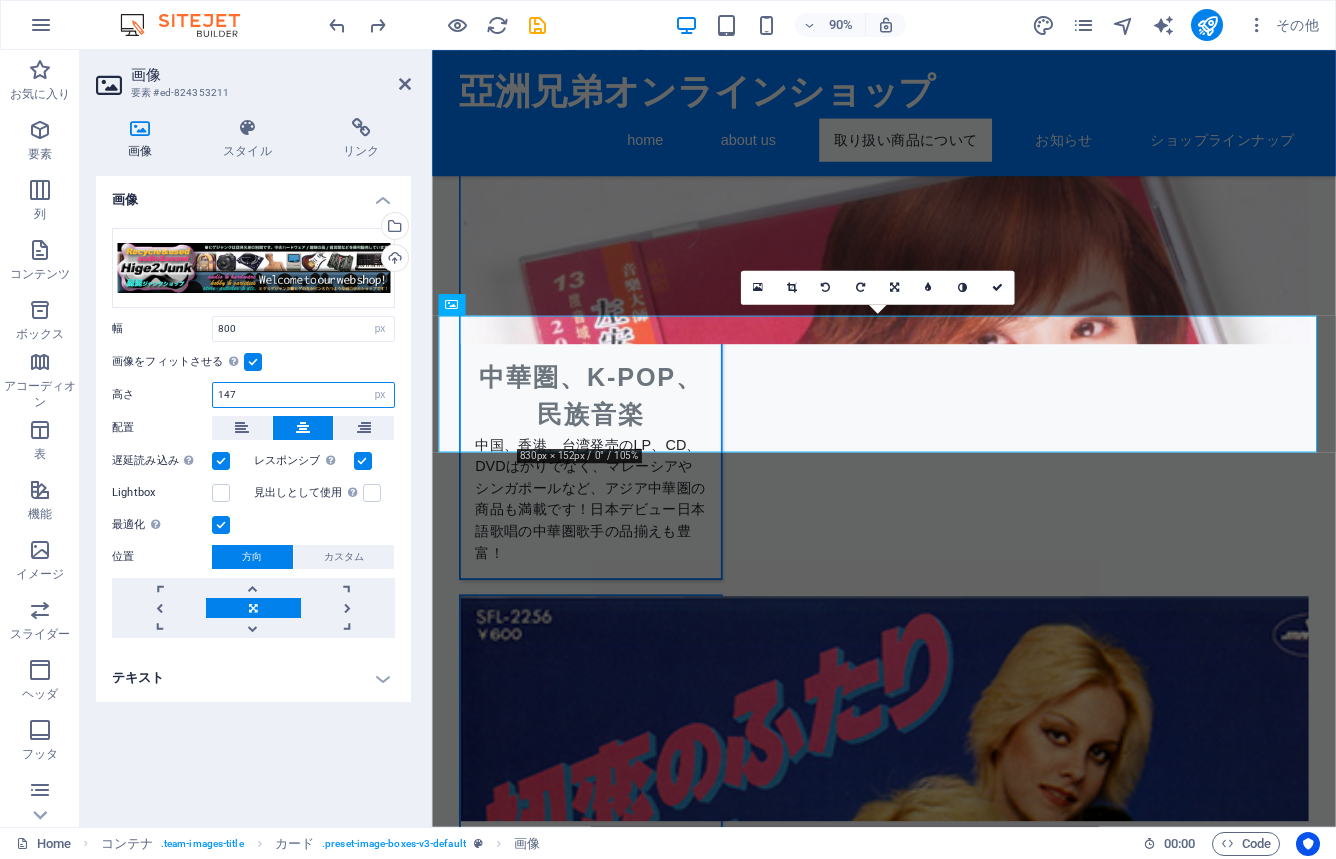 click on "147" at bounding box center [303, 395] 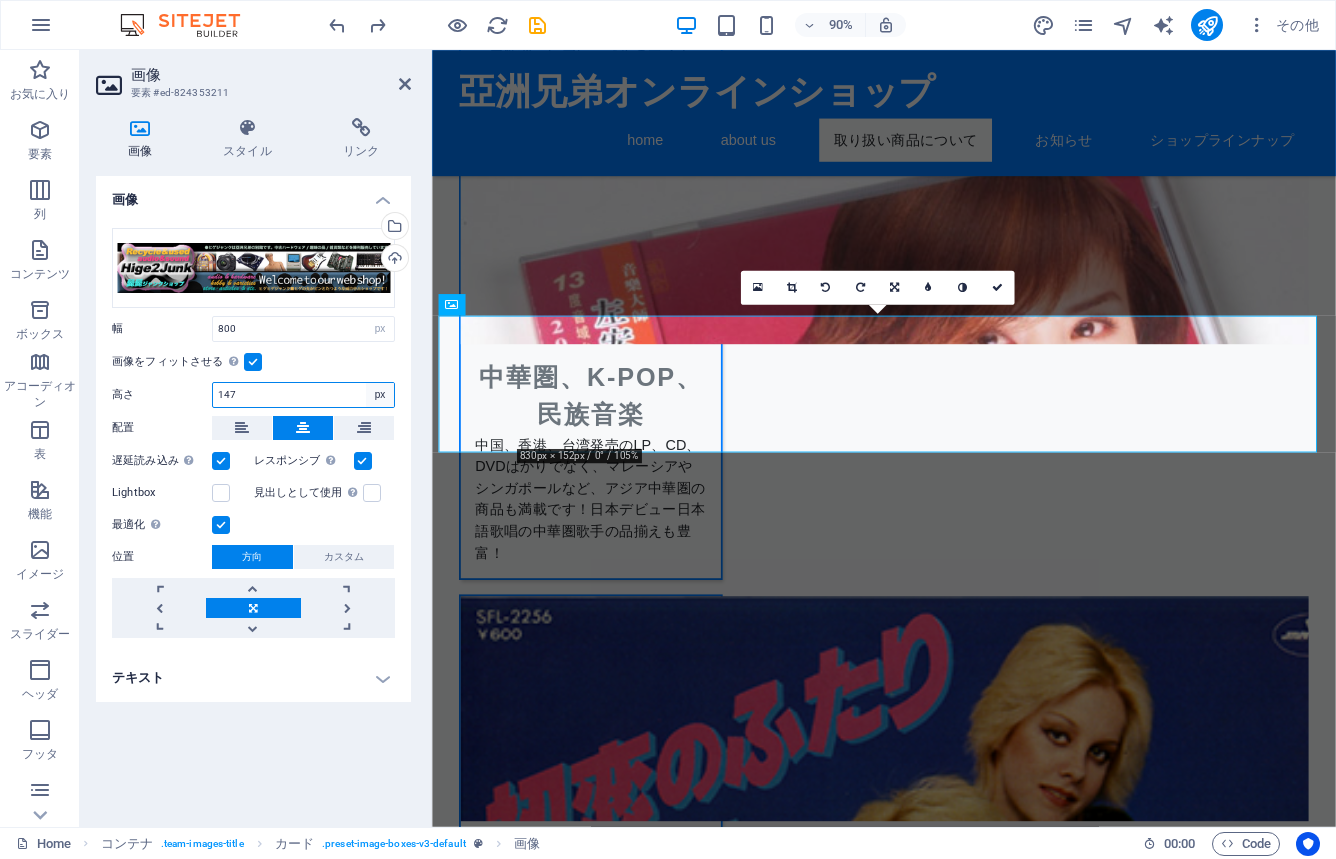 click on "デフォルト 自動 px" at bounding box center (380, 395) 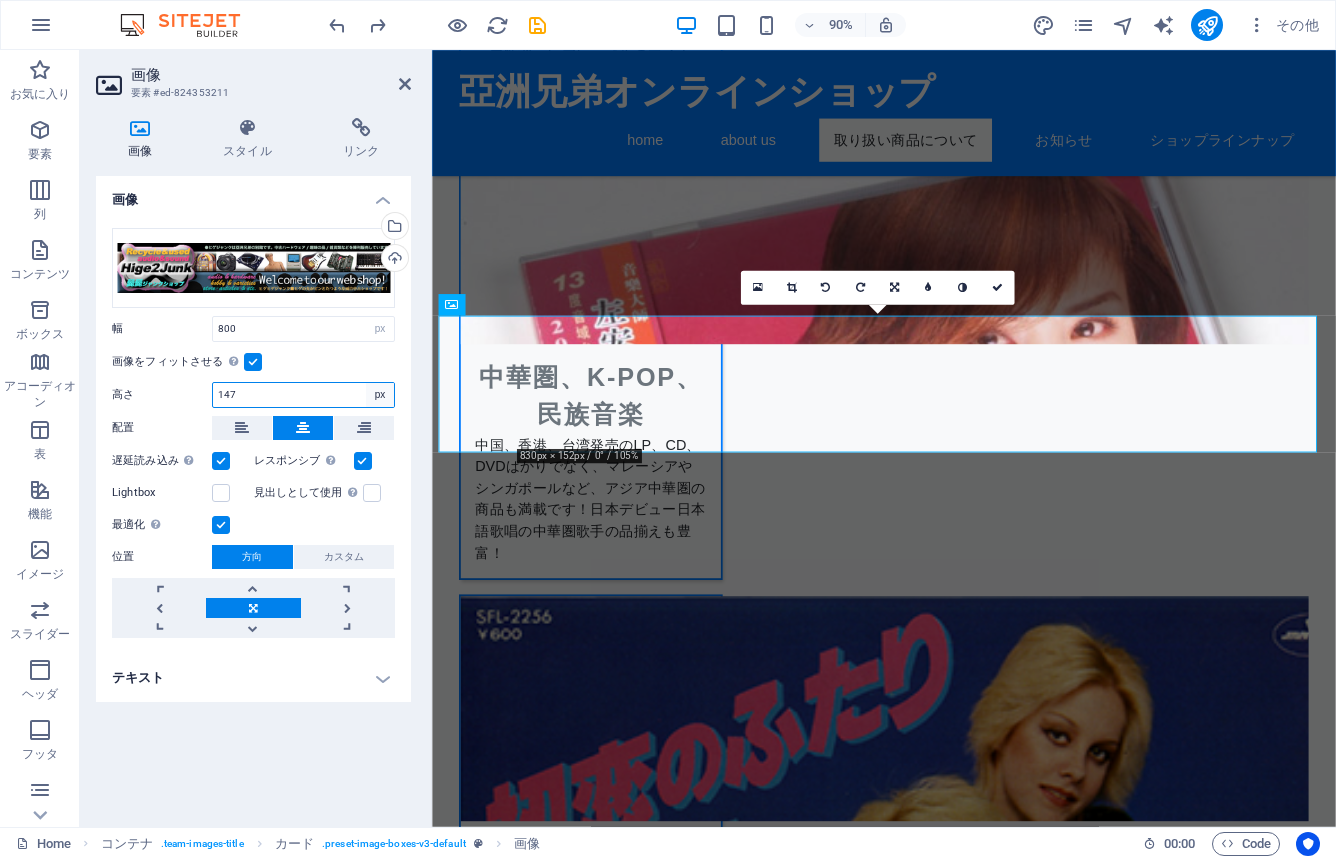 select on "auto" 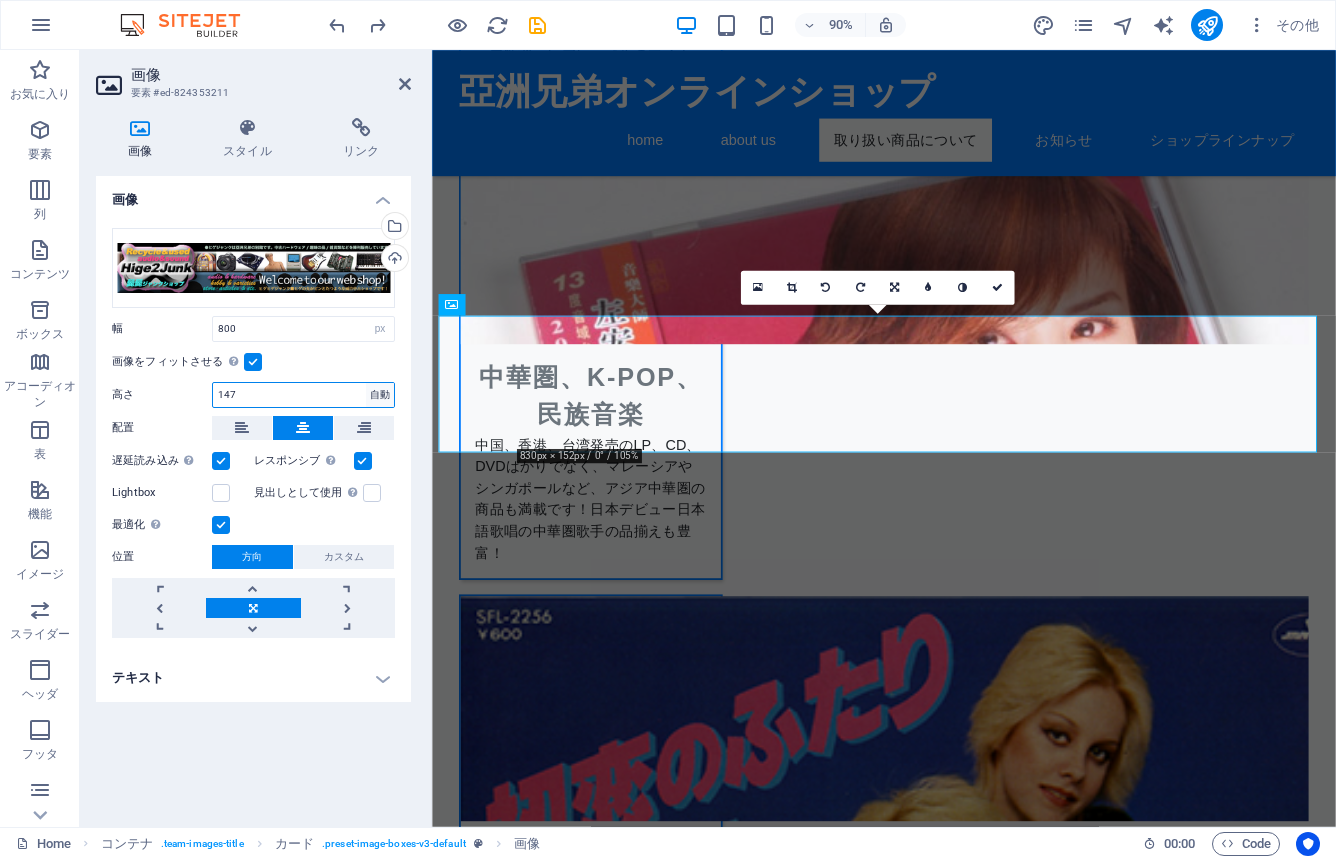 type 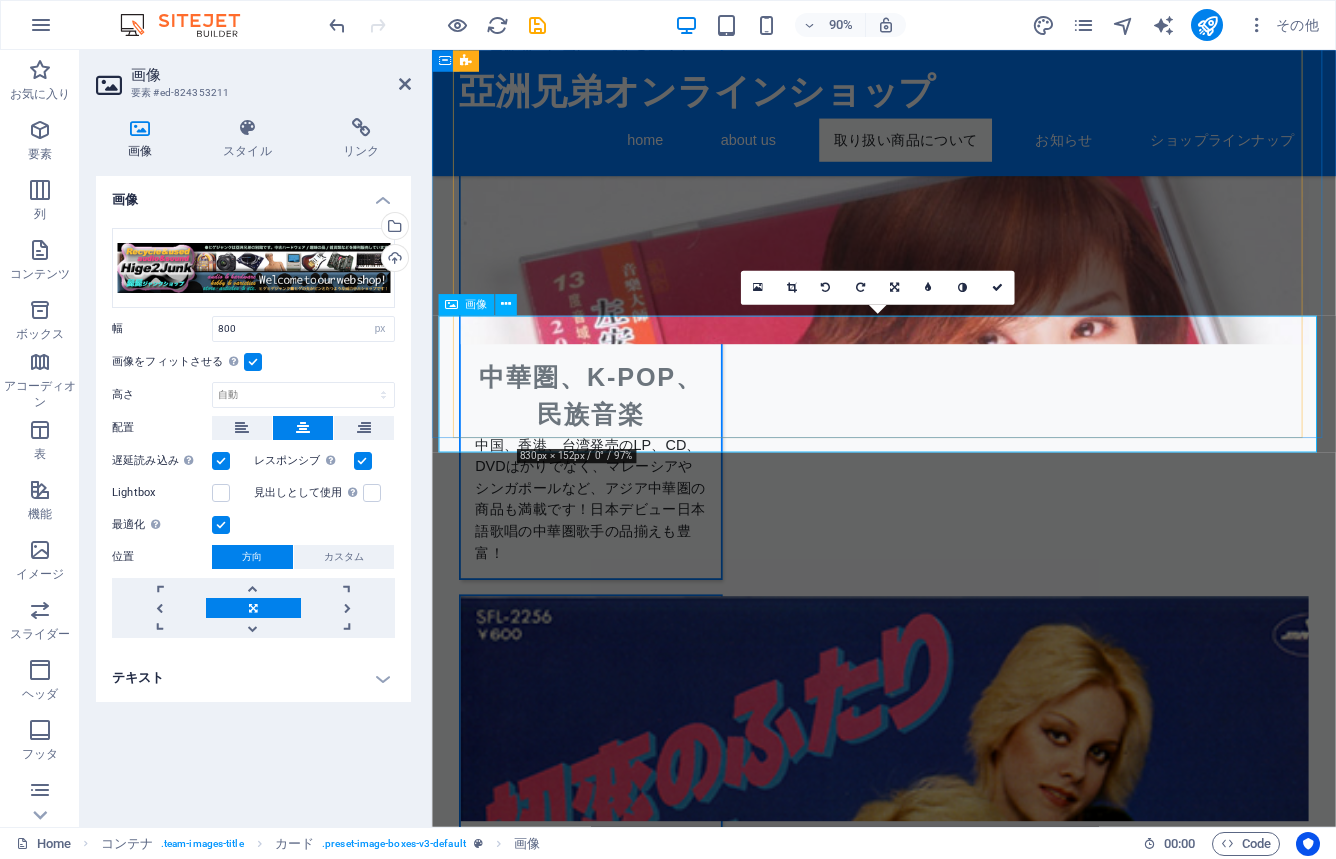 click at bounding box center (934, 3631) 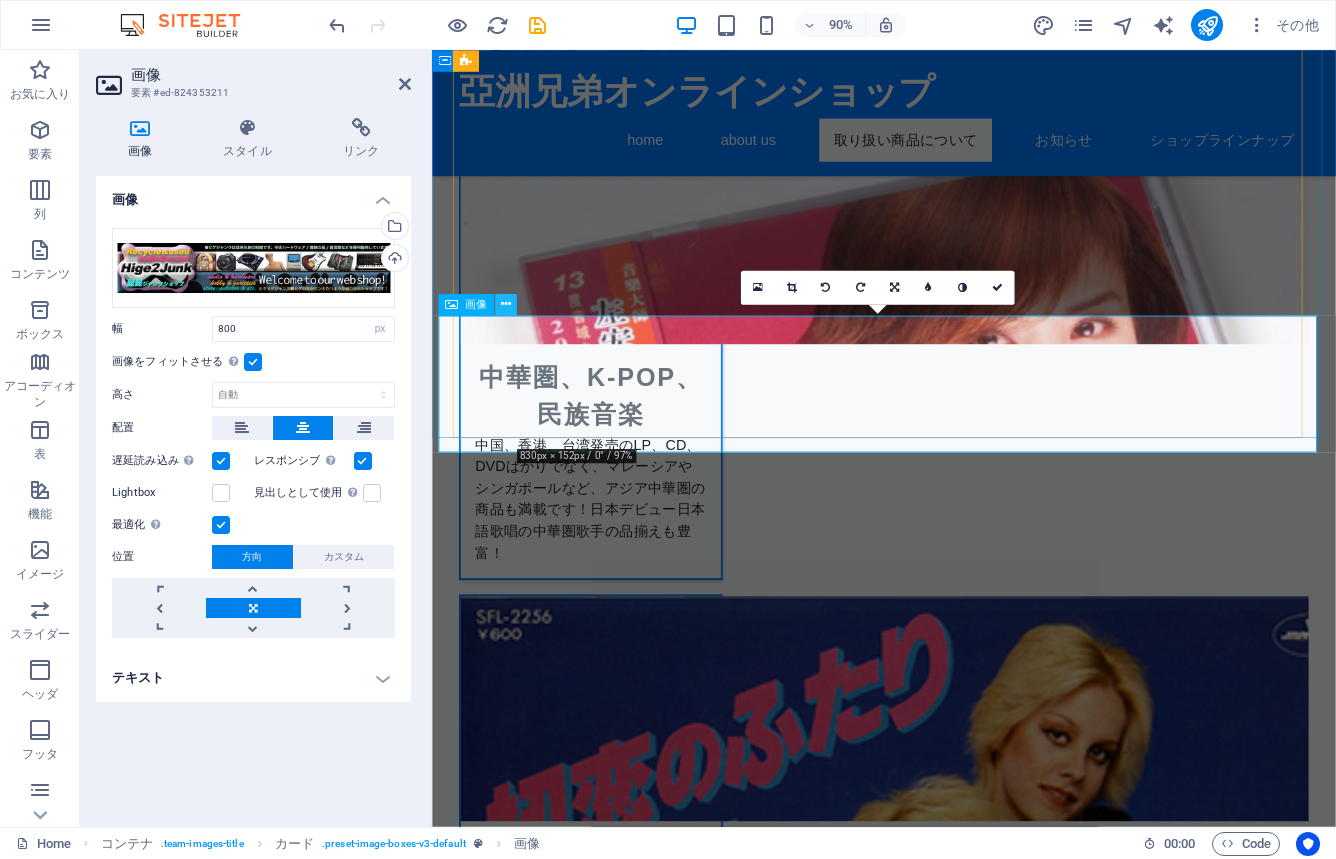 click at bounding box center [505, 304] 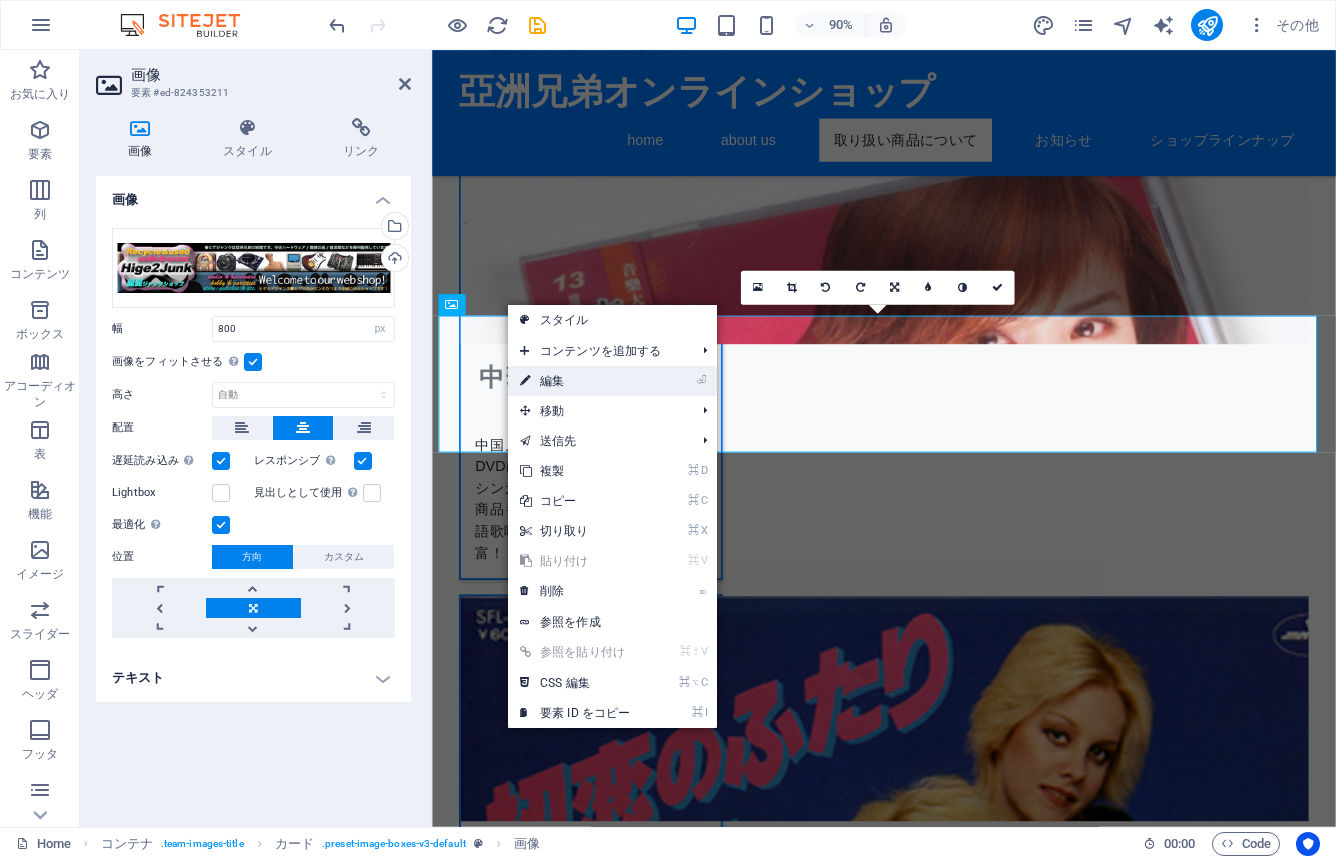 click on "⏎  編集" at bounding box center [575, 381] 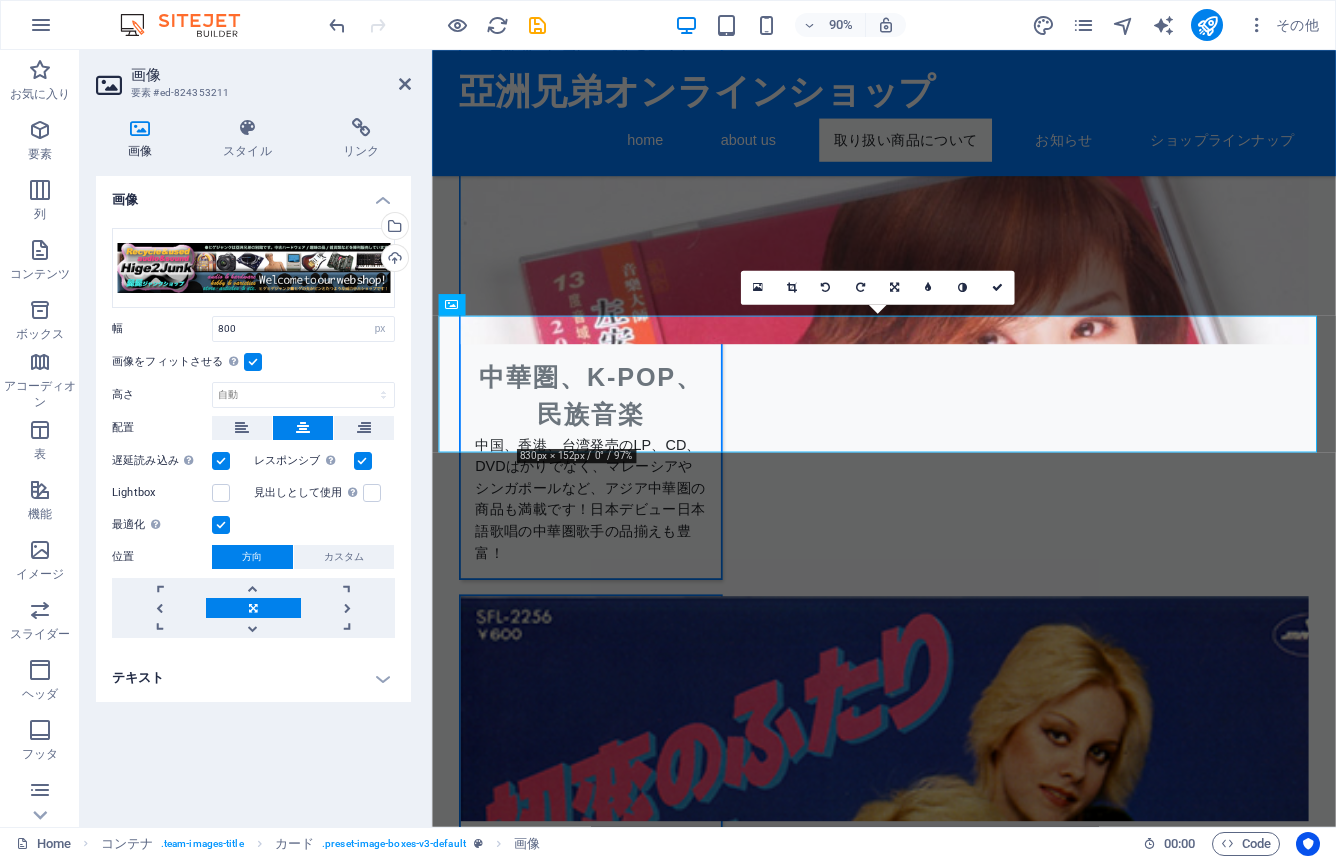 click at bounding box center [221, 525] 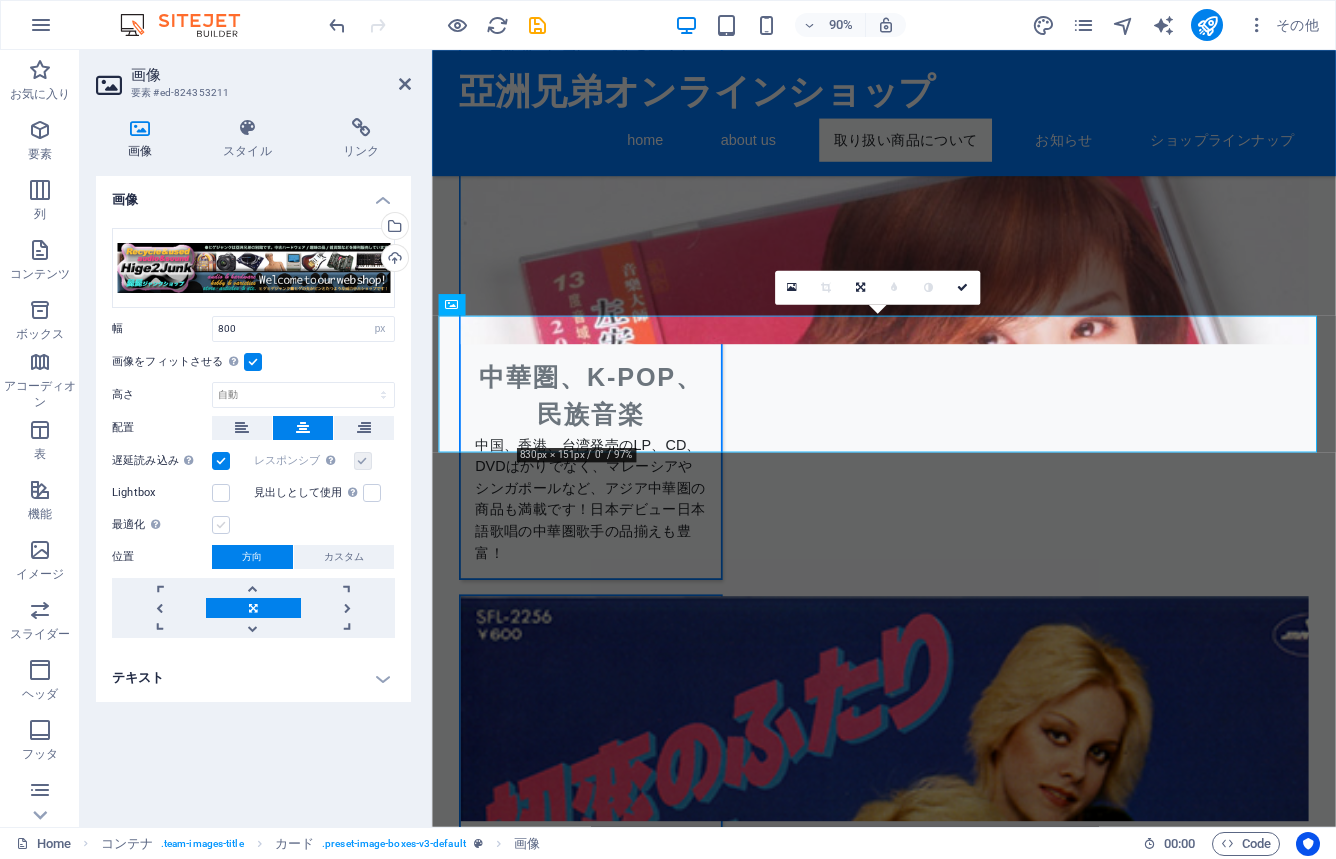 click at bounding box center [221, 525] 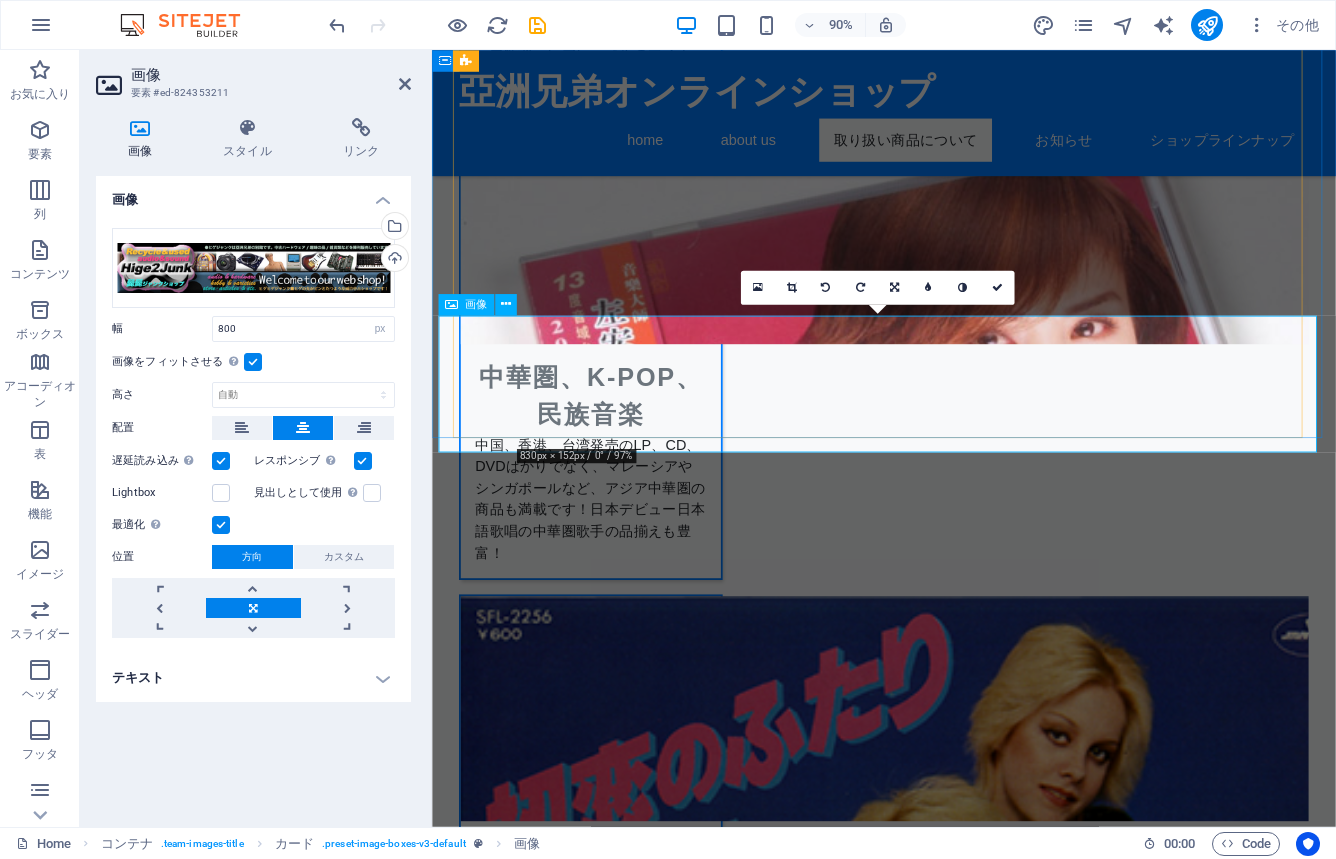 click at bounding box center (934, 3632) 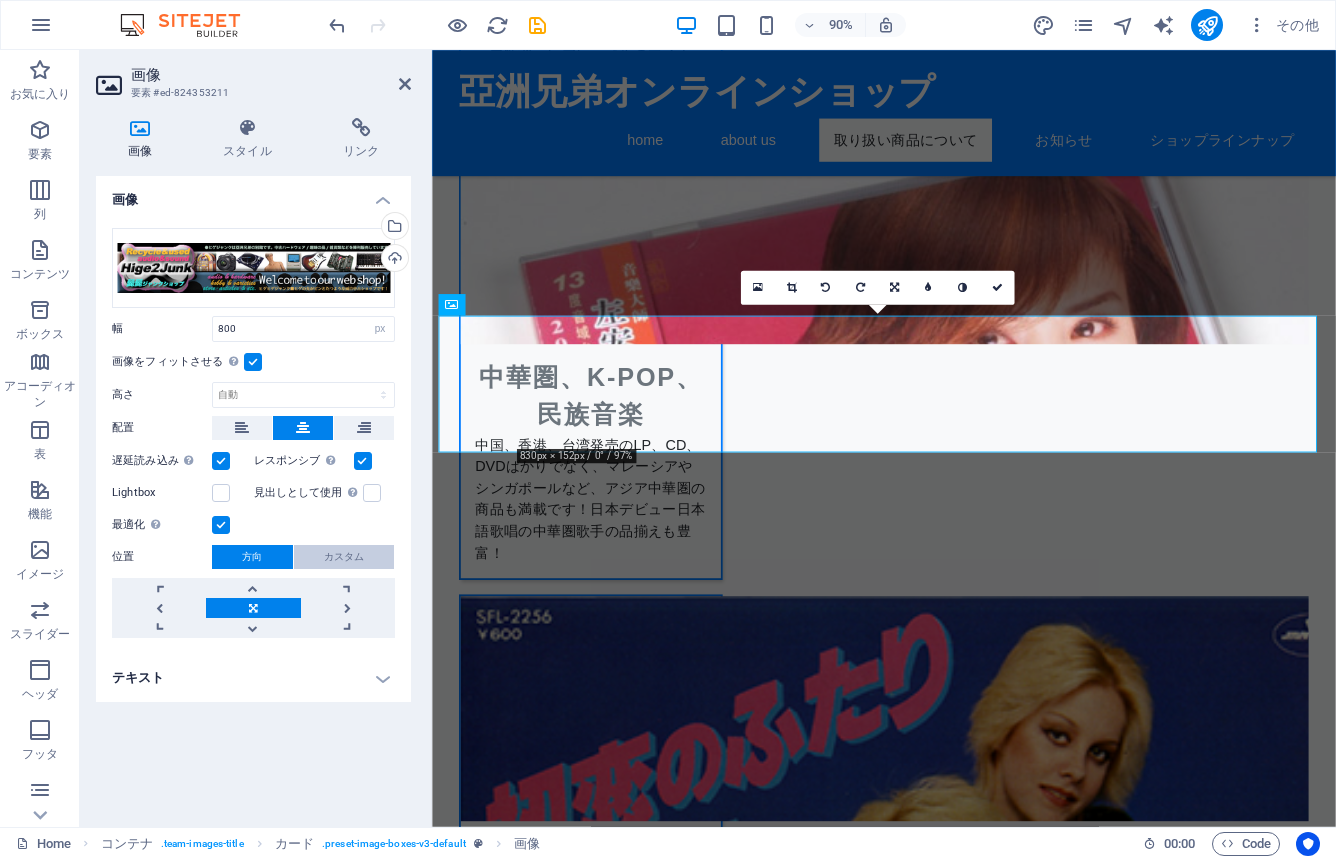 click on "カスタム" at bounding box center [344, 557] 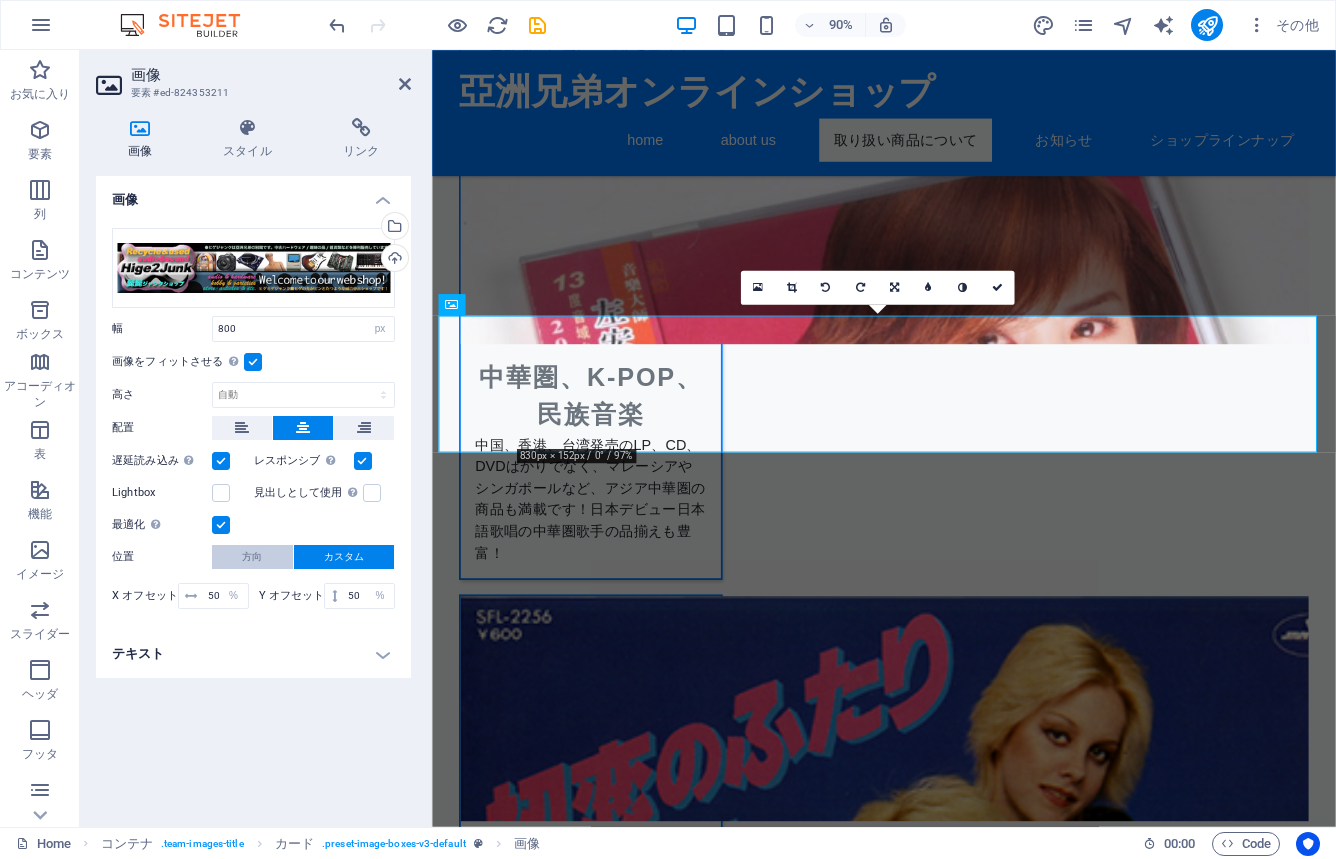 click on "方向" at bounding box center [252, 557] 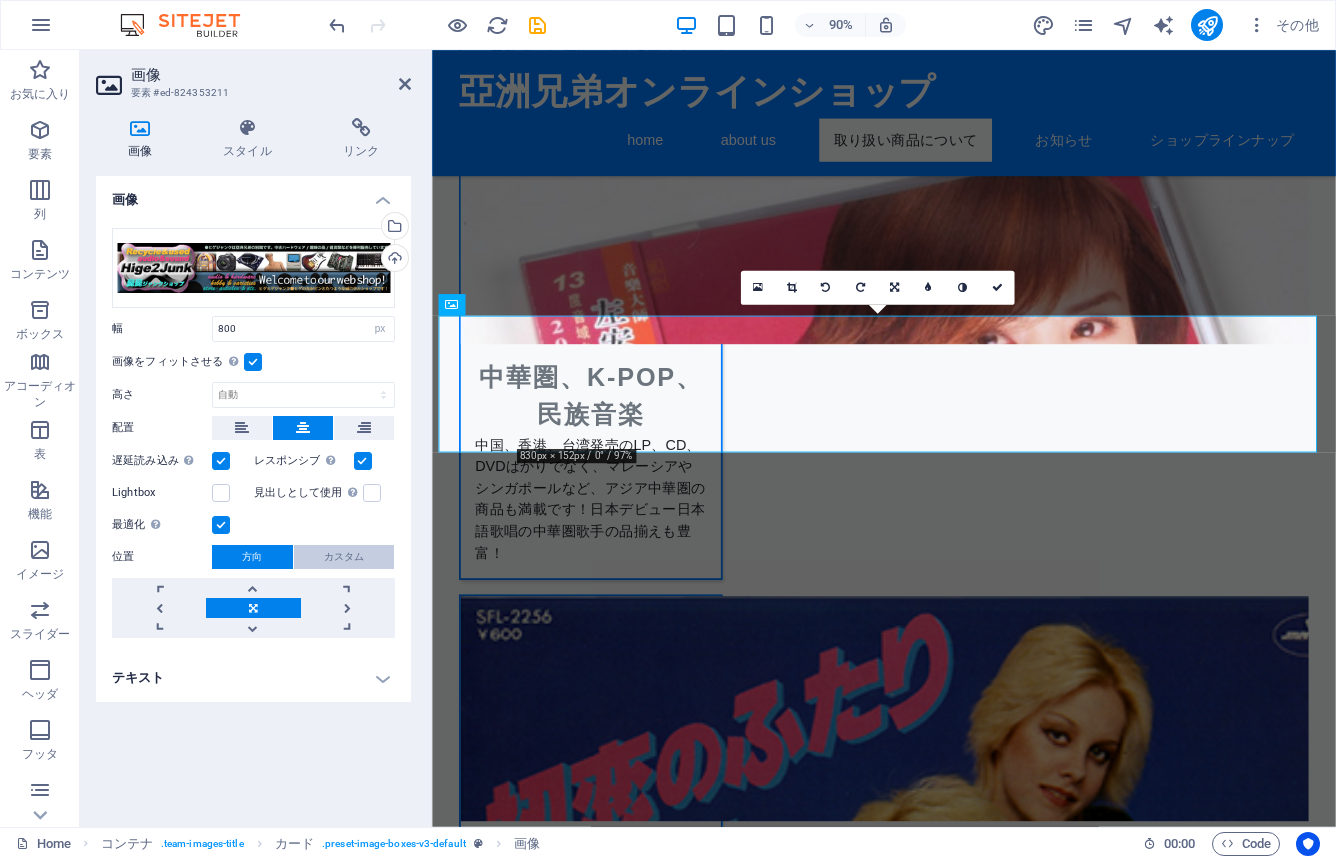 click on "カスタム" at bounding box center [344, 557] 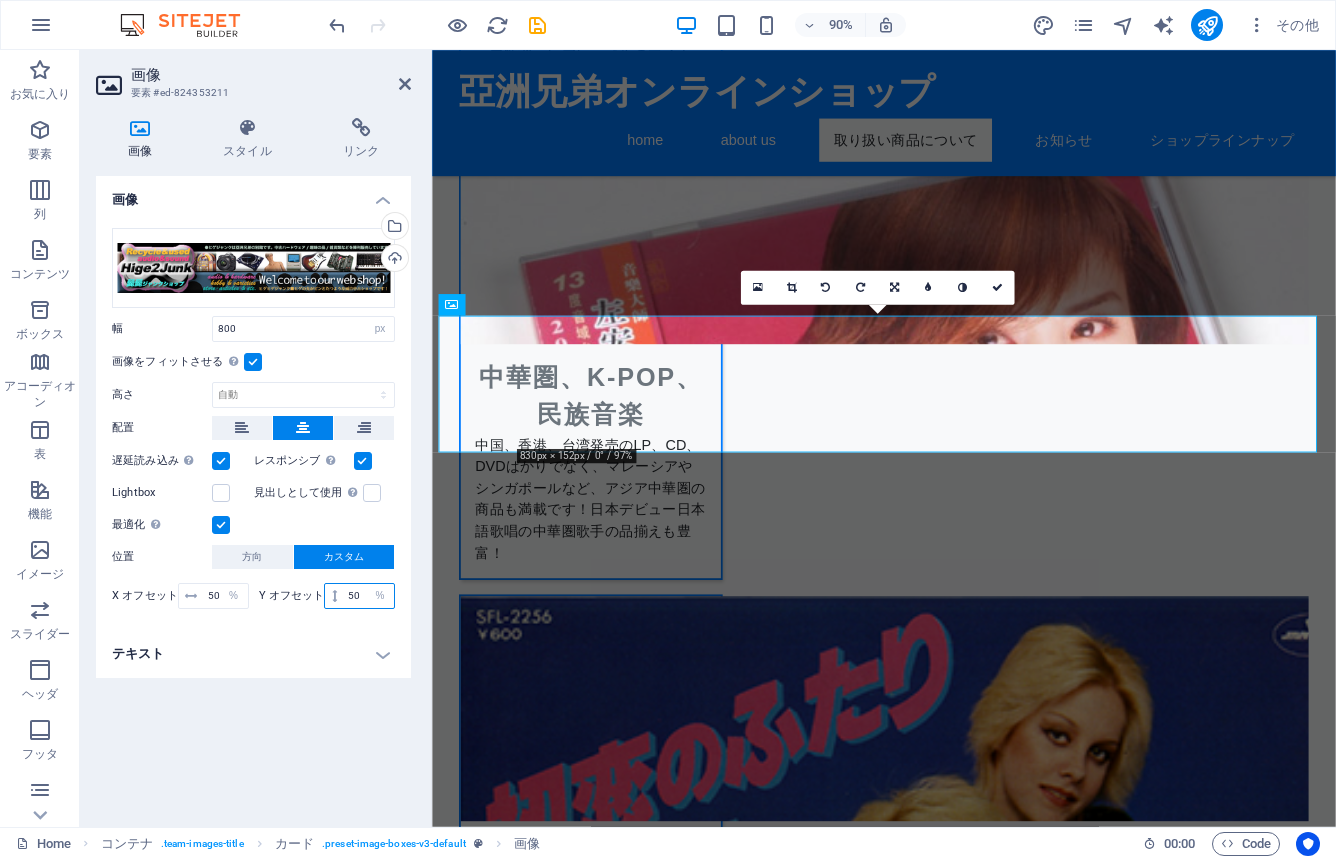 drag, startPoint x: 360, startPoint y: 600, endPoint x: 334, endPoint y: 597, distance: 26.172504 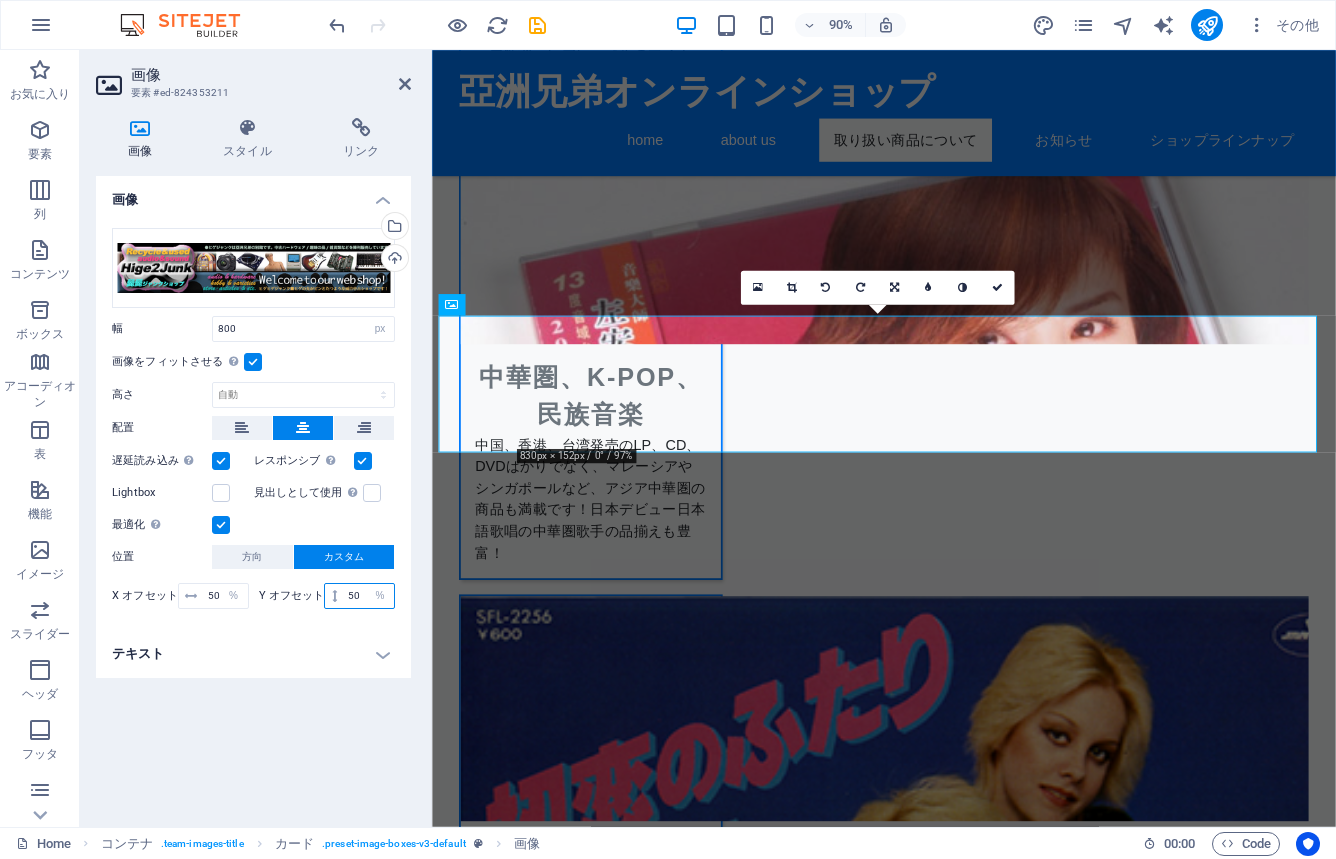 click on "50 px rem % vh vw" at bounding box center [359, 596] 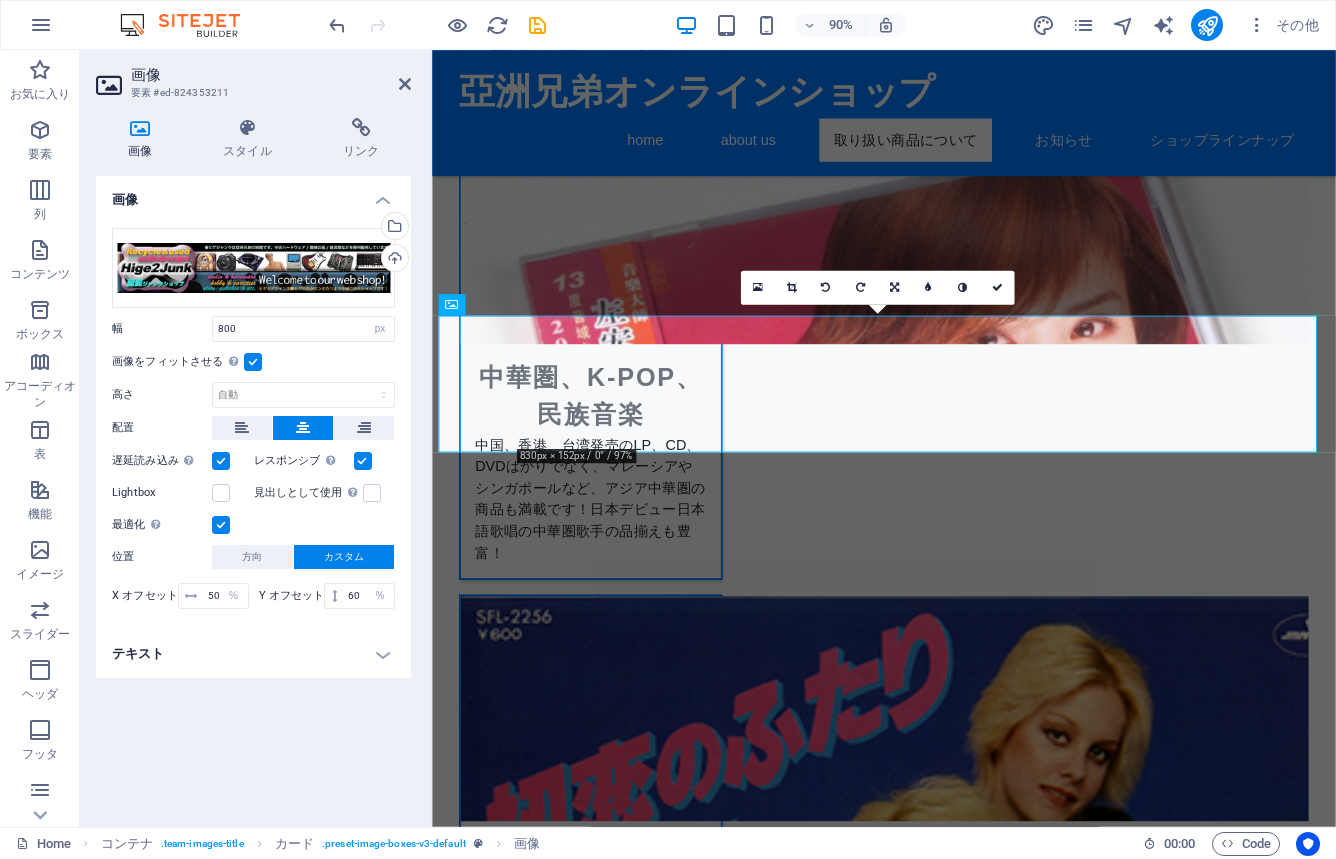 click on "ここにファイルをドラッグするか、クリックしてファイルを選択するか、 ［ファイル］または無料のストック写真・動画からファイルを選択 してください。 ファイルマネージャやストック写真からファイルを選択するか、ファイルをアップロードする アップロード 幅 800 デフォルト 自動 px rem % em vh vw 画像をフィットさせる 固定の幅と高さに画像を自動的にフィットさせます 高さ デフォルト 自動 px 配置 遅延読み込み ページの読み込みでページ速度が改善された後で画像を読み込みます。 レスポンシブ Retina 画像とスマートフォンに最適化されたサイズの画像を自動的に読み込む Lightbox 見出しとして使用 最適化 ページ速度を改善するために画像を圧縮します。 位置 方向 カスタム X オフセット 50 px rem % vh vw Y オフセット 60 px rem % vh vw" at bounding box center (253, 421) 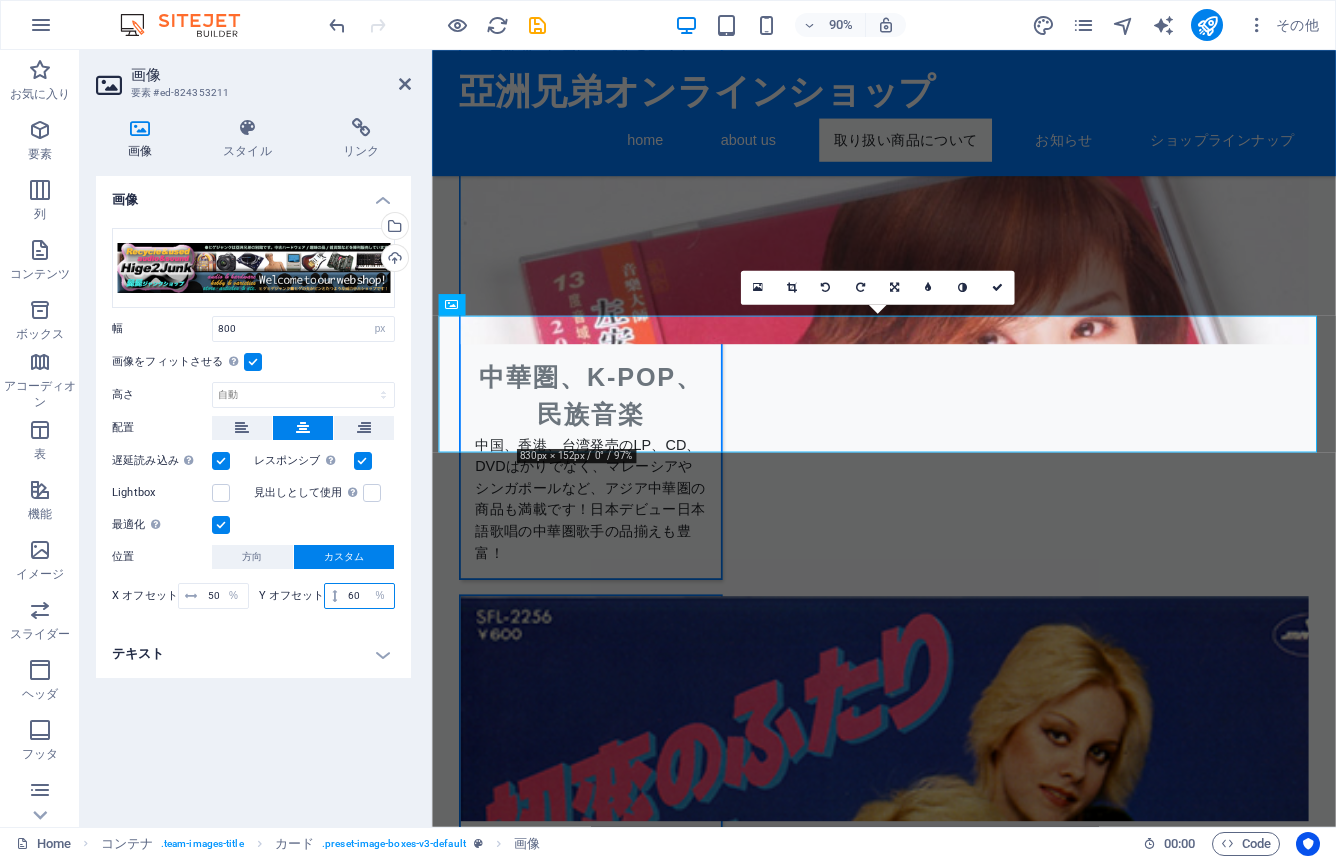 drag, startPoint x: 359, startPoint y: 597, endPoint x: 342, endPoint y: 599, distance: 17.117243 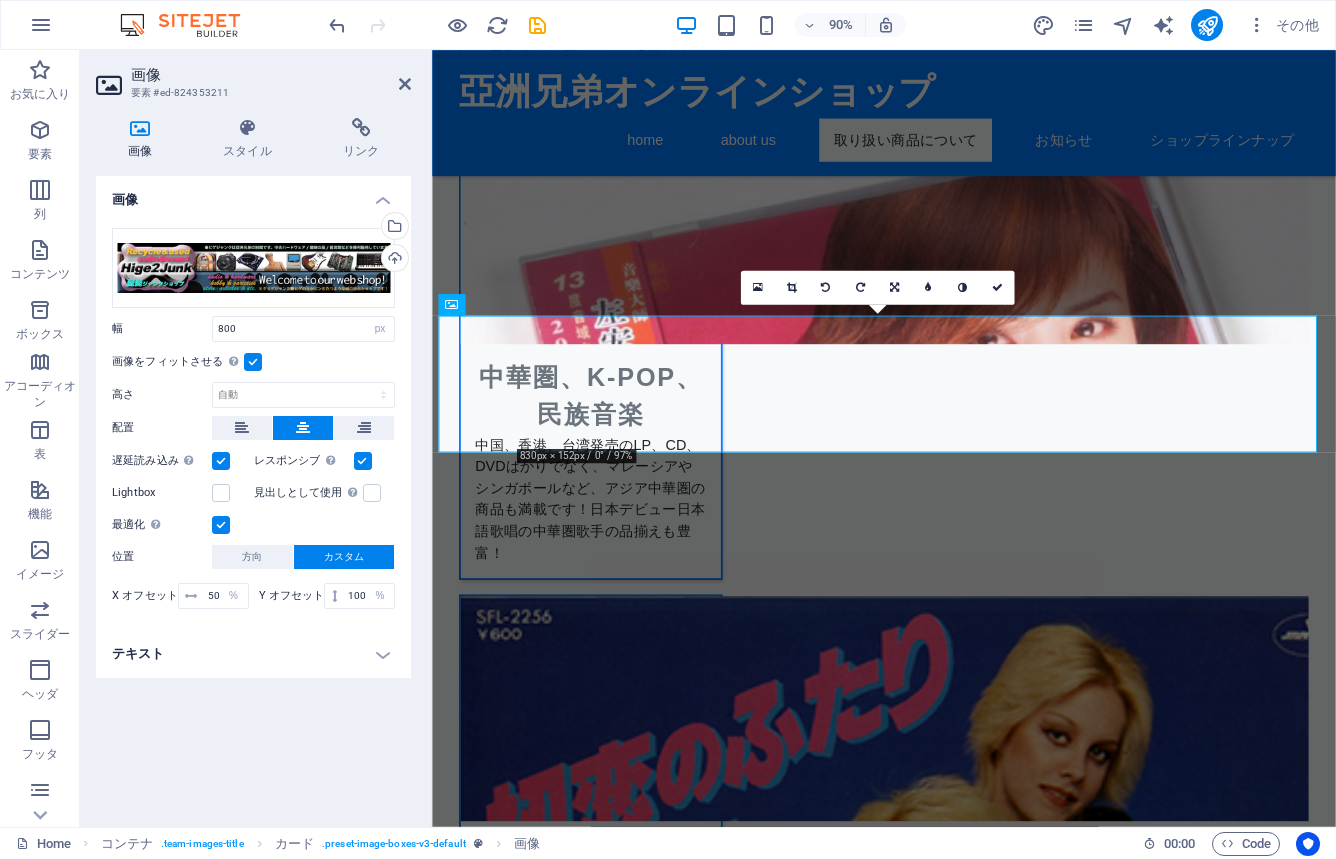 click on "ここにファイルをドラッグするか、クリックしてファイルを選択するか、 ［ファイル］または無料のストック写真・動画からファイルを選択 してください。 ファイルマネージャやストック写真からファイルを選択するか、ファイルをアップロードする アップロード 幅 800 デフォルト 自動 px rem % em vh vw 画像をフィットさせる 固定の幅と高さに画像を自動的にフィットさせます 高さ デフォルト 自動 px 配置 遅延読み込み ページの読み込みでページ速度が改善された後で画像を読み込みます。 レスポンシブ Retina 画像とスマートフォンに最適化されたサイズの画像を自動的に読み込む Lightbox 見出しとして使用 最適化 ページ速度を改善するために画像を圧縮します。 位置 方向 カスタム X オフセット 50 px rem % vh vw Y オフセット 100 px rem % vh vw" at bounding box center [253, 421] 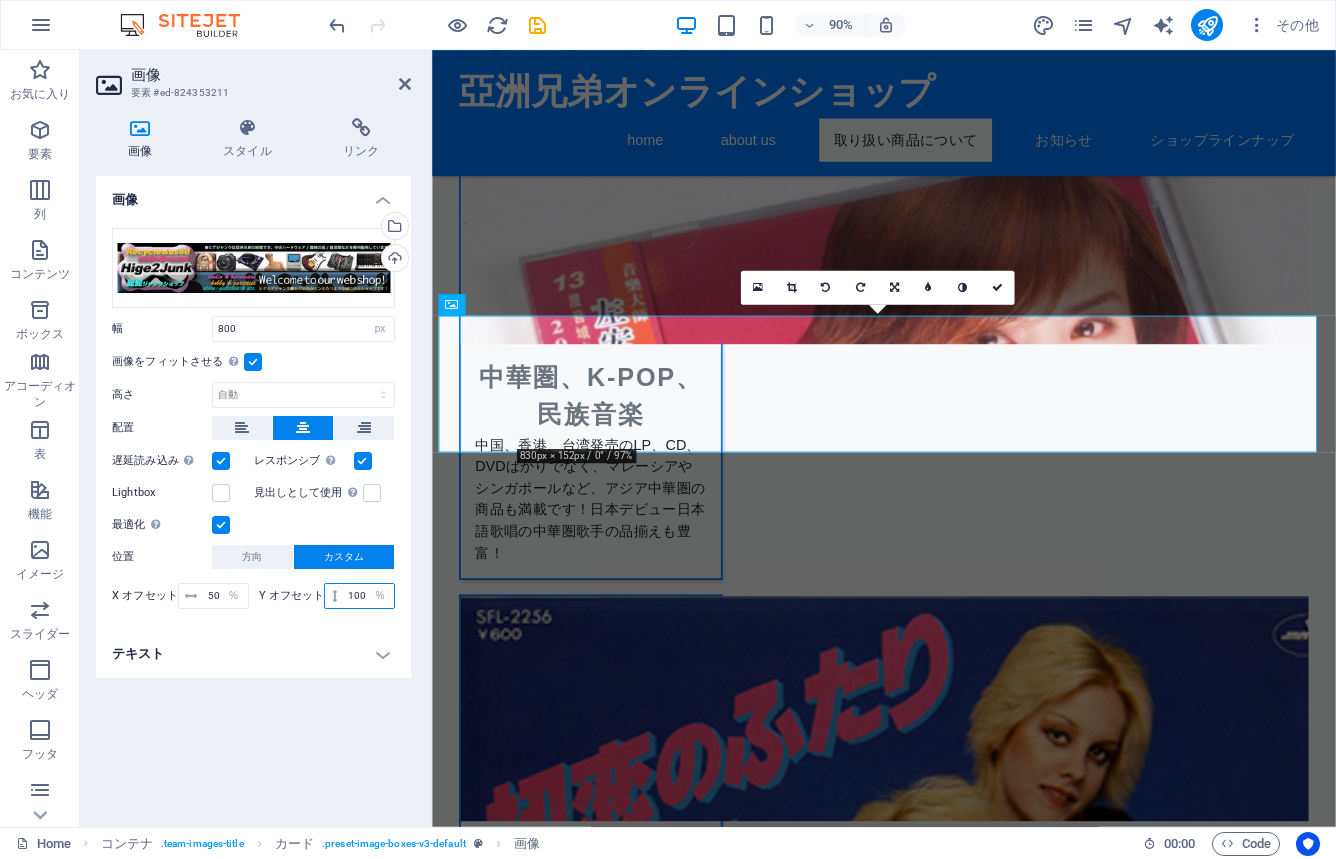 click on "100" at bounding box center [368, 596] 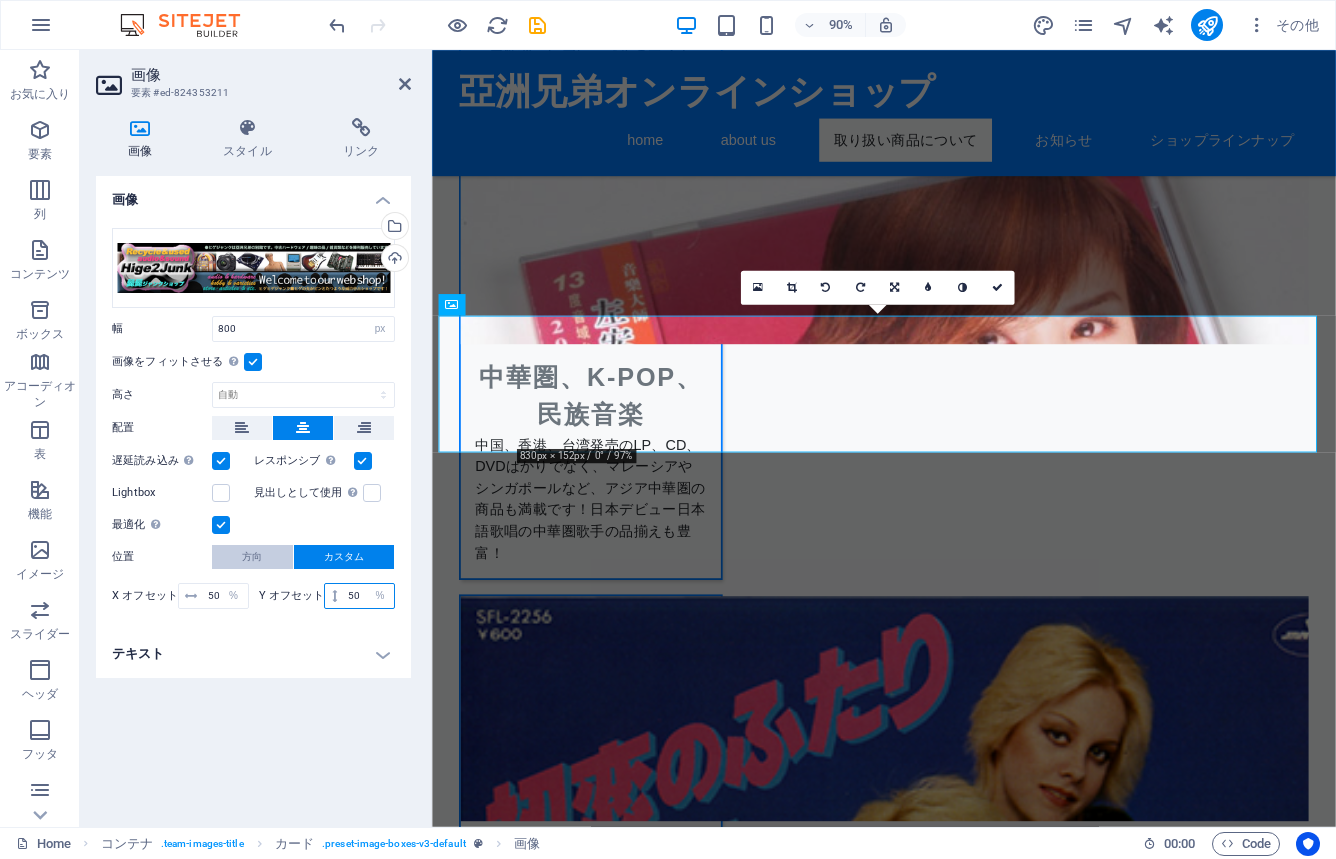 type on "50" 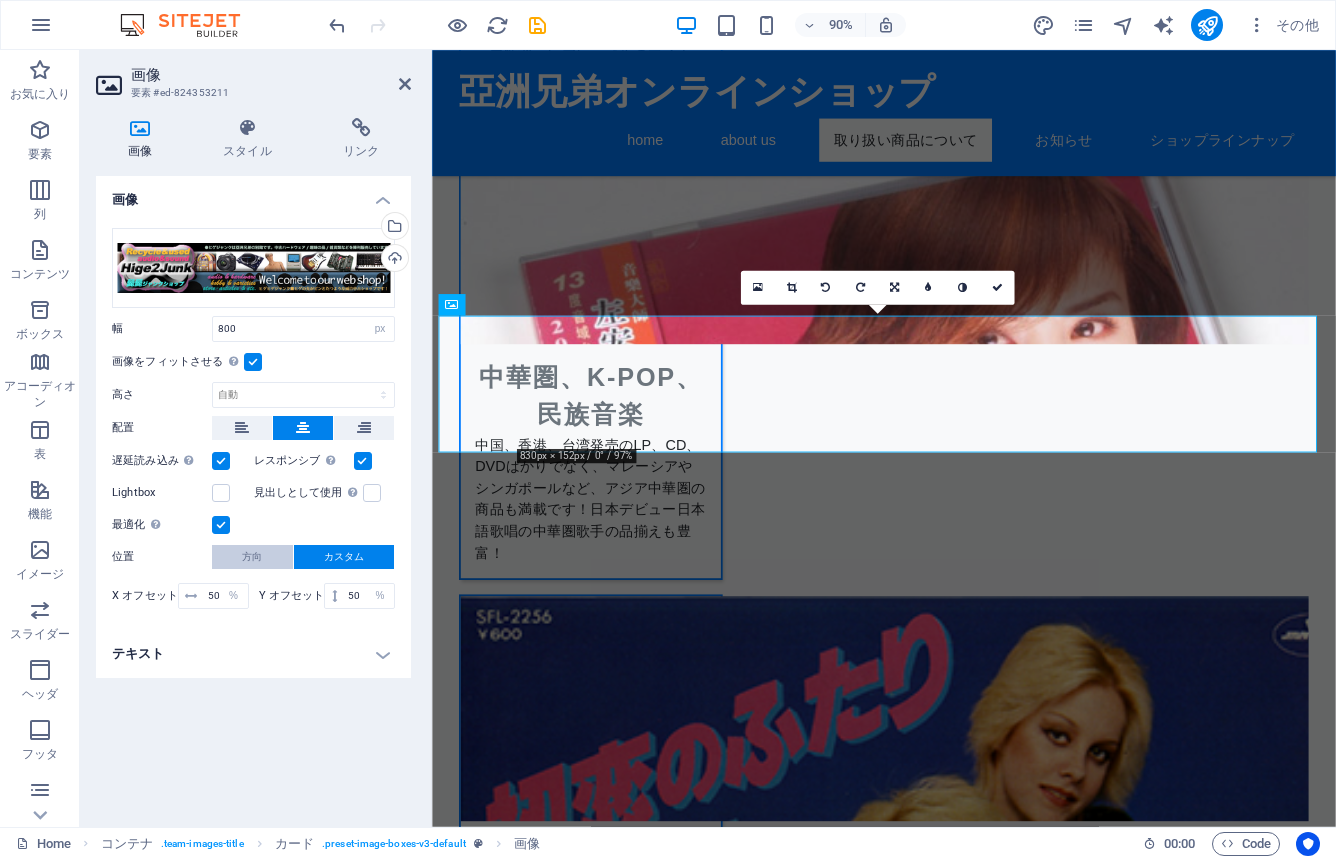 click on "方向" at bounding box center [252, 557] 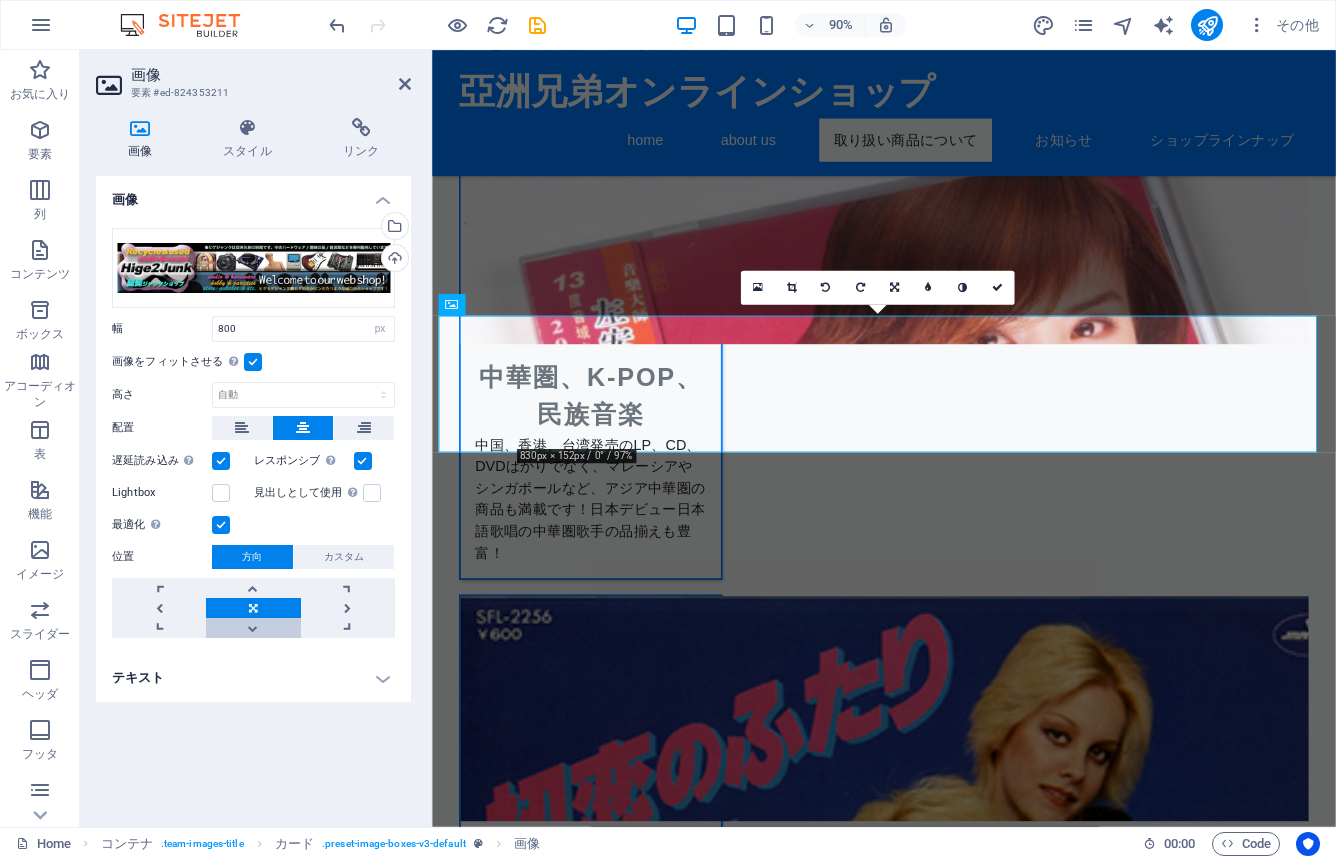 click at bounding box center (253, 628) 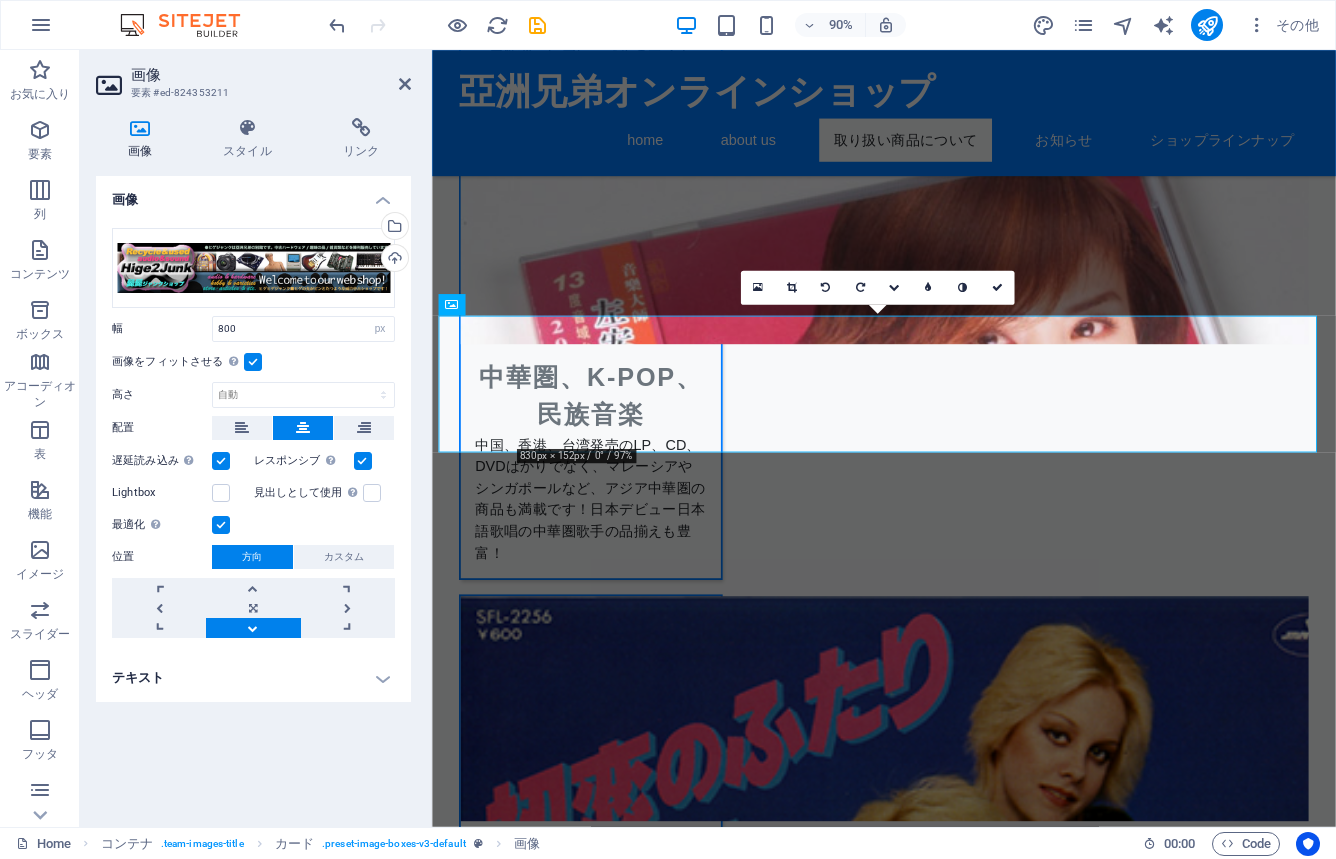 click on "テキスト" at bounding box center [253, 678] 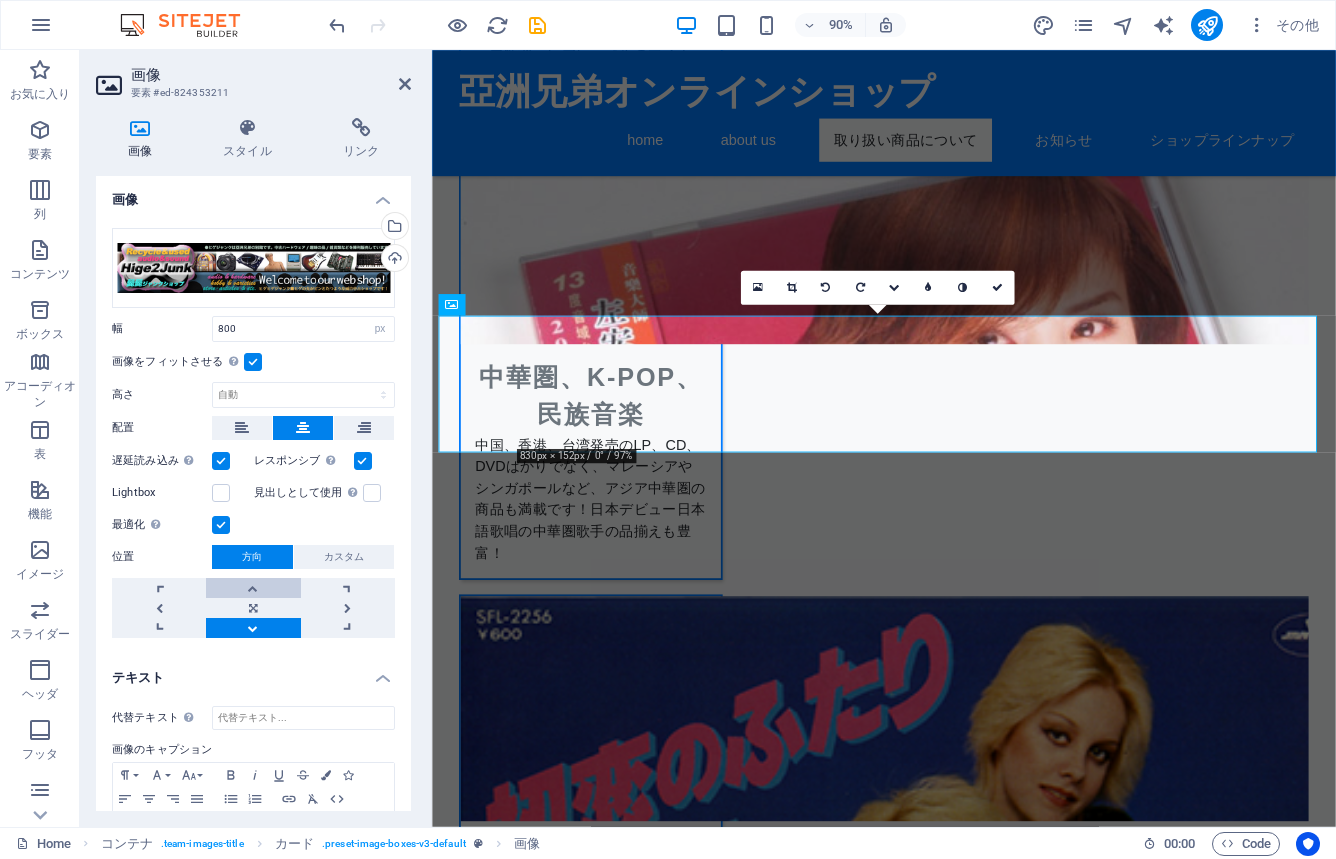 click at bounding box center (253, 588) 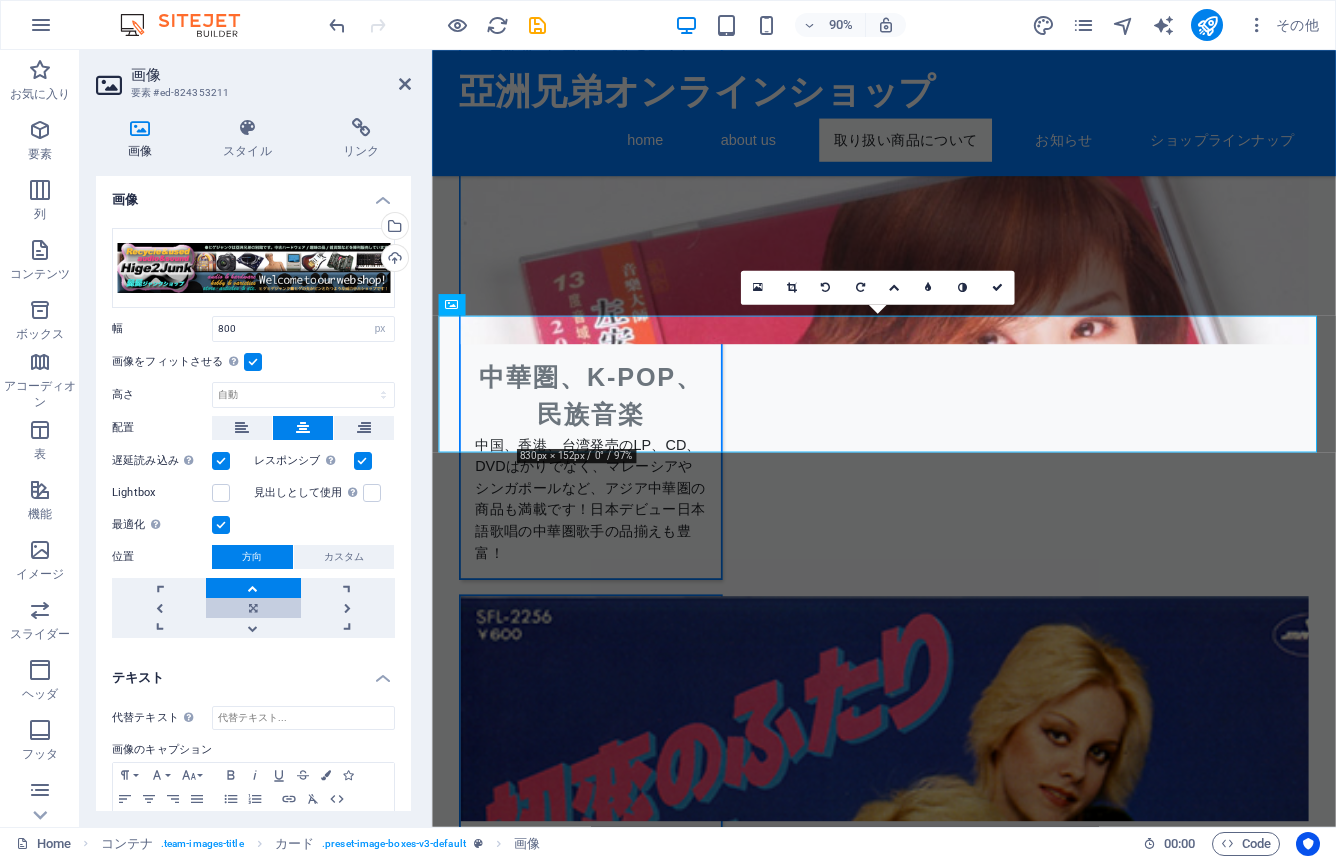 click at bounding box center (253, 608) 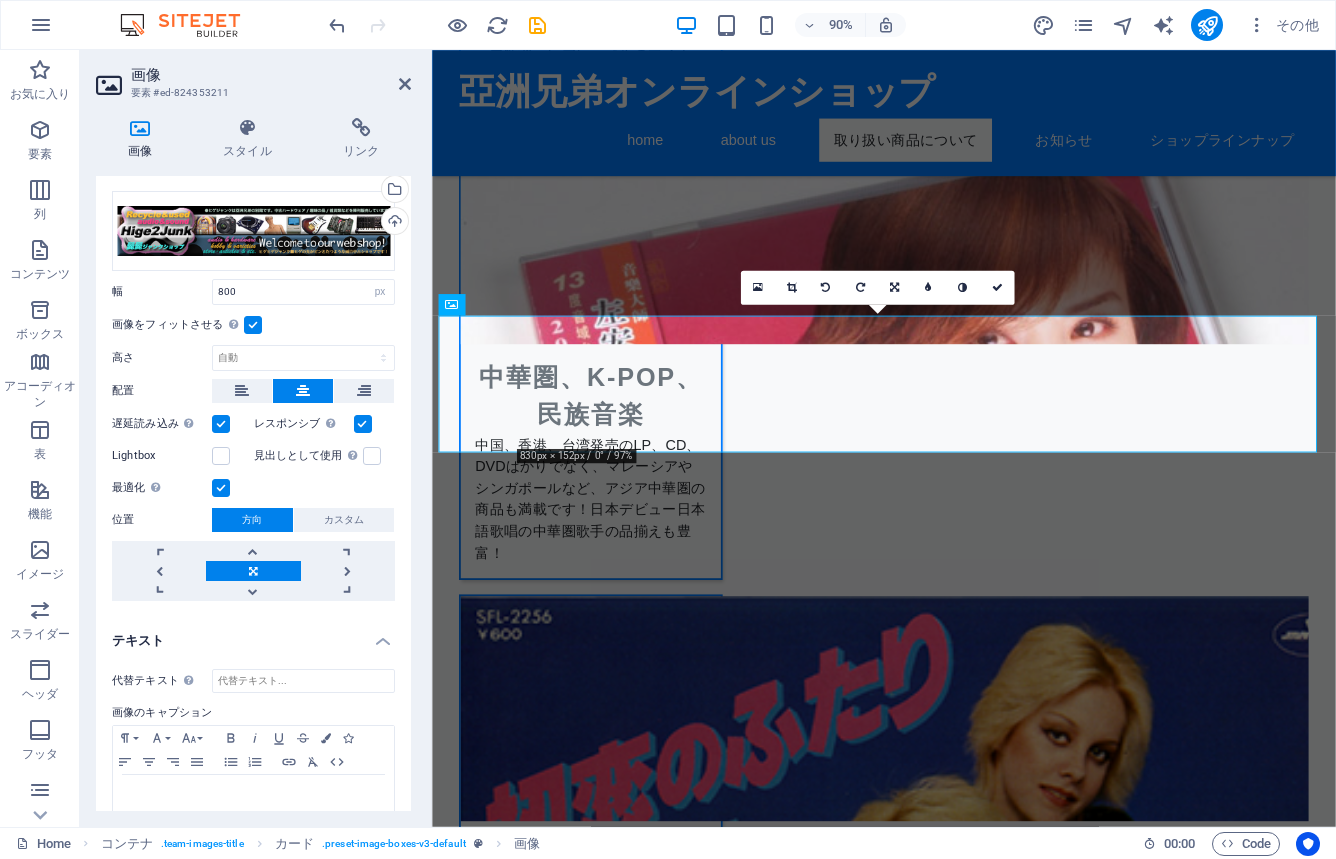 scroll, scrollTop: 79, scrollLeft: 0, axis: vertical 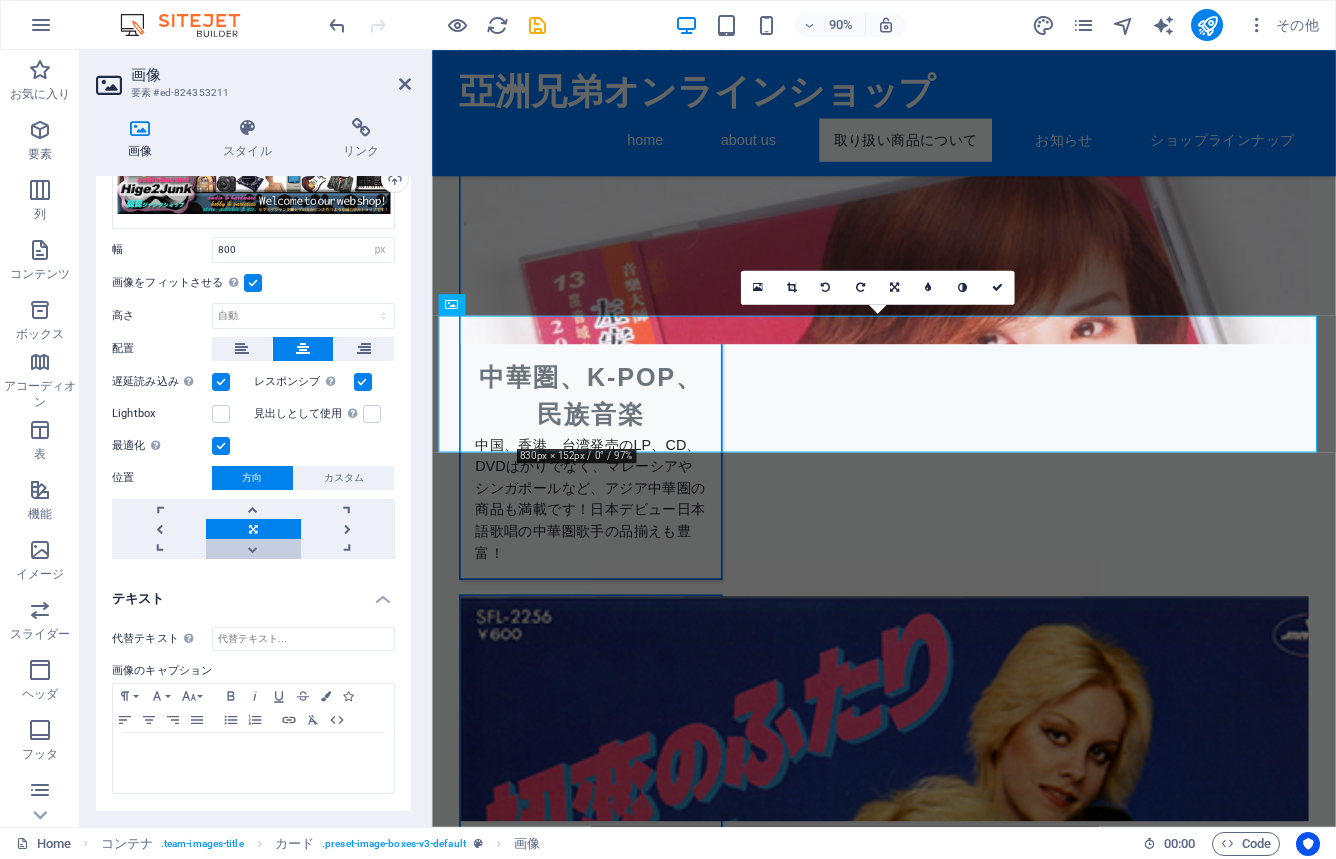 click at bounding box center [253, 549] 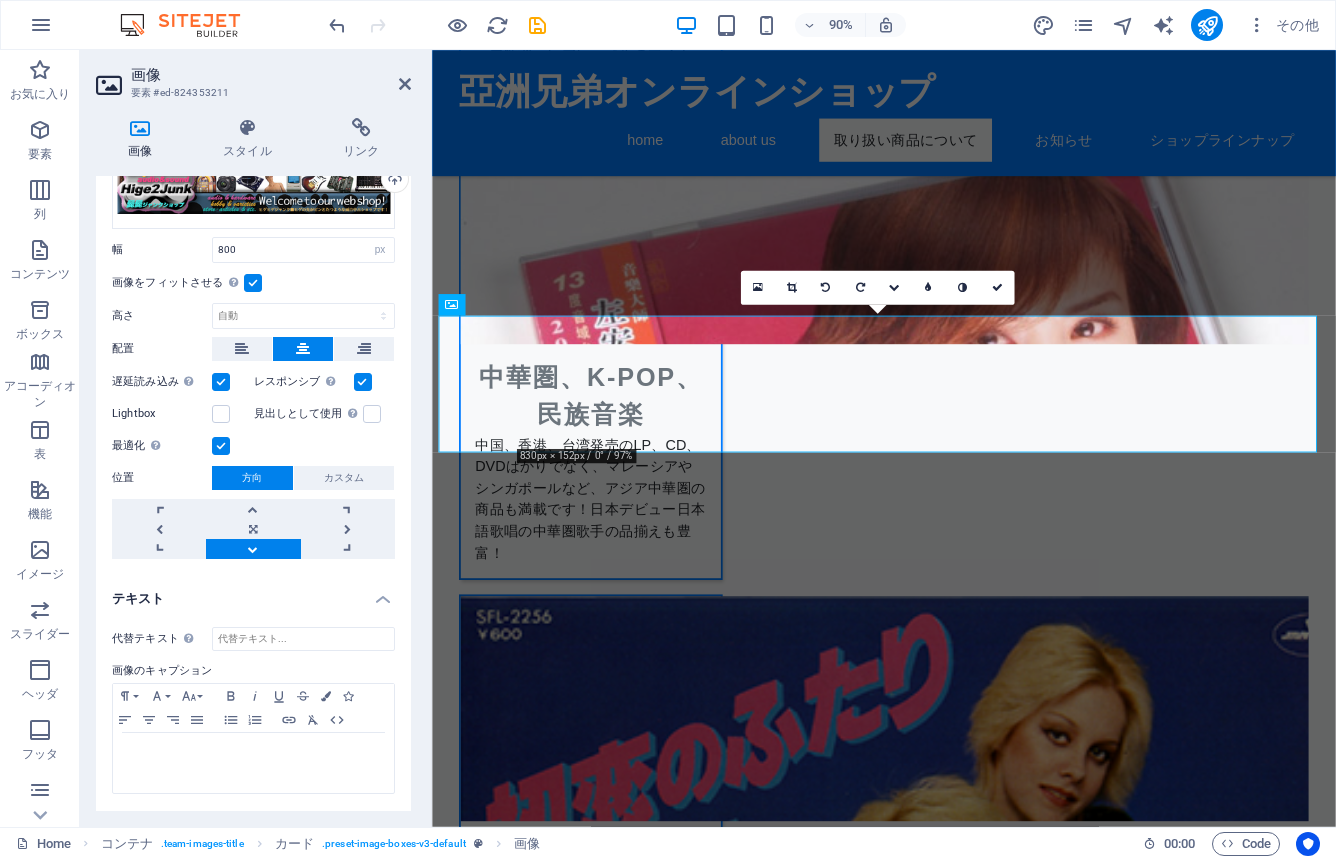 click at bounding box center [253, 549] 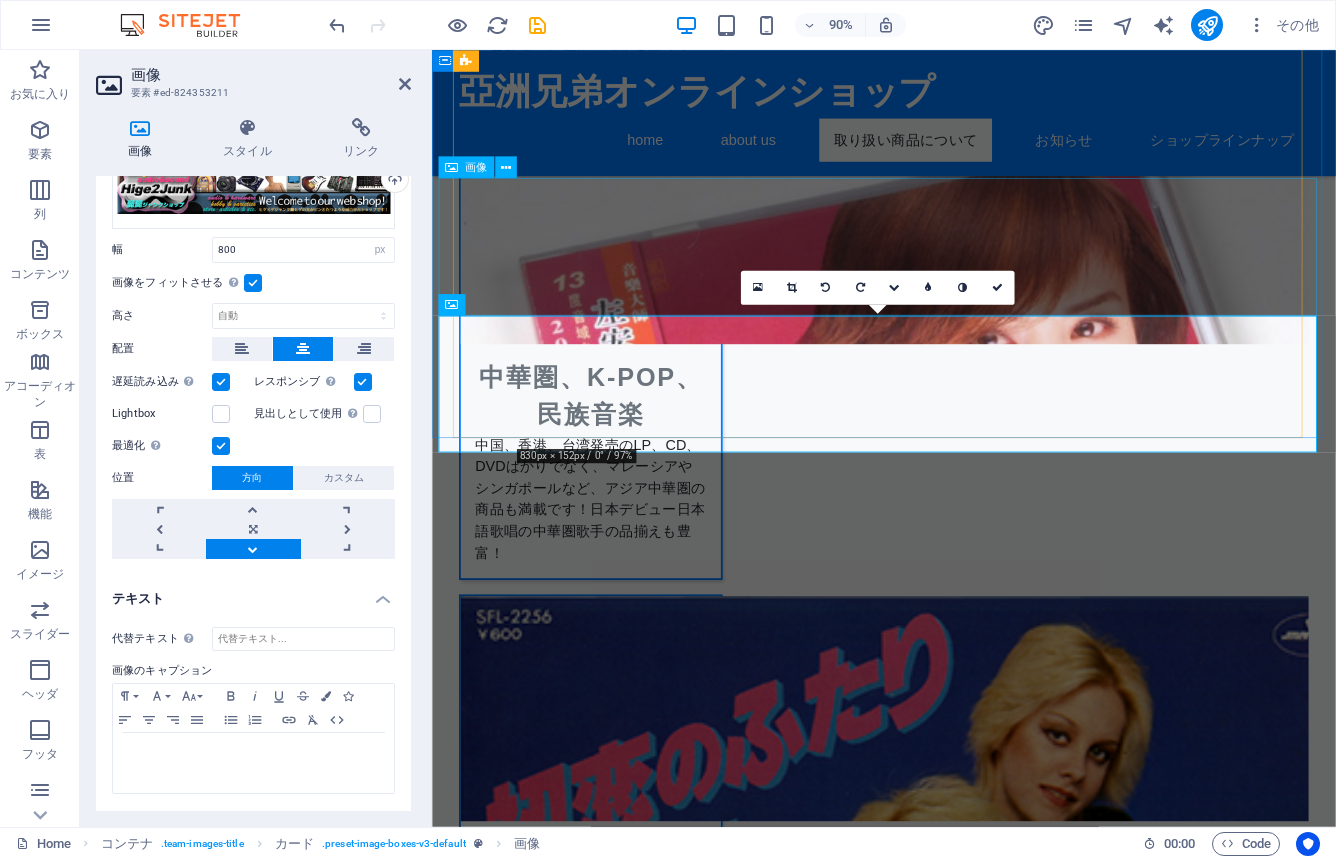click at bounding box center (934, 3485) 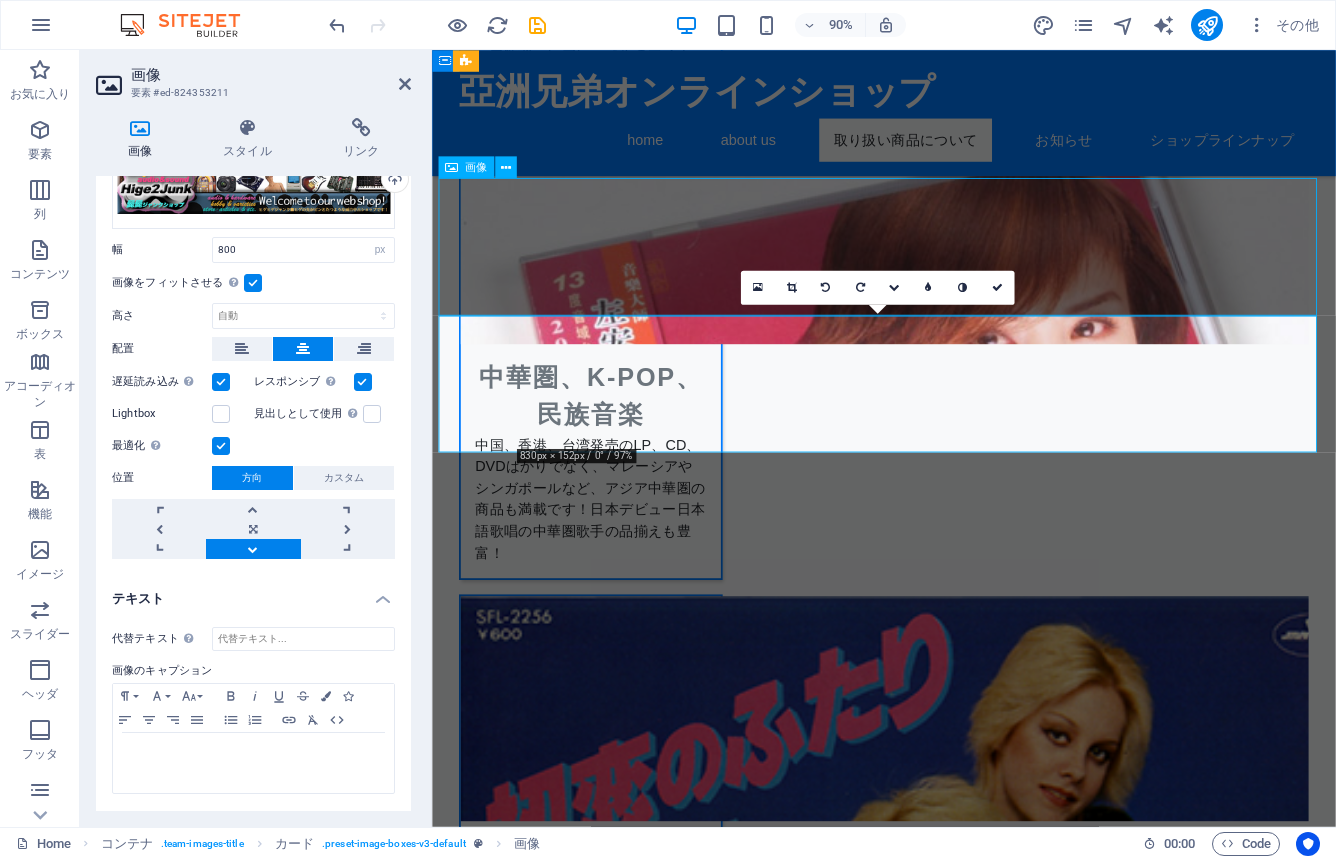 scroll, scrollTop: 2983, scrollLeft: 0, axis: vertical 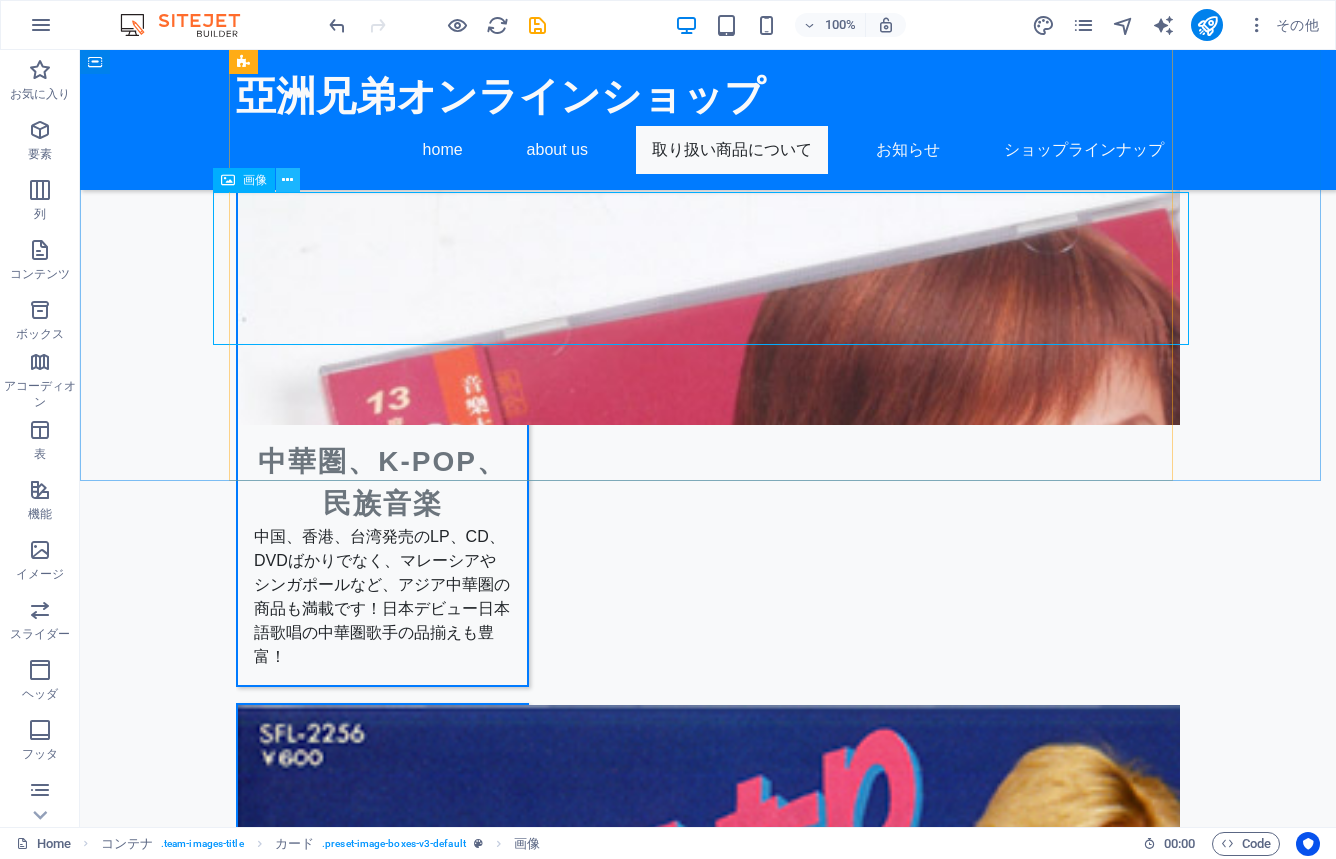 click at bounding box center (287, 180) 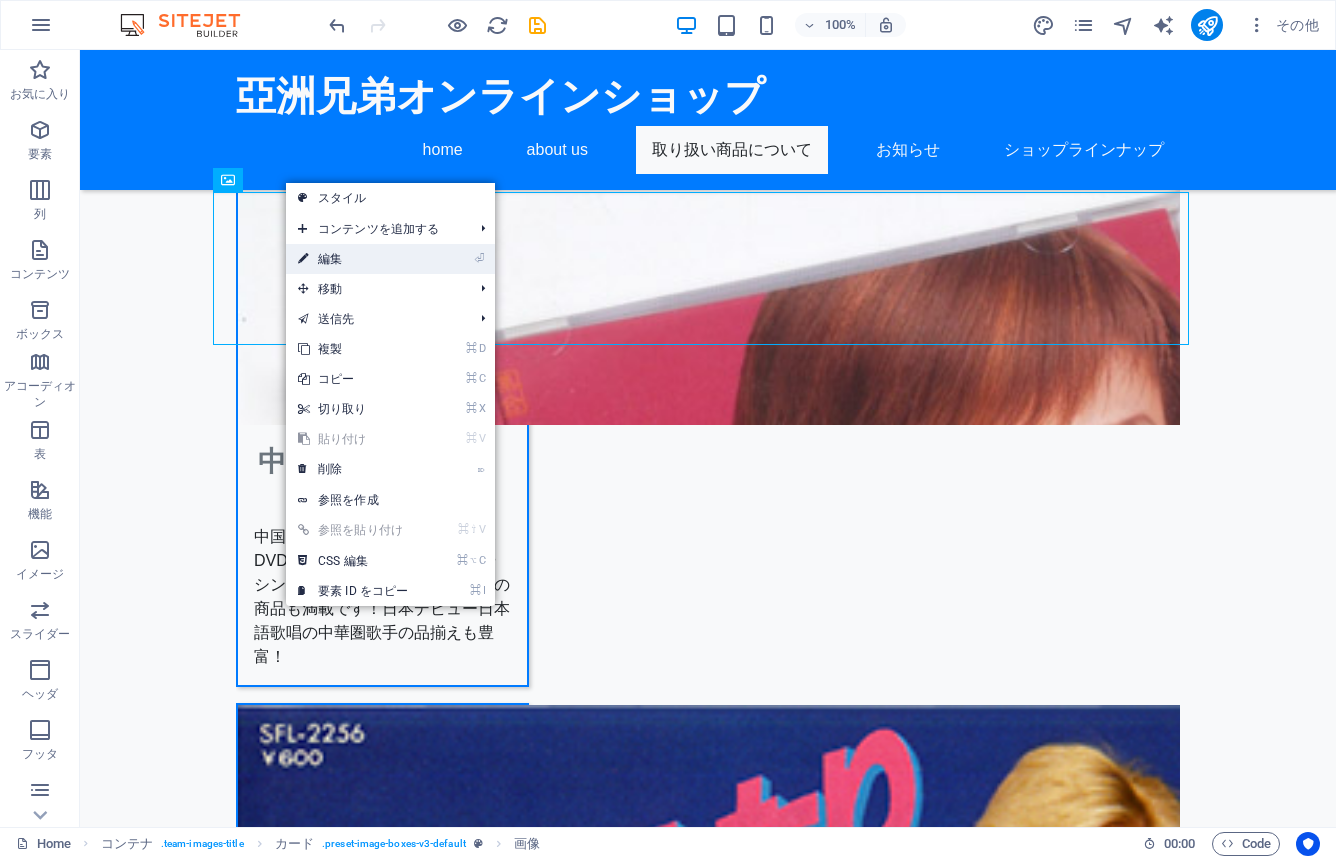 click on "⏎  編集" at bounding box center [353, 259] 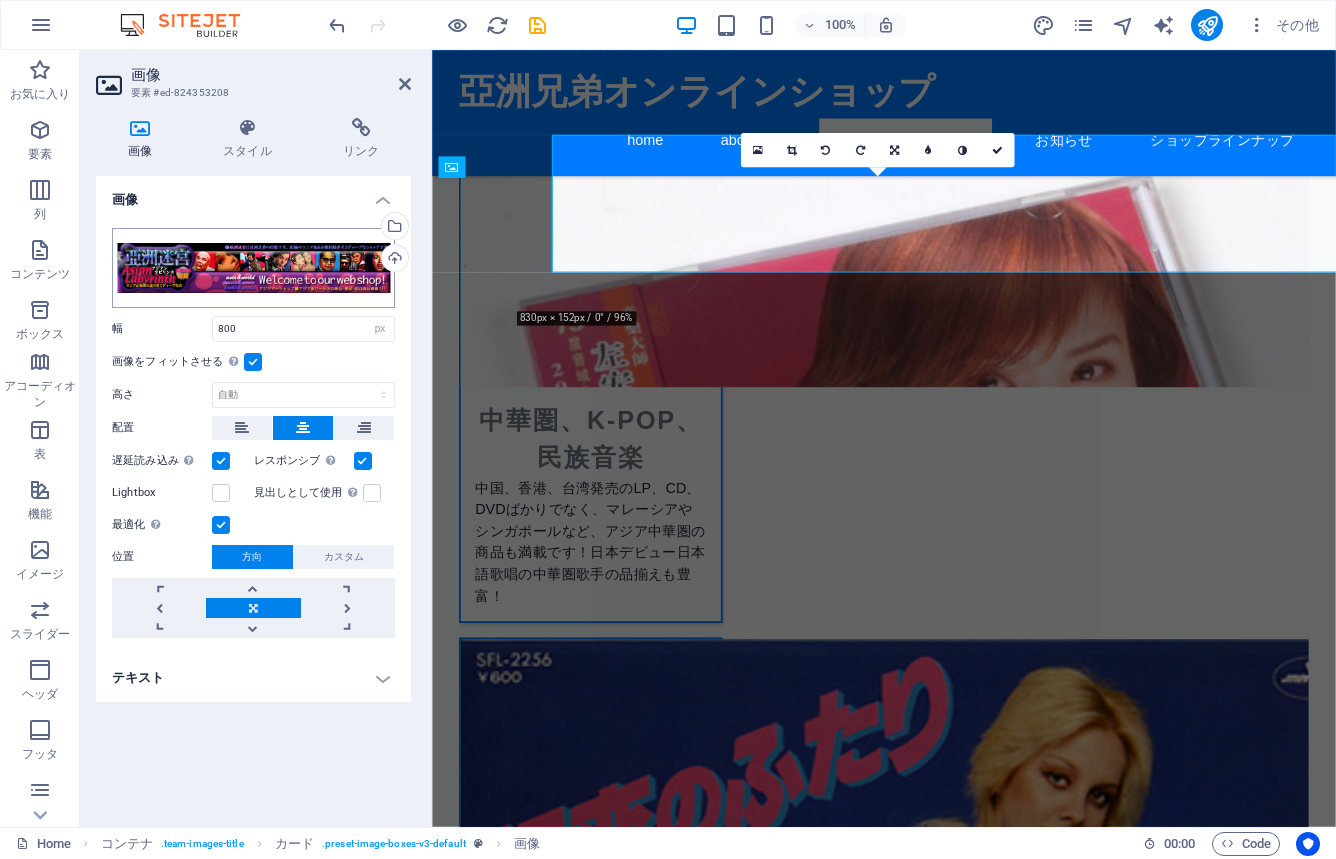 scroll, scrollTop: 3031, scrollLeft: 0, axis: vertical 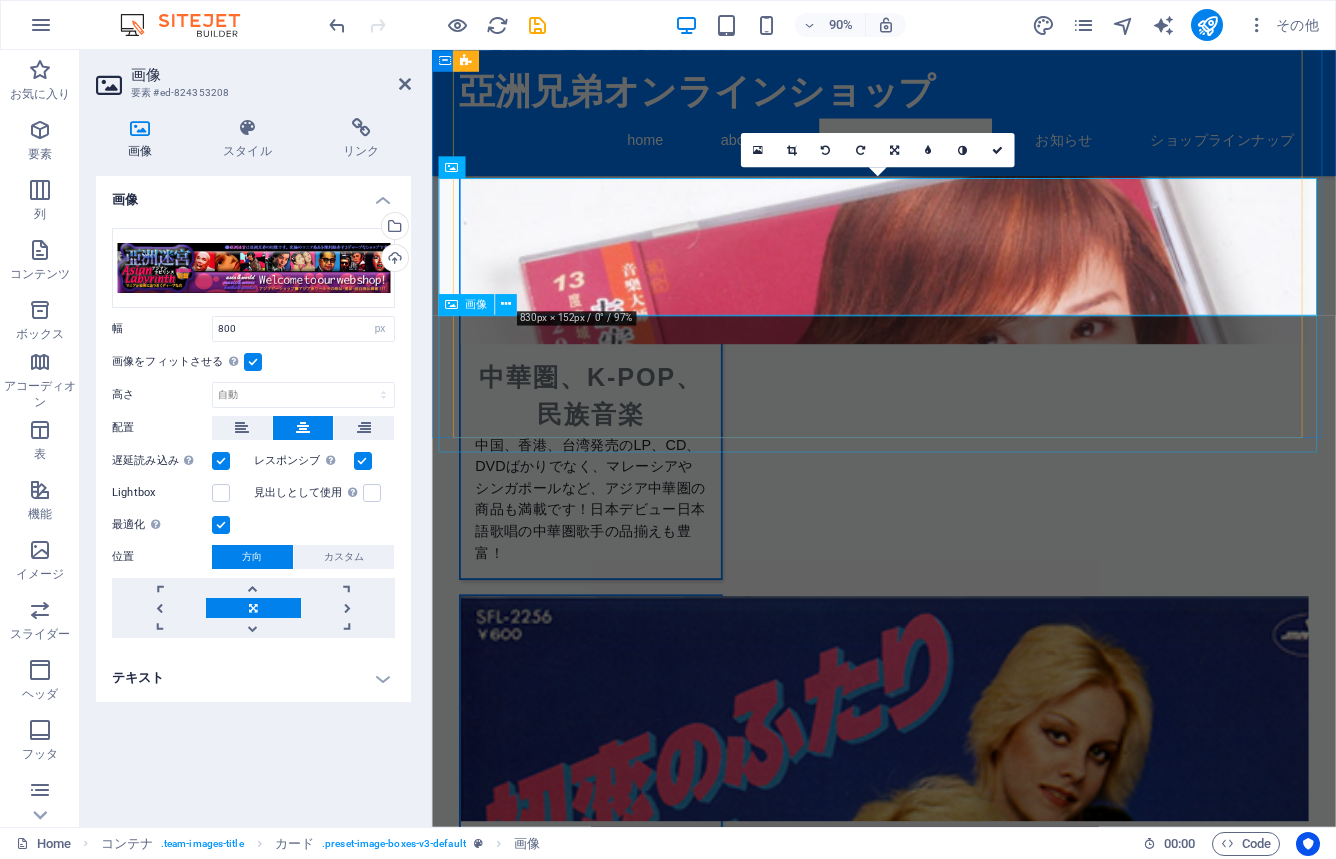 click at bounding box center (934, 3632) 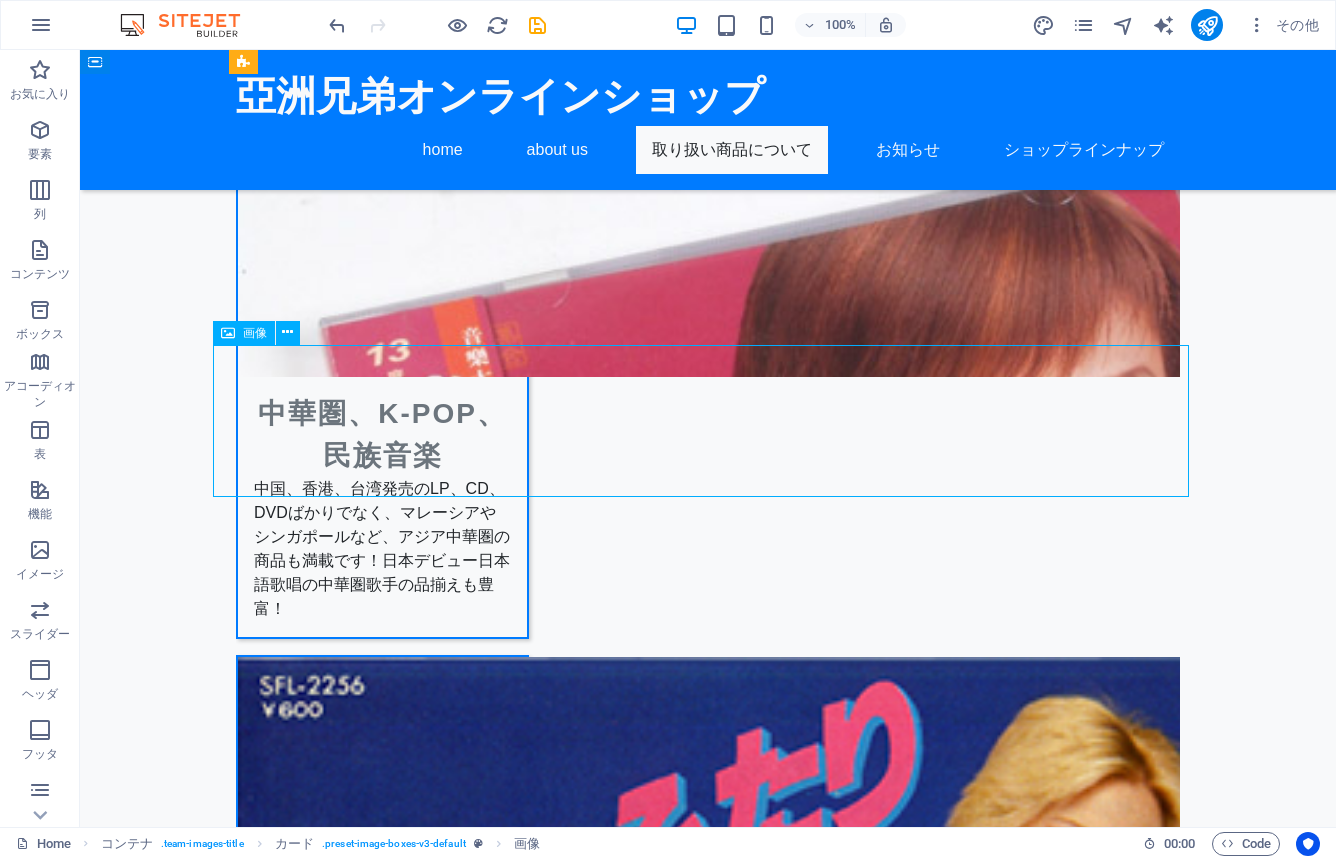 scroll, scrollTop: 2983, scrollLeft: 0, axis: vertical 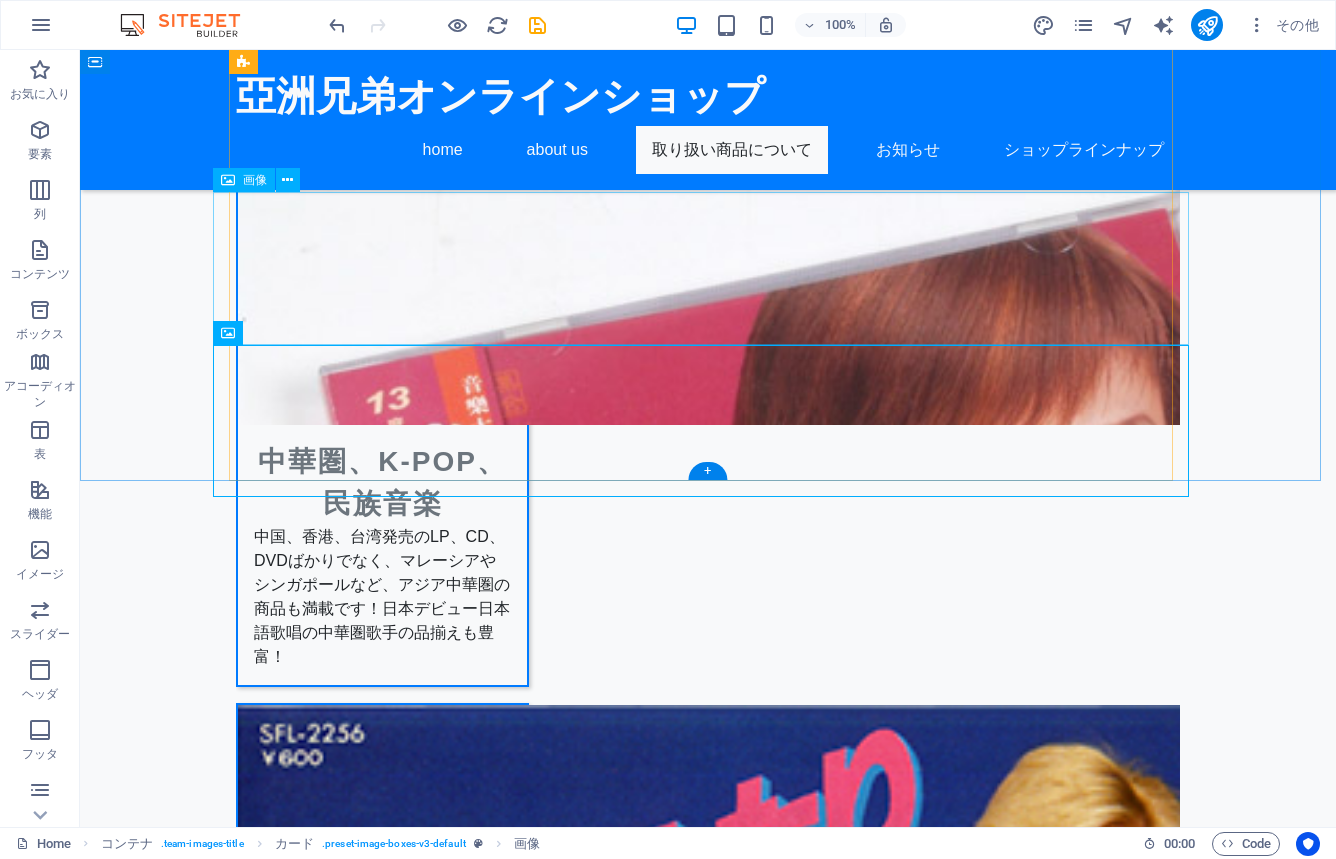 click at bounding box center [708, 3485] 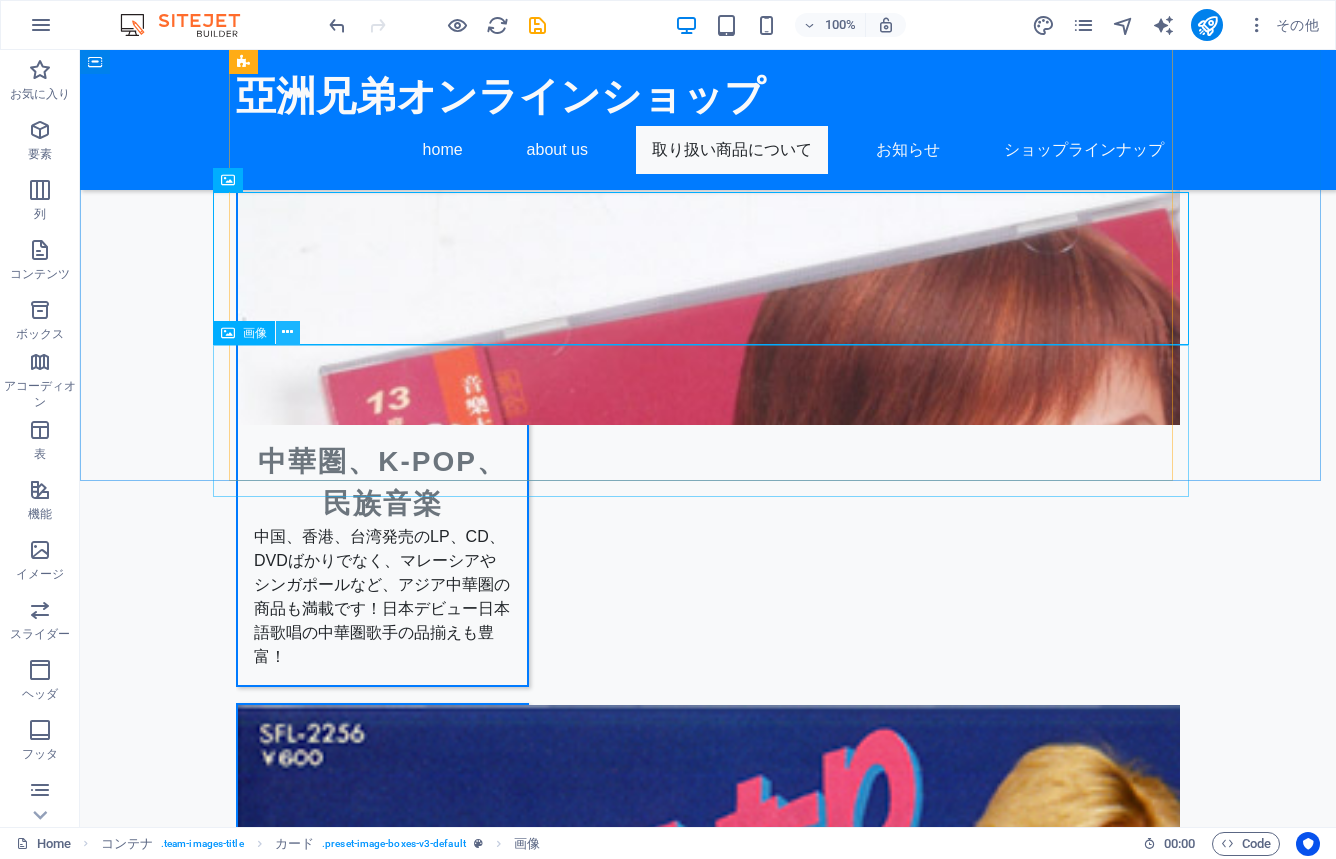 click at bounding box center [287, 332] 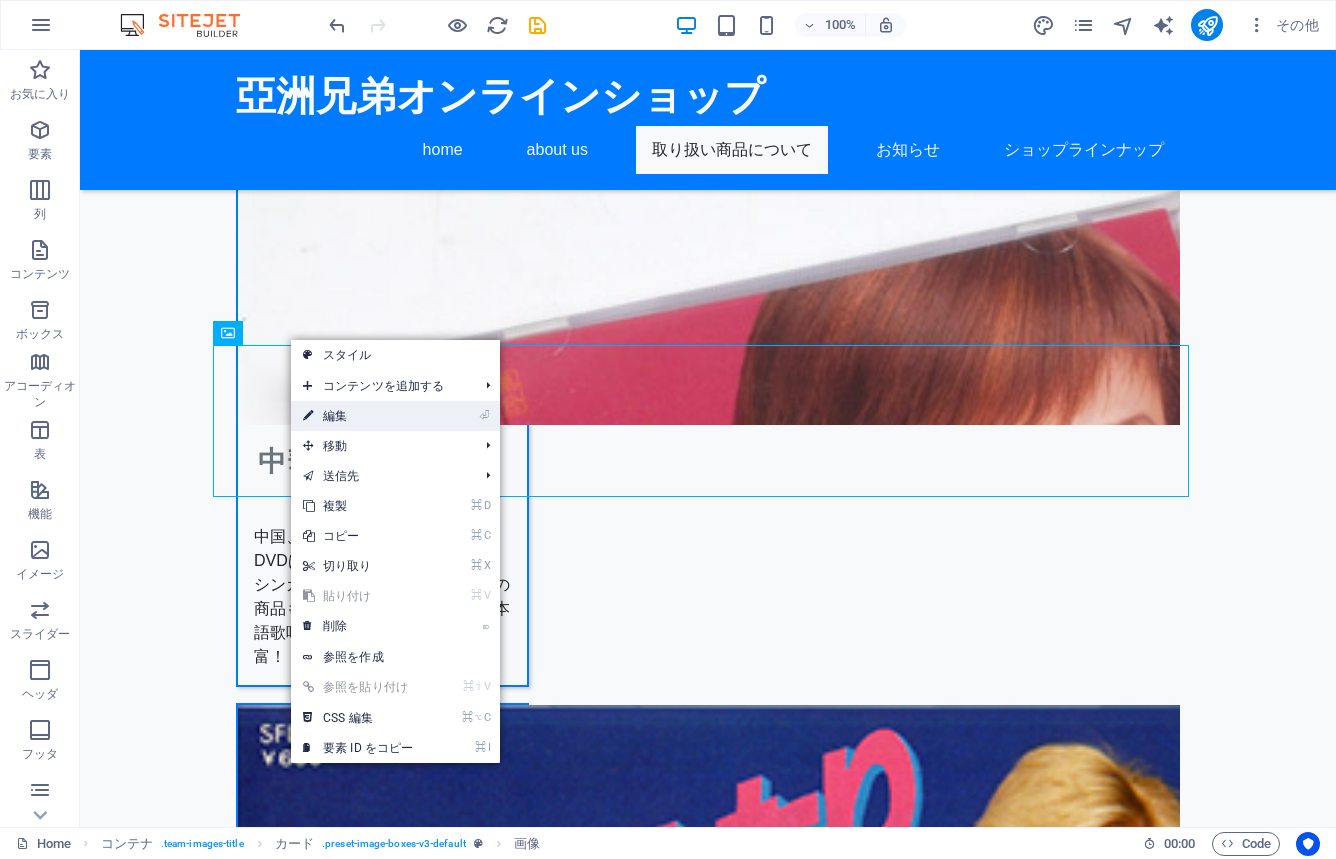 click on "⏎  編集" at bounding box center [358, 416] 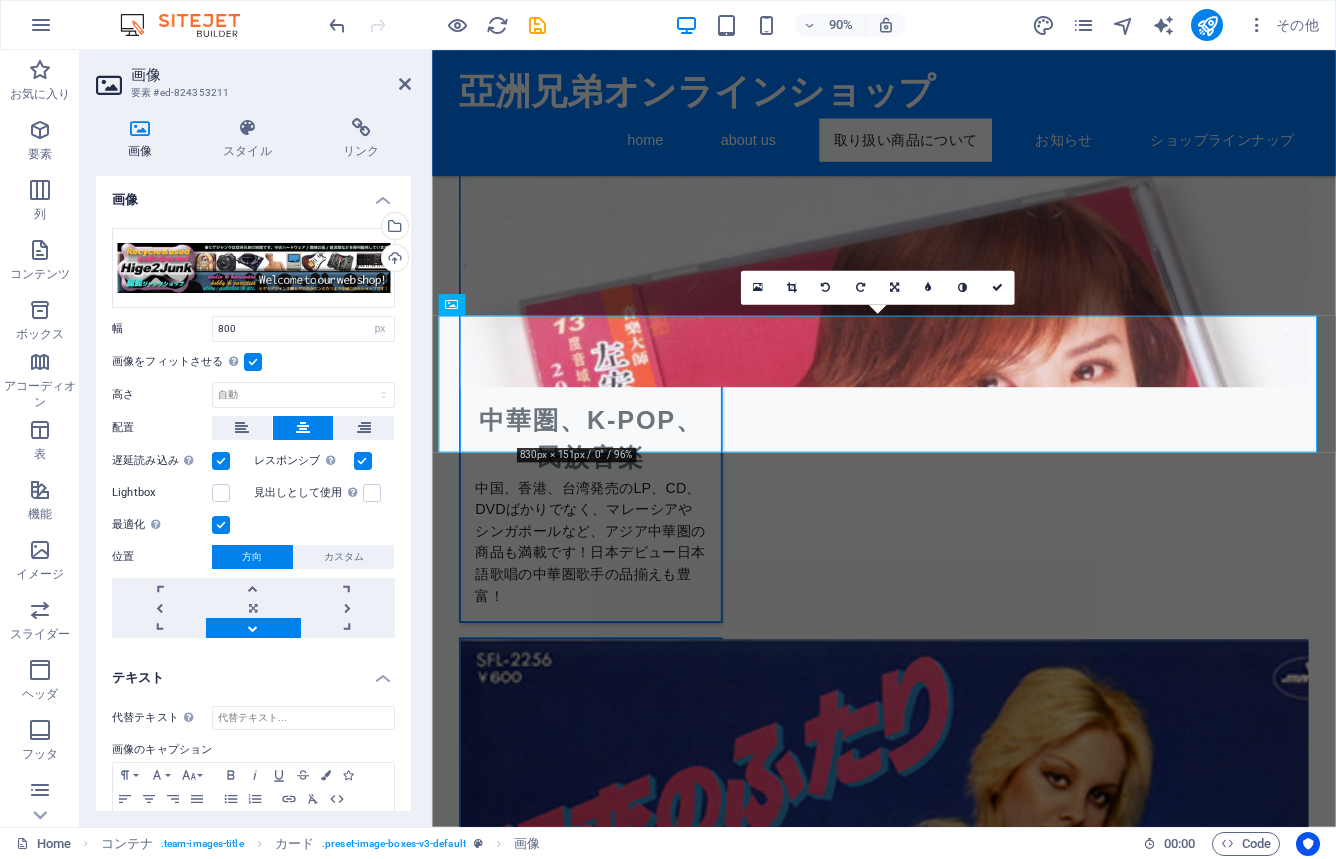 scroll, scrollTop: 3031, scrollLeft: 0, axis: vertical 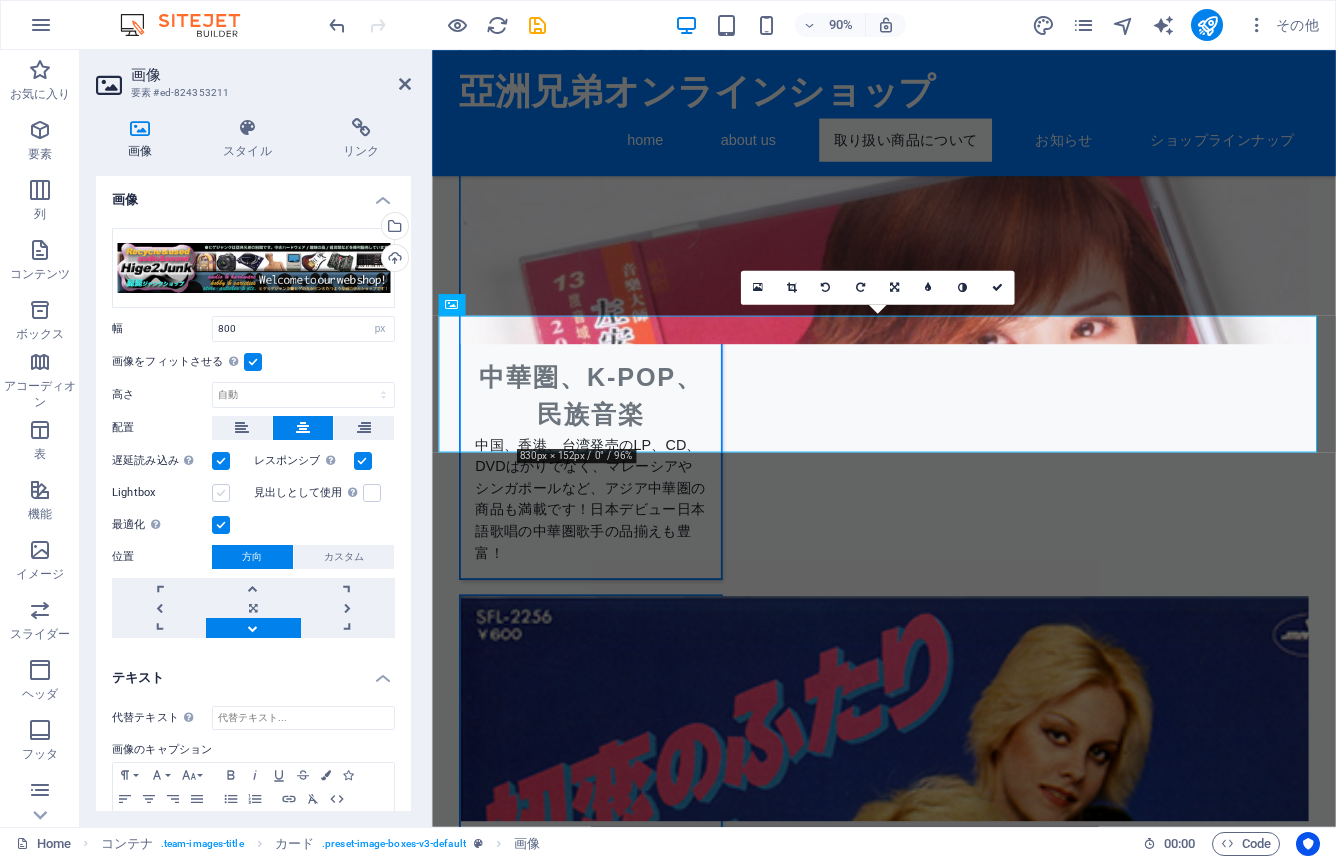 click at bounding box center (221, 493) 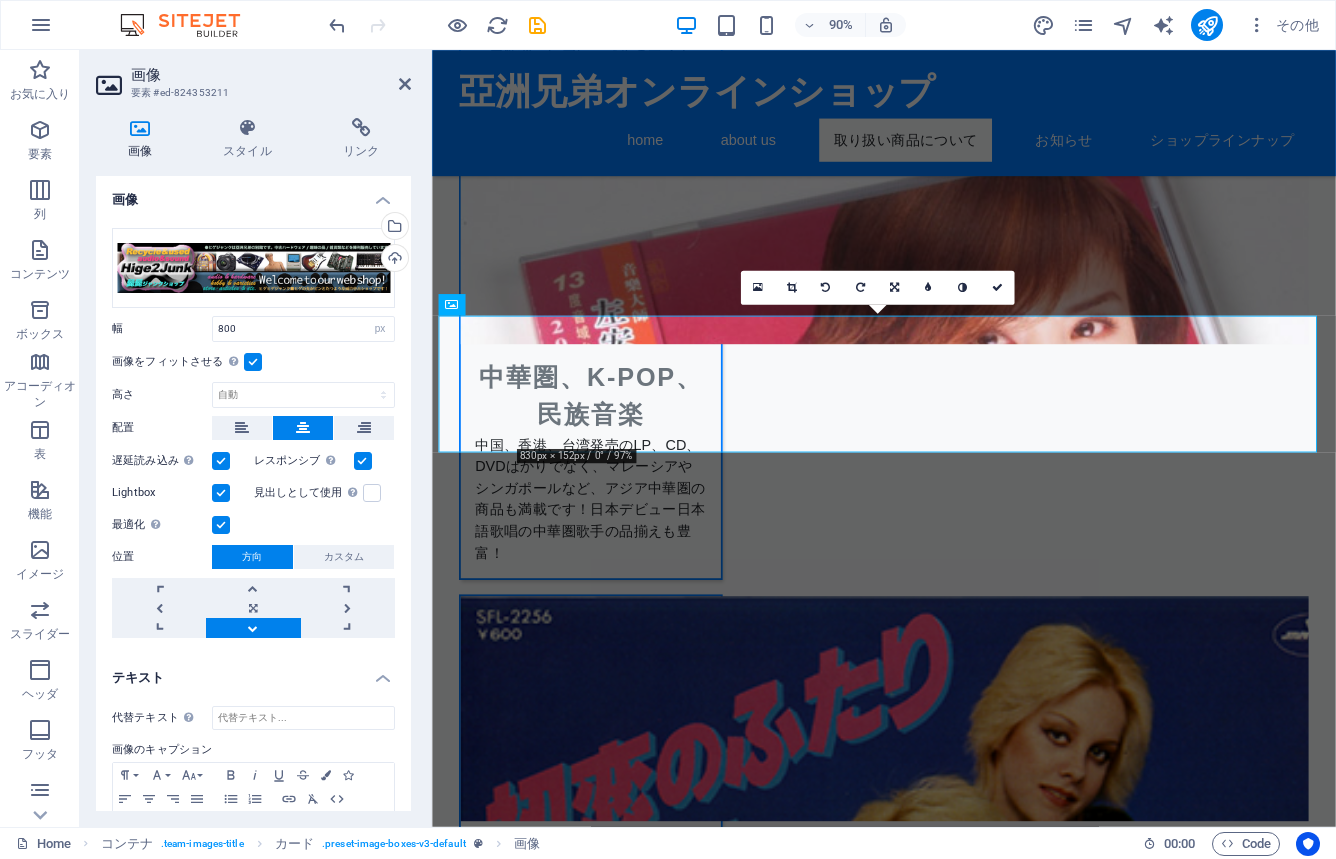 click at bounding box center (221, 493) 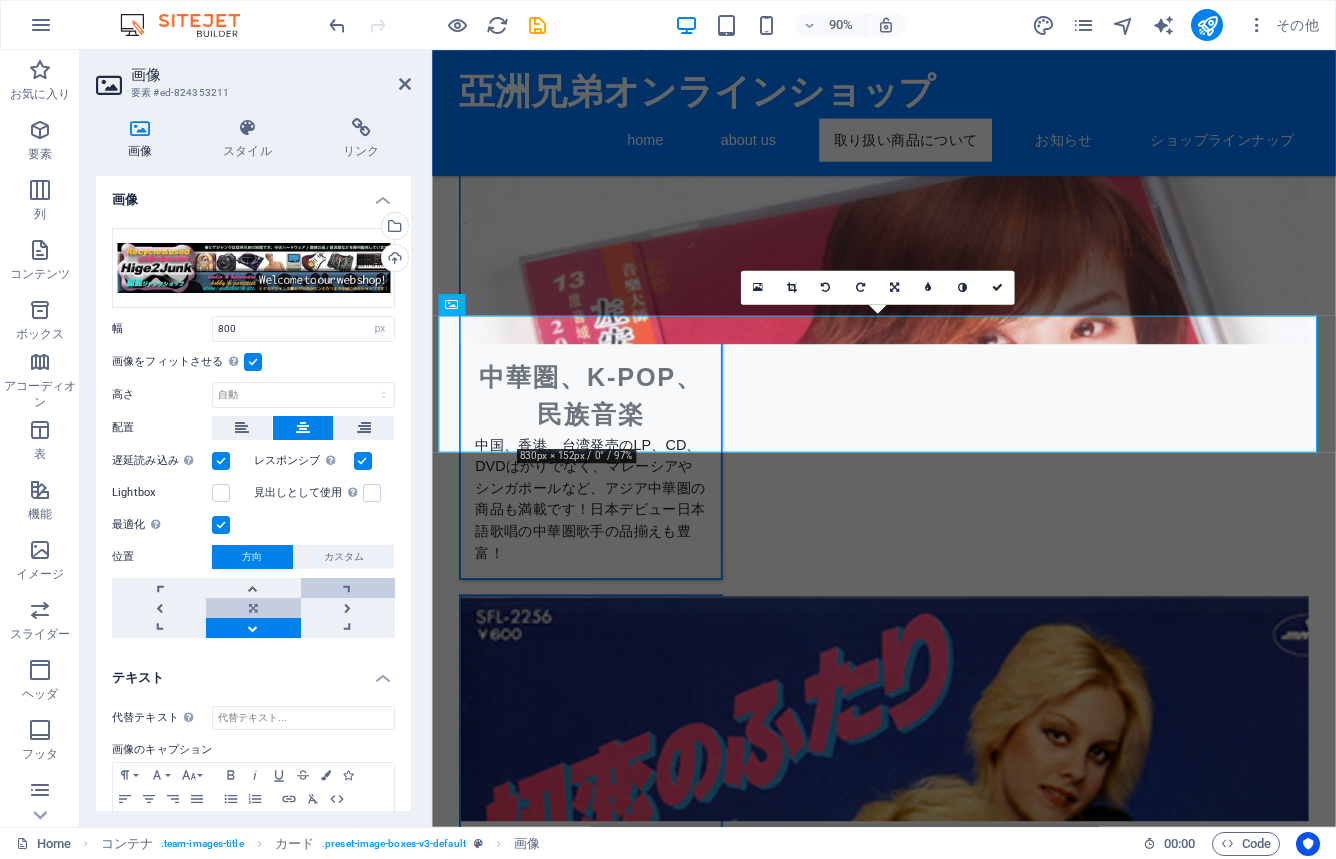 drag, startPoint x: 265, startPoint y: 603, endPoint x: 305, endPoint y: 594, distance: 41 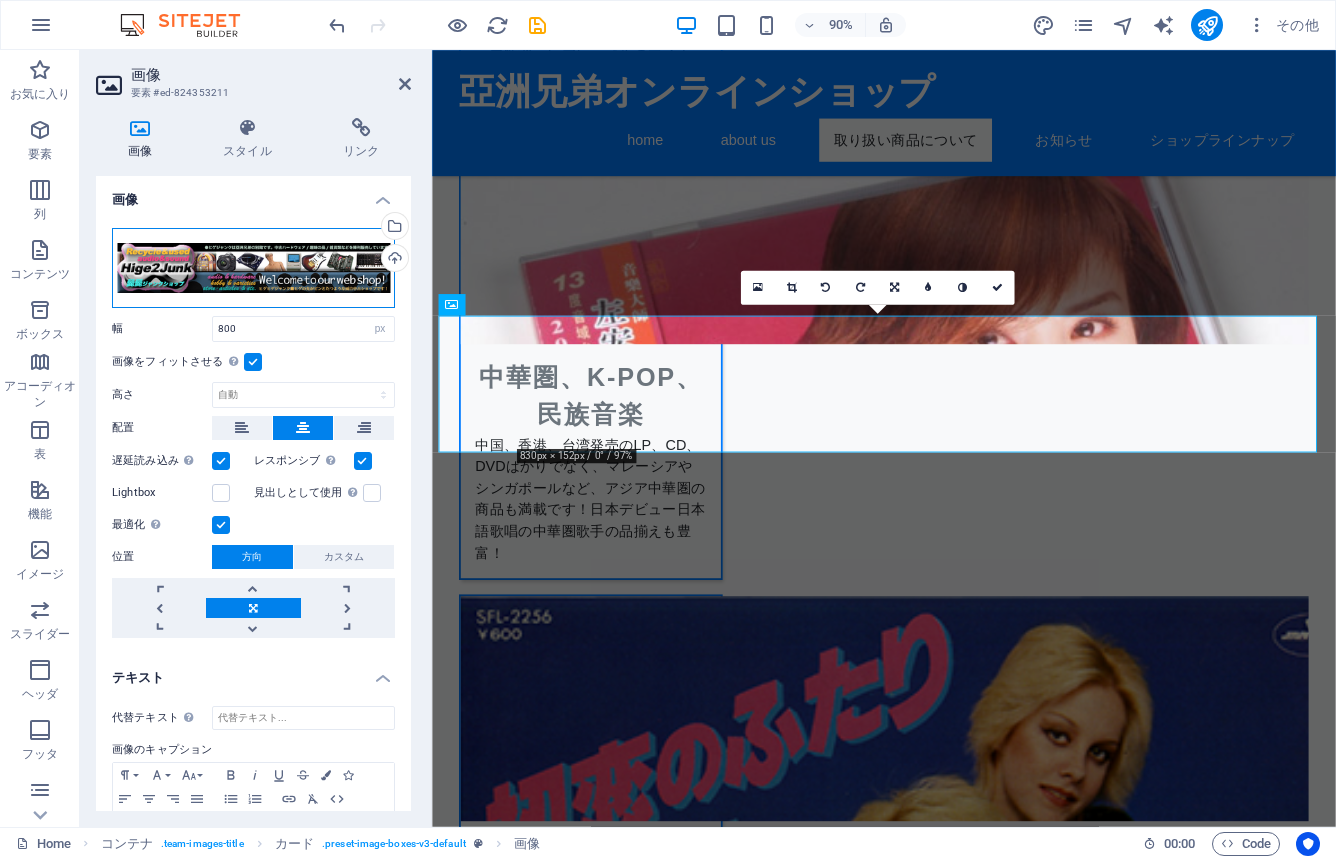 click on "ここにファイルをドラッグするか、クリックしてファイルを選択するか、 ［ファイル］または無料のストック写真・動画からファイルを選択 してください。" at bounding box center [253, 268] 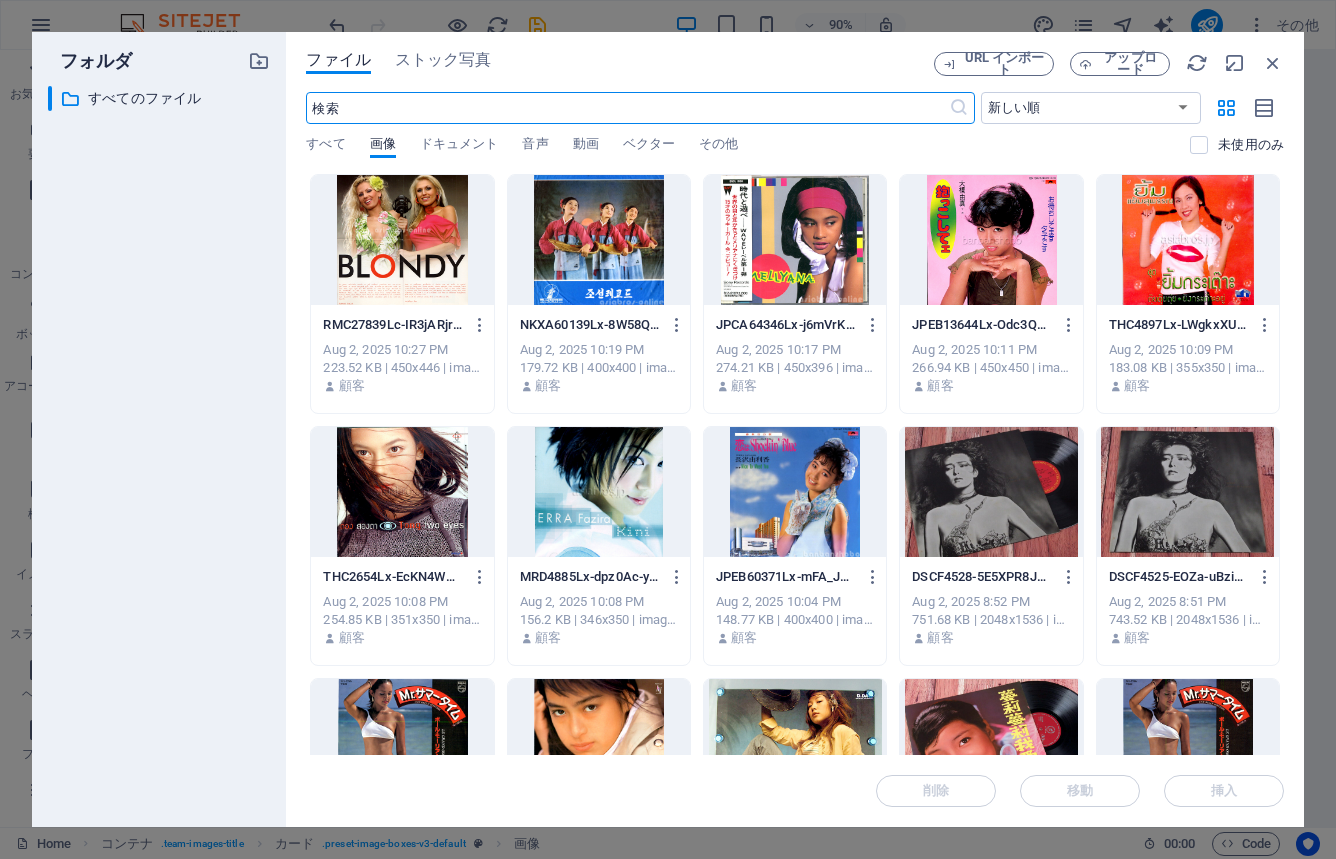 scroll, scrollTop: 3007, scrollLeft: 0, axis: vertical 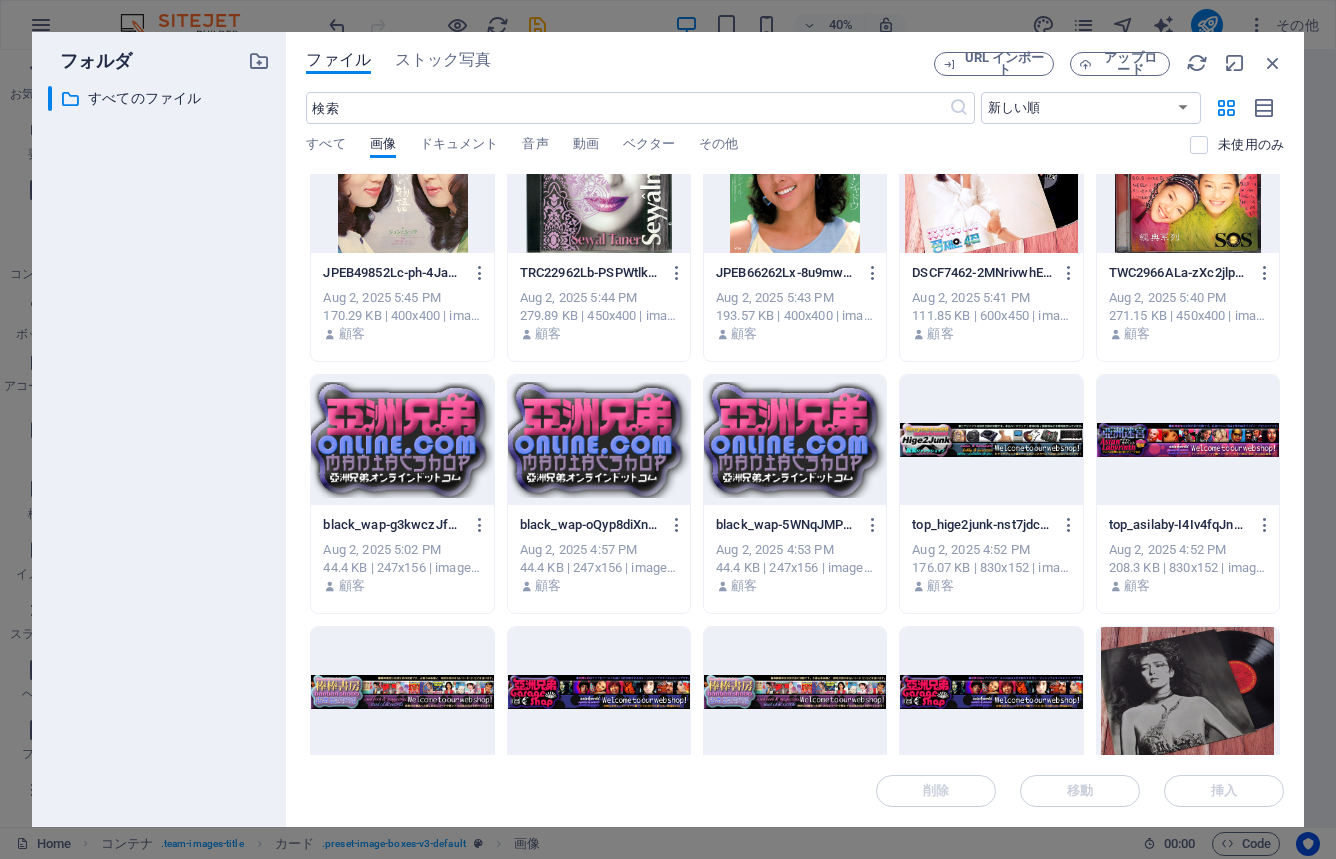 click at bounding box center (991, 440) 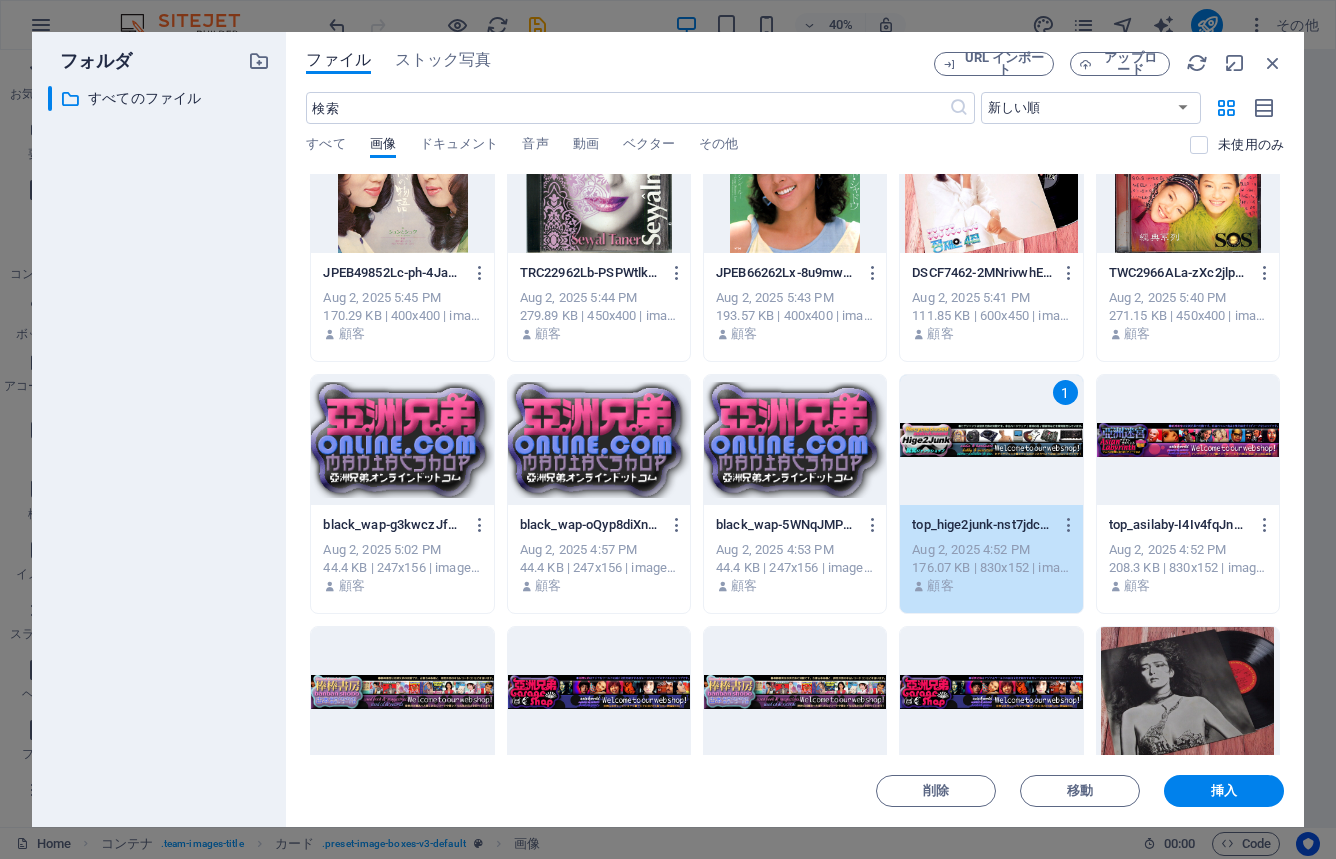 click on "1" at bounding box center (991, 440) 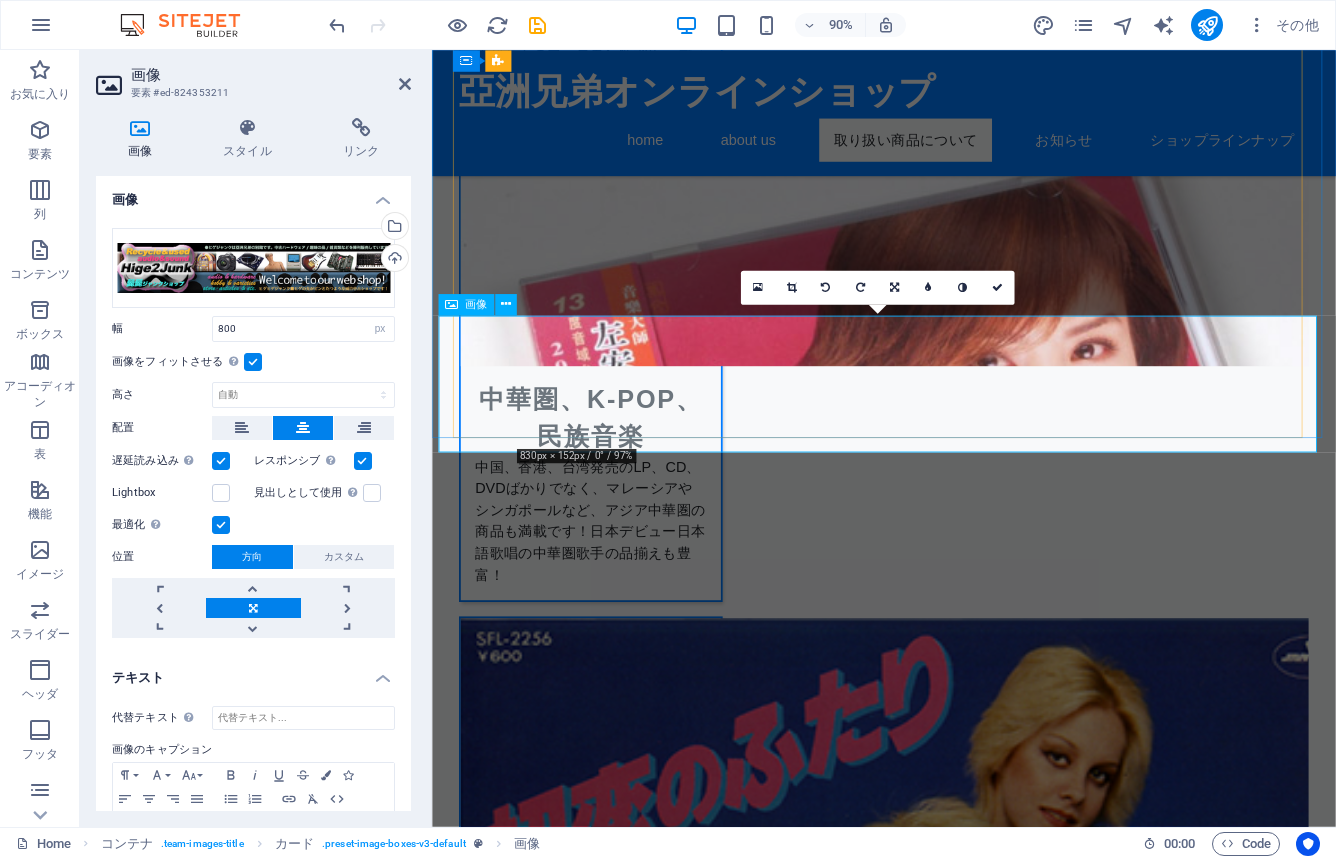 scroll, scrollTop: 3031, scrollLeft: 0, axis: vertical 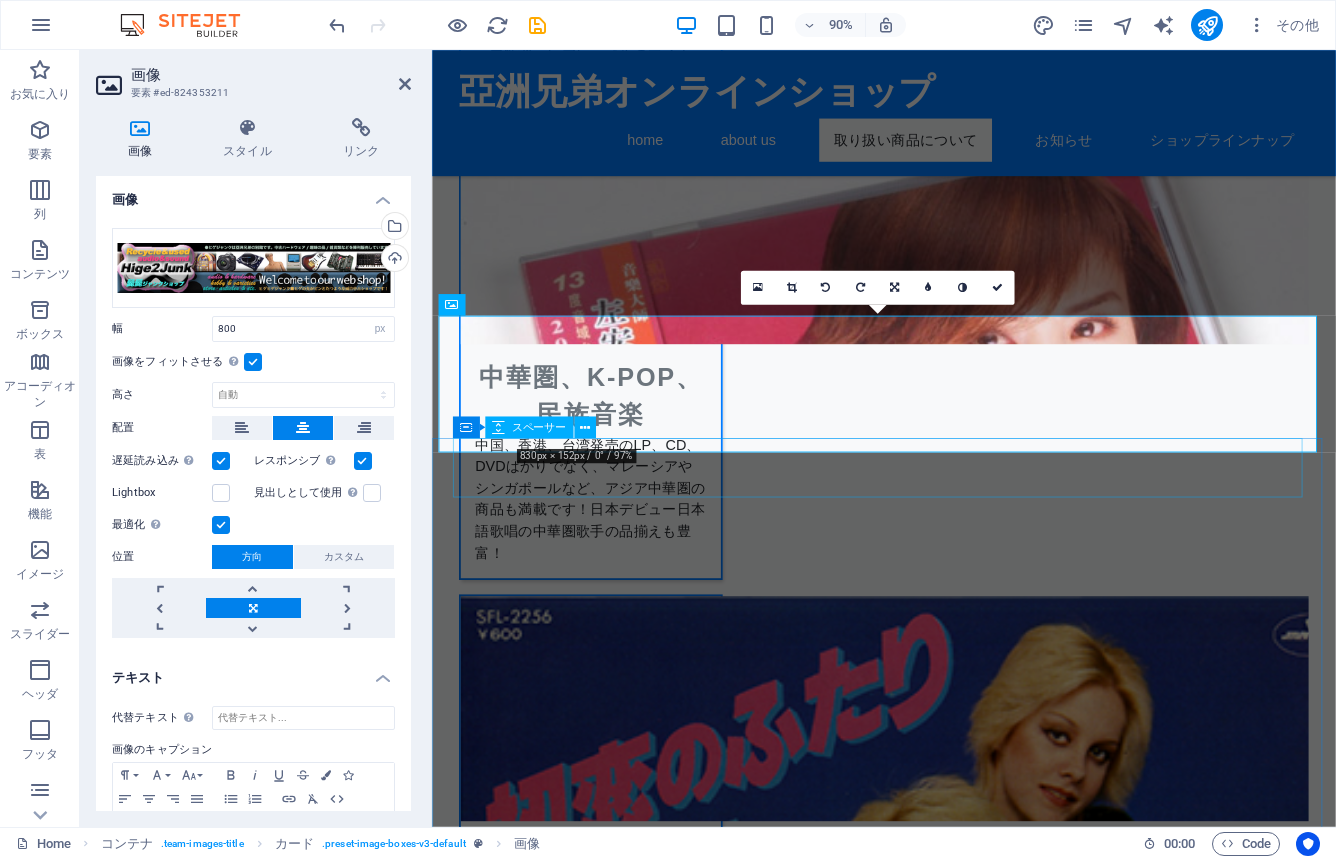 click at bounding box center [934, 3736] 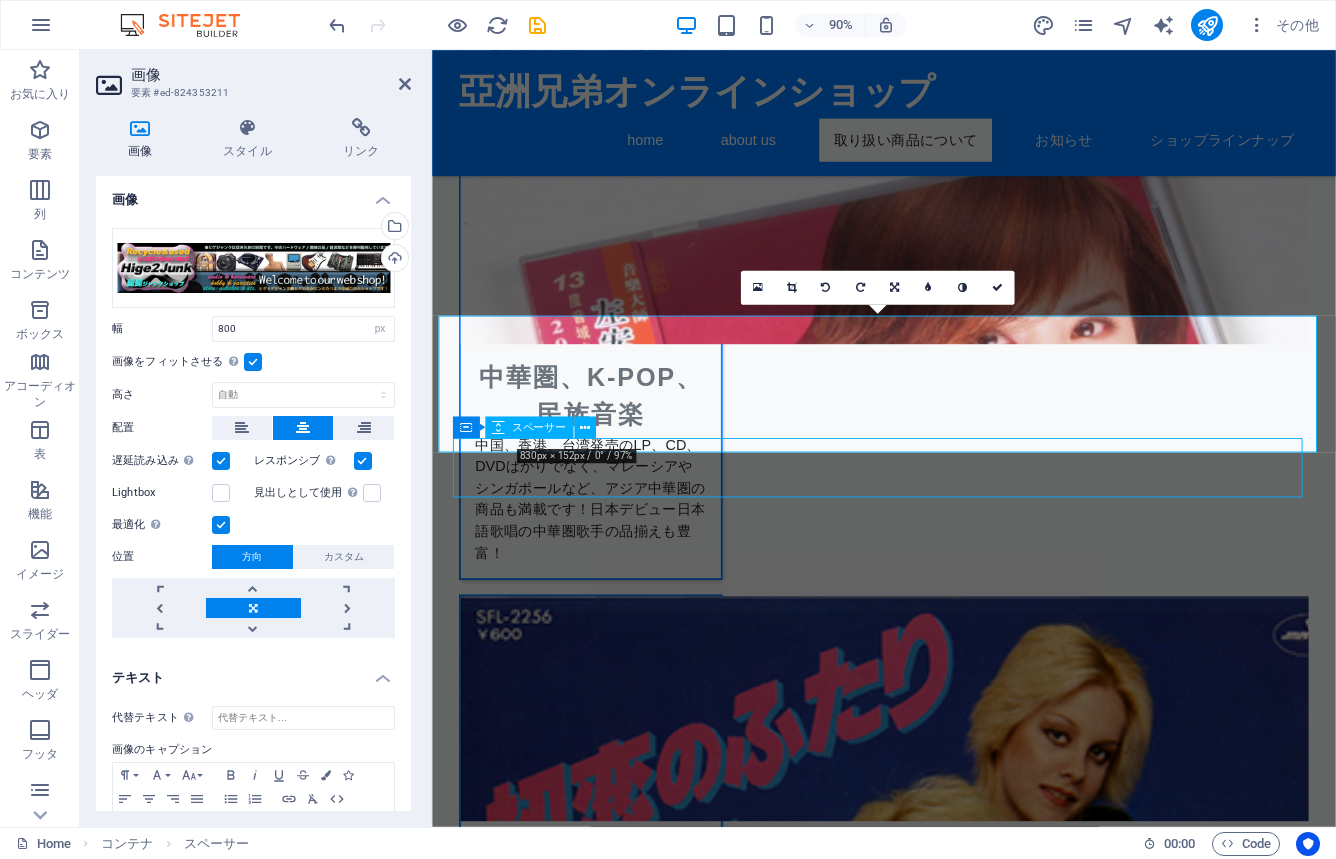scroll, scrollTop: 2983, scrollLeft: 0, axis: vertical 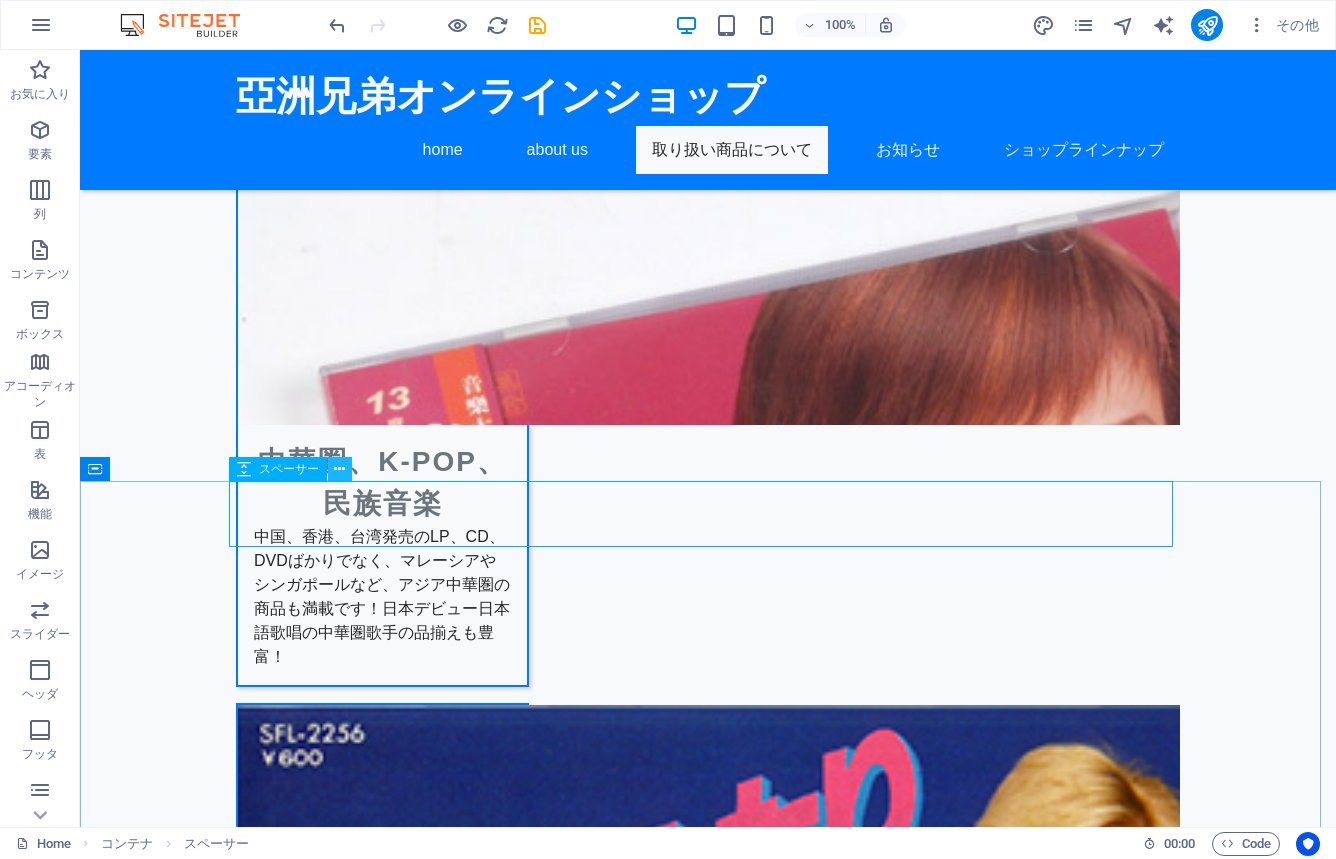 click at bounding box center [339, 469] 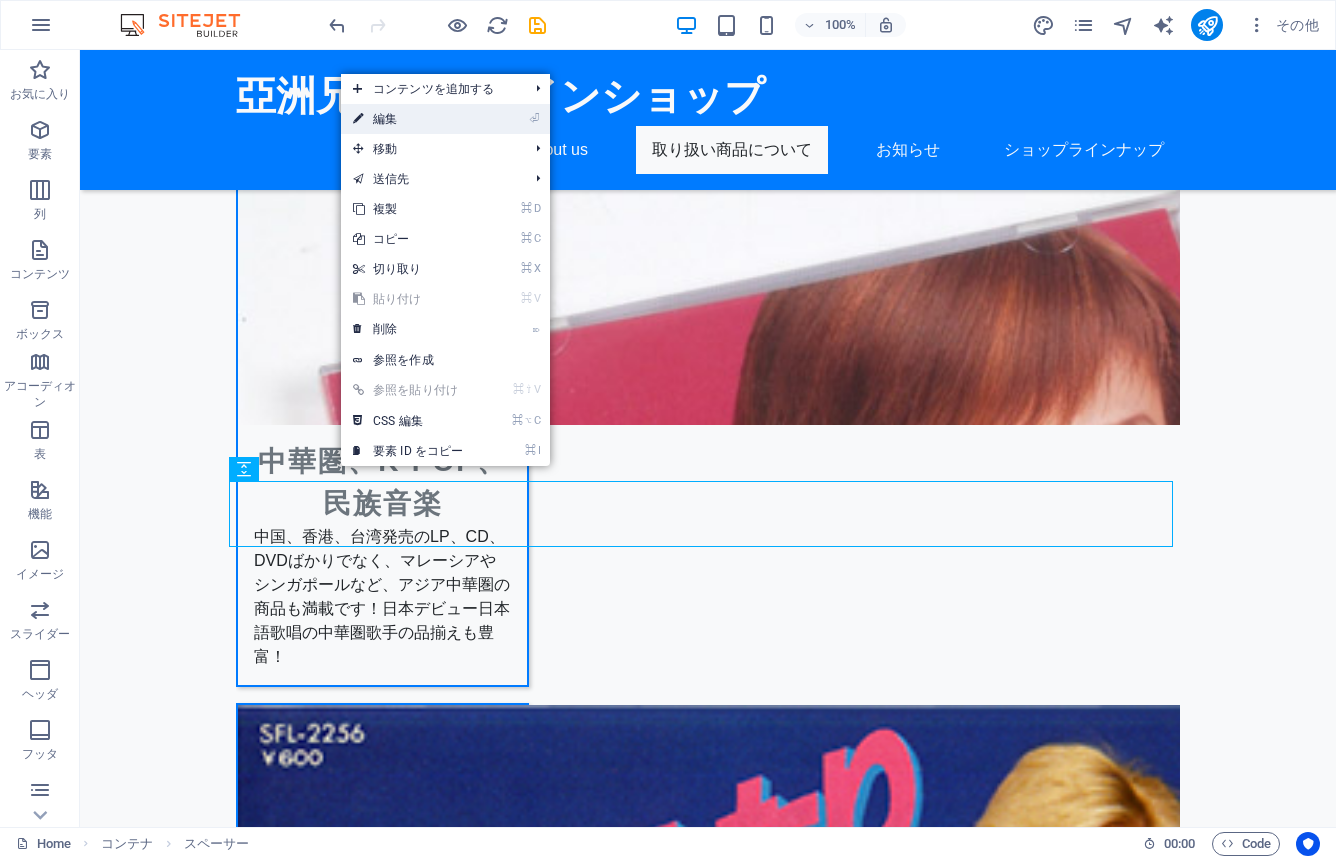 click on "⏎  編集" at bounding box center (408, 119) 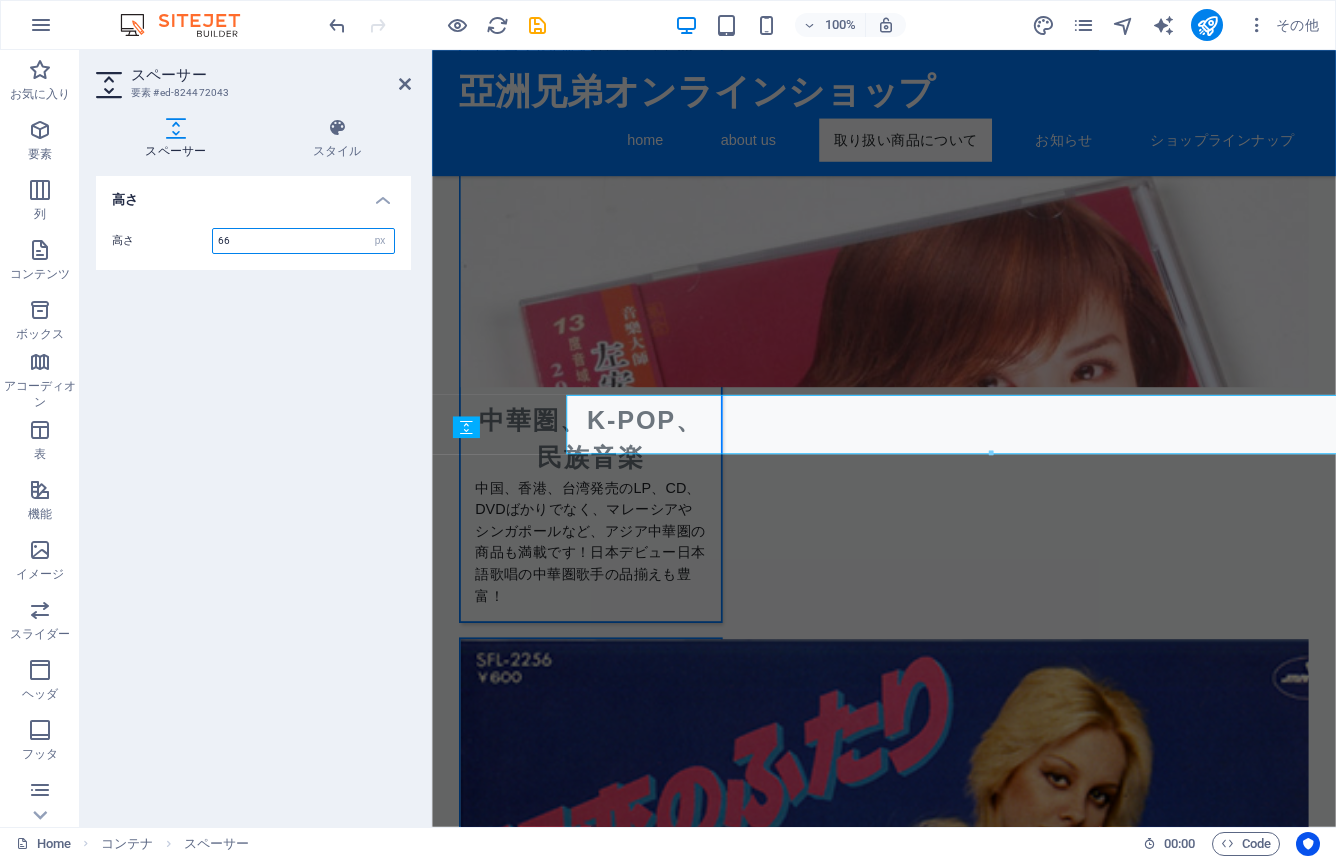 scroll, scrollTop: 3031, scrollLeft: 0, axis: vertical 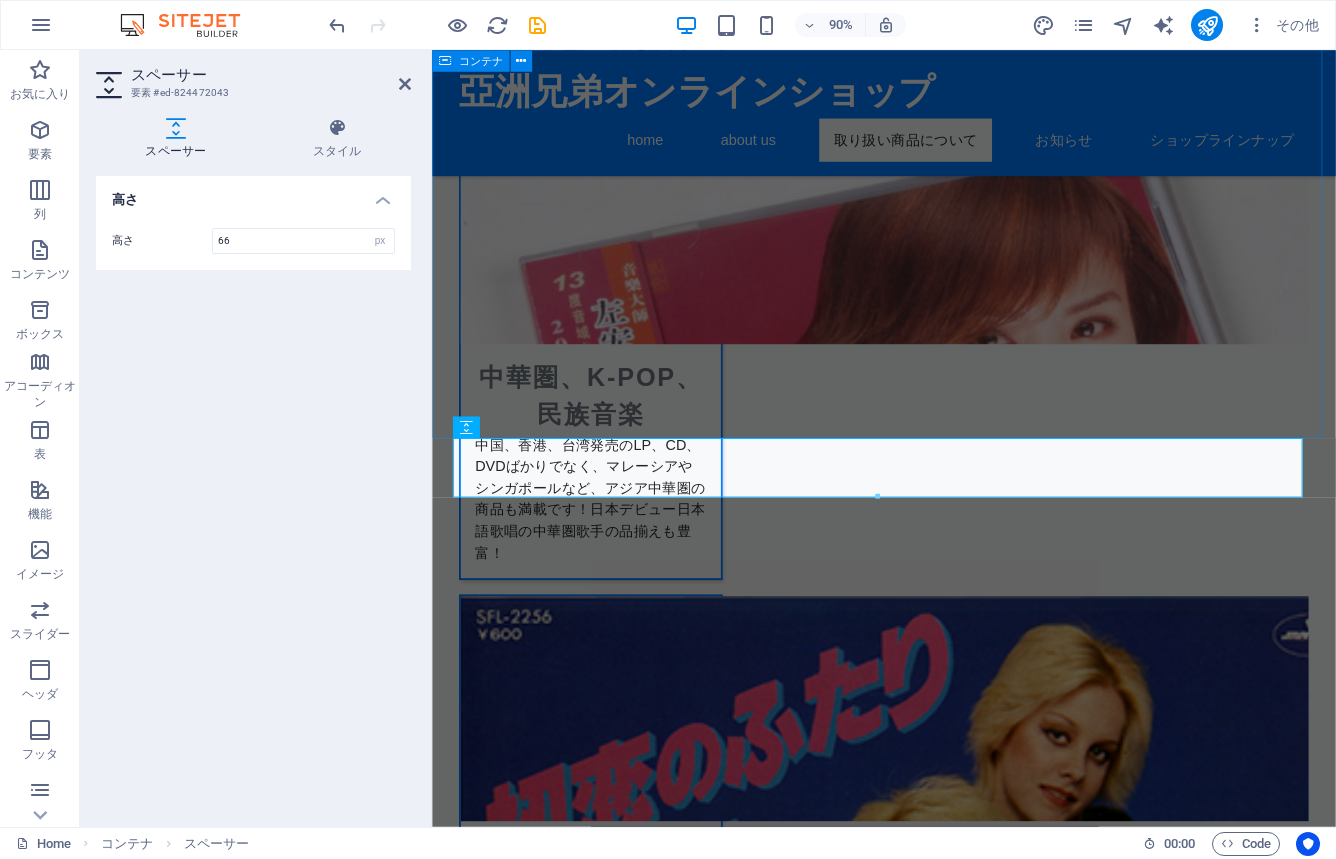 click on "ショップ・ラインナップ" at bounding box center [934, 3364] 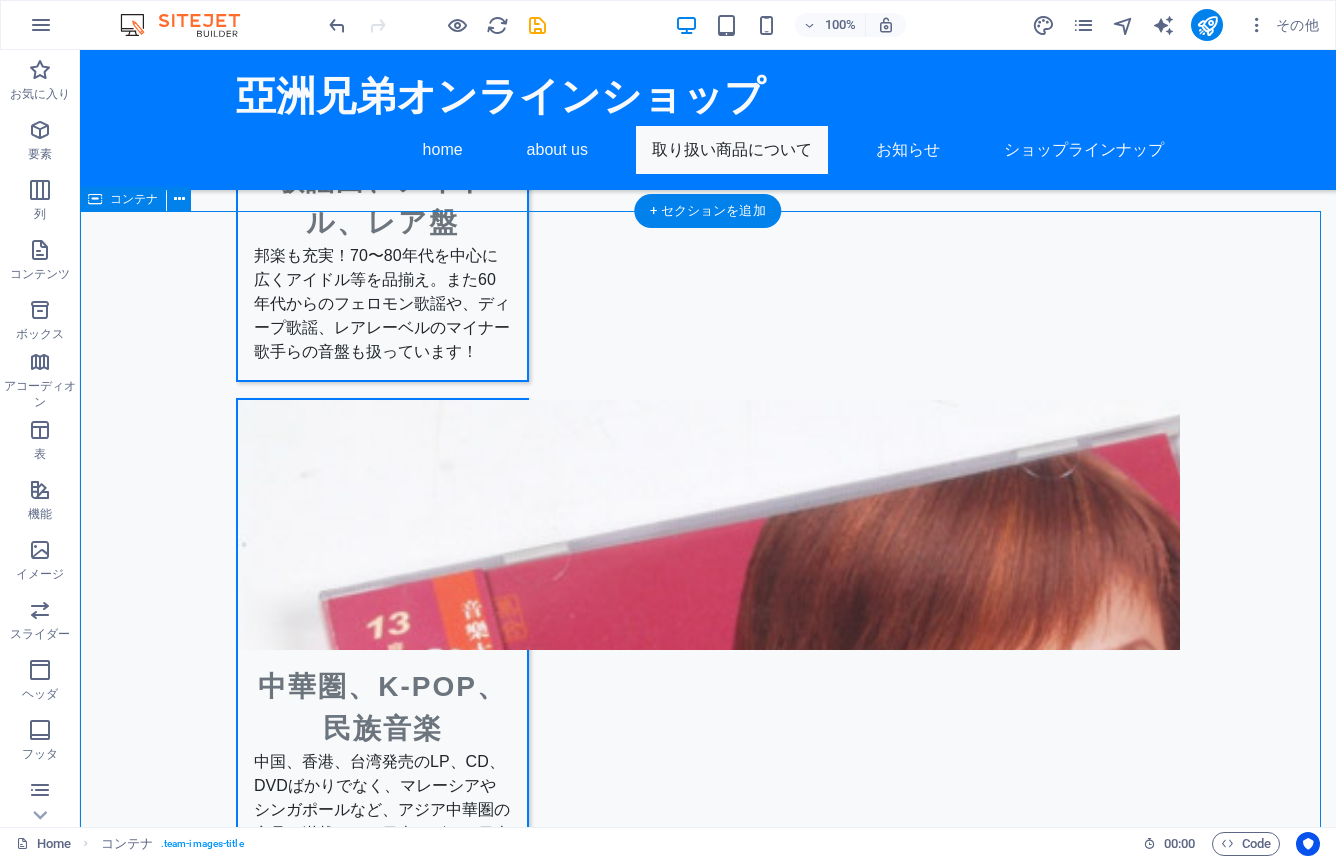 scroll, scrollTop: 2575, scrollLeft: 0, axis: vertical 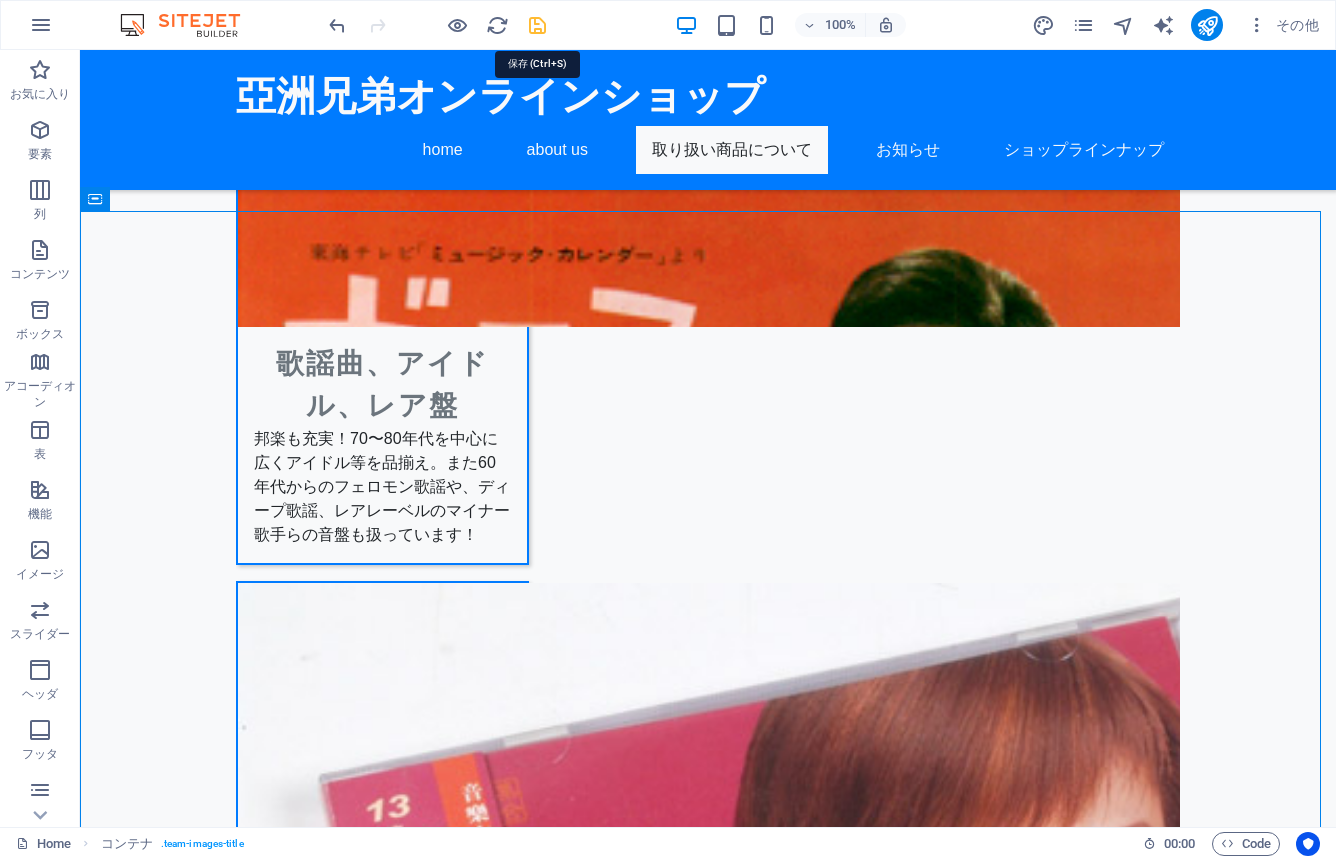click at bounding box center [537, 25] 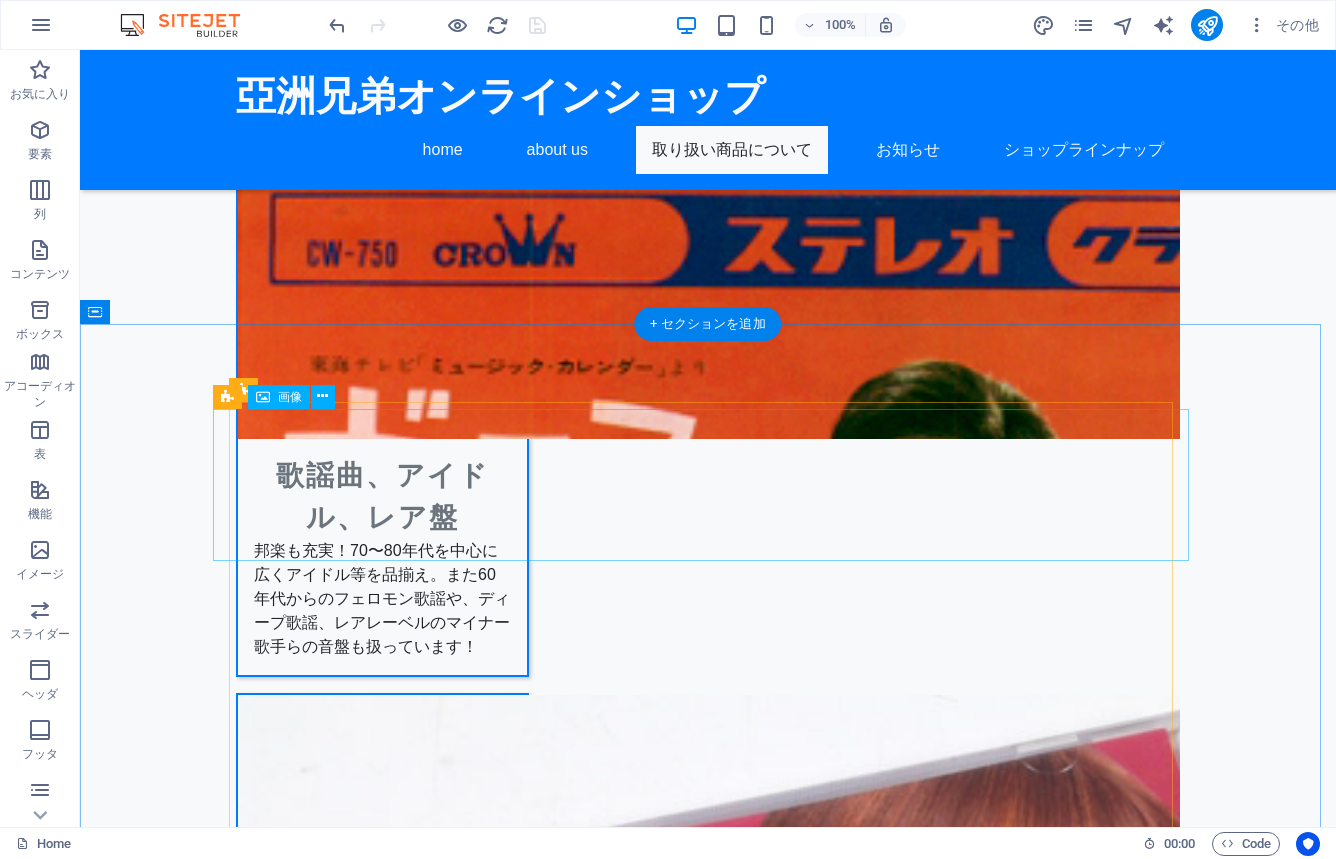 scroll, scrollTop: 2459, scrollLeft: 0, axis: vertical 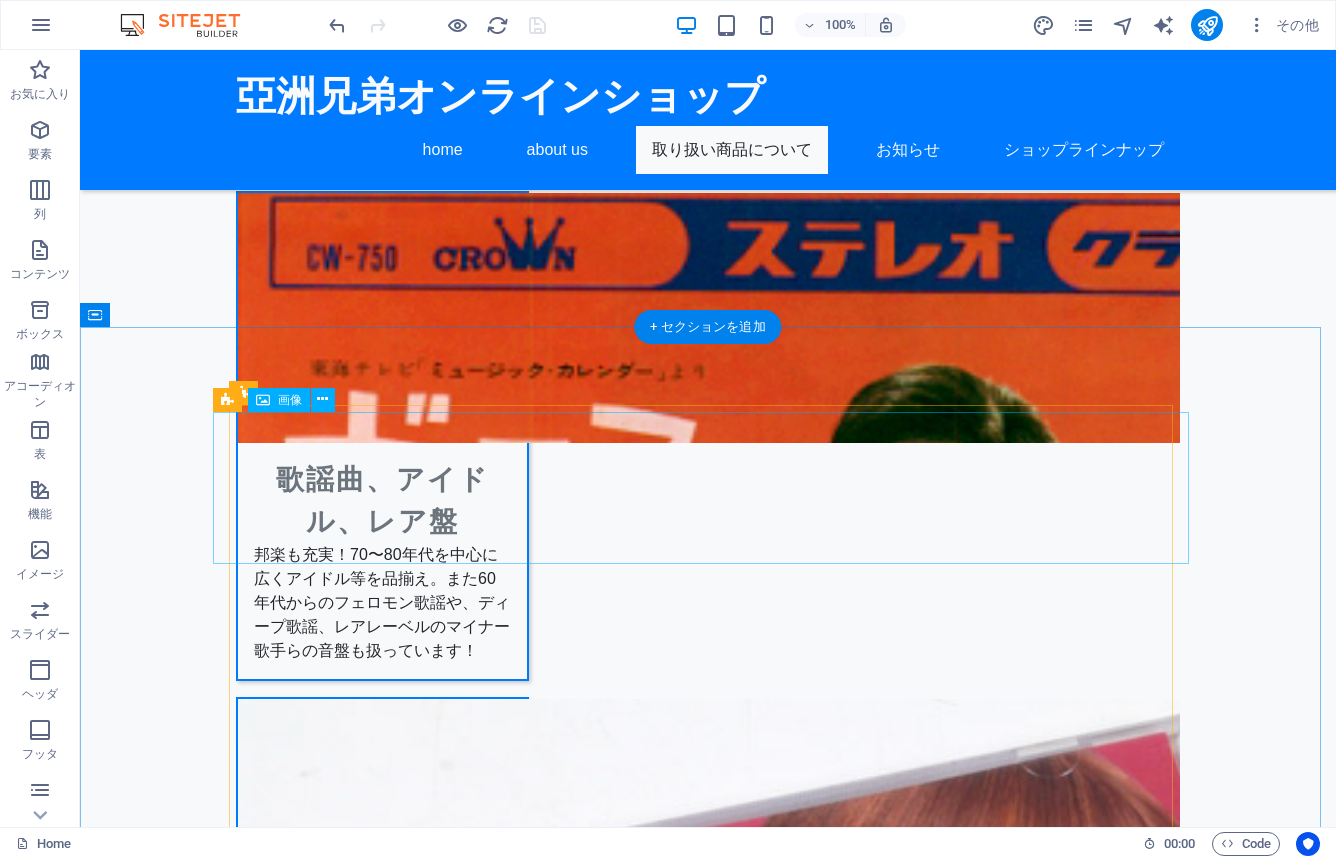 click at bounding box center (708, 3715) 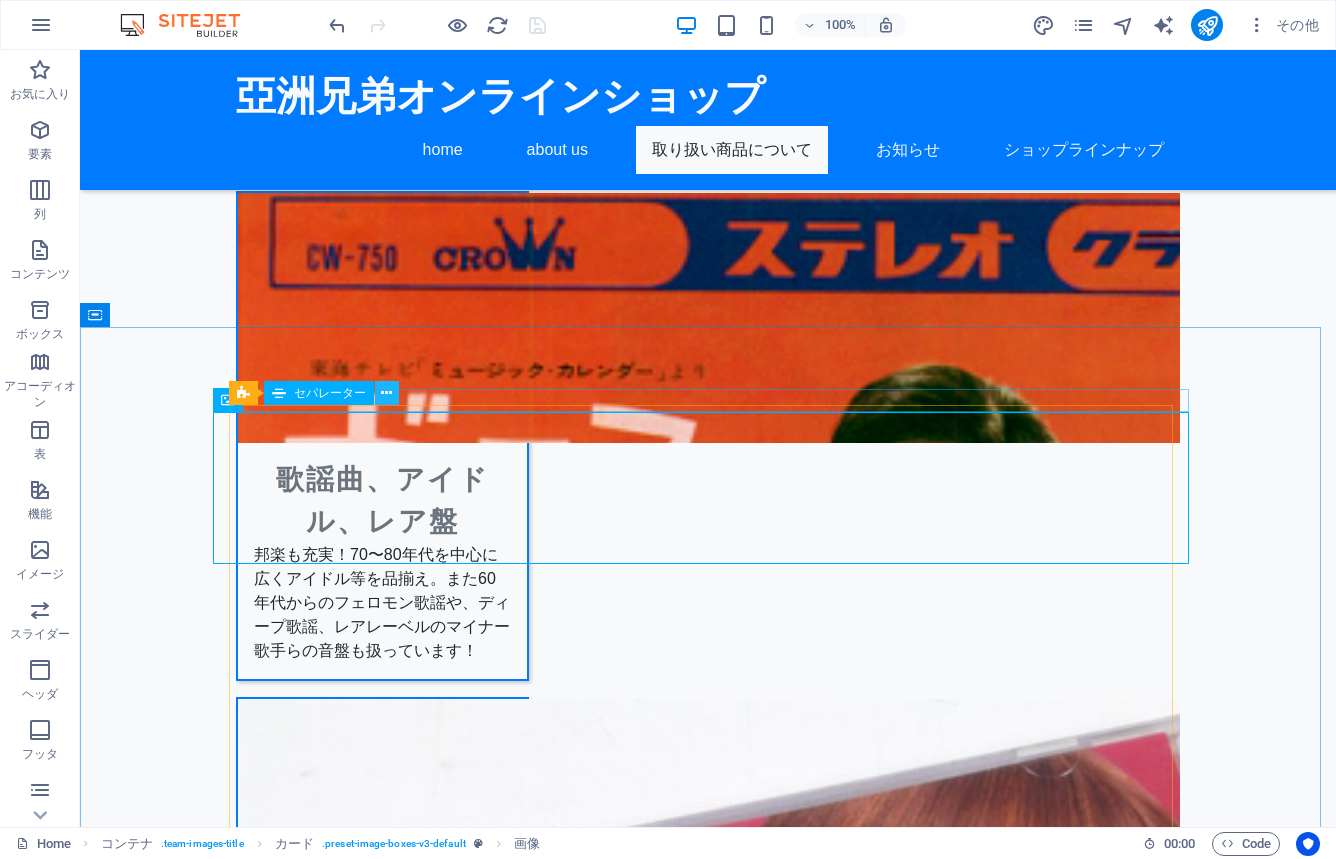 click at bounding box center [386, 393] 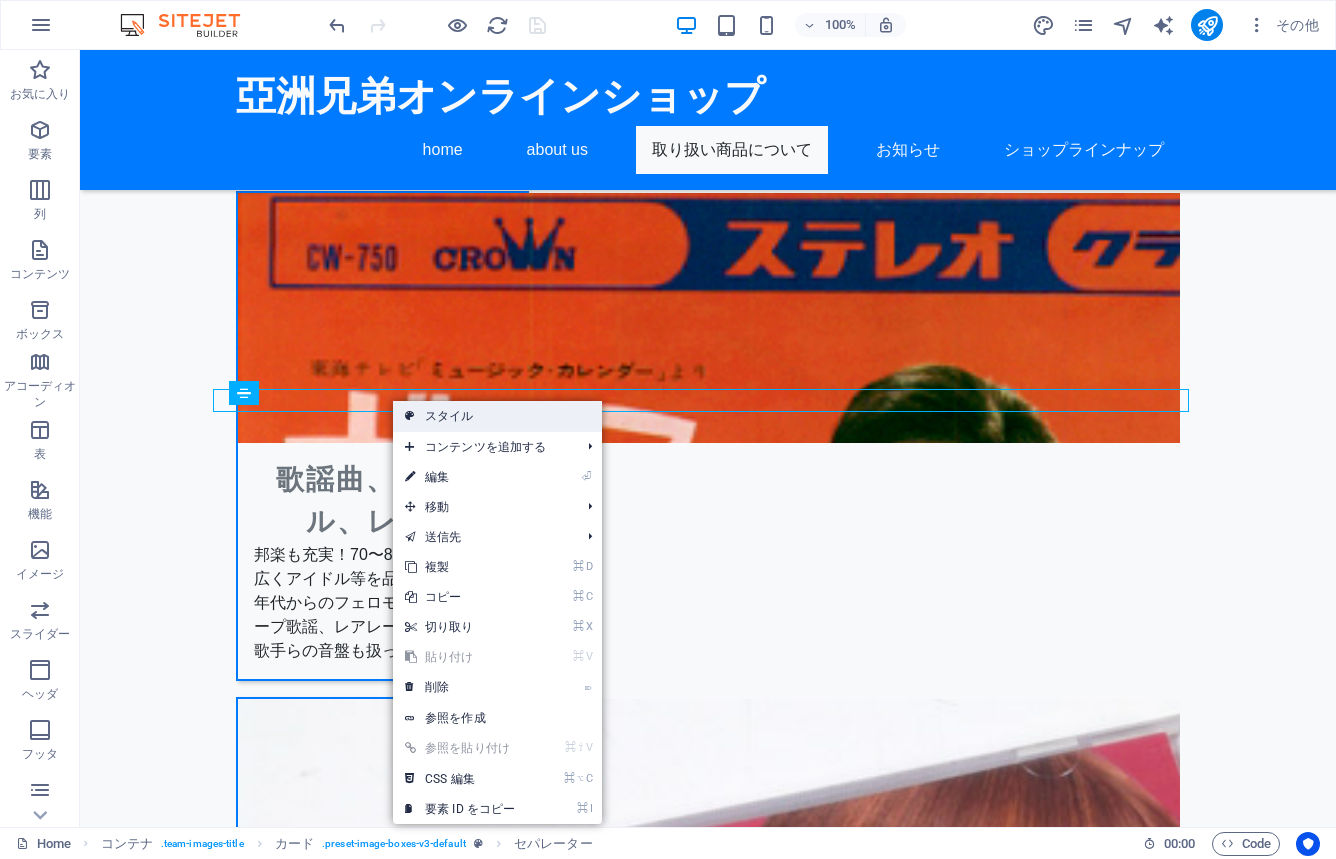 click on "スタイル" at bounding box center (497, 416) 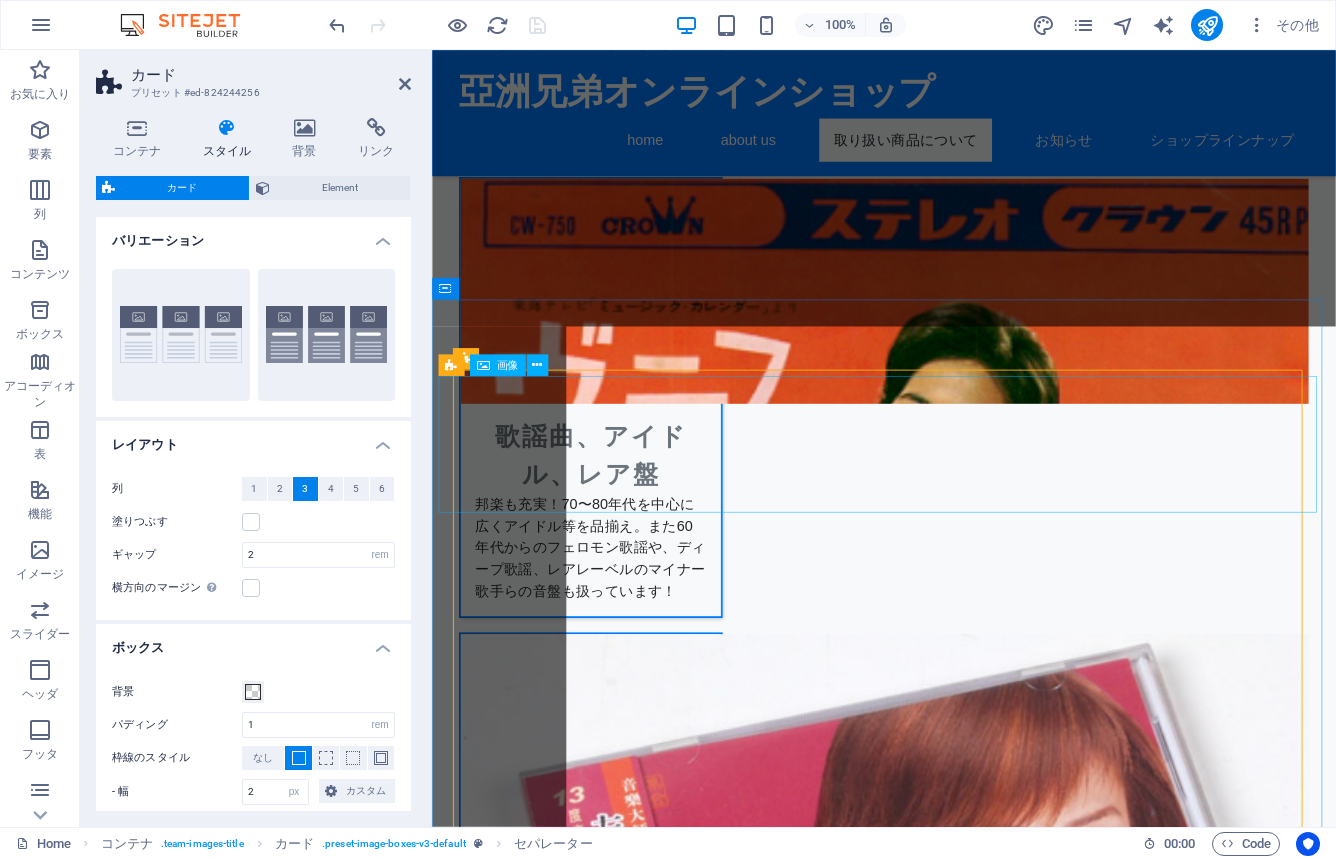 scroll, scrollTop: 2507, scrollLeft: 0, axis: vertical 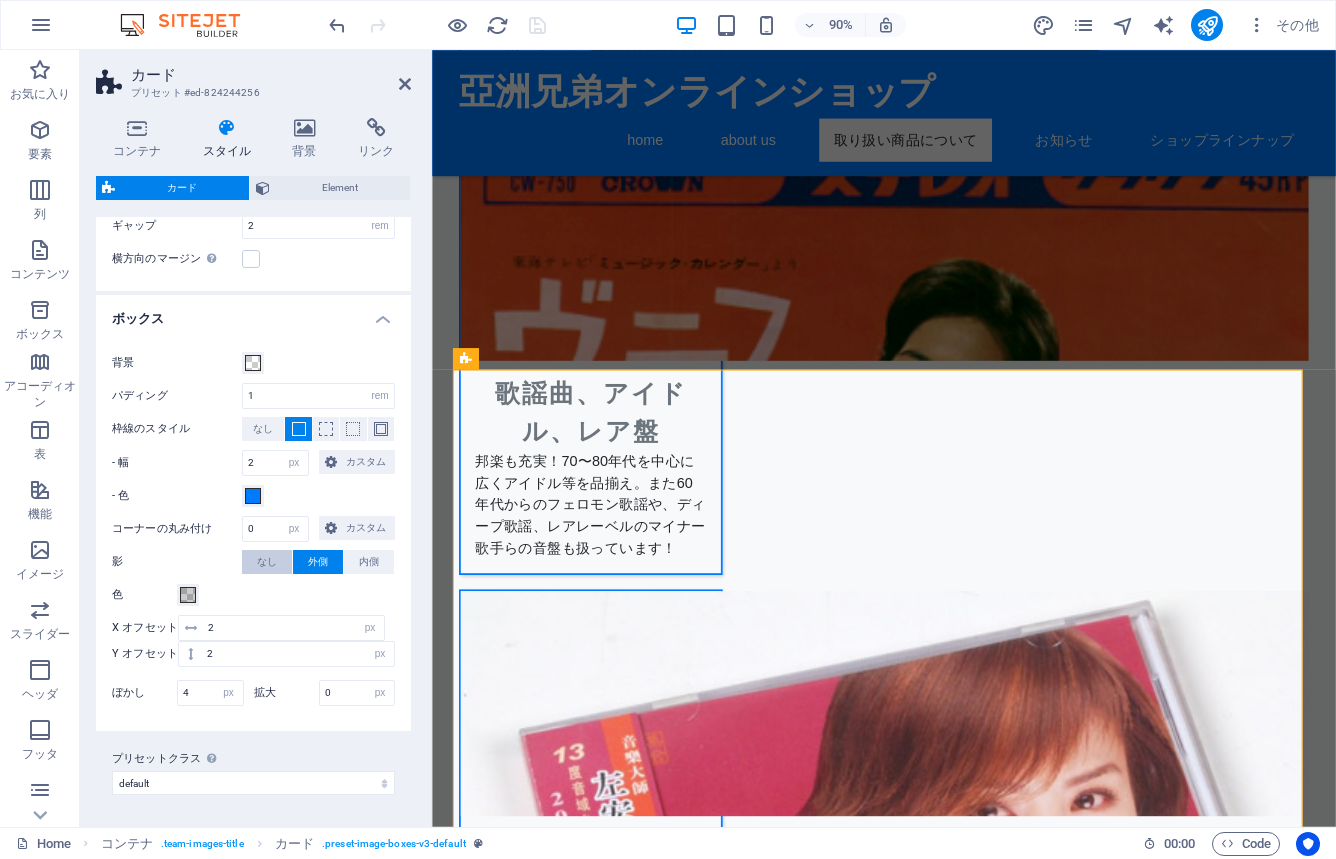 click on "なし" at bounding box center [267, 562] 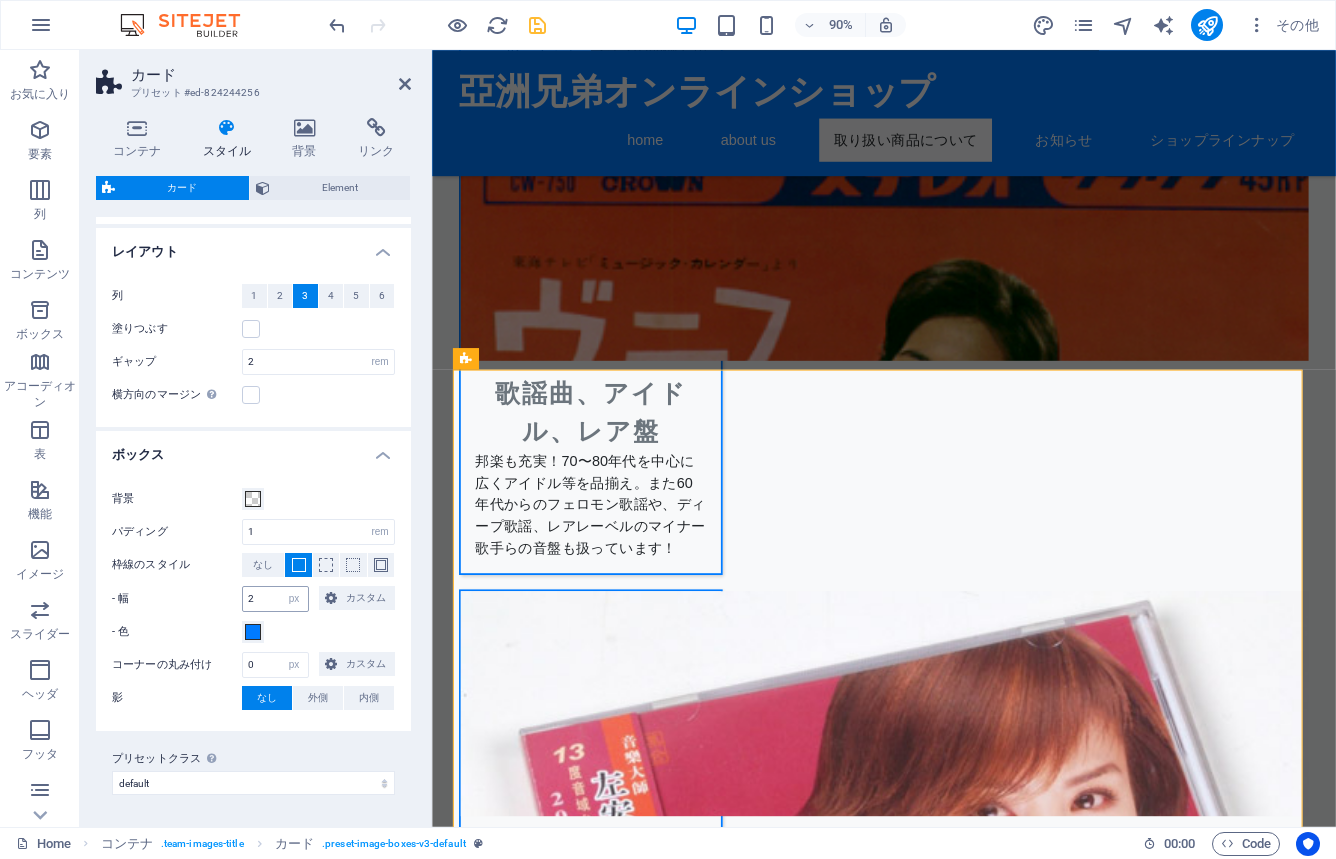 scroll, scrollTop: 193, scrollLeft: 0, axis: vertical 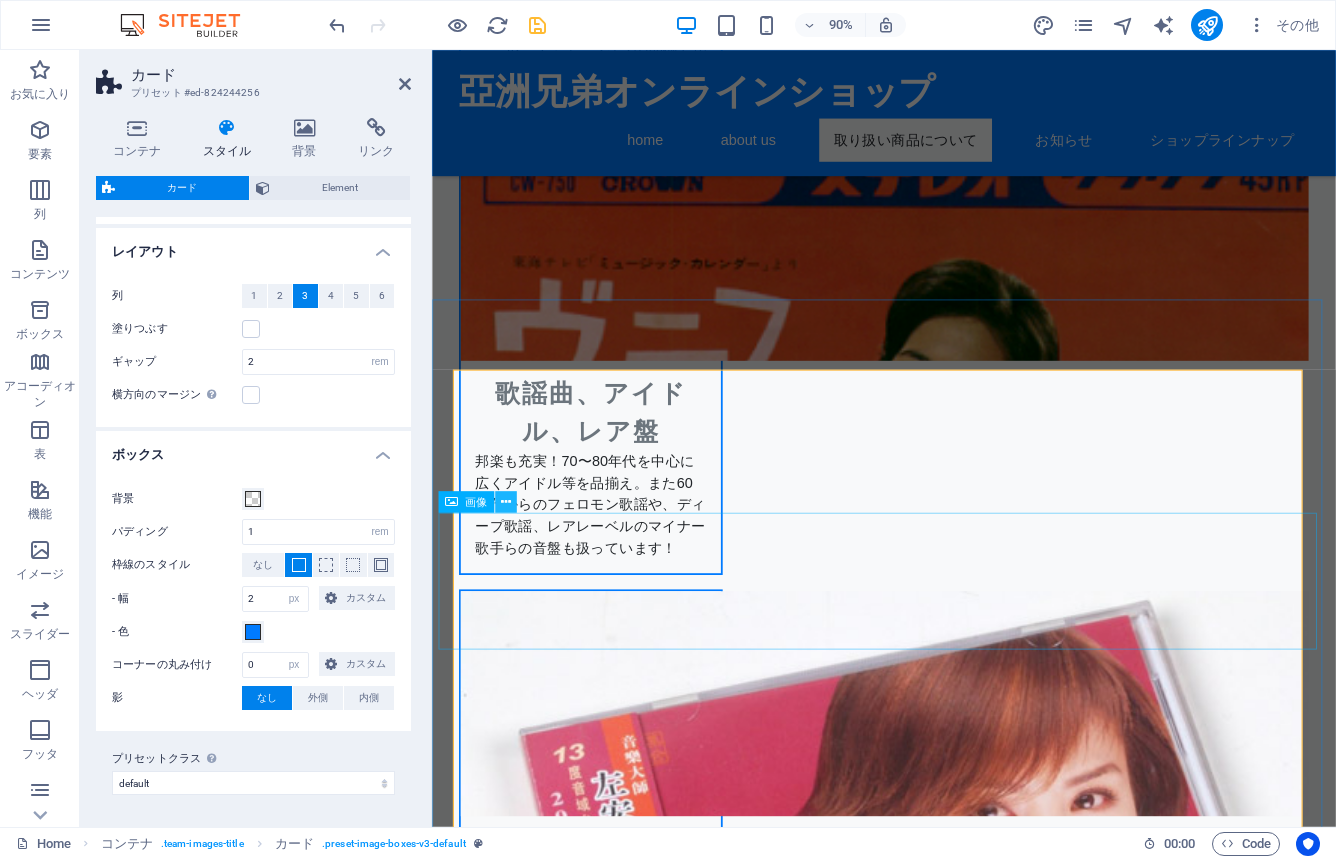 click at bounding box center (505, 501) 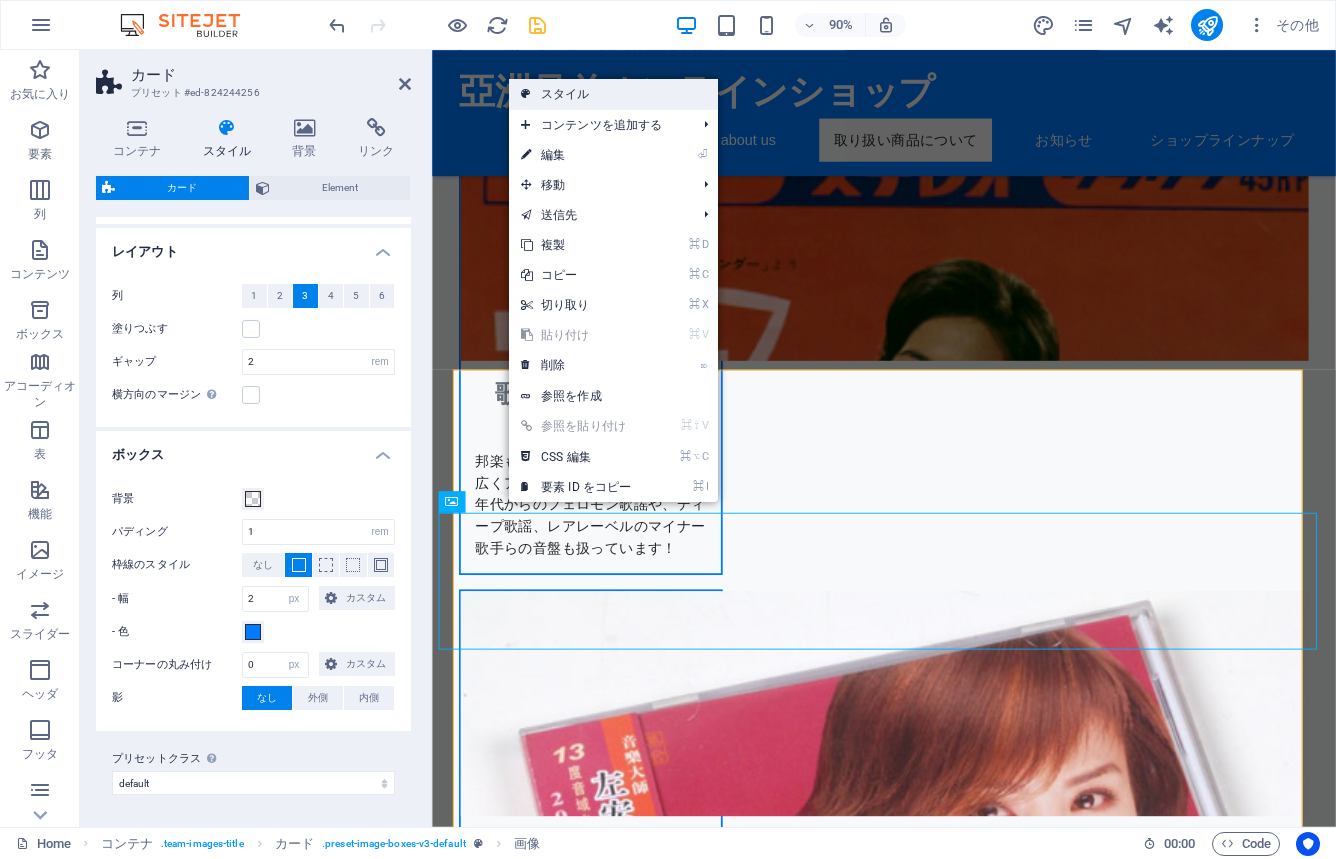 click on "スタイル" at bounding box center (613, 94) 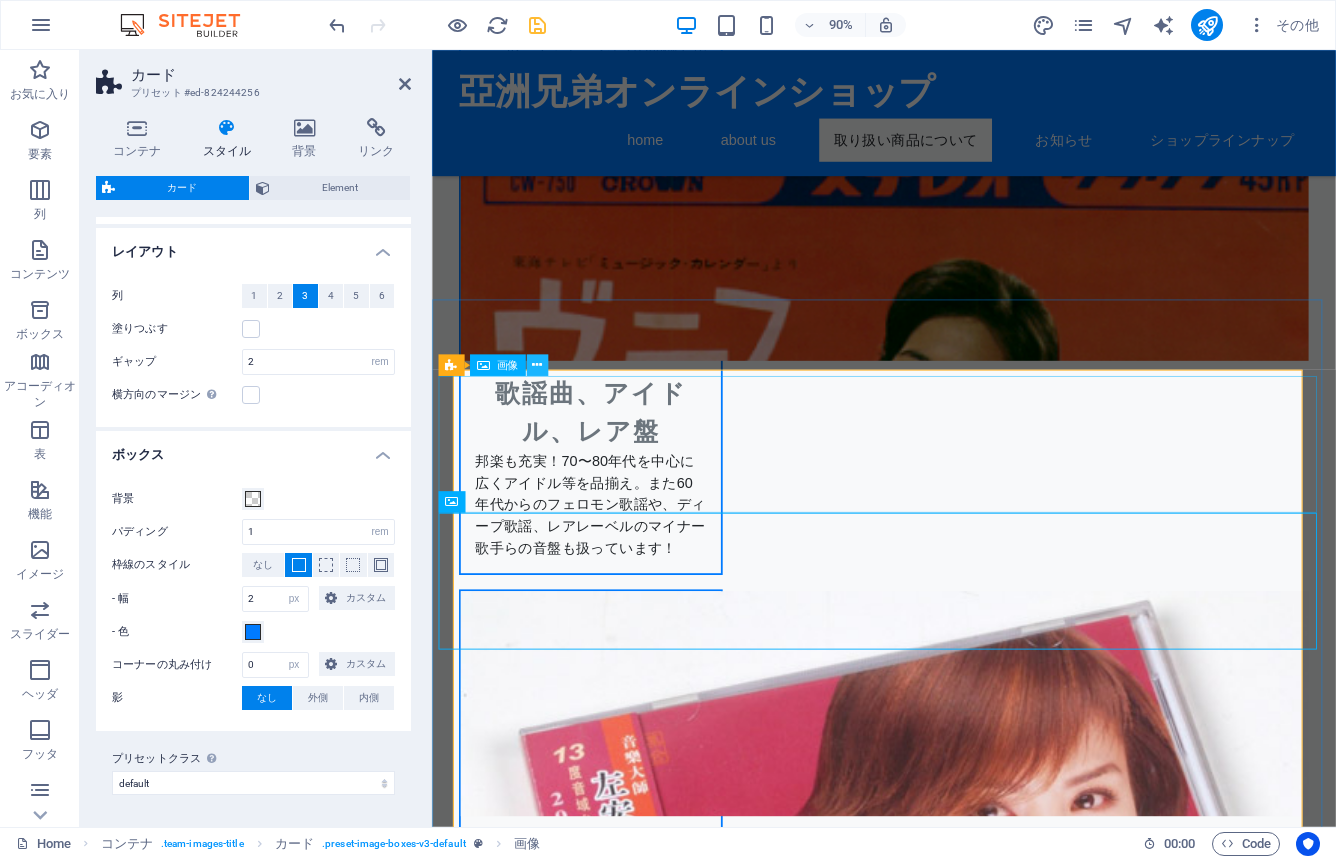 click at bounding box center [537, 365] 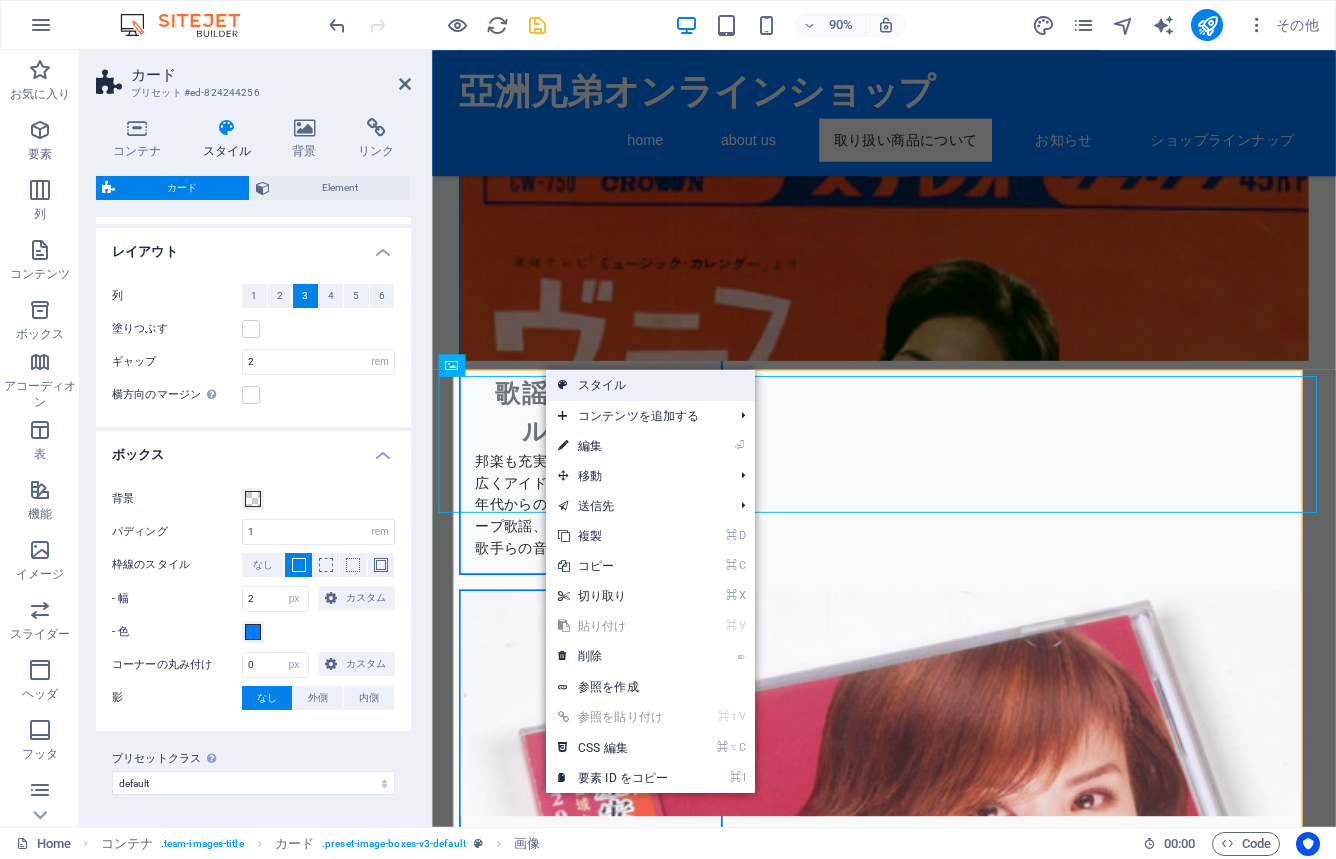 click on "スタイル" at bounding box center [650, 385] 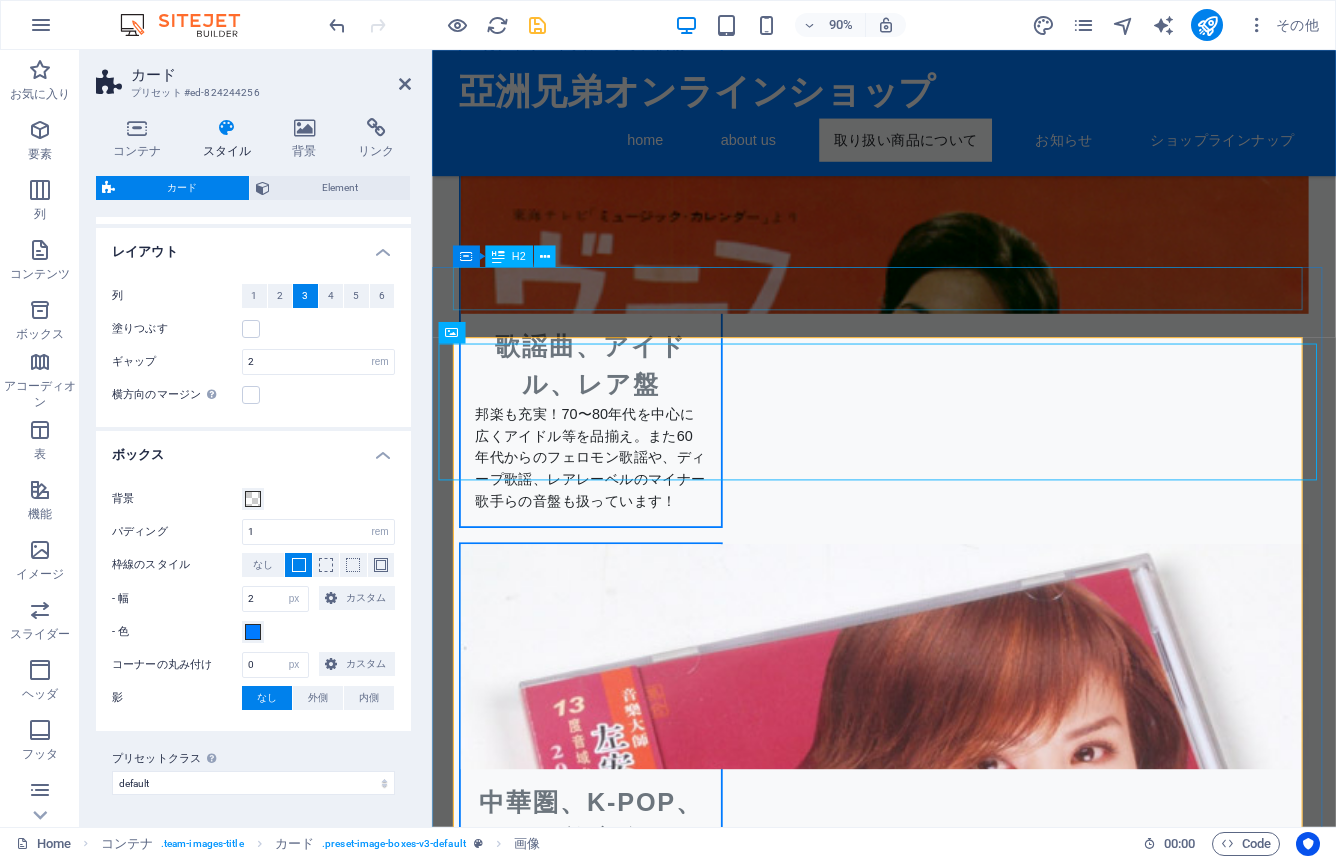 scroll, scrollTop: 2543, scrollLeft: 0, axis: vertical 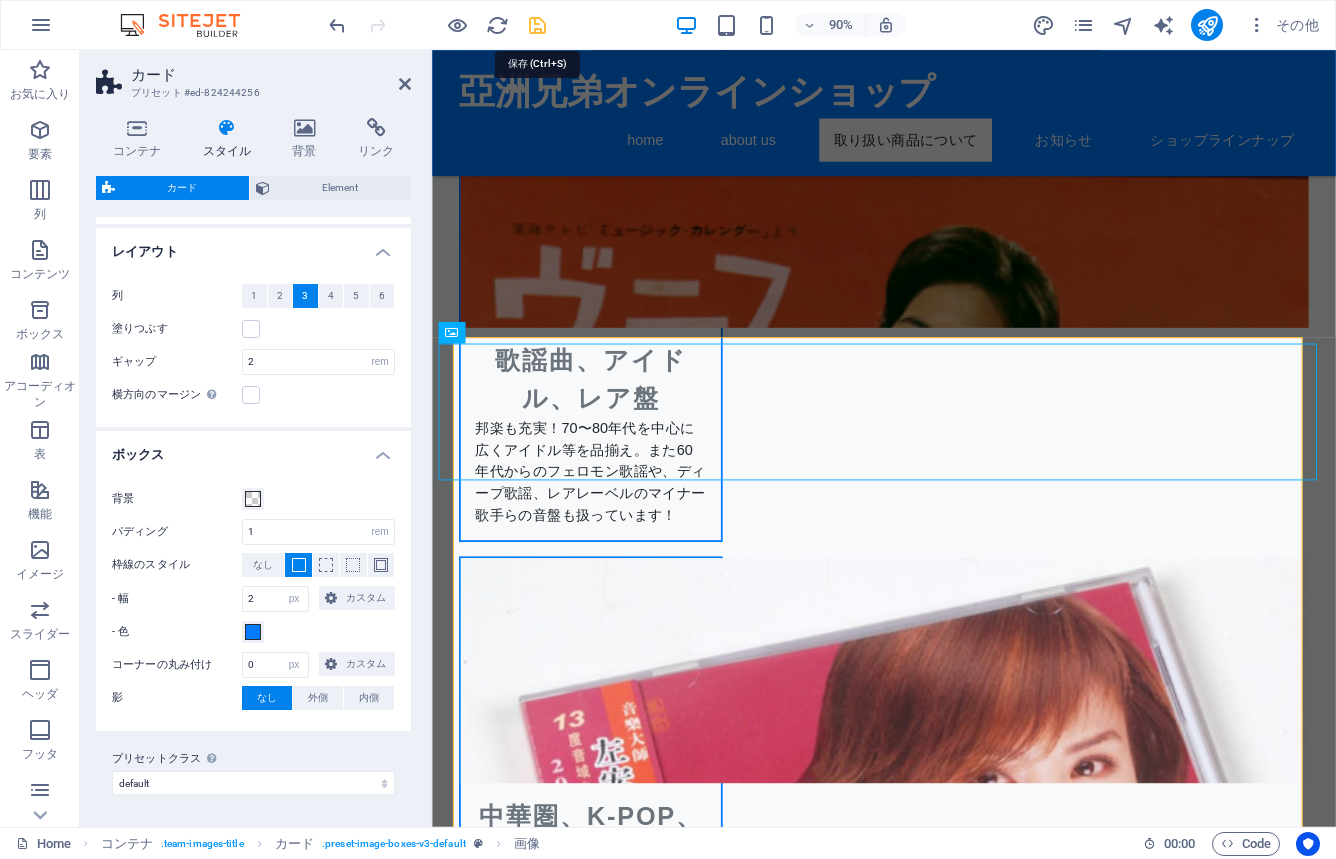 click at bounding box center (537, 25) 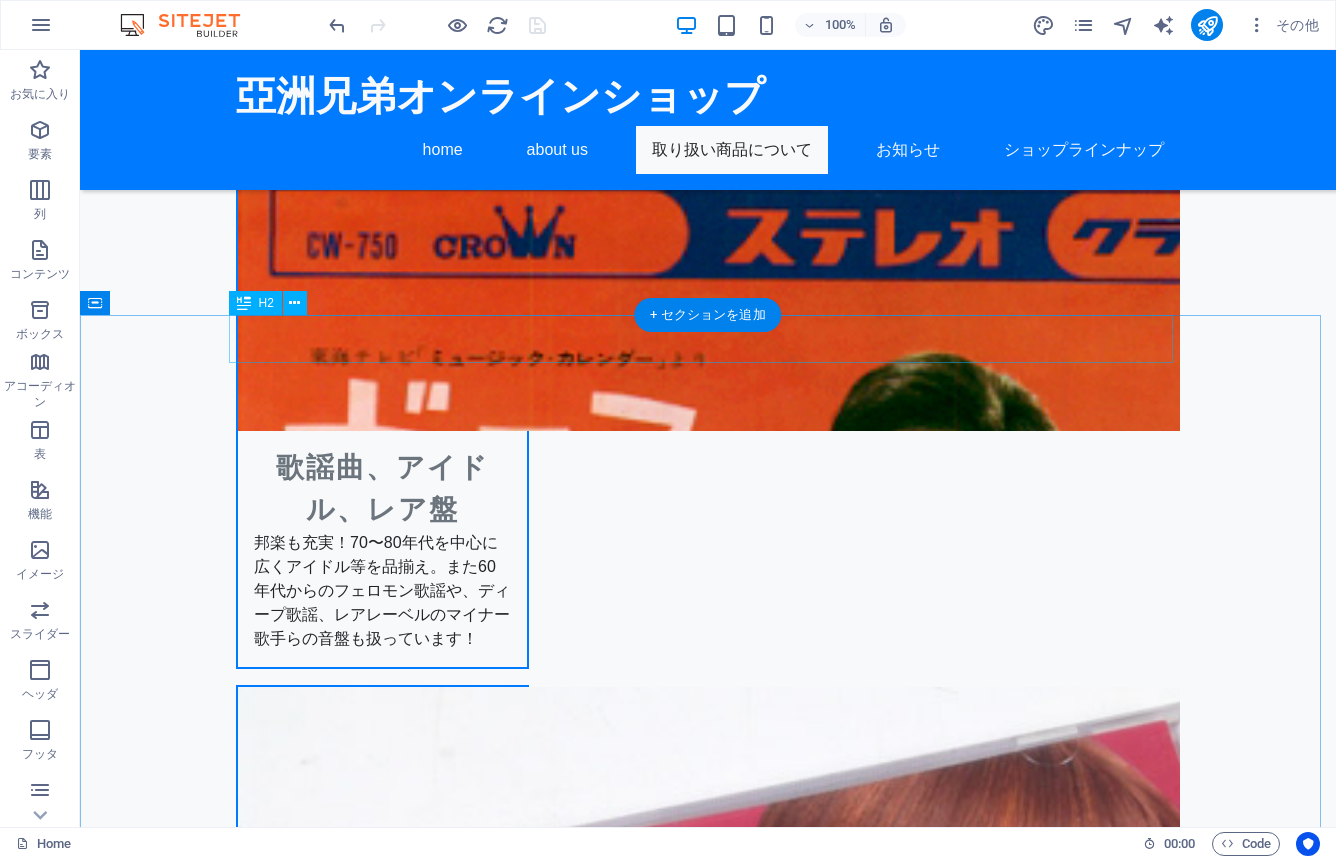 scroll, scrollTop: 2391, scrollLeft: 0, axis: vertical 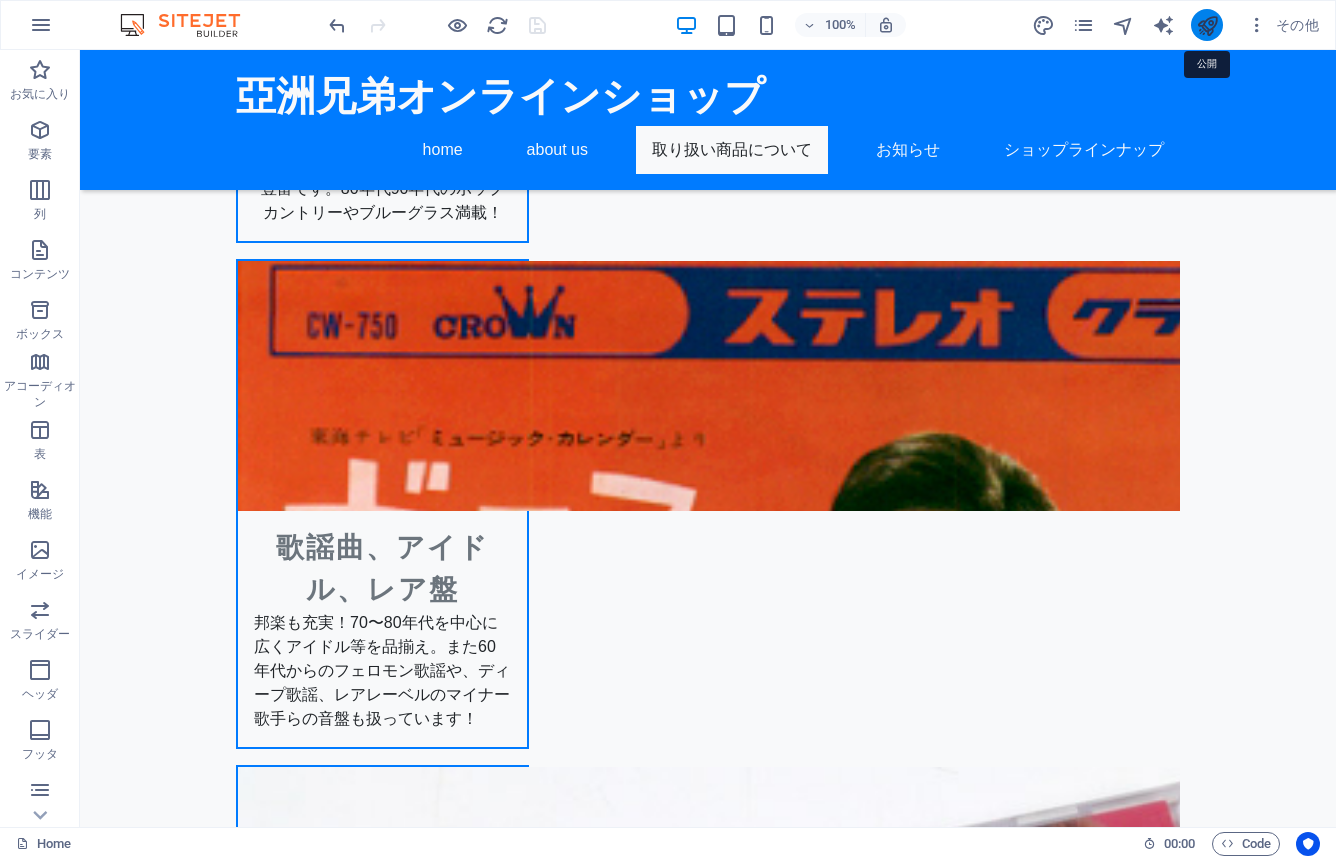 click at bounding box center (1207, 25) 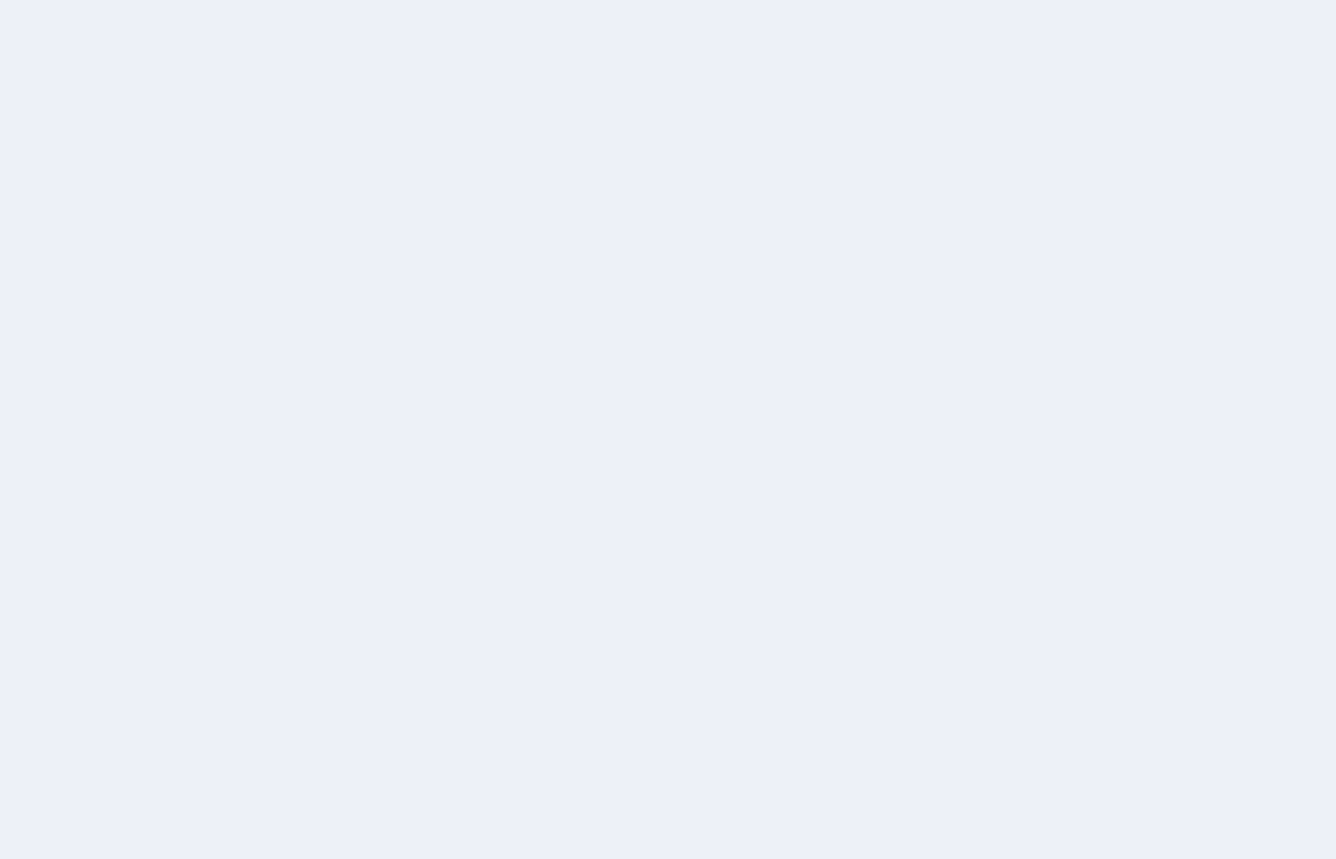 scroll, scrollTop: 0, scrollLeft: 0, axis: both 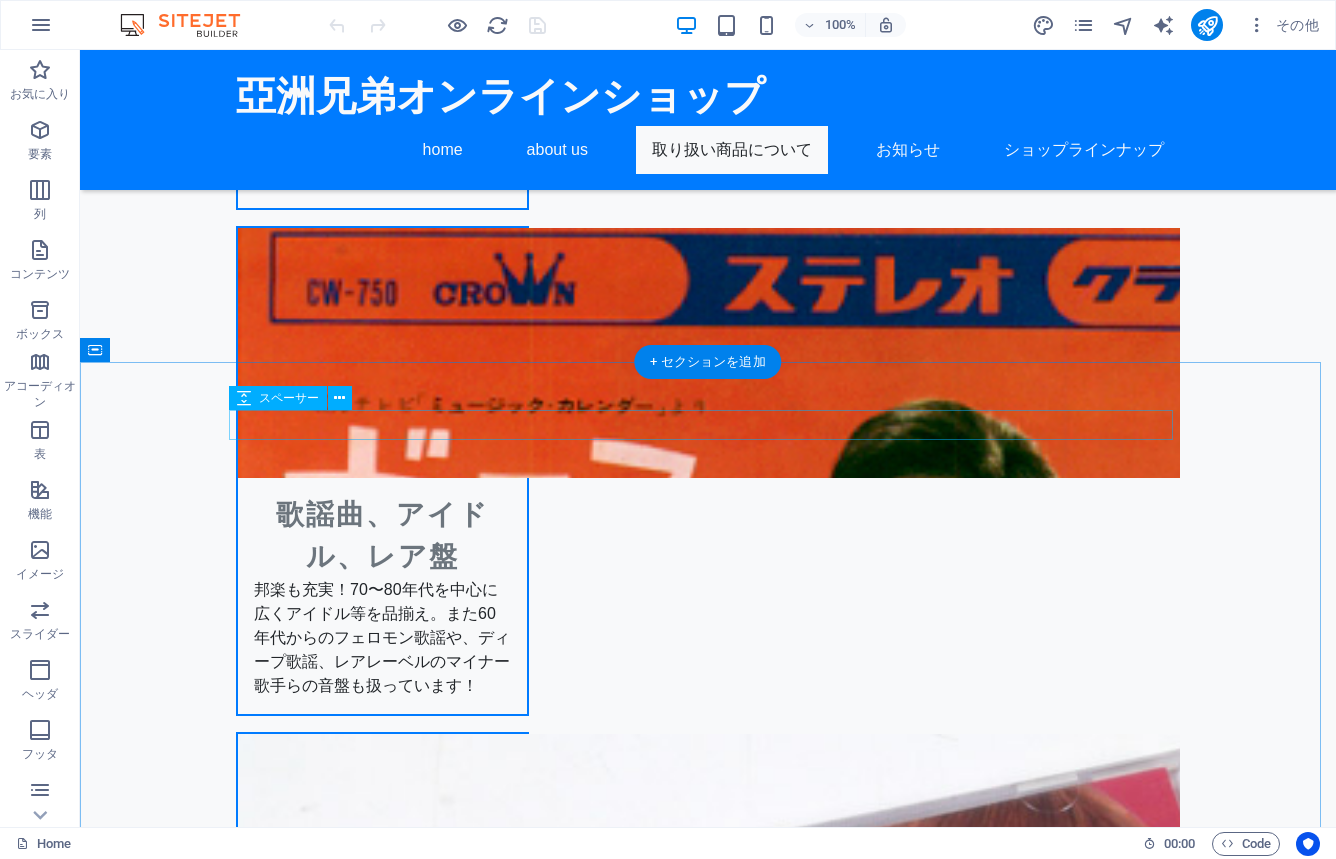 click at bounding box center [708, 3647] 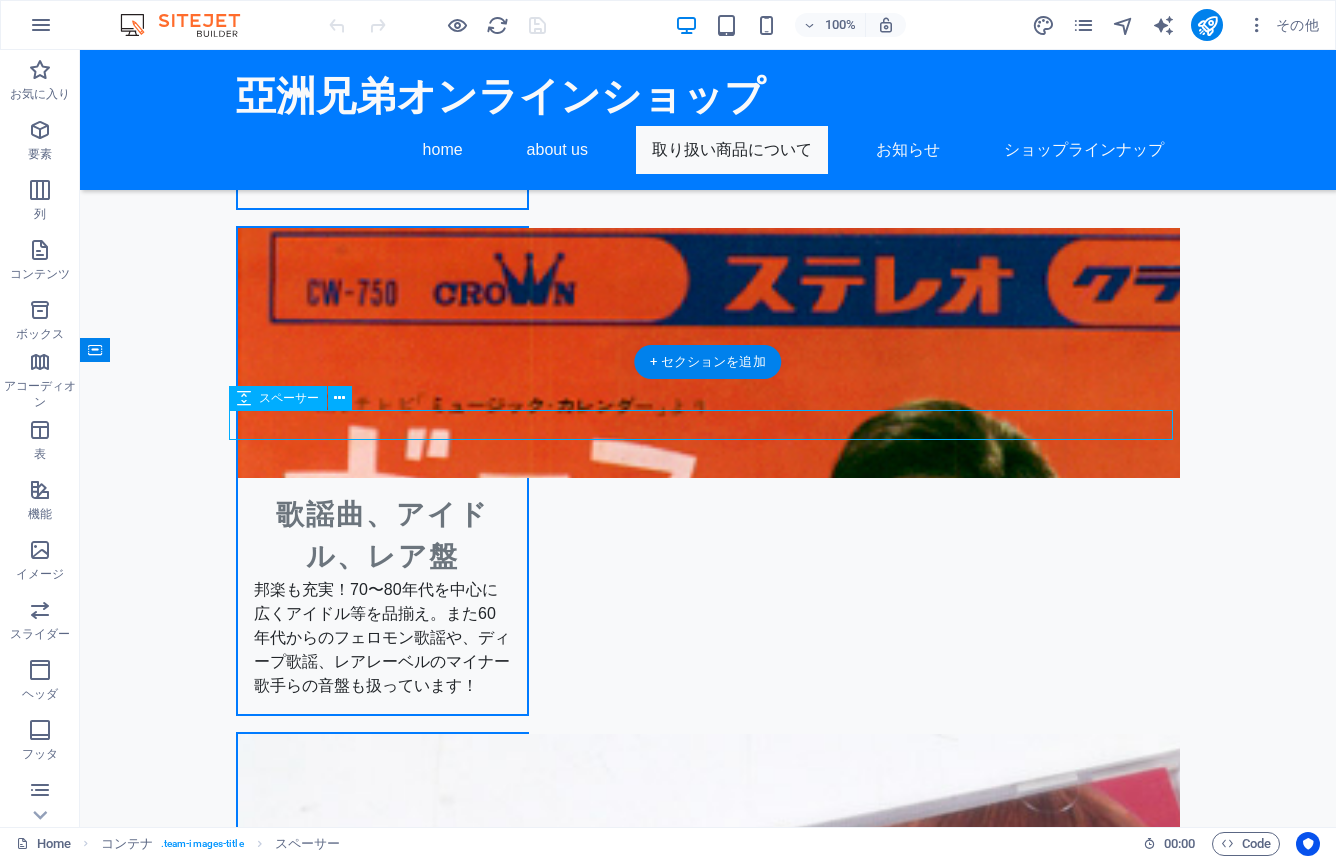 click at bounding box center (708, 3647) 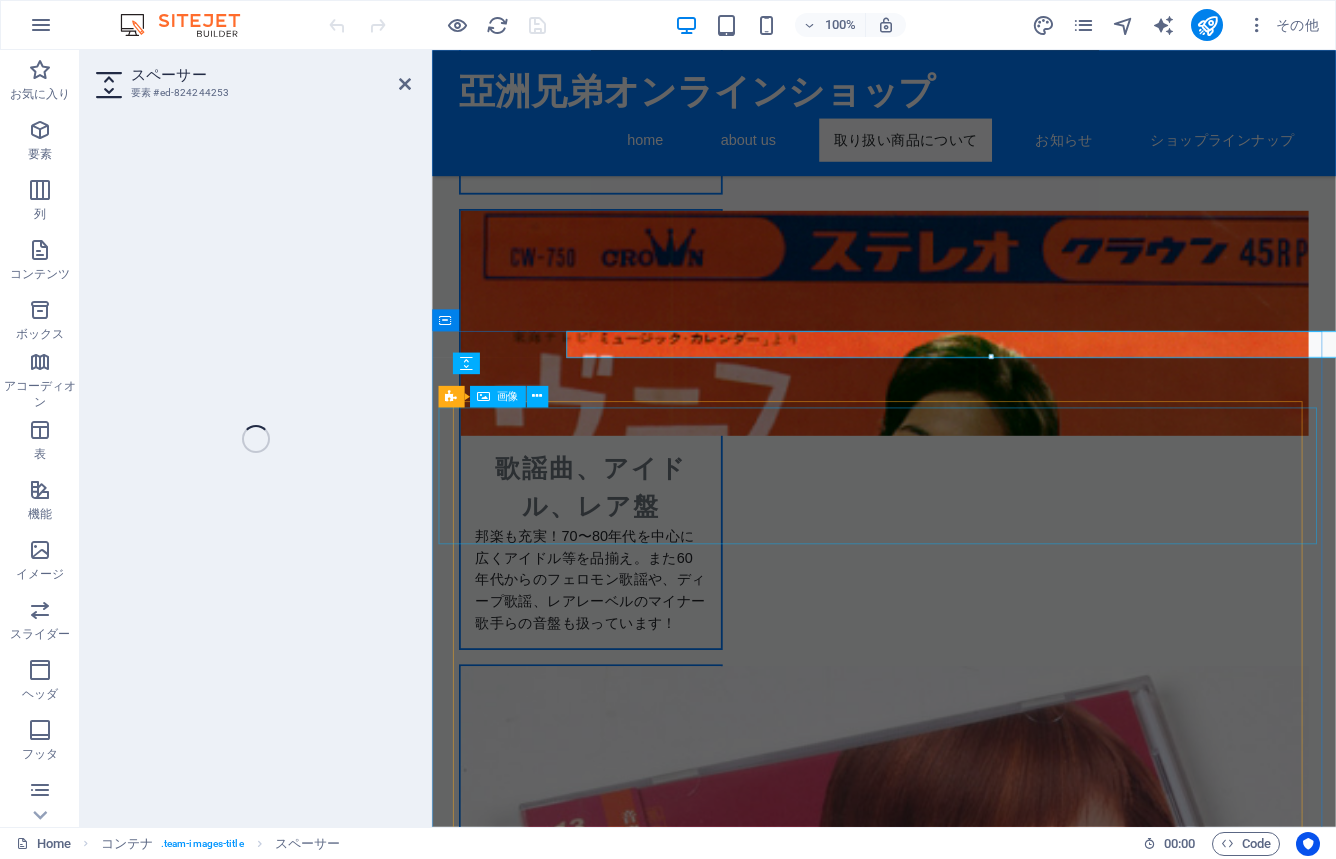 select on "px" 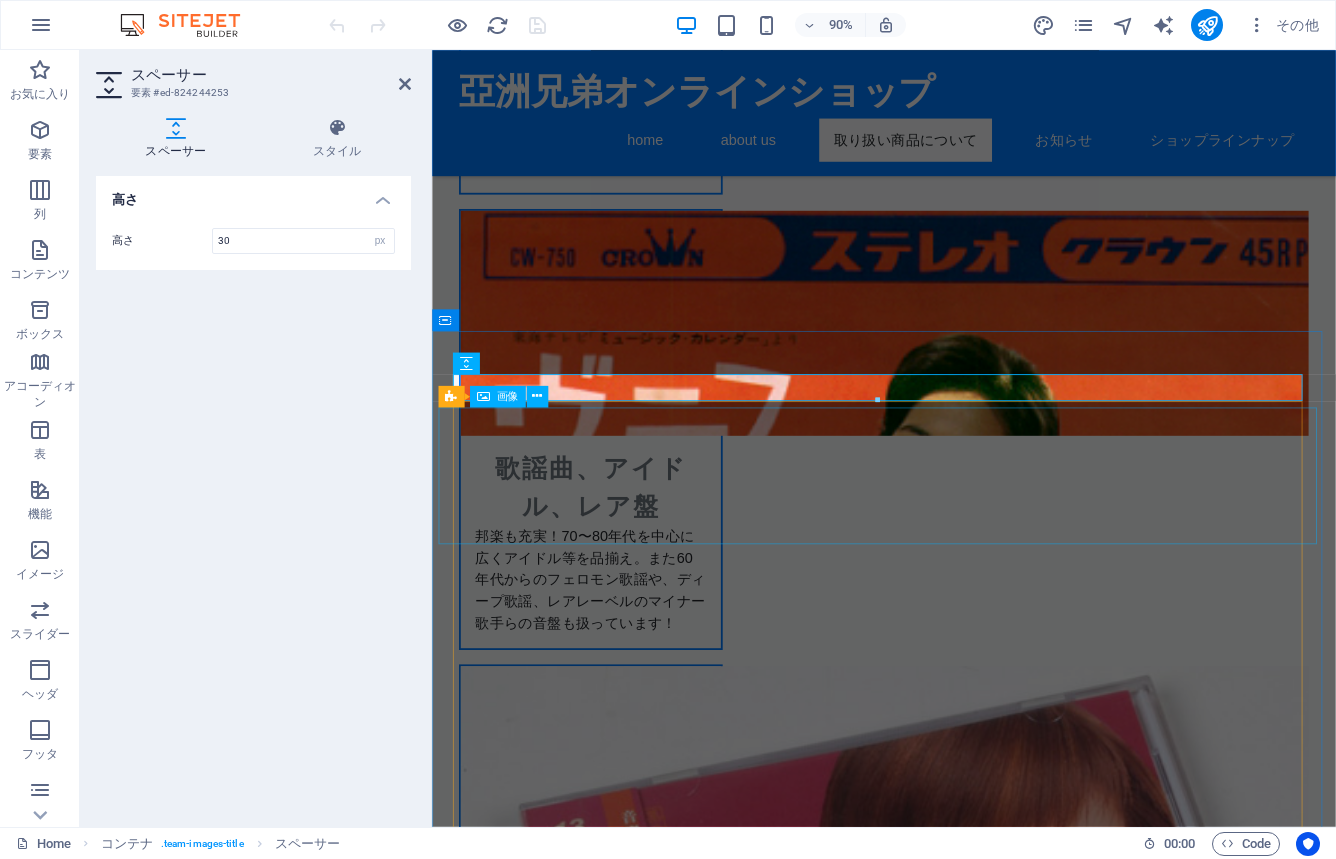 scroll, scrollTop: 2472, scrollLeft: 0, axis: vertical 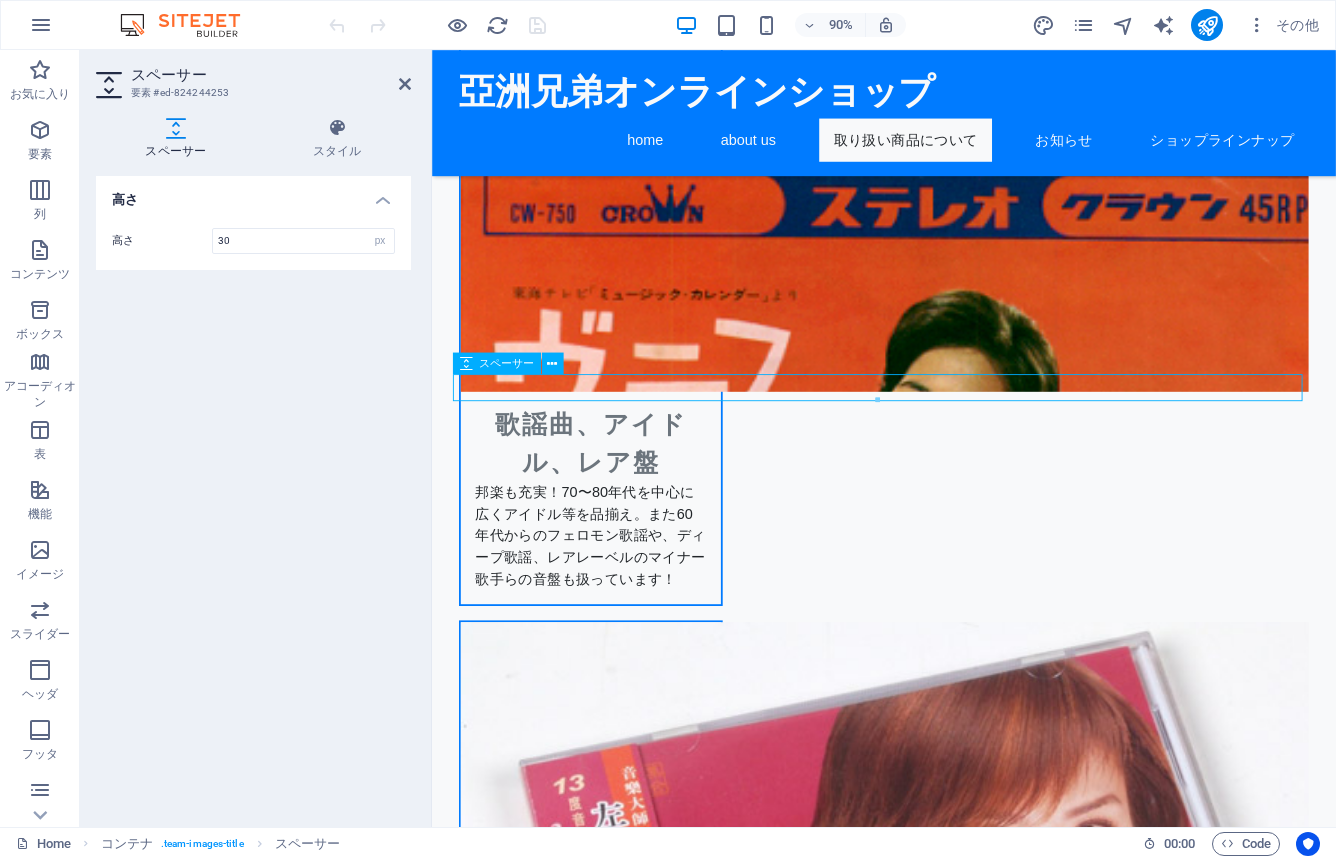 click at bounding box center (934, 3647) 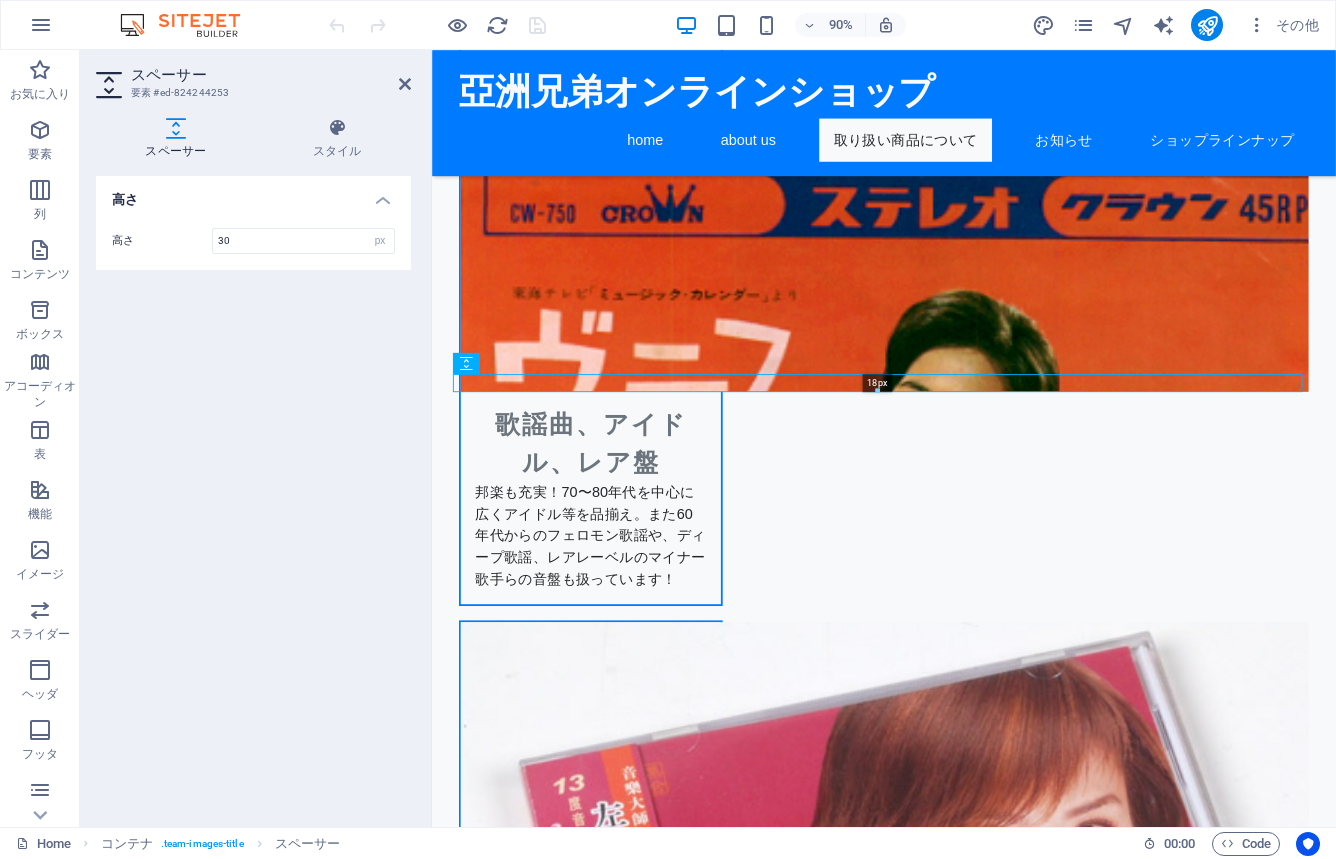 click at bounding box center [877, 391] 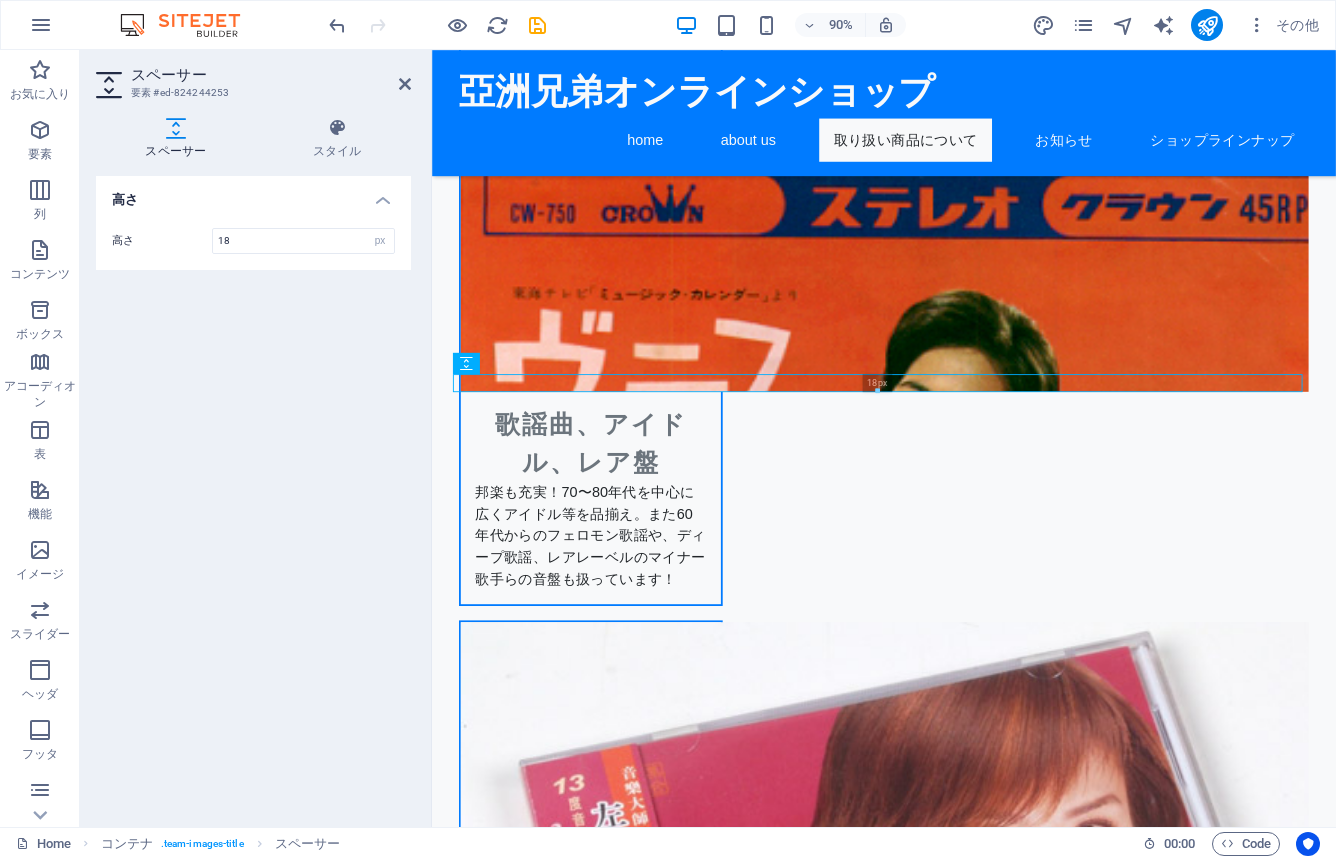 type on "18" 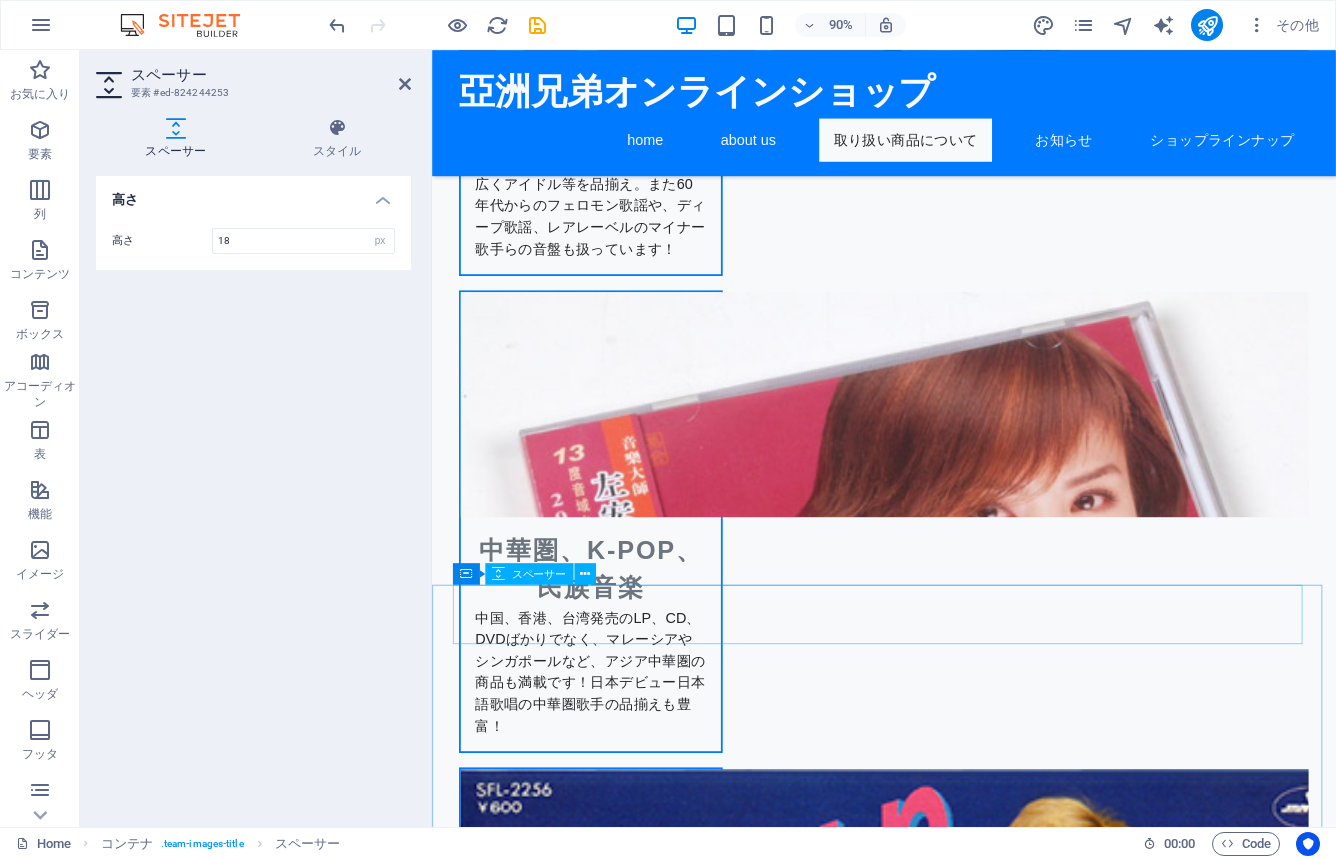 scroll, scrollTop: 2856, scrollLeft: 0, axis: vertical 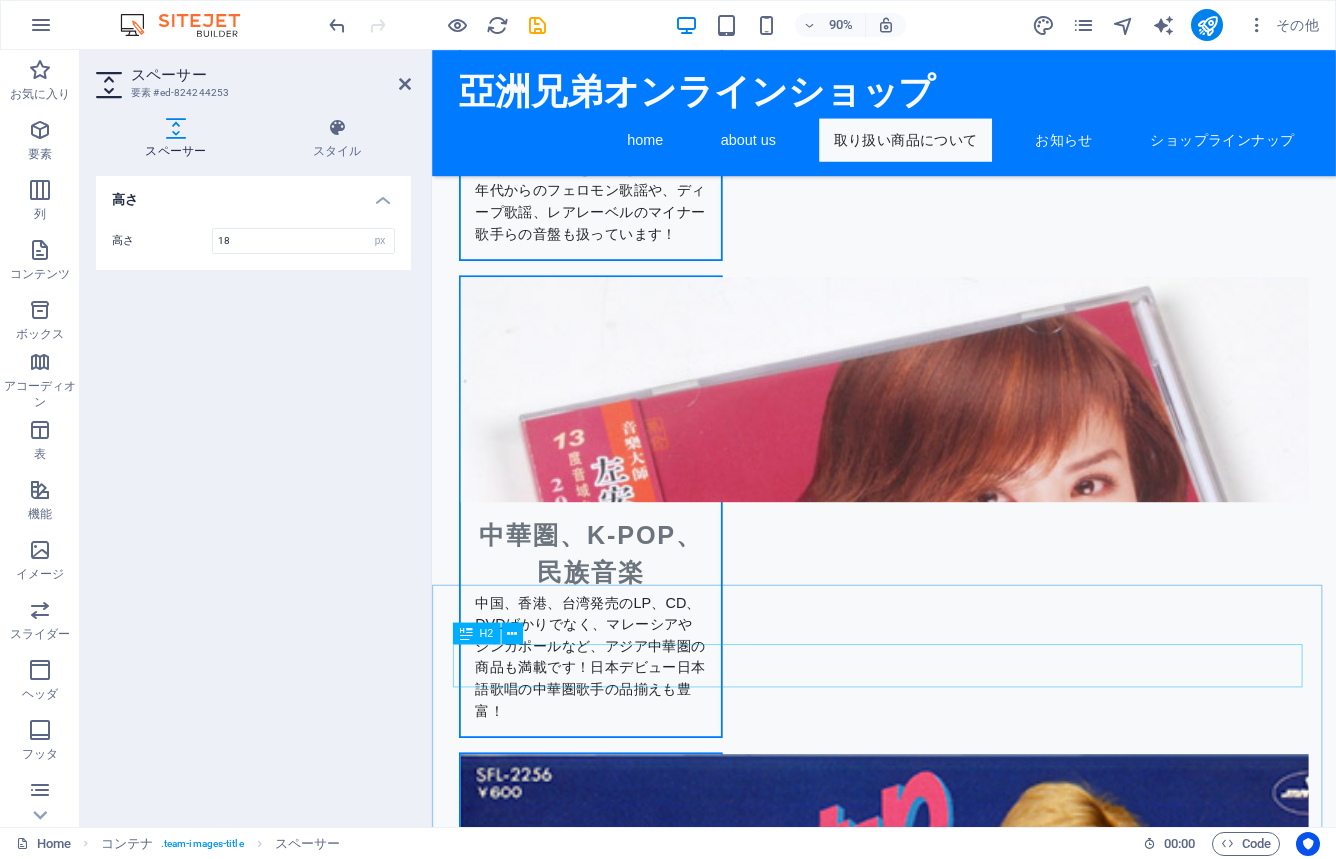 click on "商品ギャラリー" at bounding box center (934, 3956) 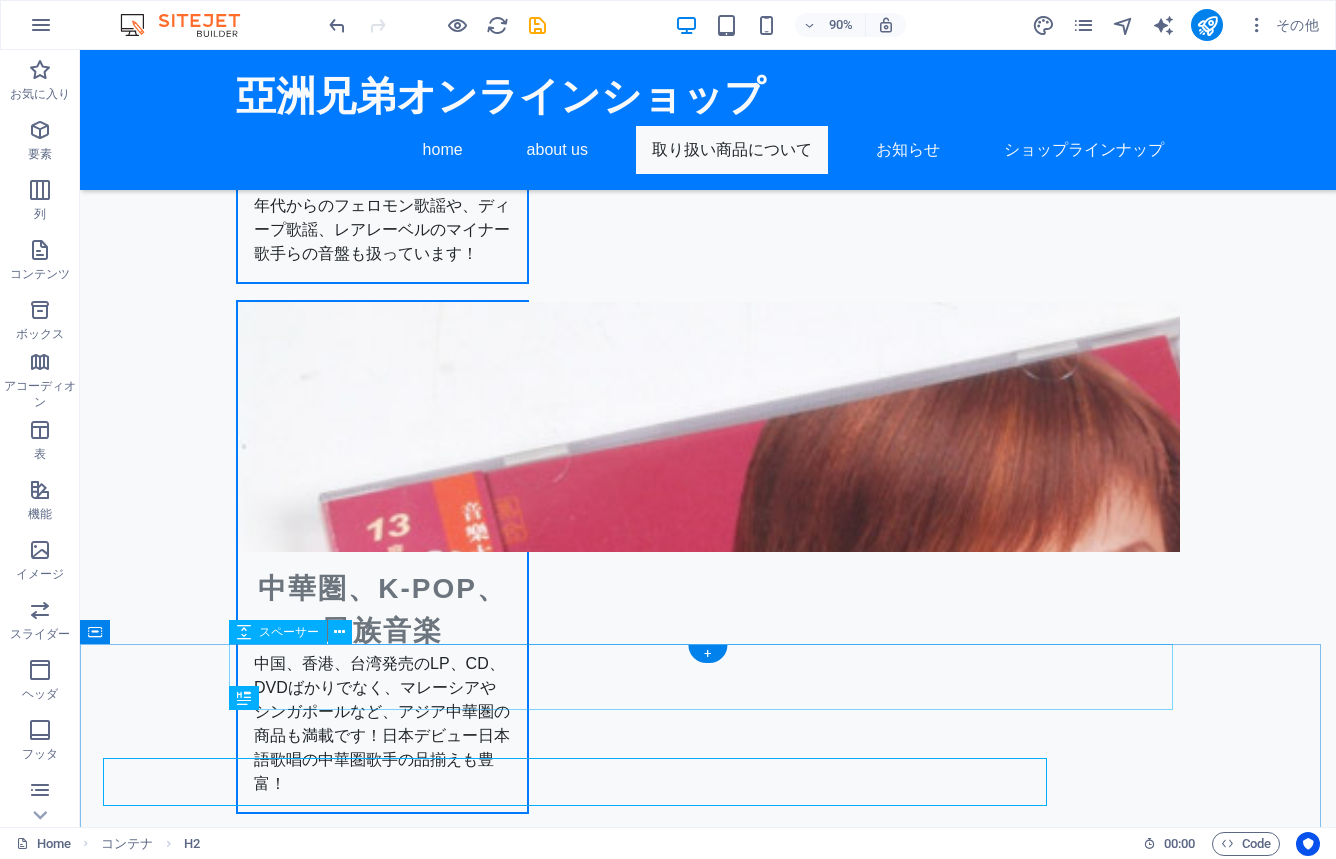 scroll, scrollTop: 2808, scrollLeft: 0, axis: vertical 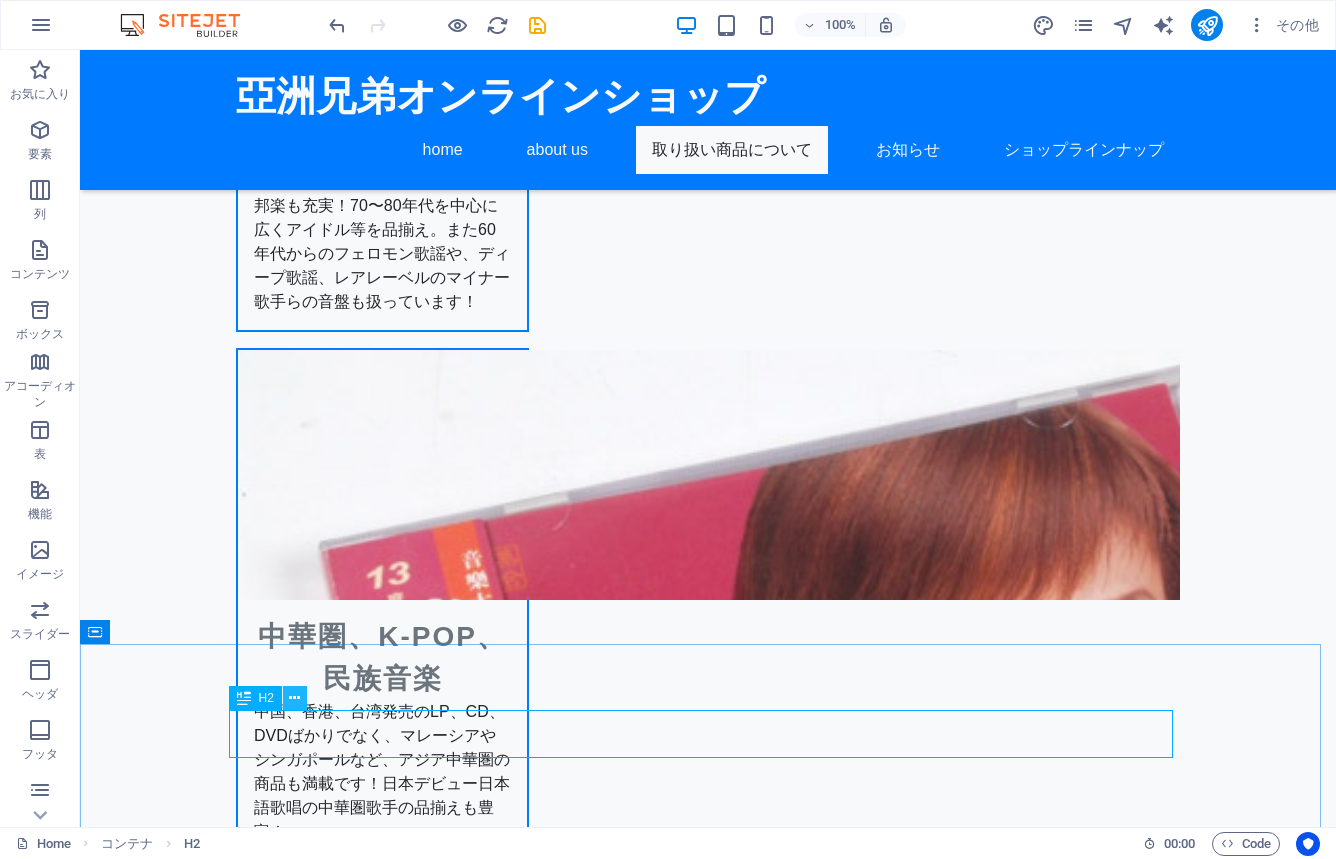 click at bounding box center [294, 698] 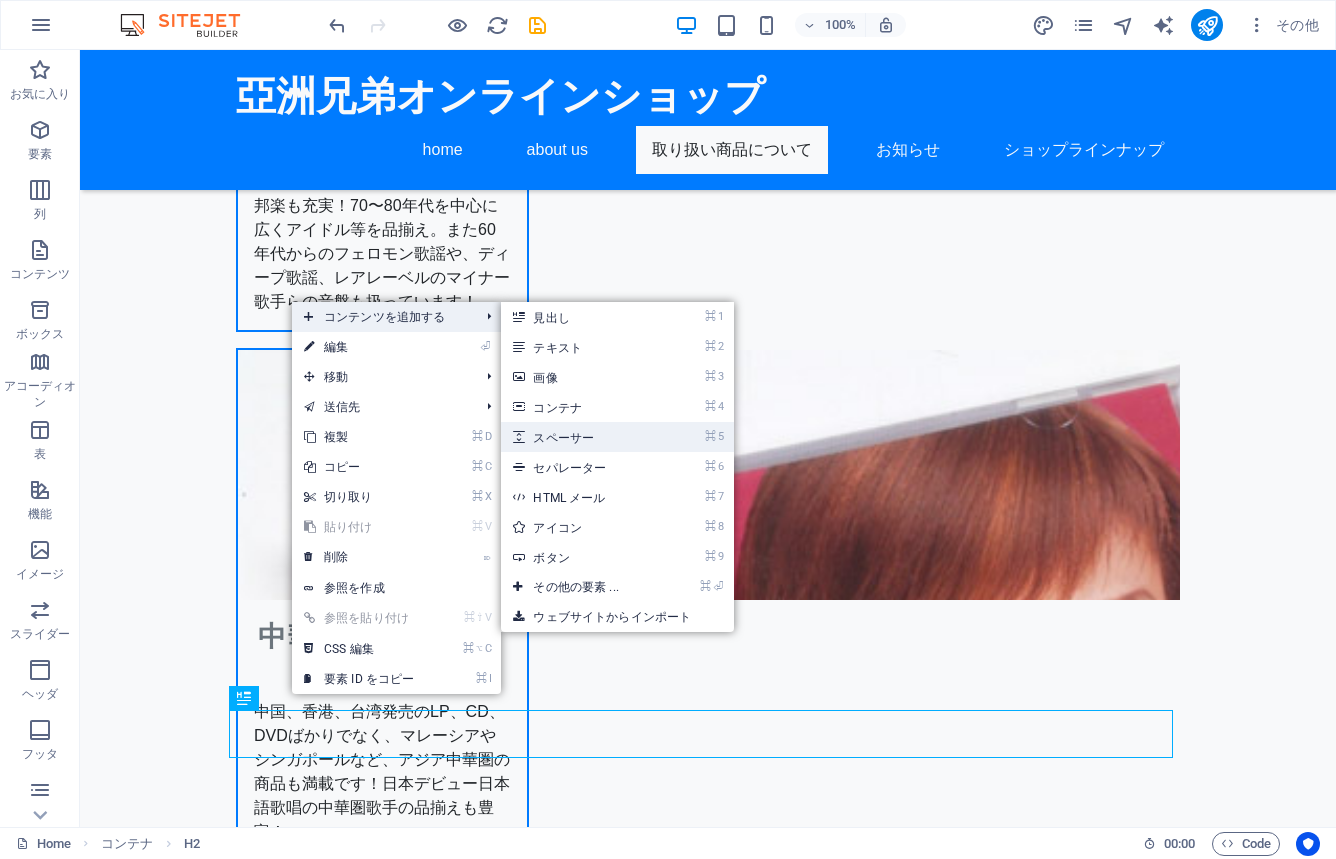click on "⌘ 5  スペーサー" at bounding box center [579, 437] 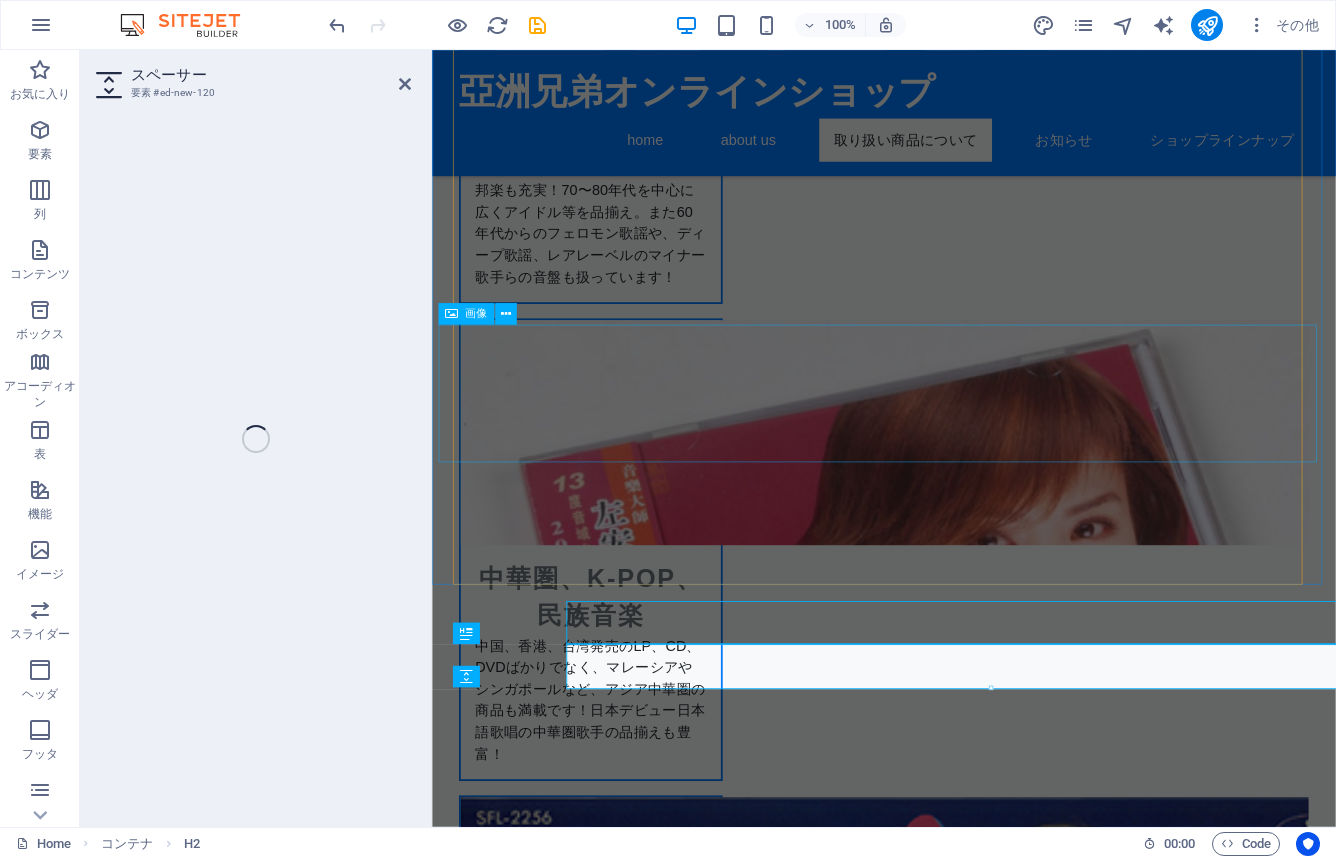 select on "px" 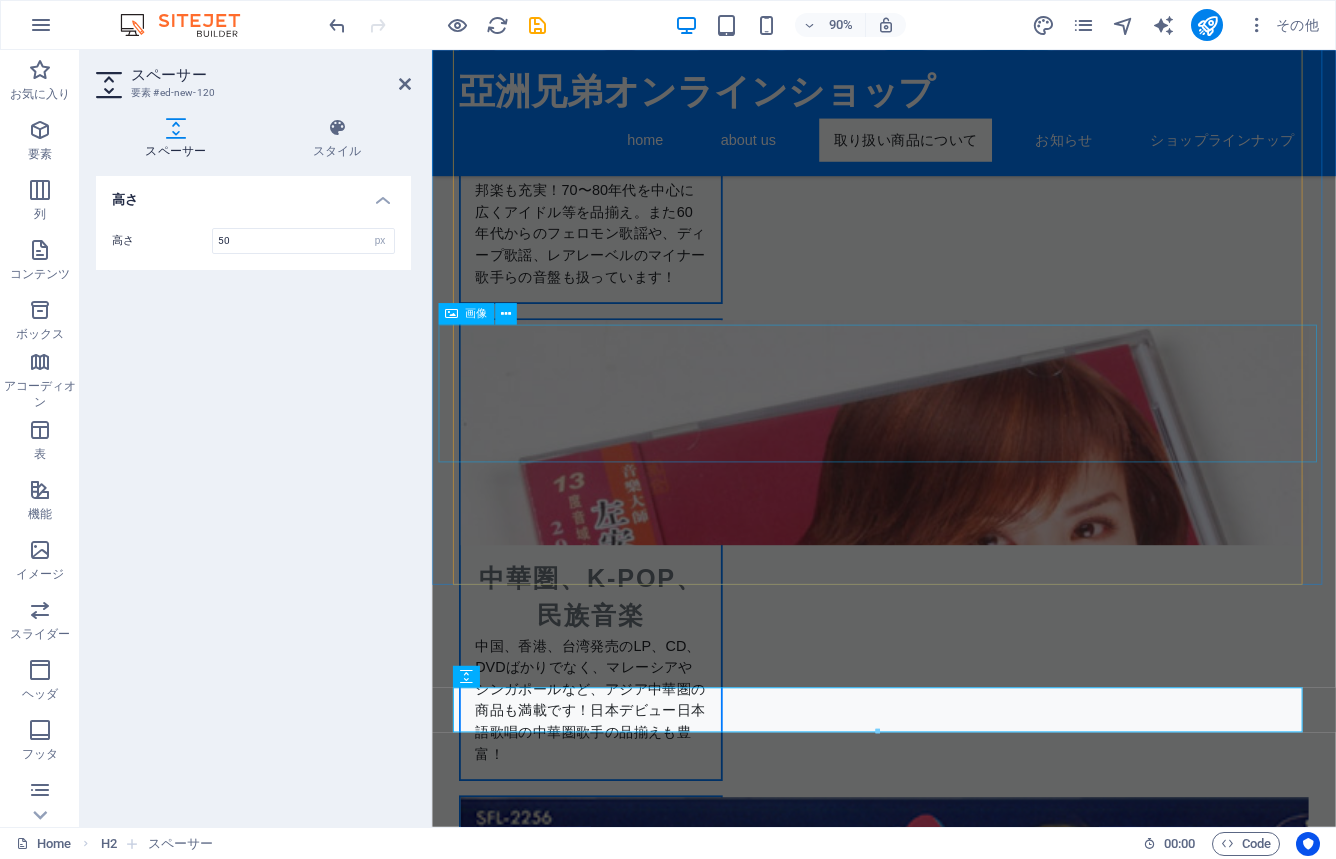 scroll, scrollTop: 2856, scrollLeft: 0, axis: vertical 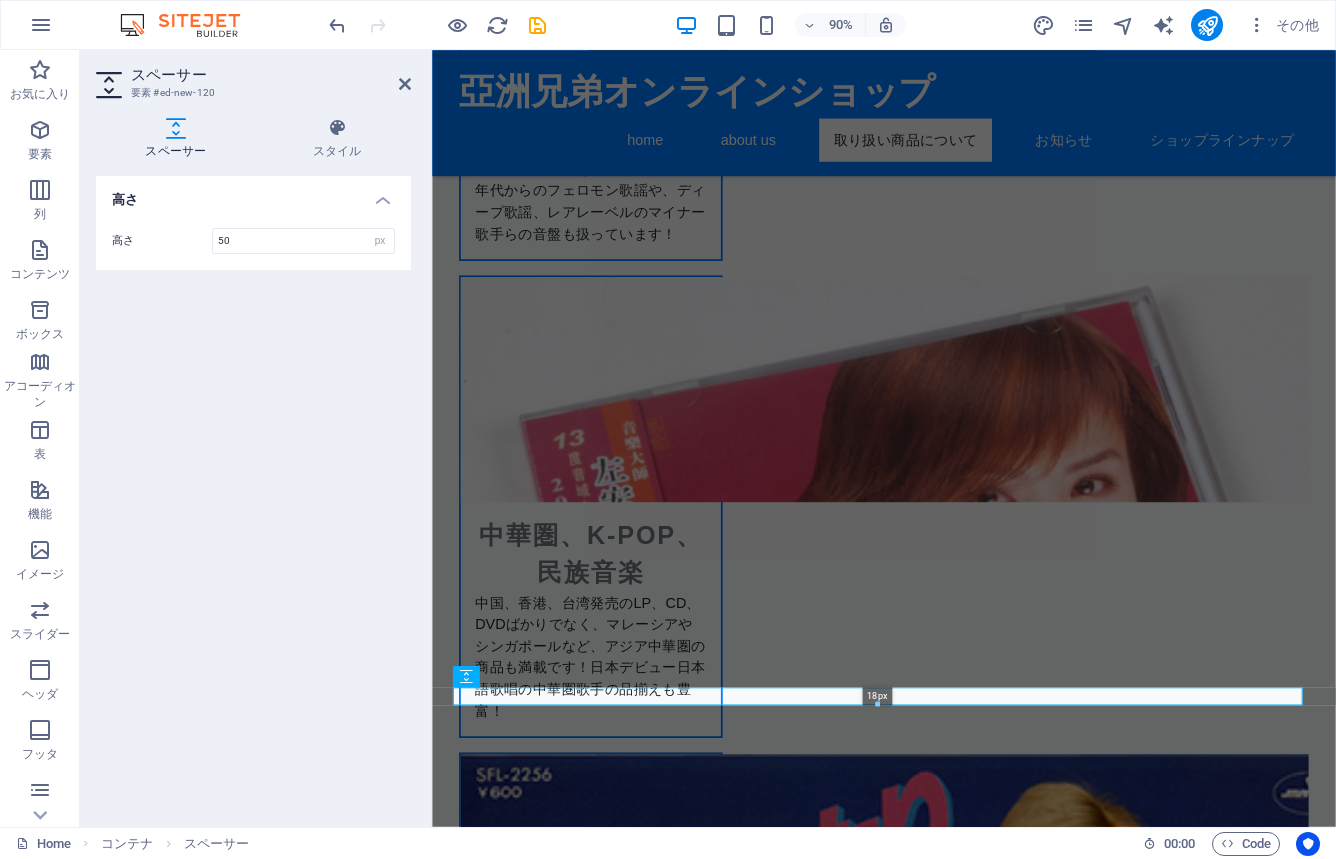 drag, startPoint x: 876, startPoint y: 729, endPoint x: 875, endPoint y: 703, distance: 26.019224 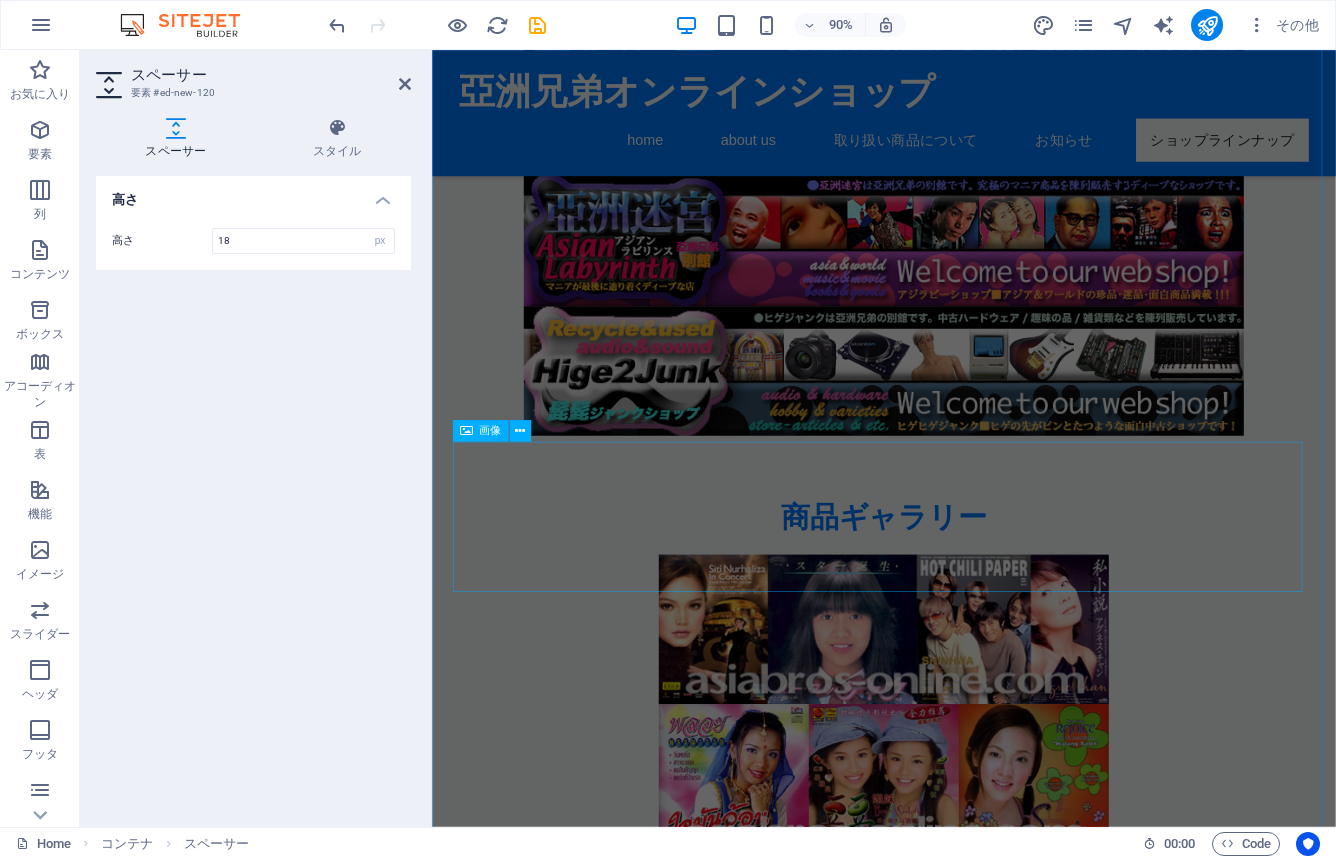 scroll, scrollTop: 4980, scrollLeft: 0, axis: vertical 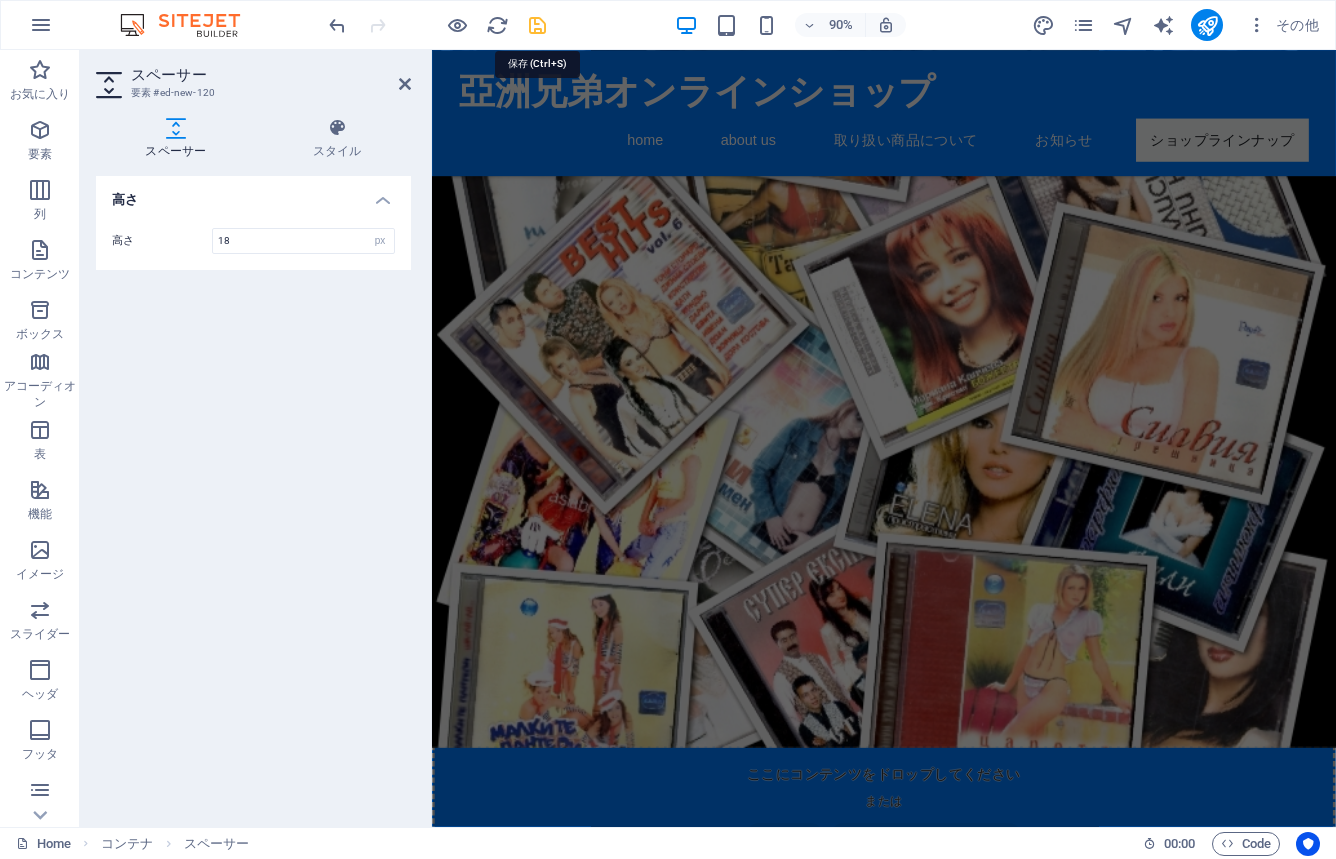 click at bounding box center [537, 25] 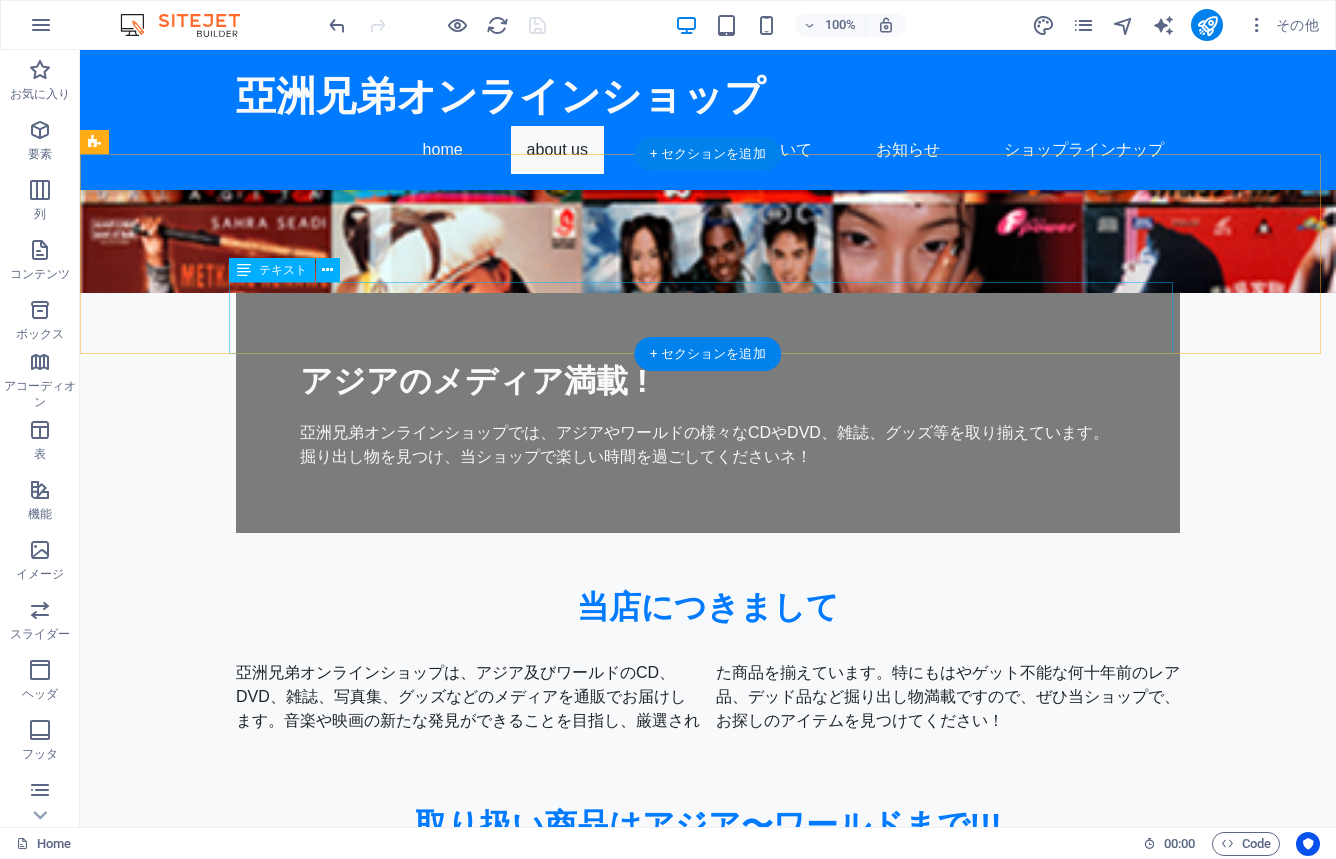 scroll, scrollTop: 305, scrollLeft: 0, axis: vertical 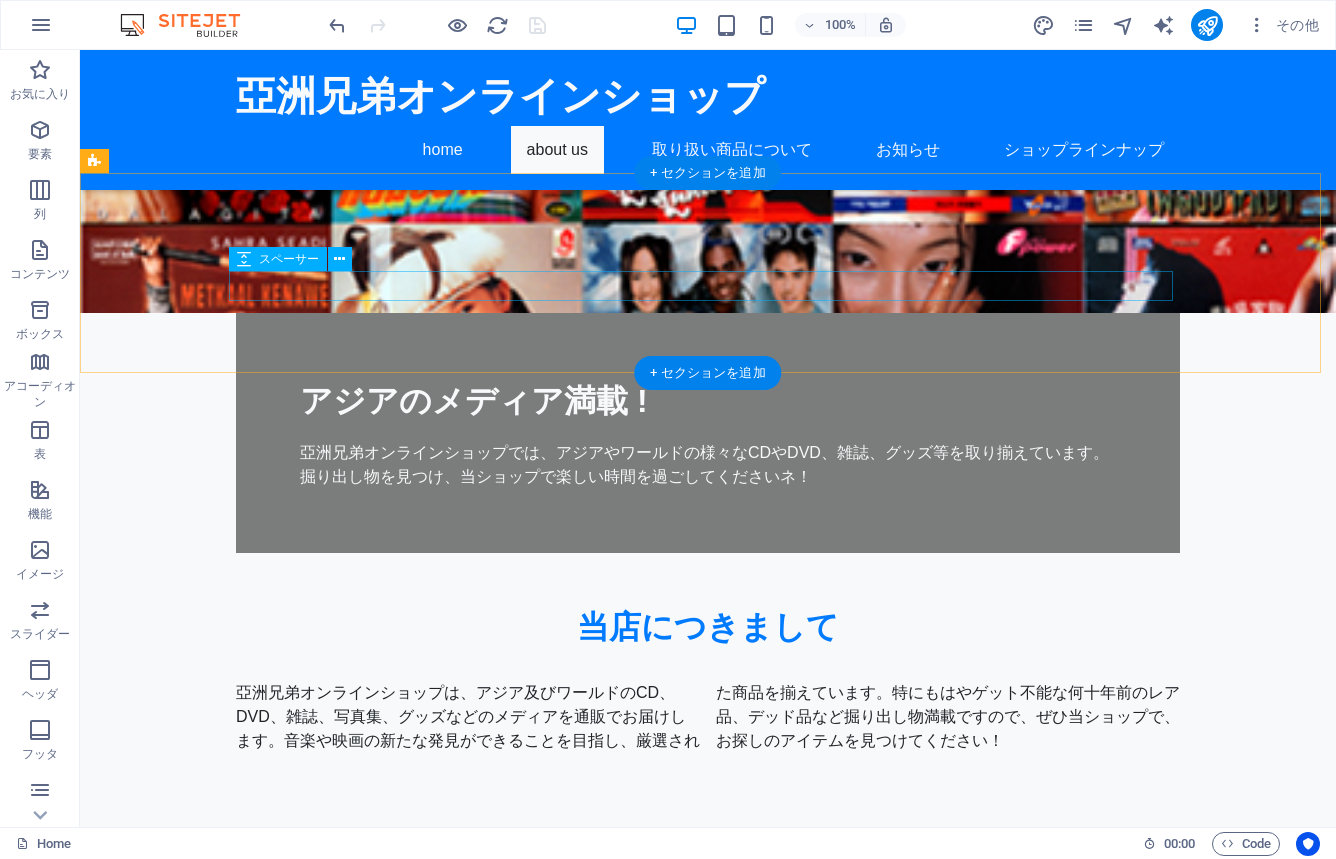 click at bounding box center (708, 666) 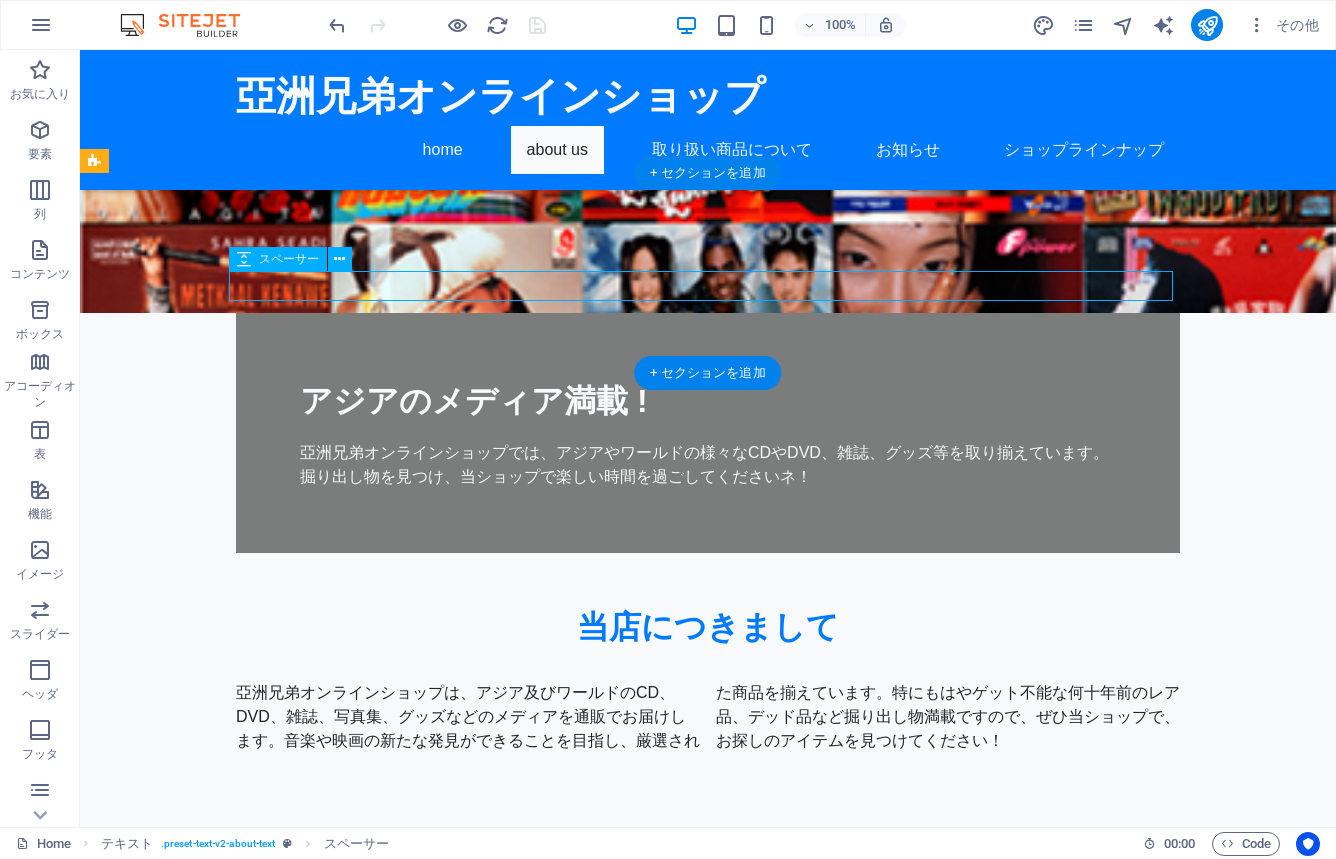select on "px" 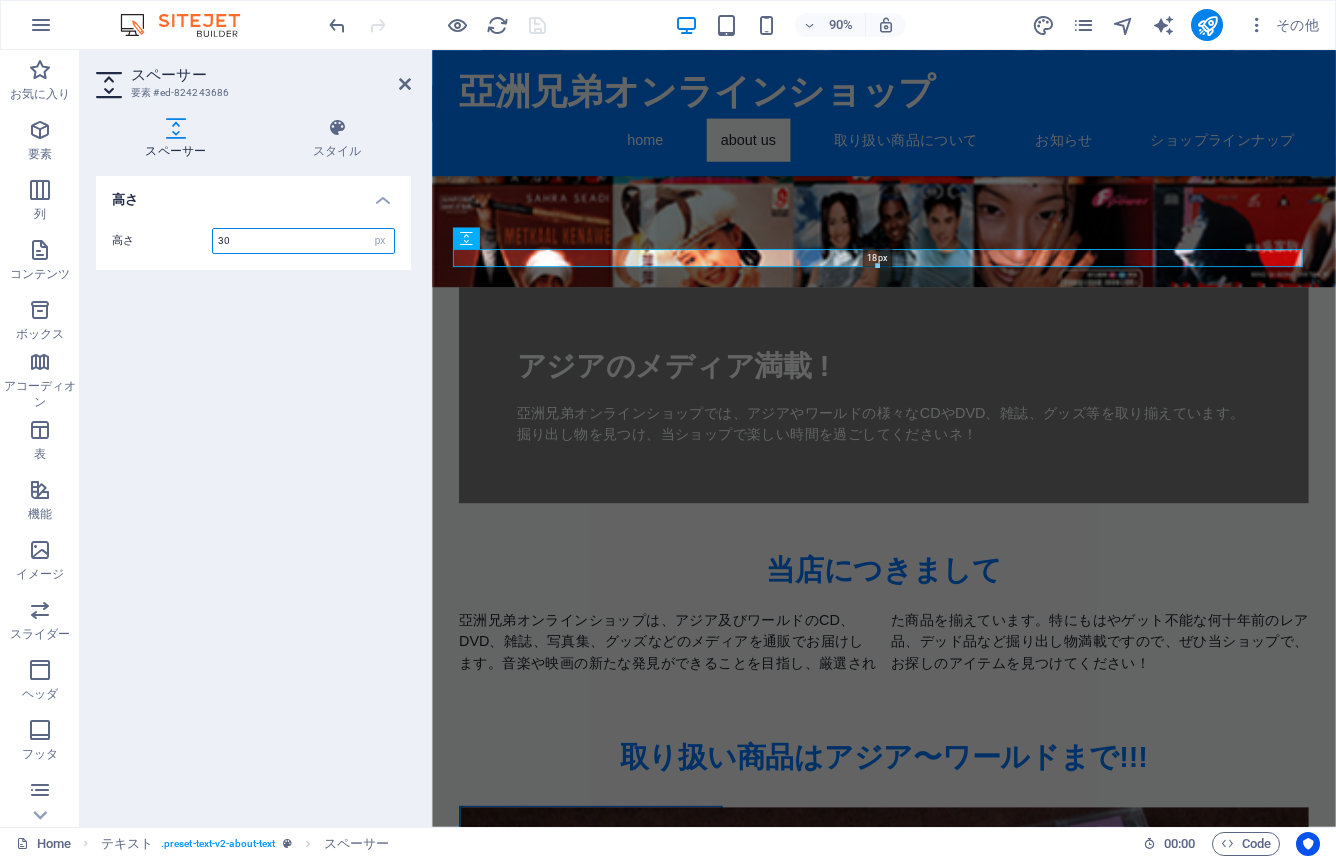 click at bounding box center [877, 266] 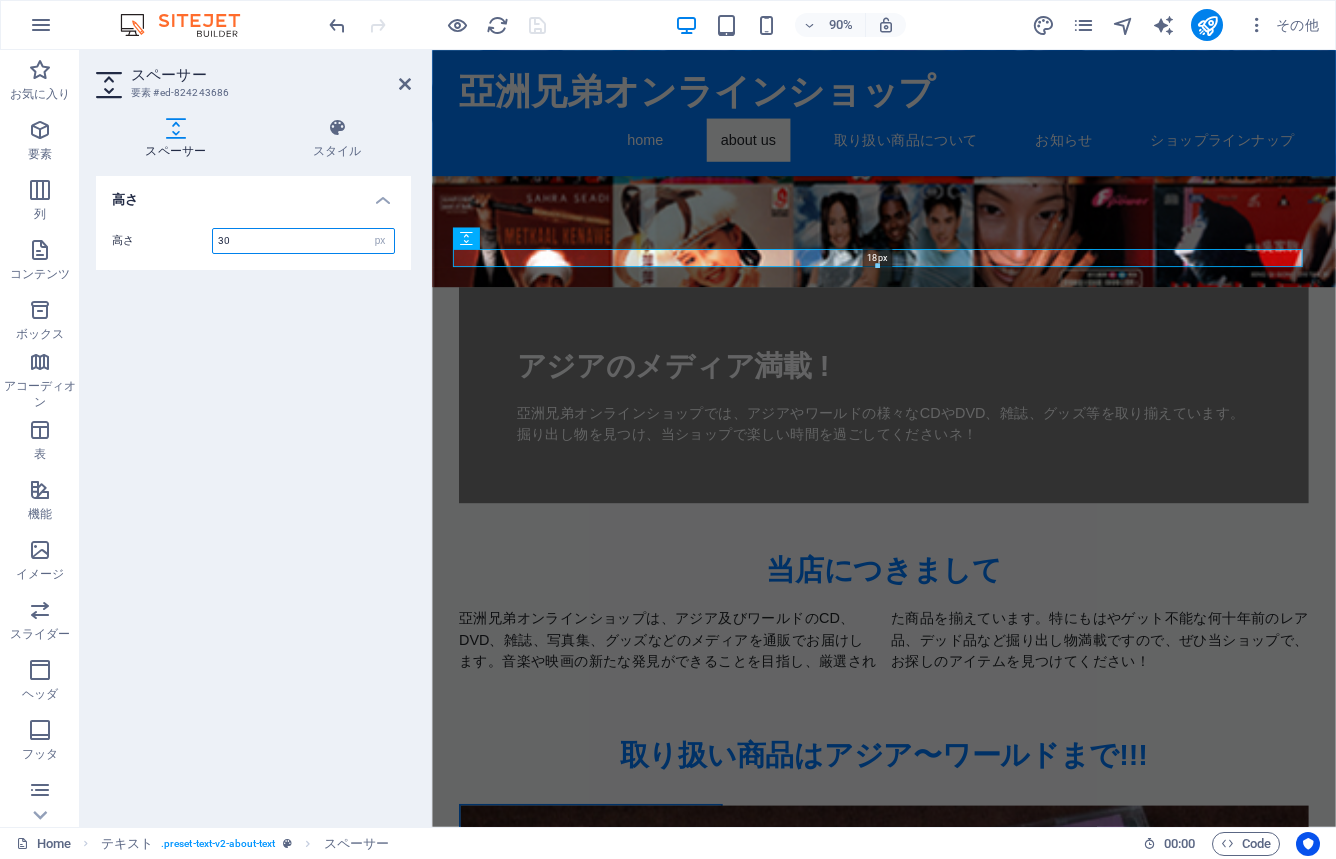 type on "18" 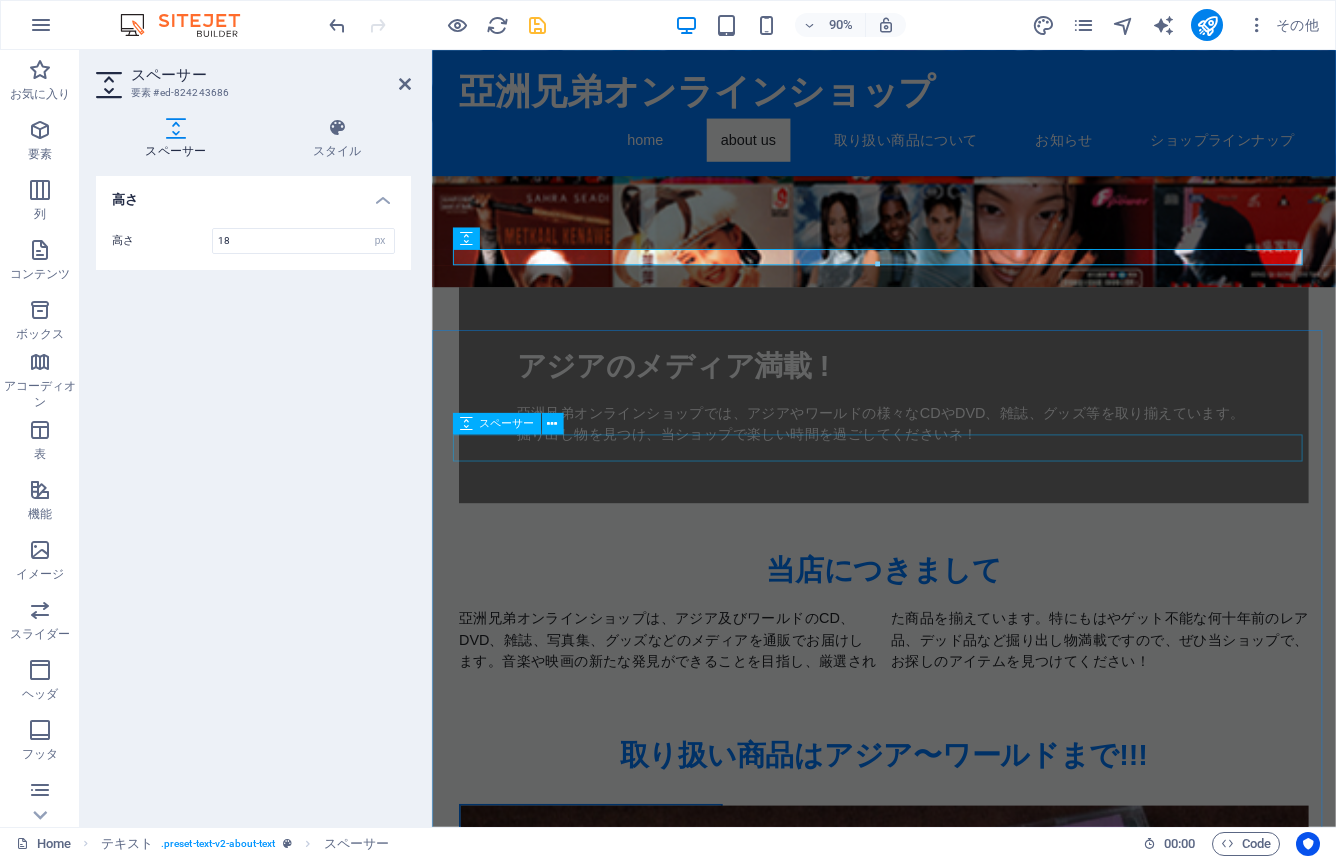 click at bounding box center (934, 872) 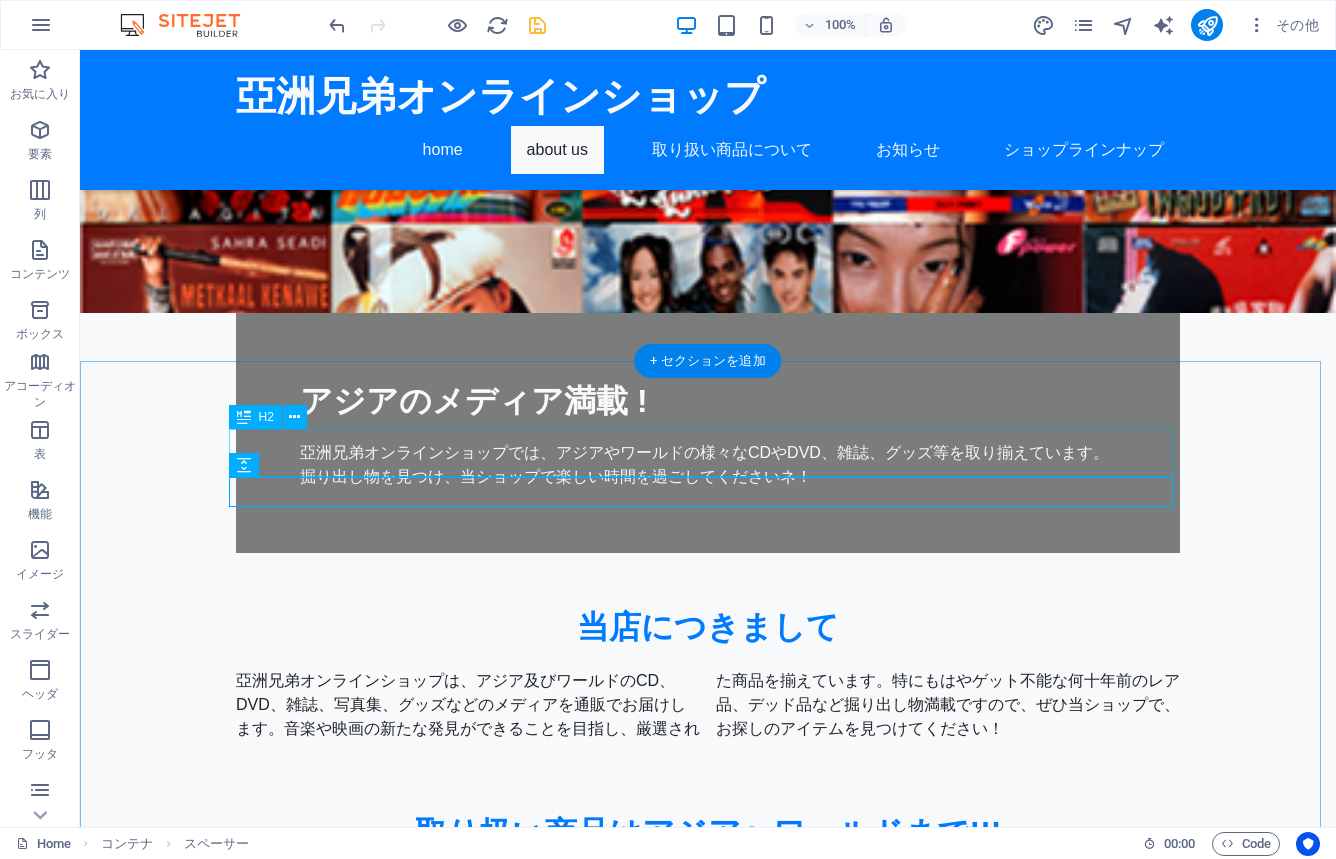 select on "px" 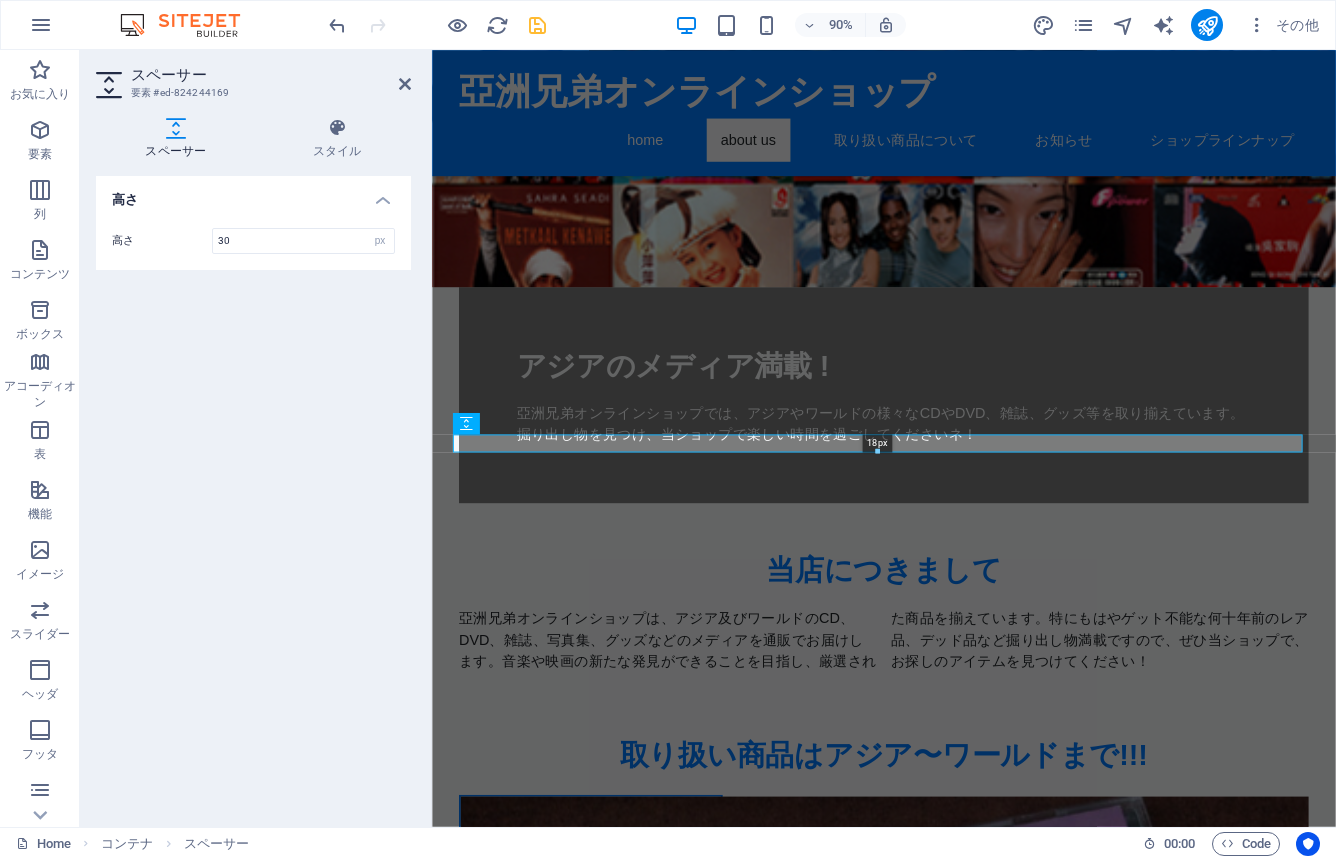 click at bounding box center [877, 452] 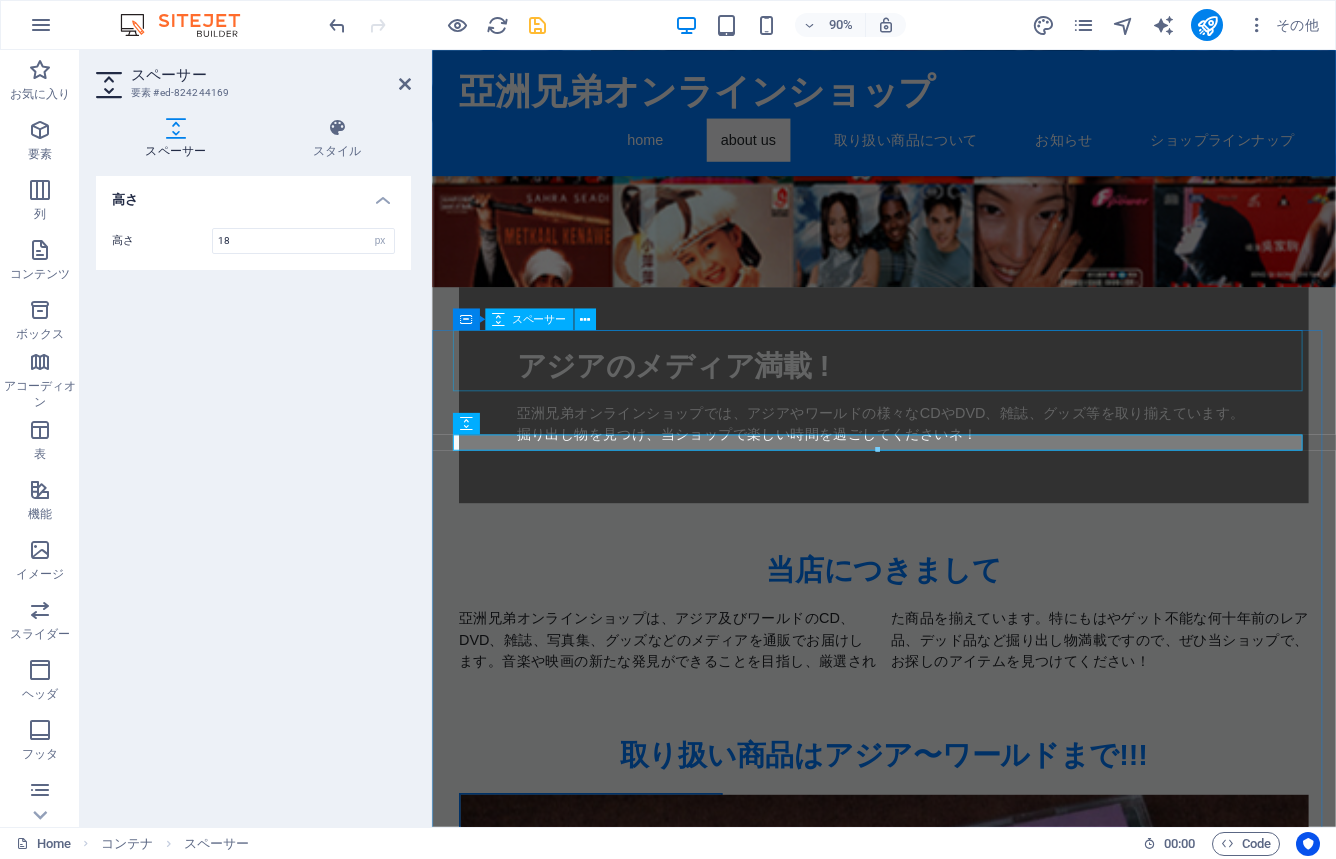 click at bounding box center (934, 775) 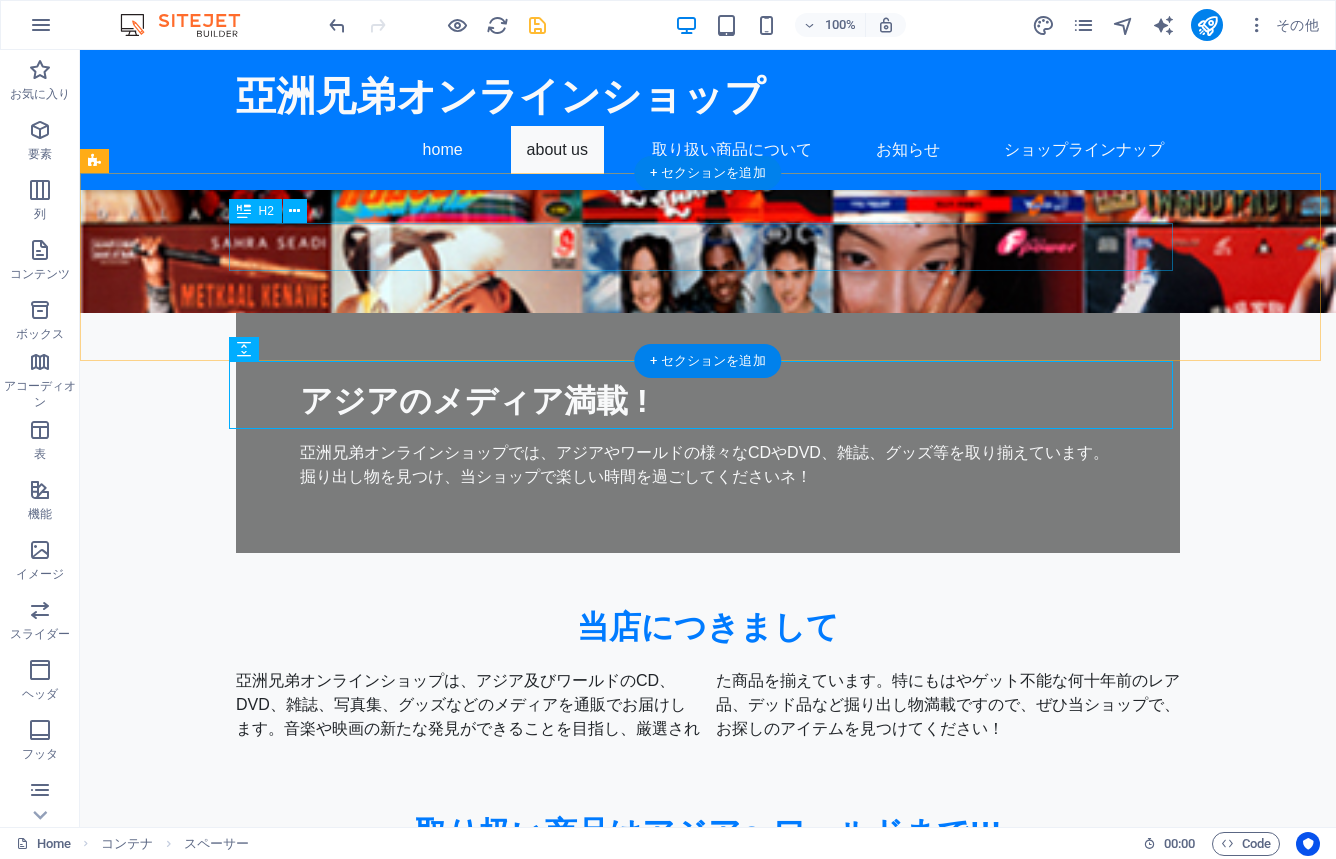 click on "当店につきまして" at bounding box center [708, 627] 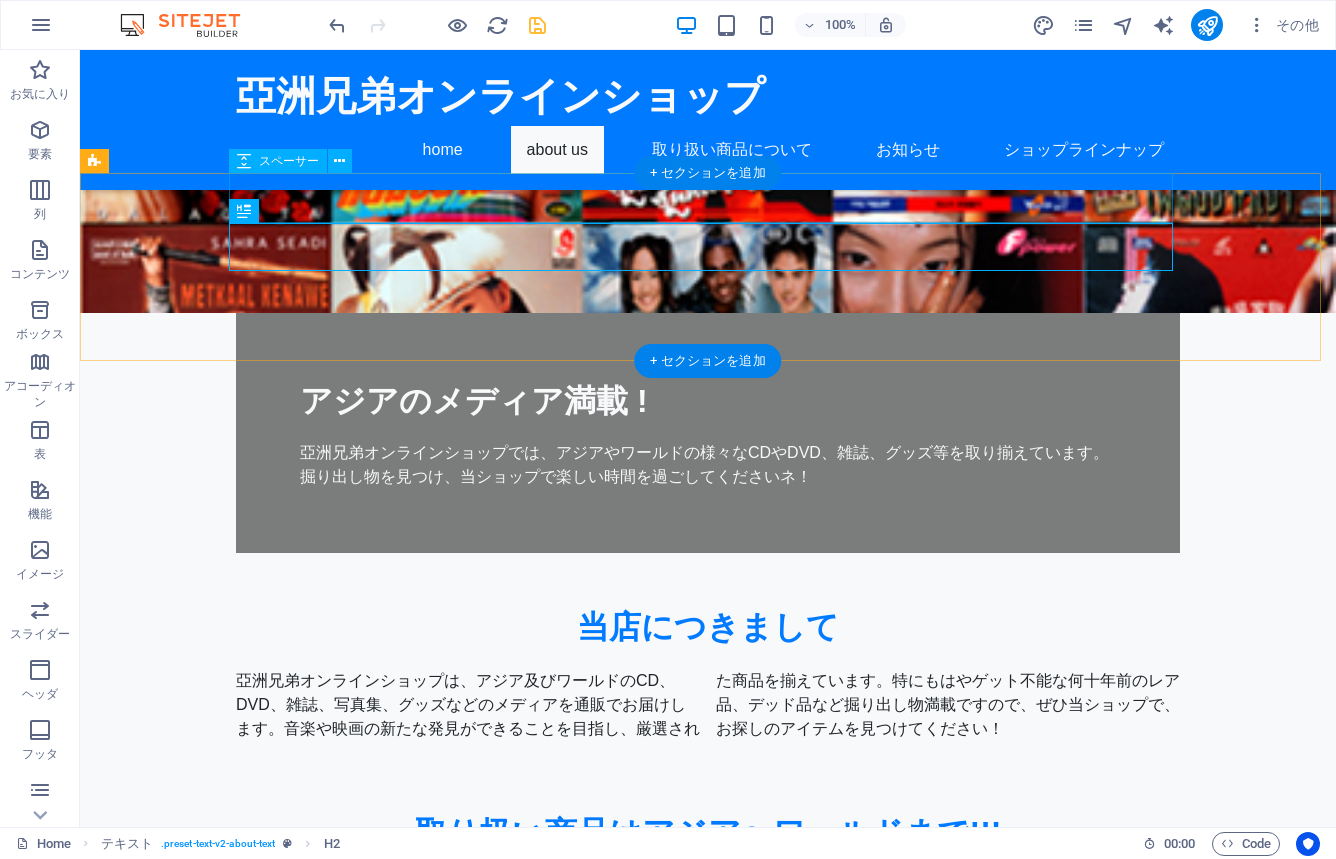 click at bounding box center [708, 578] 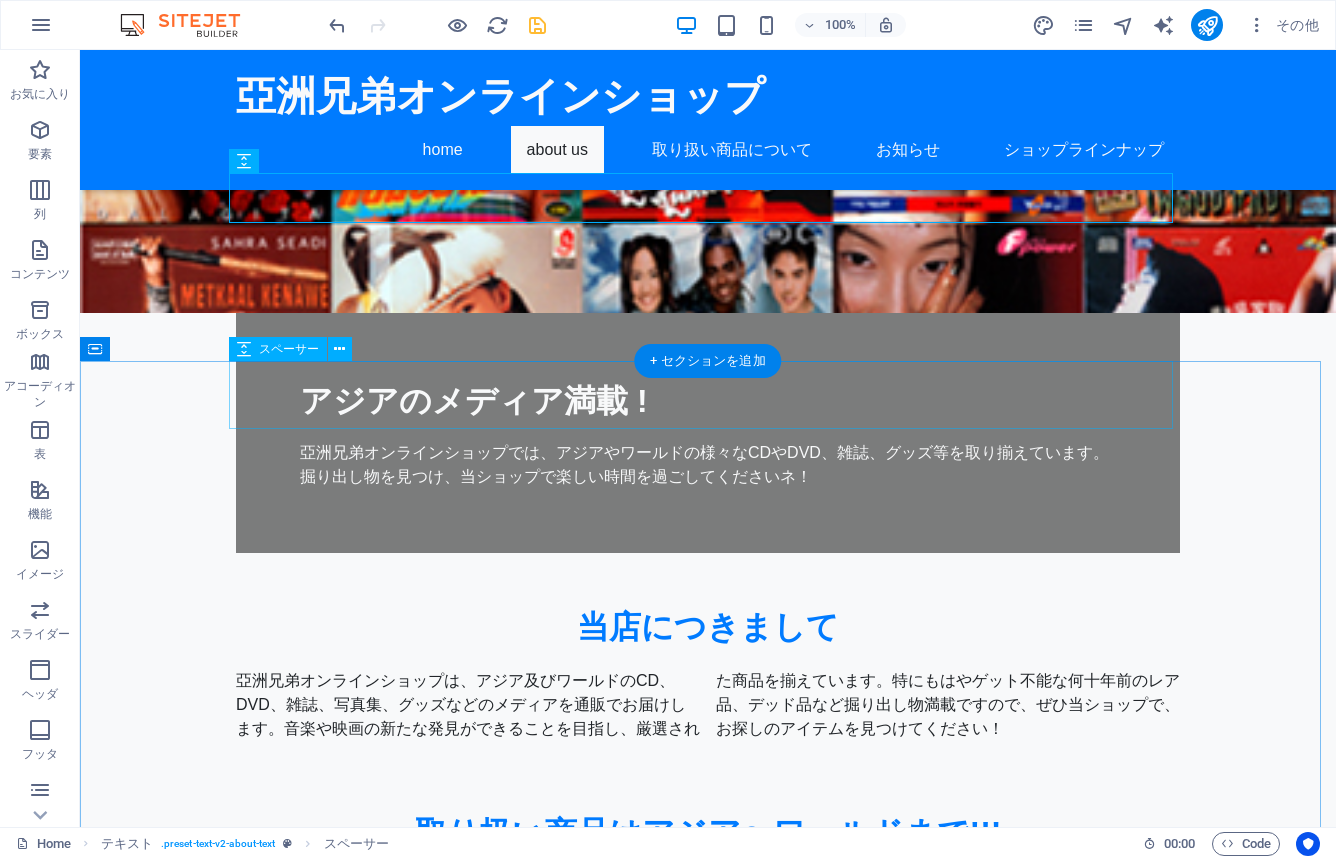 click at bounding box center (708, 775) 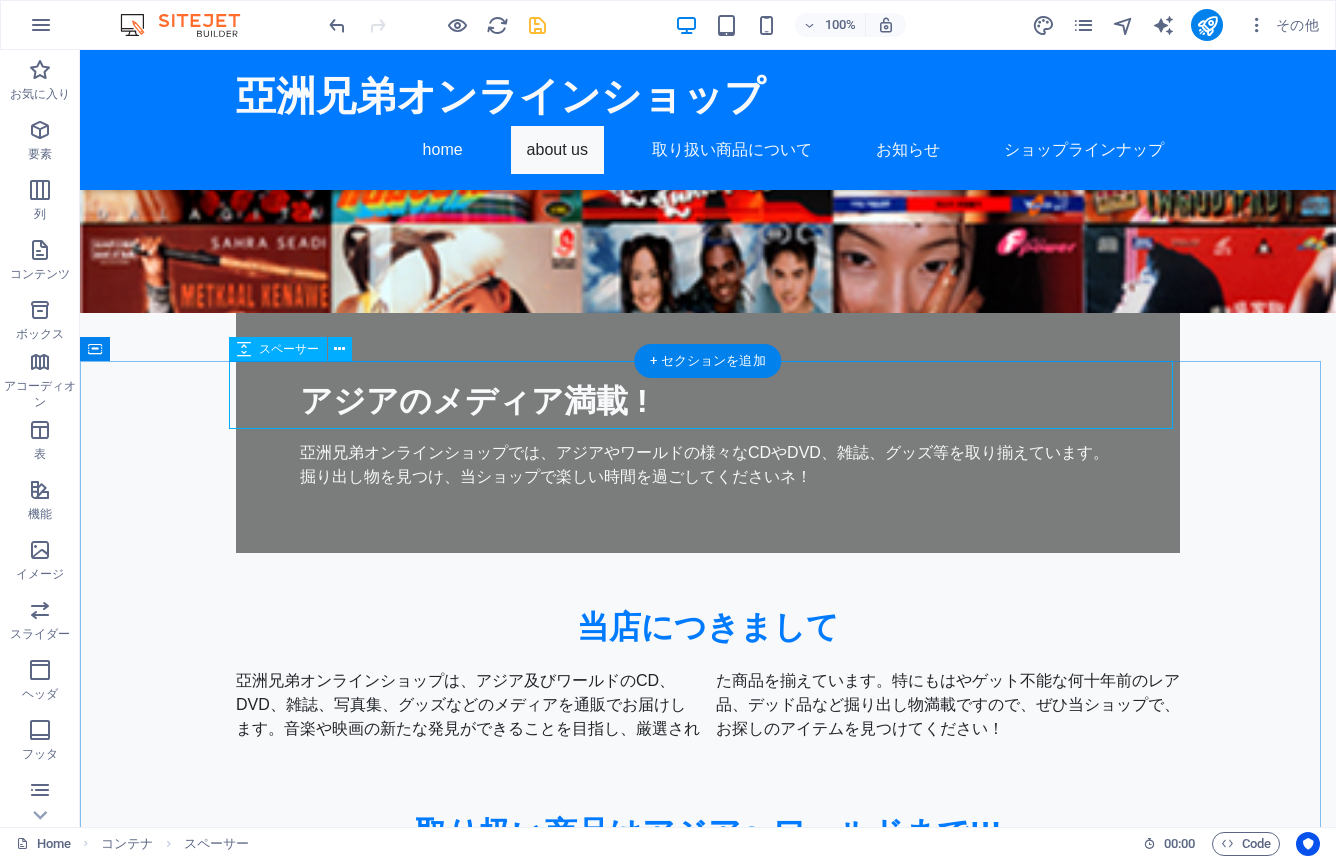 select on "px" 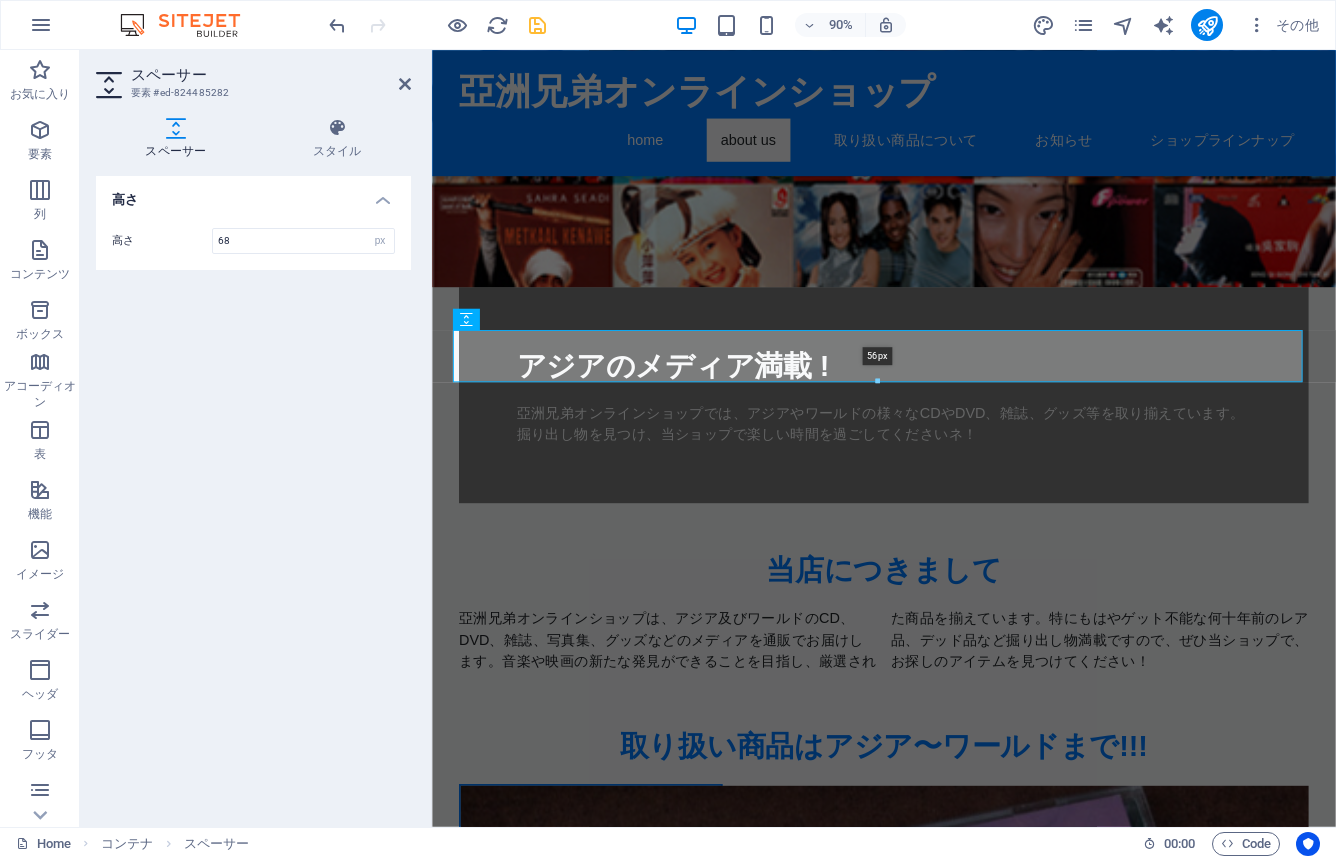 drag, startPoint x: 877, startPoint y: 387, endPoint x: 882, endPoint y: 374, distance: 13.928389 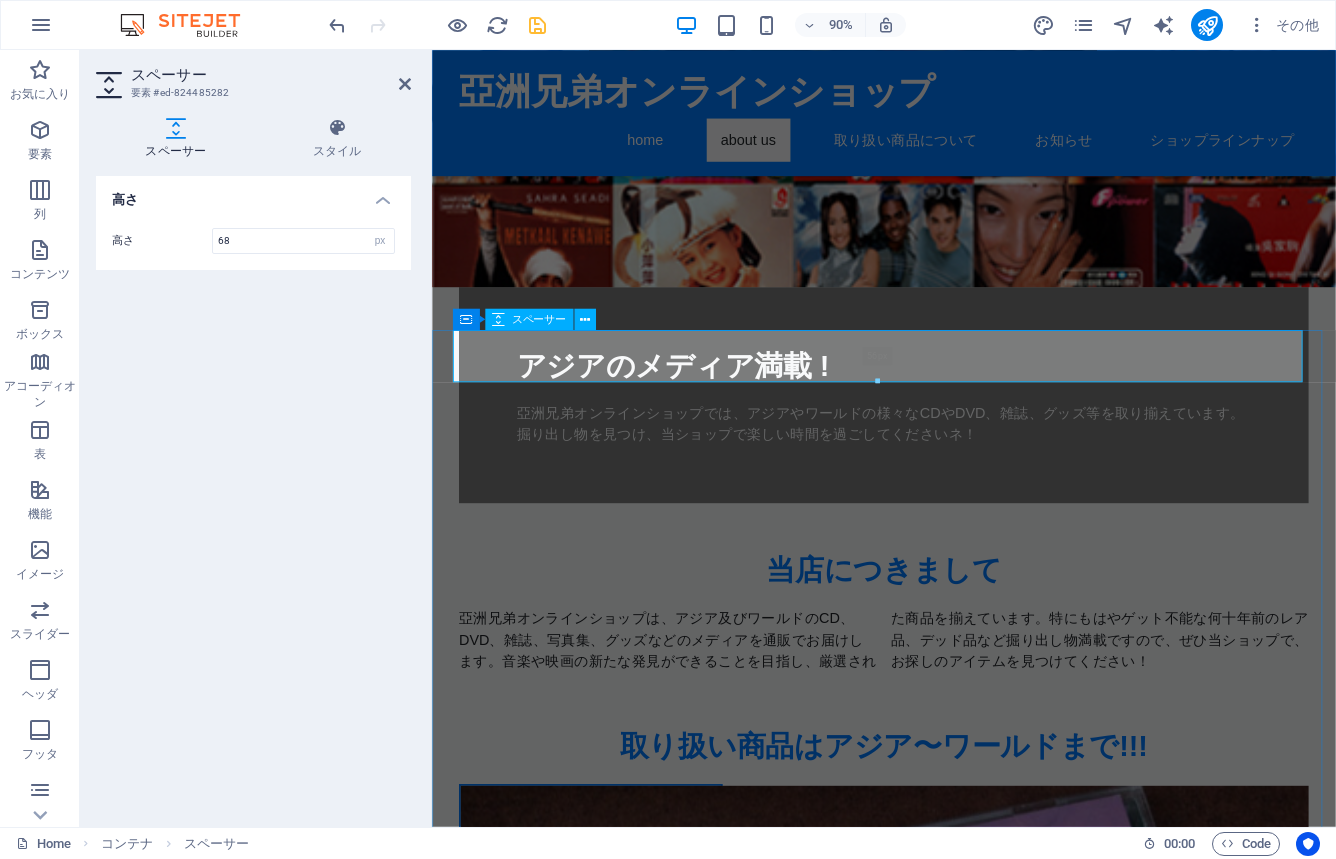 type on "56" 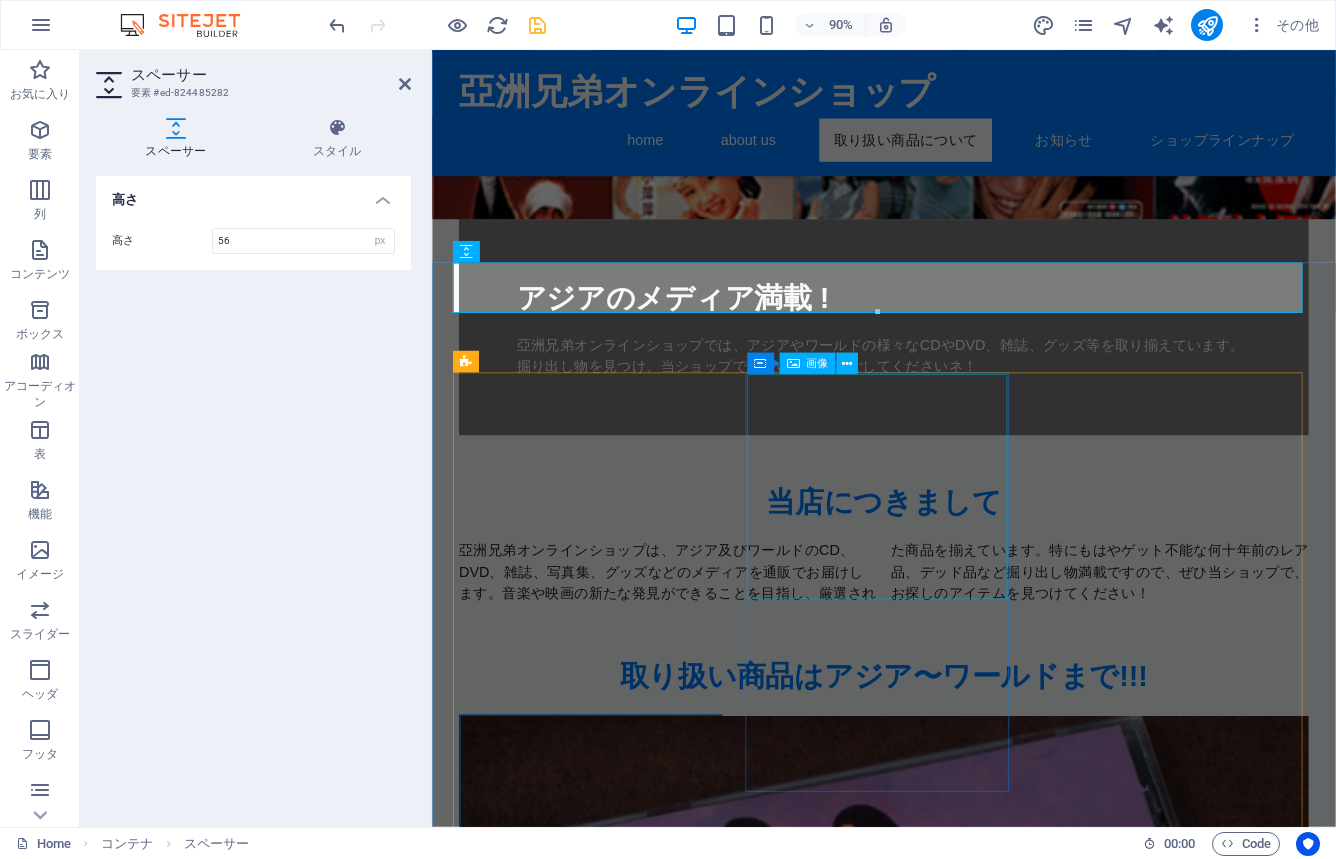 scroll, scrollTop: 185, scrollLeft: 0, axis: vertical 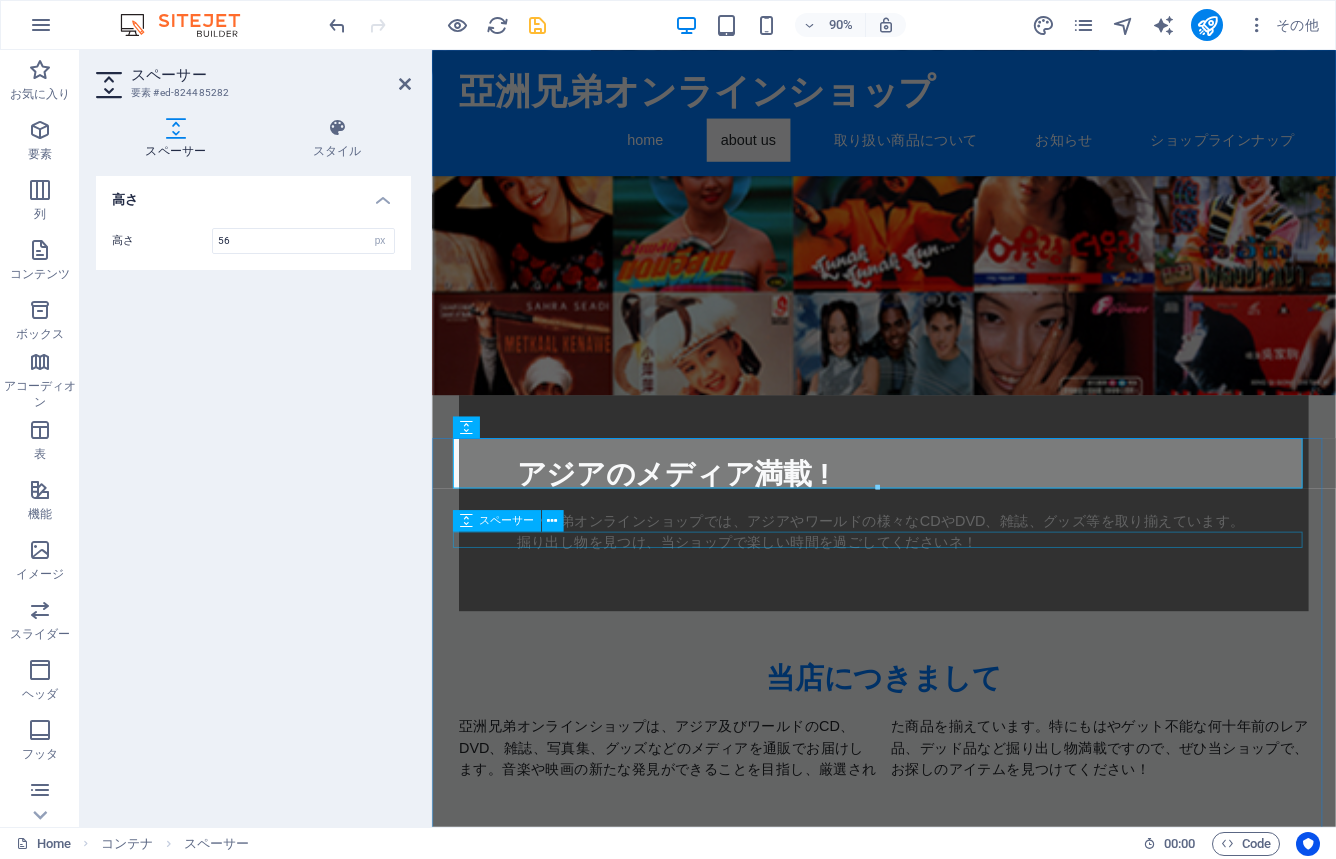 click at bounding box center [934, 974] 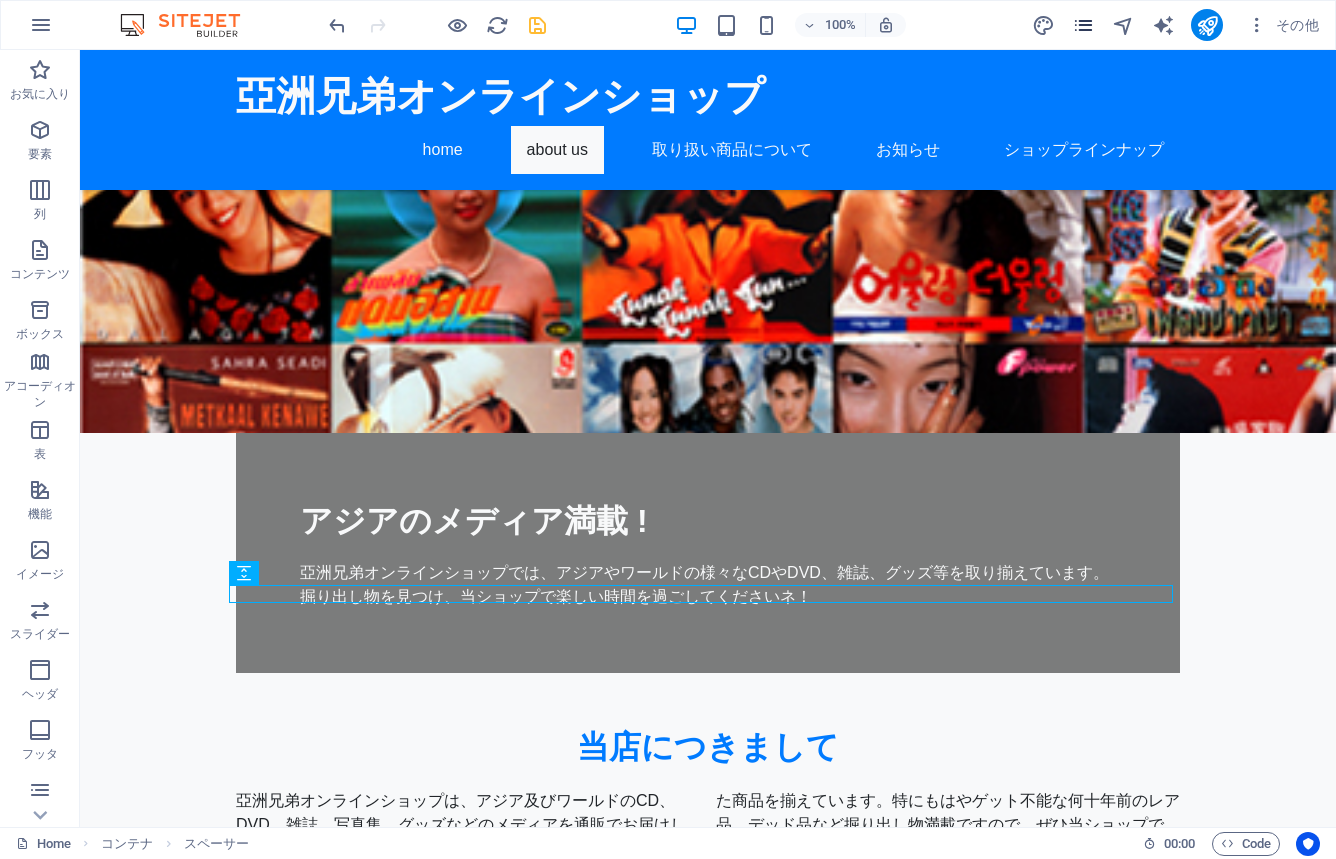 select on "px" 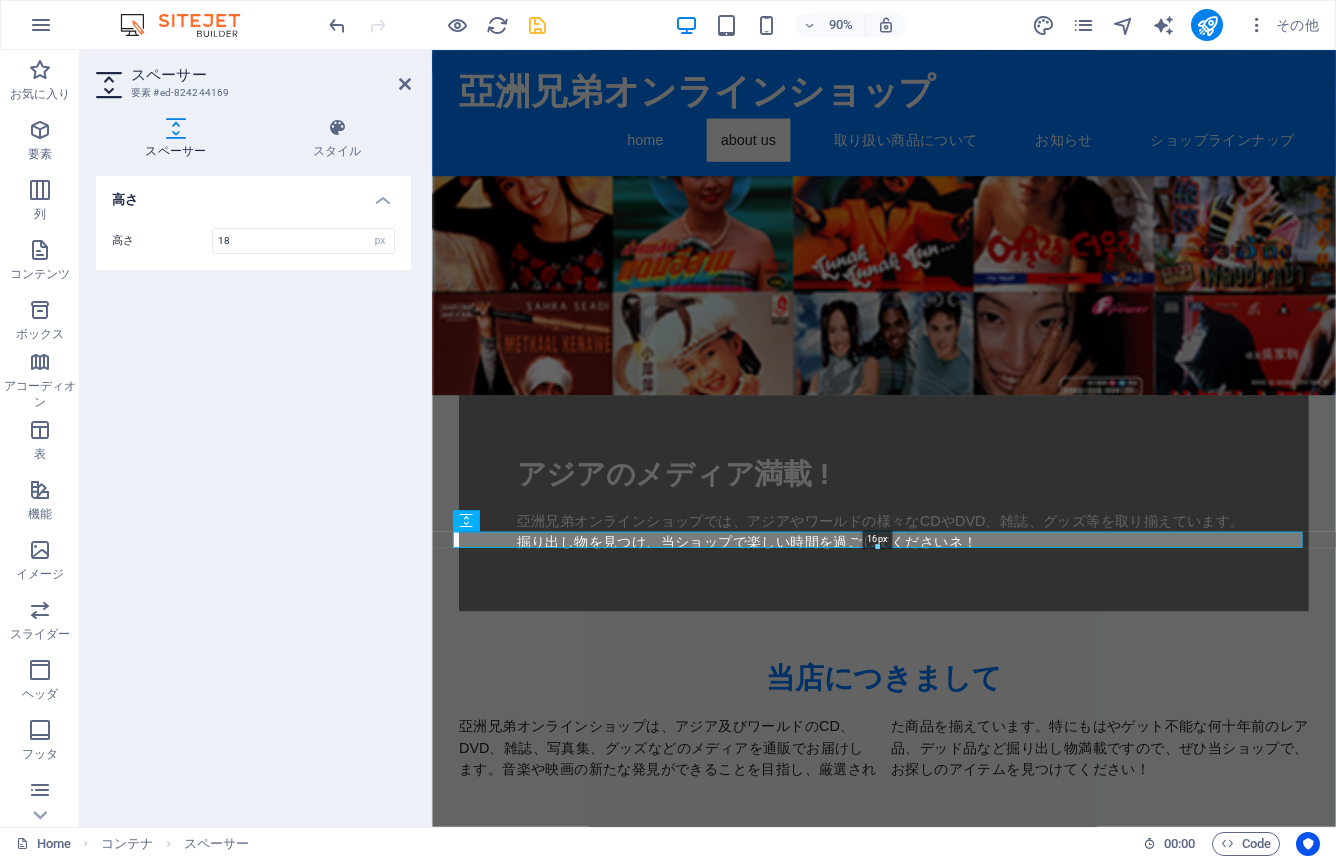 click at bounding box center [877, 547] 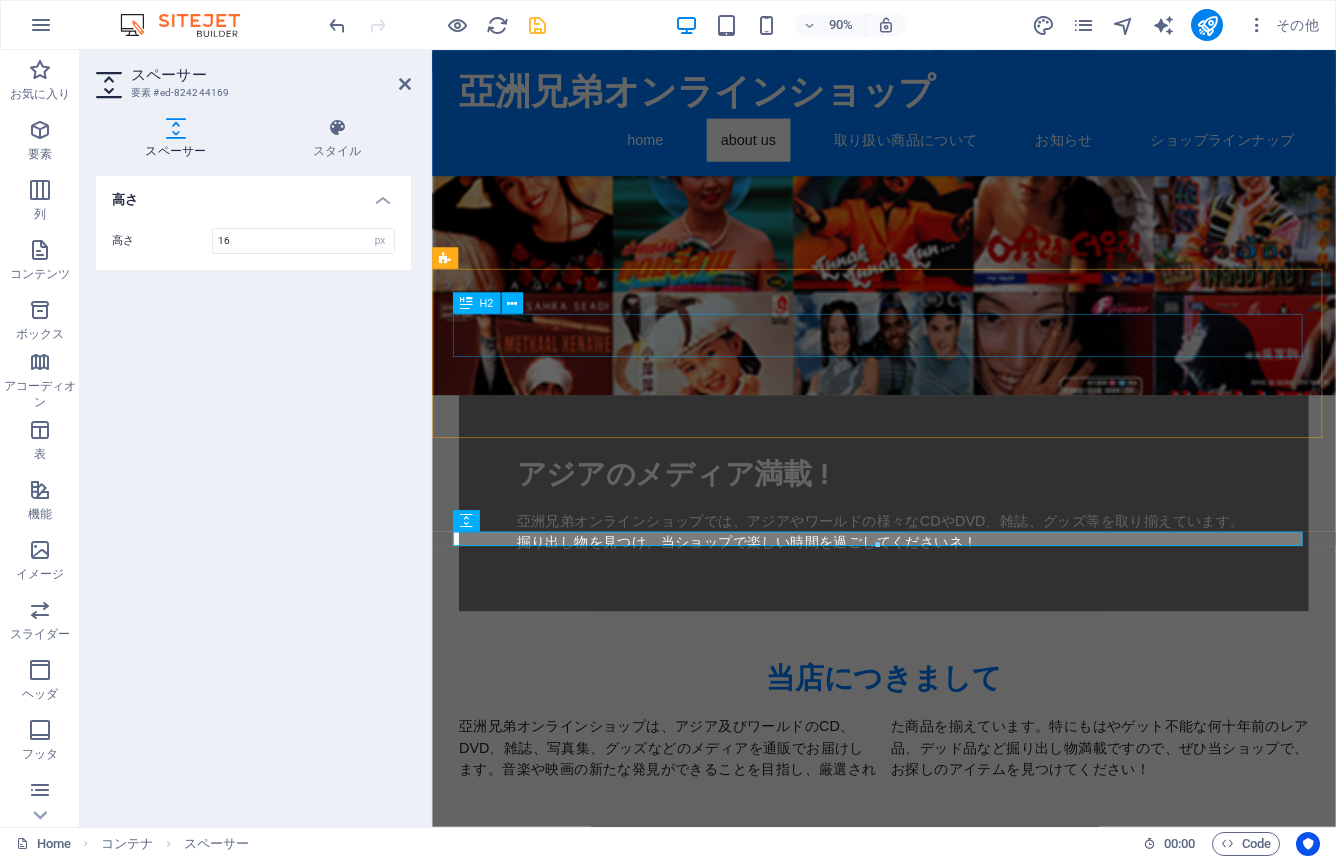 click on "当店につきまして" at bounding box center [934, 747] 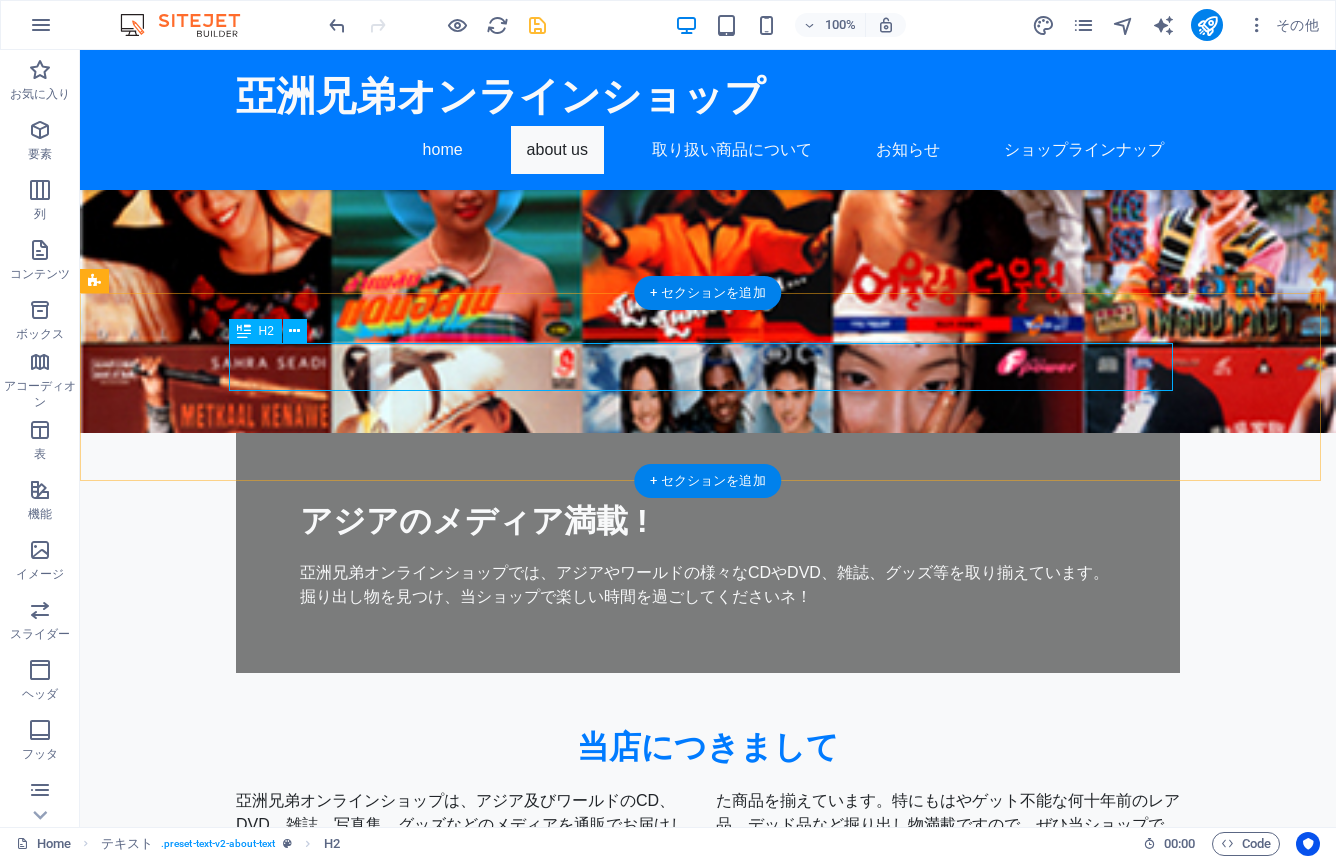 click on "当店につきまして" at bounding box center [708, 747] 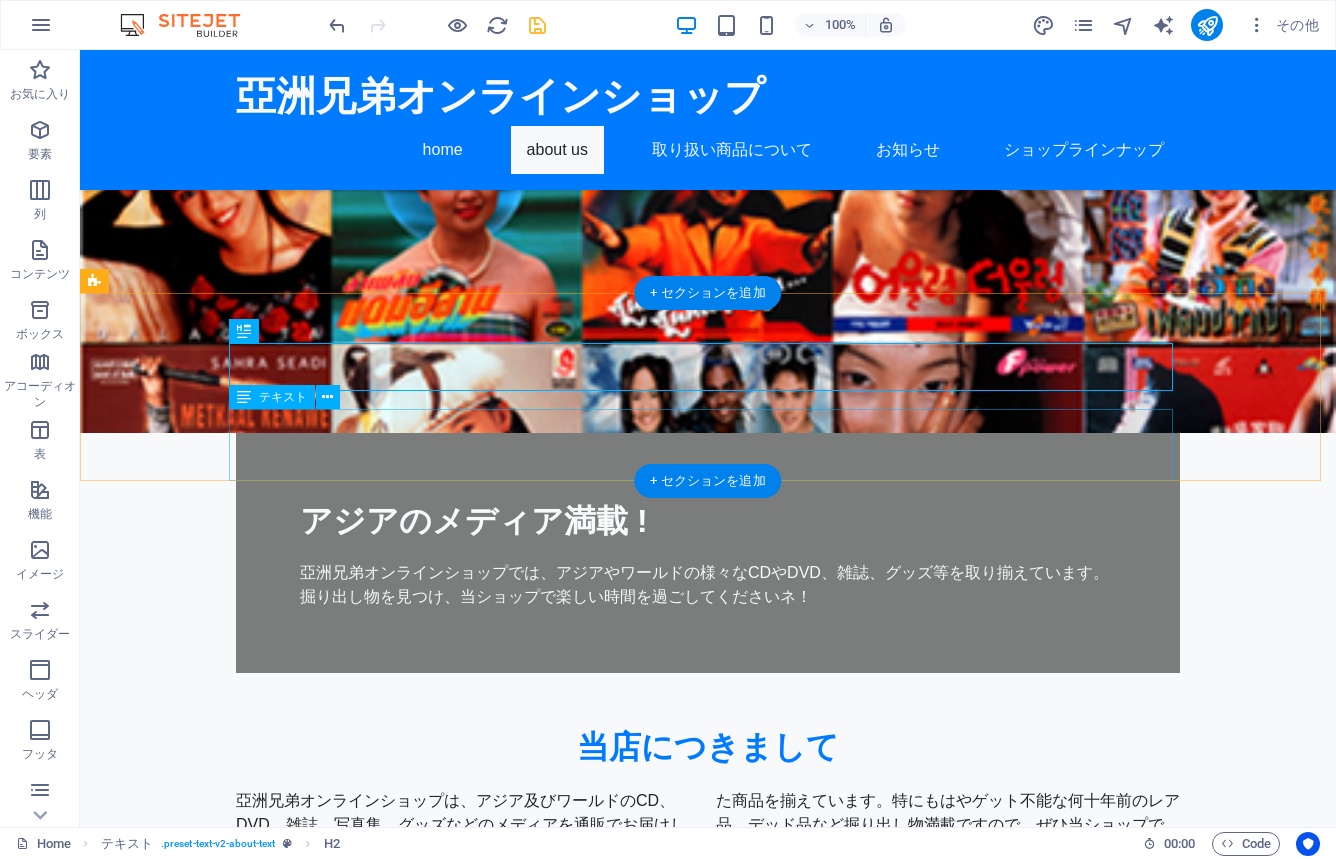 drag, startPoint x: 832, startPoint y: 413, endPoint x: 832, endPoint y: 399, distance: 14 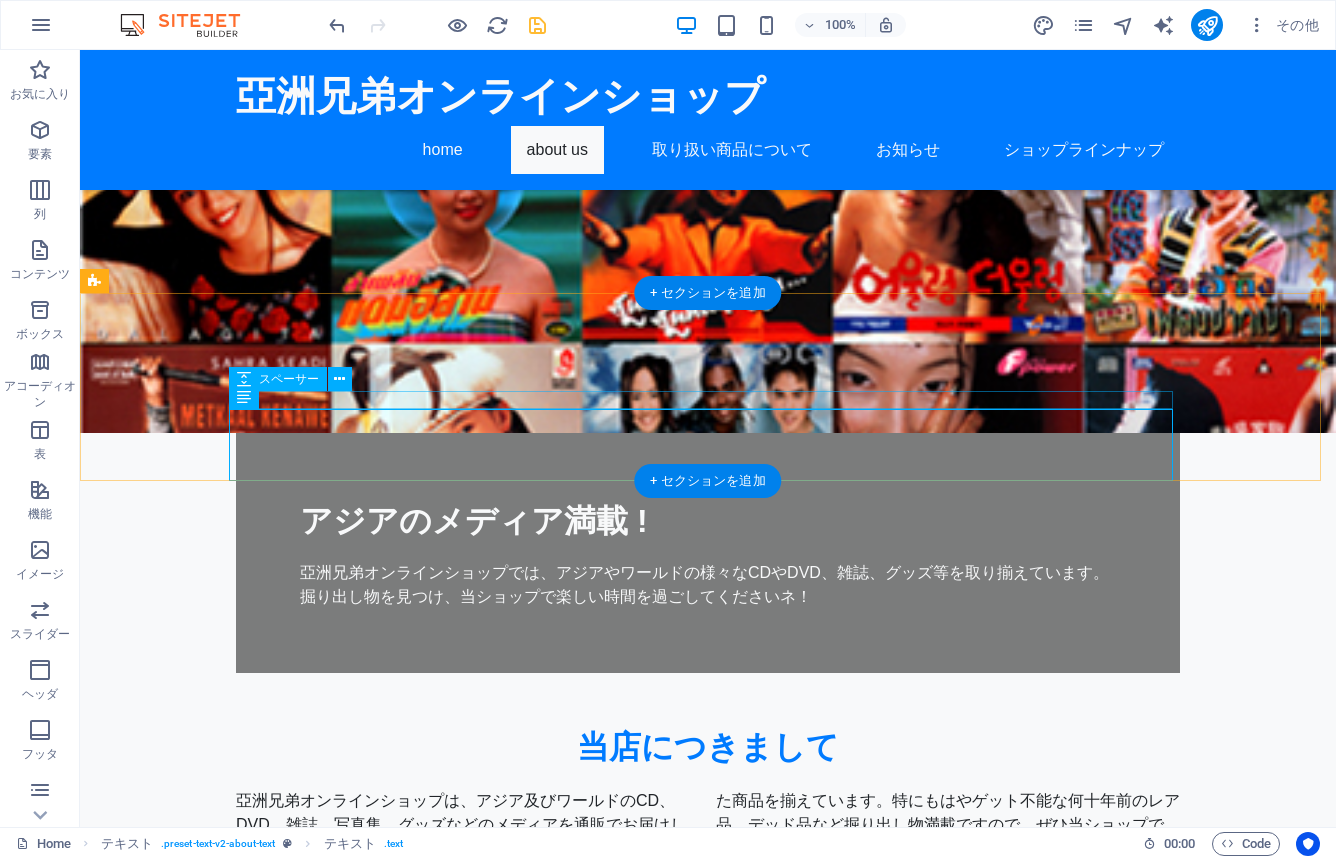 click at bounding box center [708, 780] 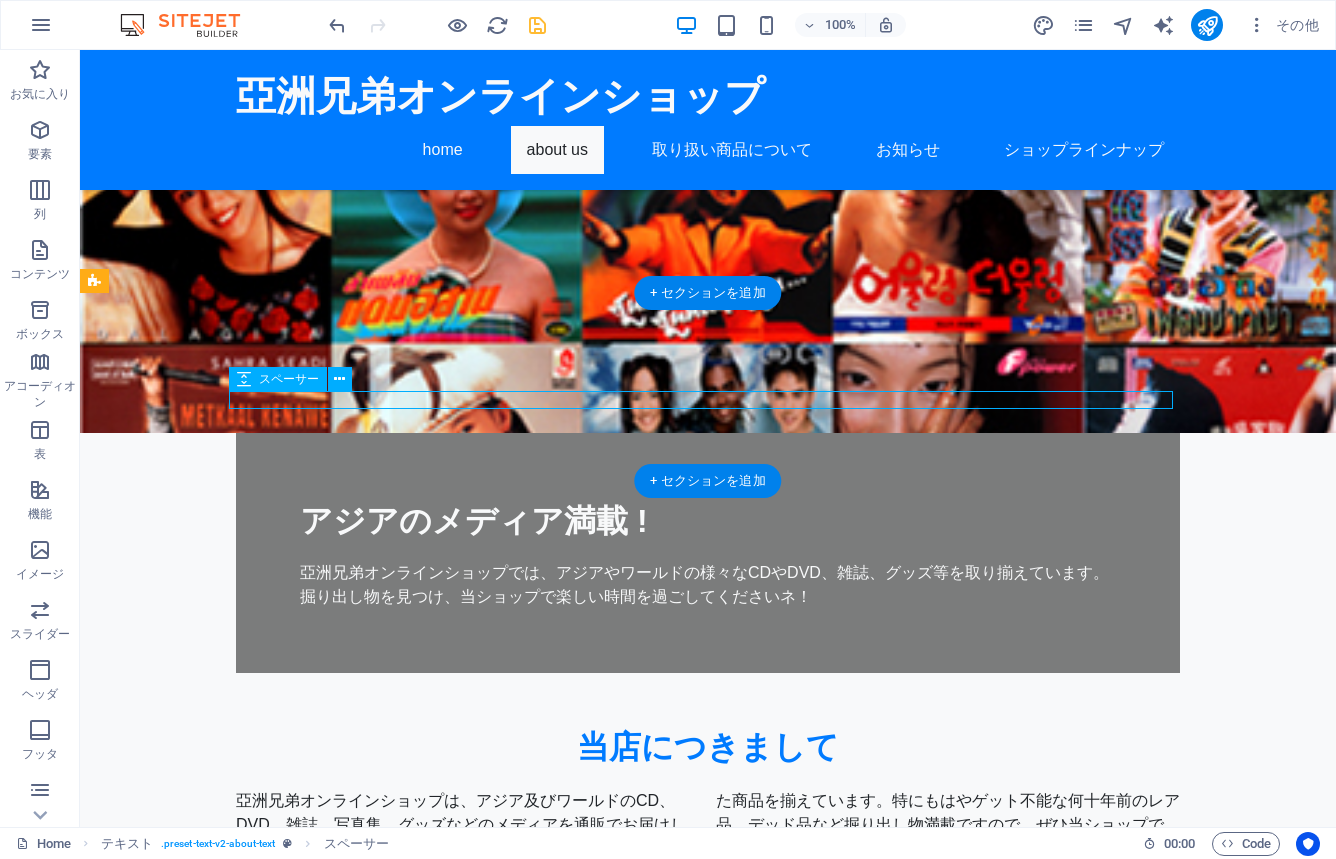 select on "px" 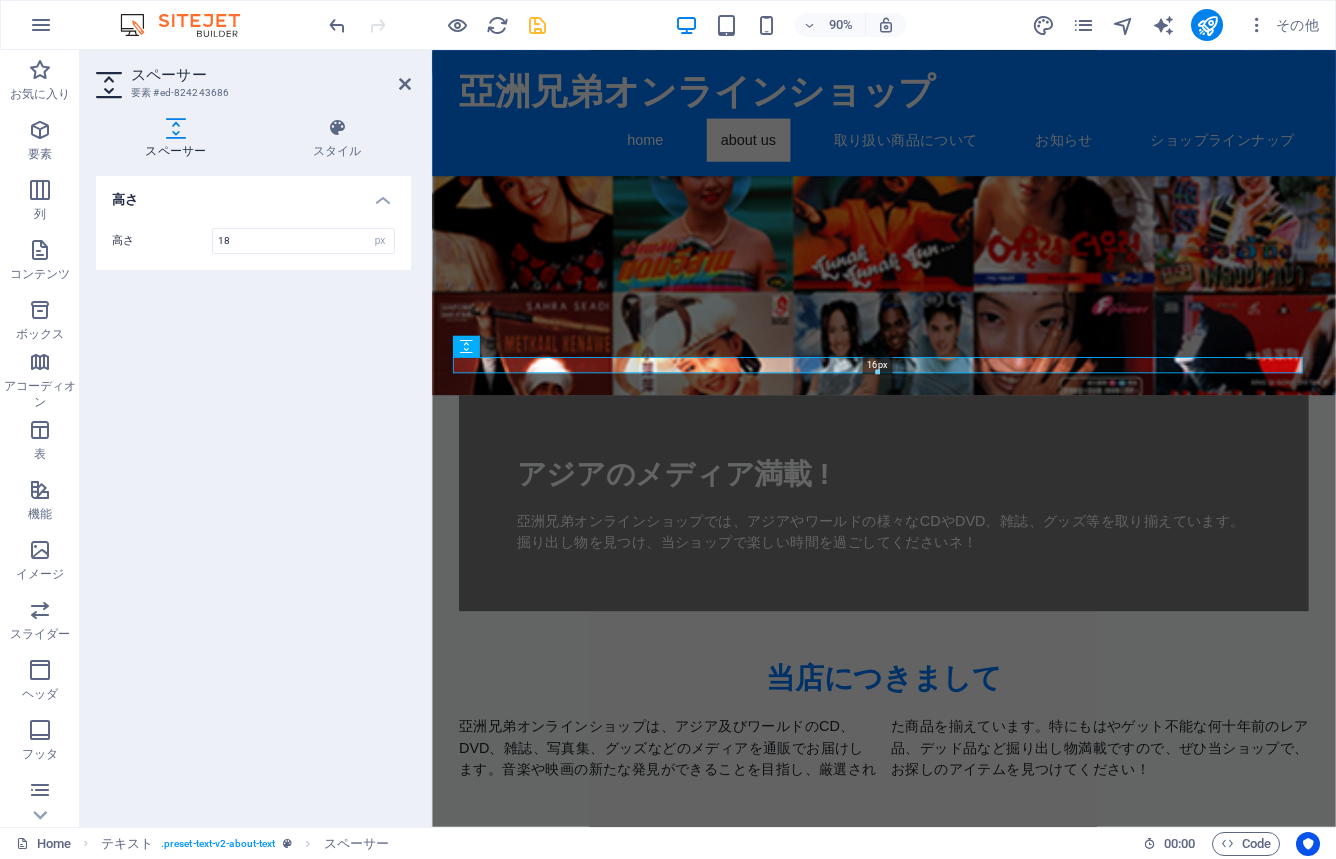click at bounding box center (877, 373) 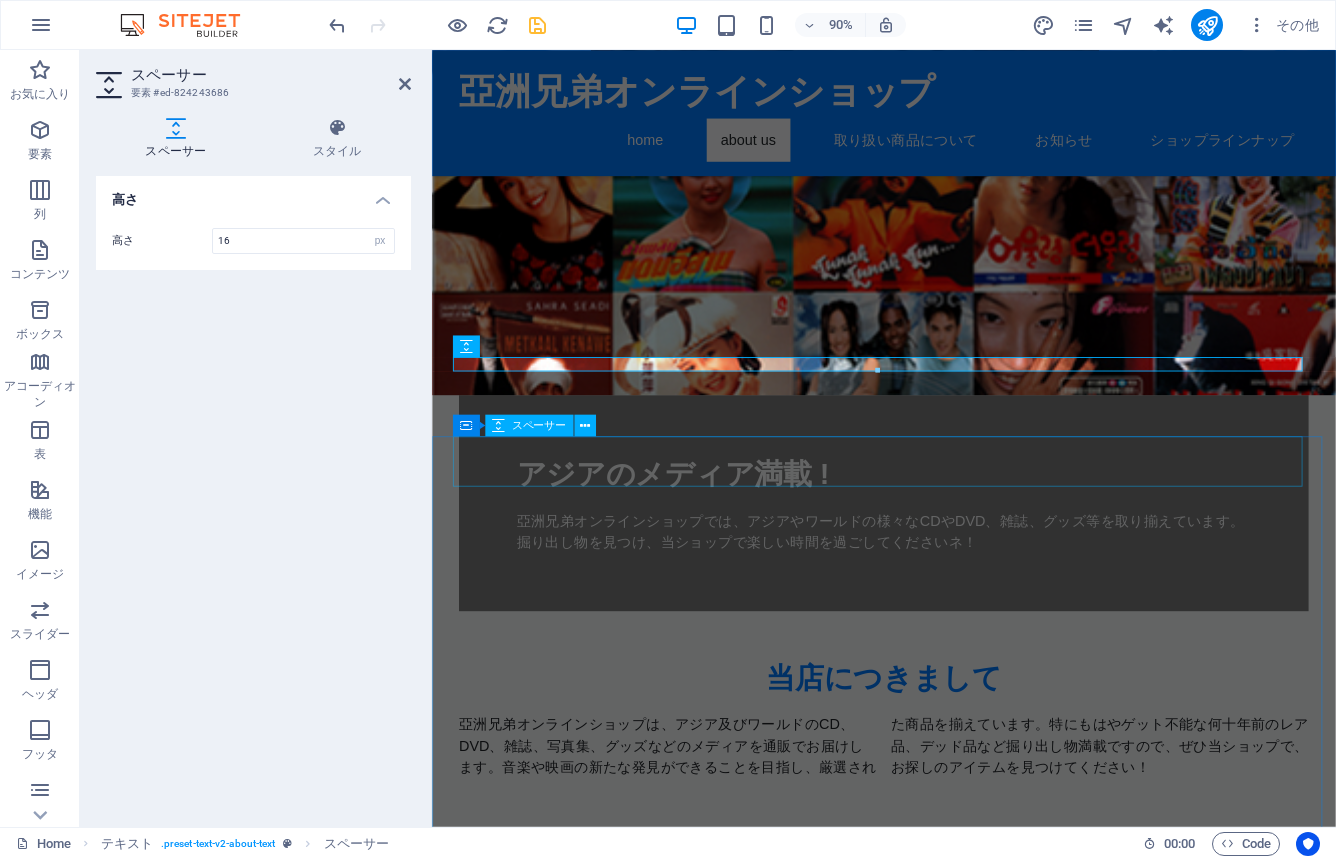 click at bounding box center [934, 887] 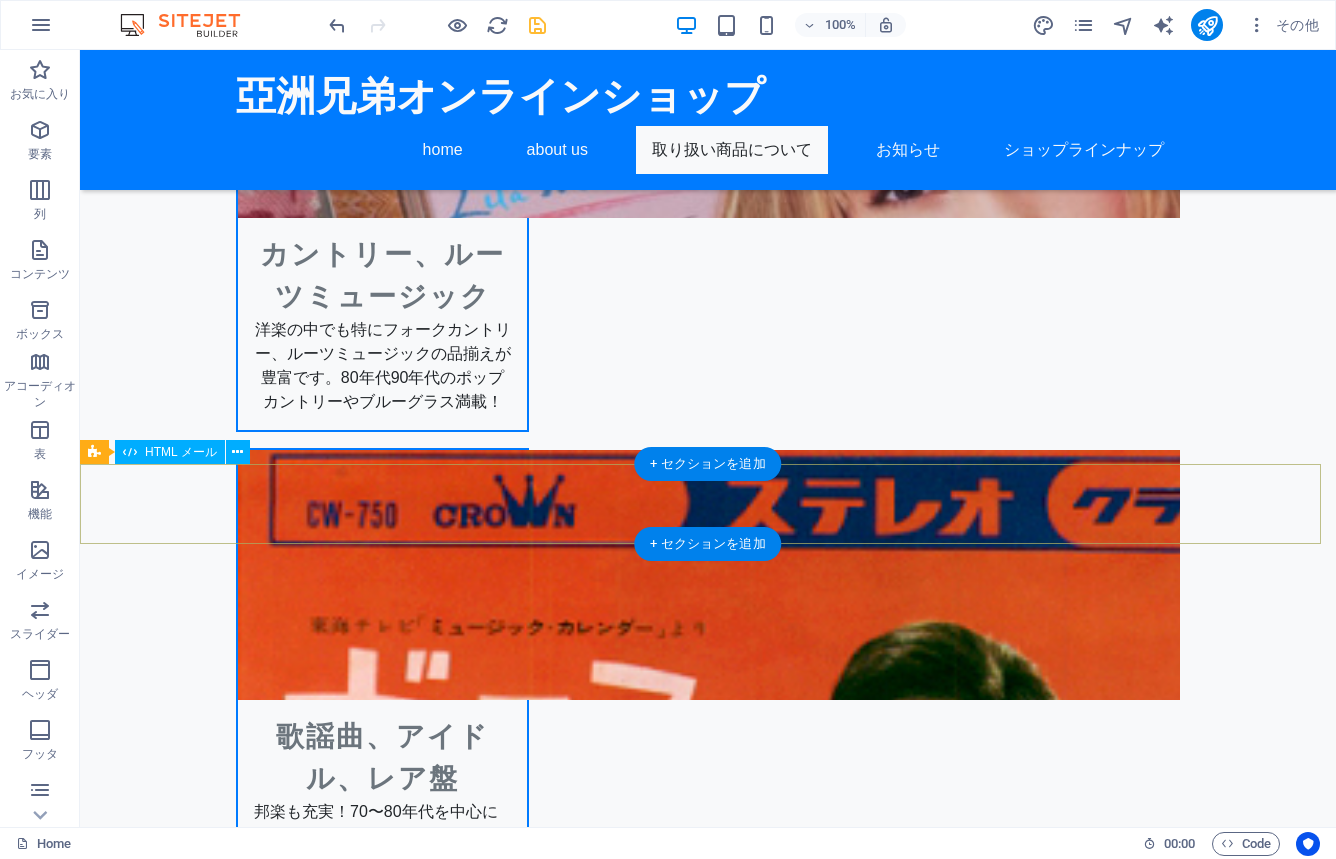 scroll, scrollTop: 2233, scrollLeft: 0, axis: vertical 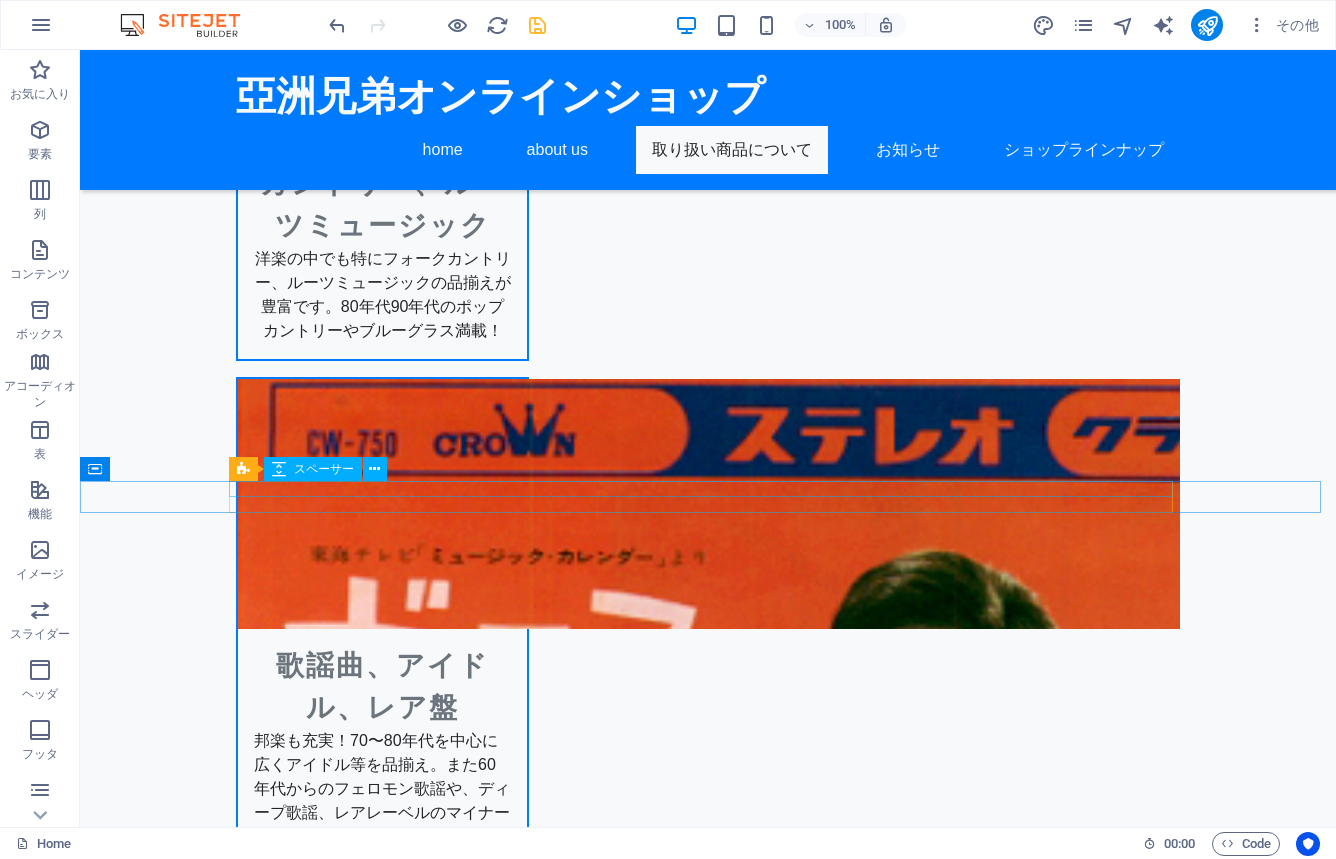 click at bounding box center [708, 3711] 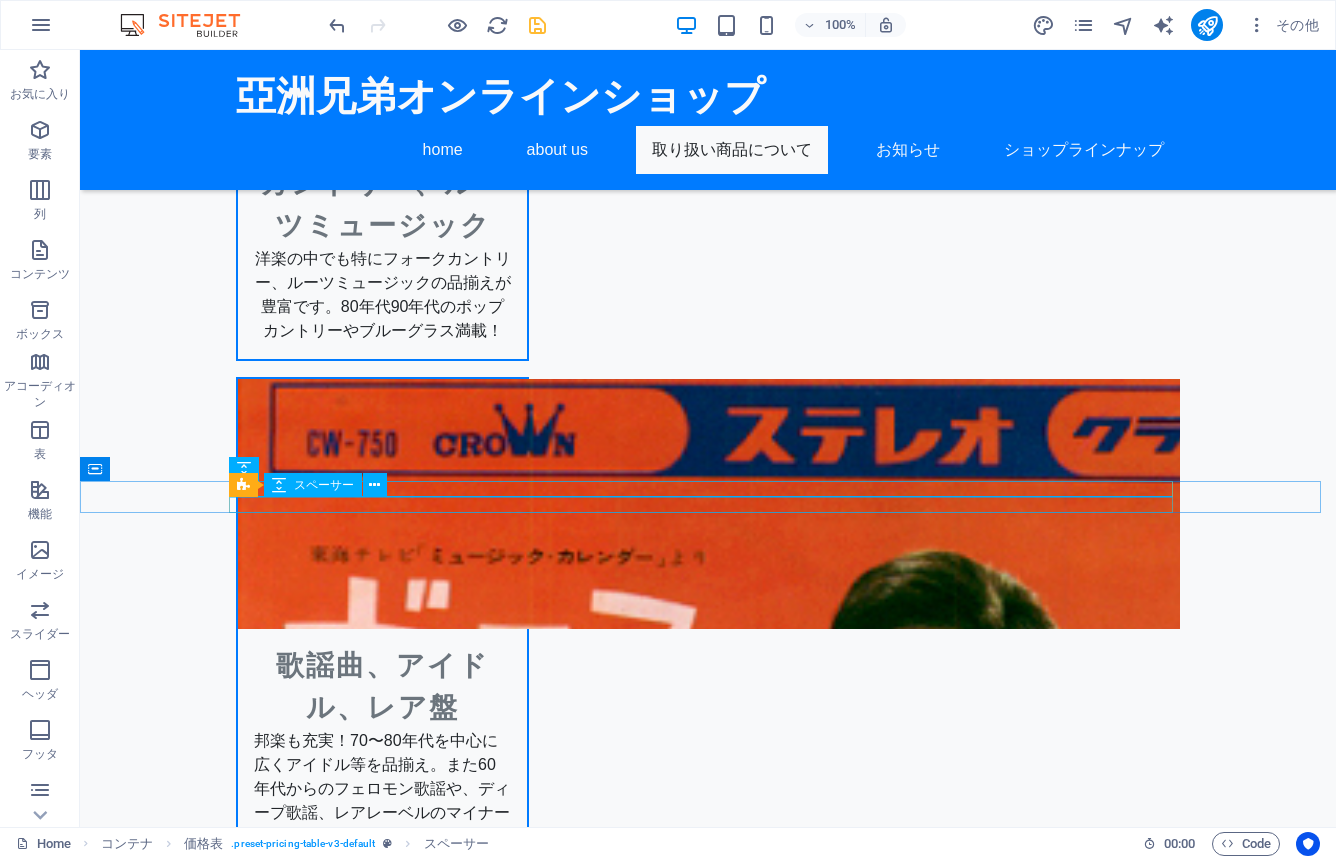 click at bounding box center [708, 3727] 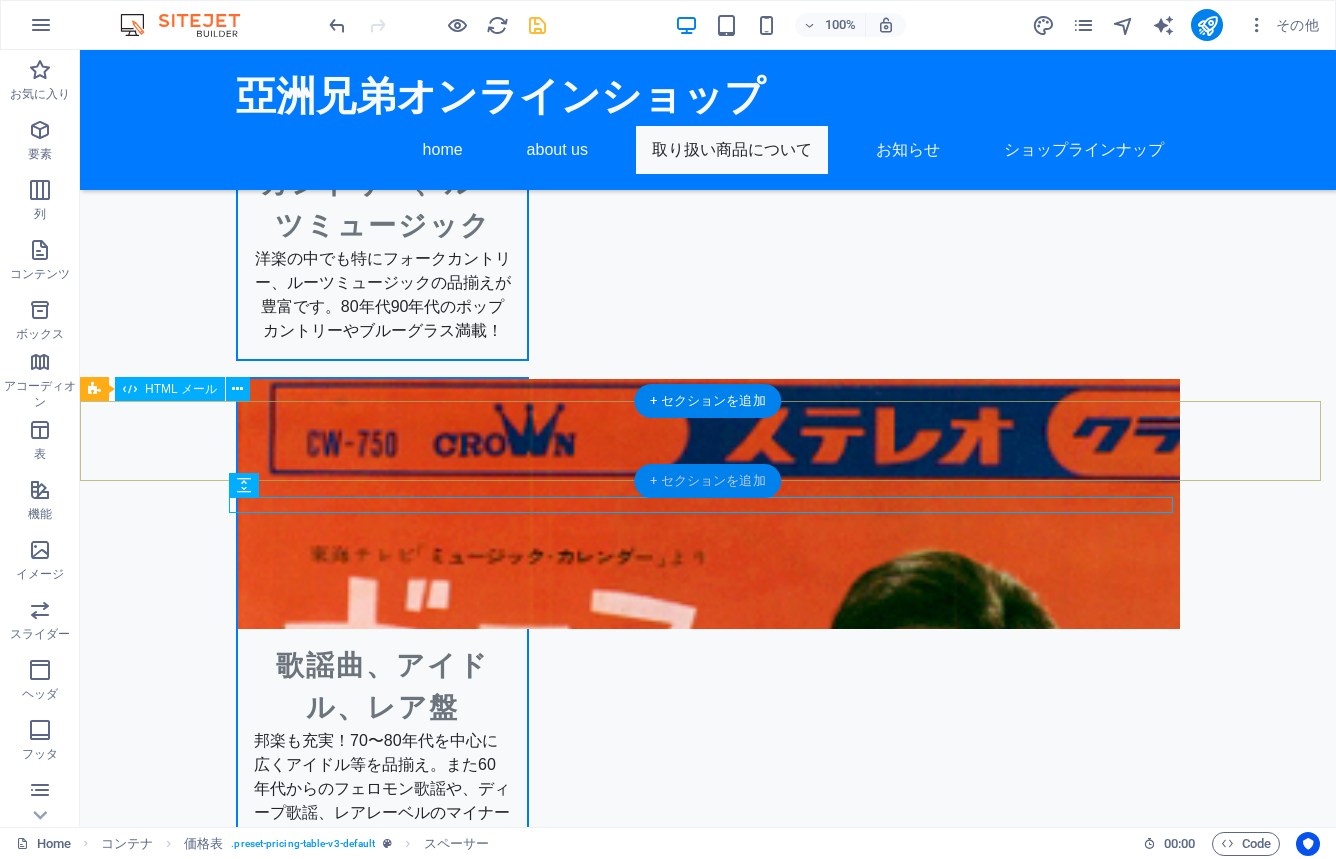 select on "px" 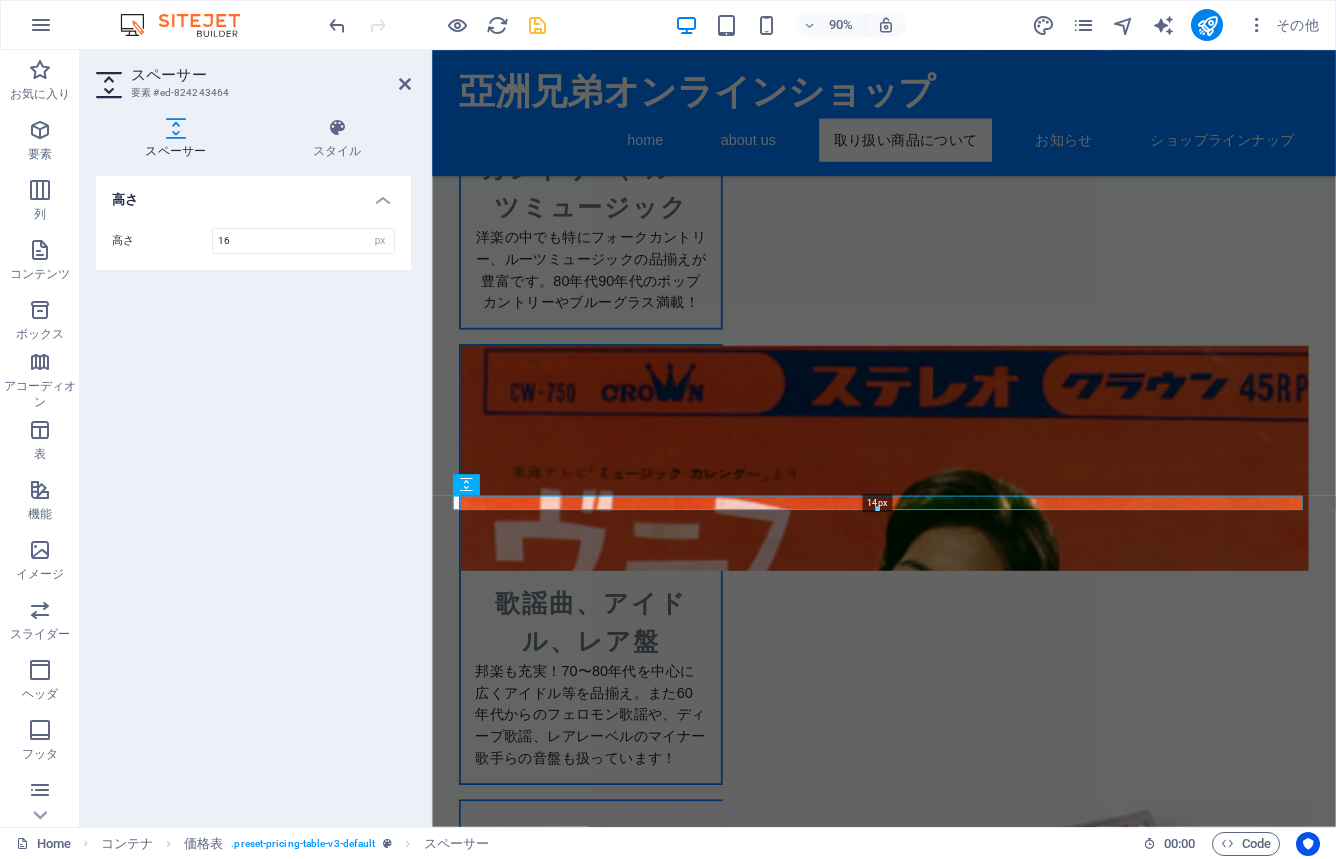 click on "14px" at bounding box center [877, 503] 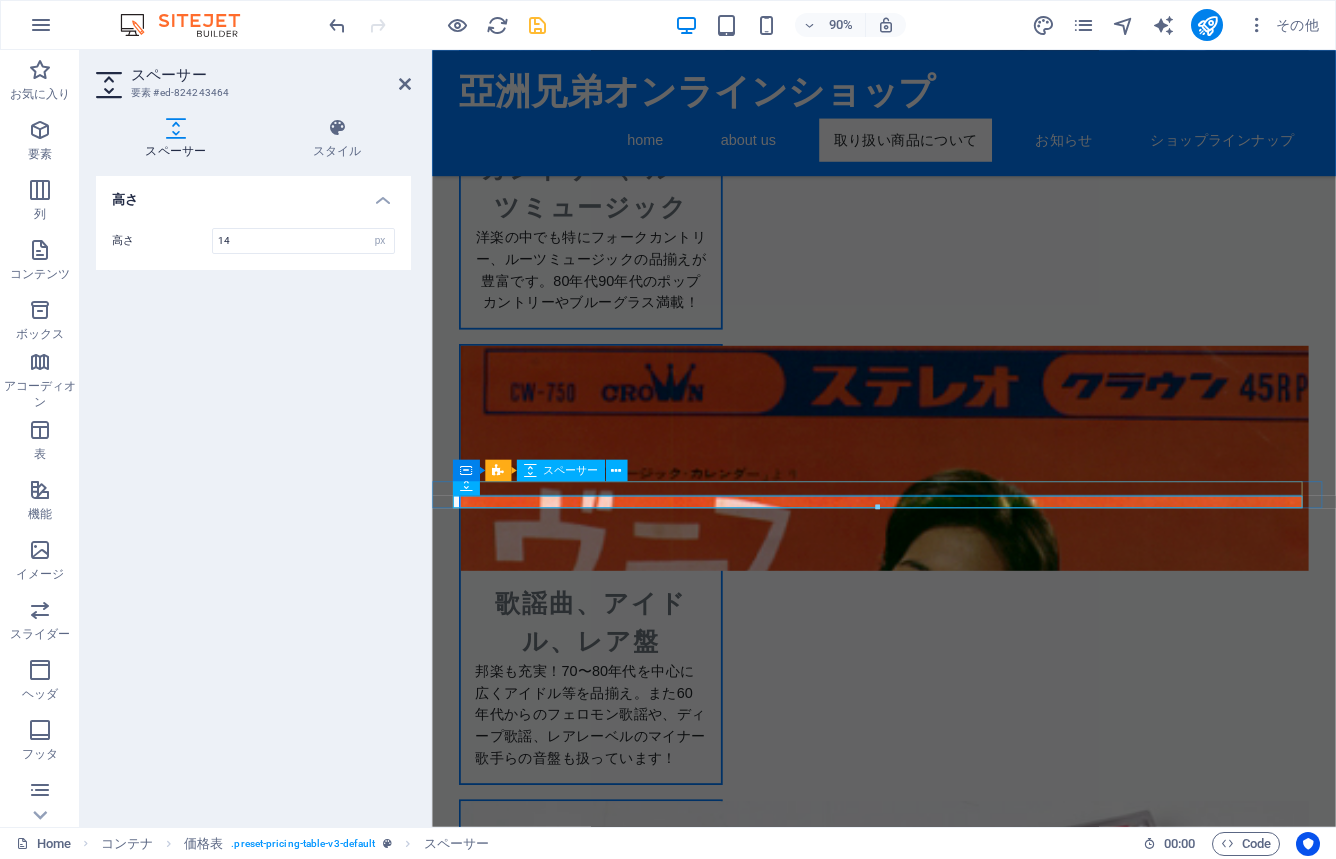 click at bounding box center [934, 3759] 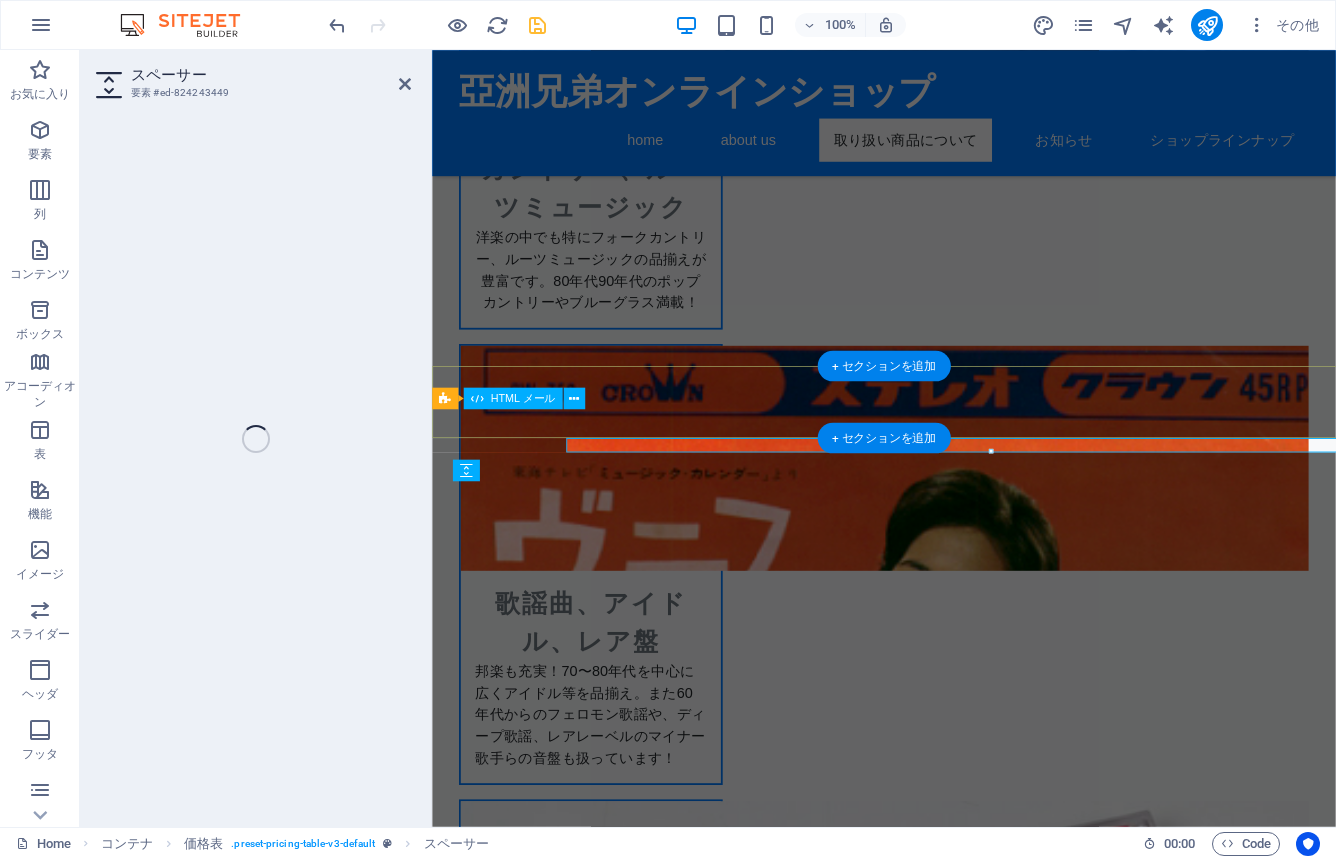 select on "px" 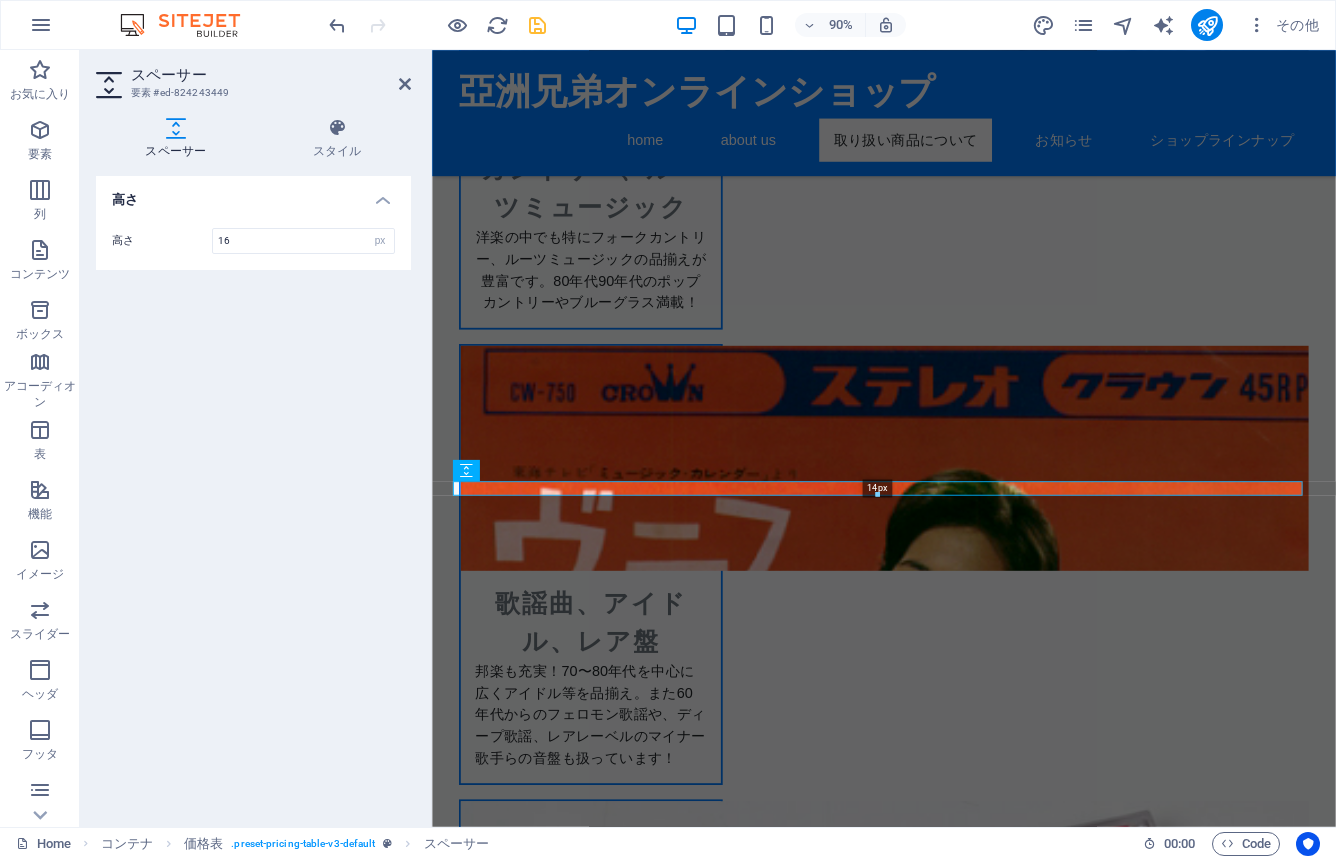 click on "H2   背景のテキスト   コンテナ   スペーサー   コンテナ   コンテナ   画像   カード   コンテナ   コンテナ   画像   コンテナ   H3   テキスト   スペーサー   プレースホルダ   テキスト付きのワイド画像   コンテナ   セパレーター   HTML メール   セパレーター   H2   コンテナ   スペーサー   画像   カード   画像   画像   カード   画像   カード   セパレーター   スペーサー   コンテナ   画像   H2   スペーサー   画像   画像   画像   画像   画像   画像   画像   画像   画像   画像   画像   画像   画像   画像   画像   画像   画像   画像   画像   画像   画像   画像   H2   セパレーター   スペーサー   スライダー   スライダー   コンテナ   不均等な列   コンテナ   H2   スペーサー   テキスト   ギャラリー   スペーサー   ギャラリー   ギャラリー   H2   テキスト   画像" at bounding box center (884, -567) 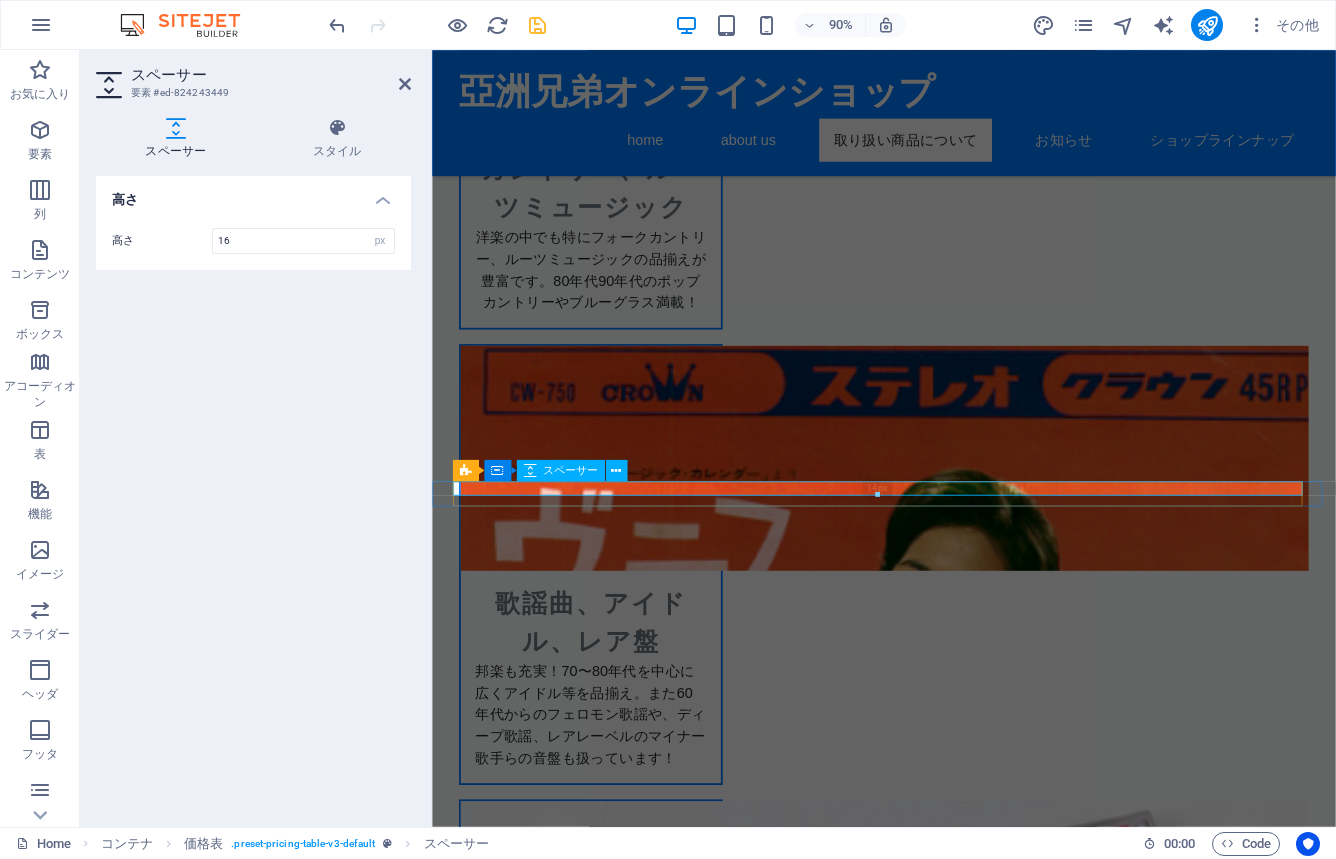 type on "14" 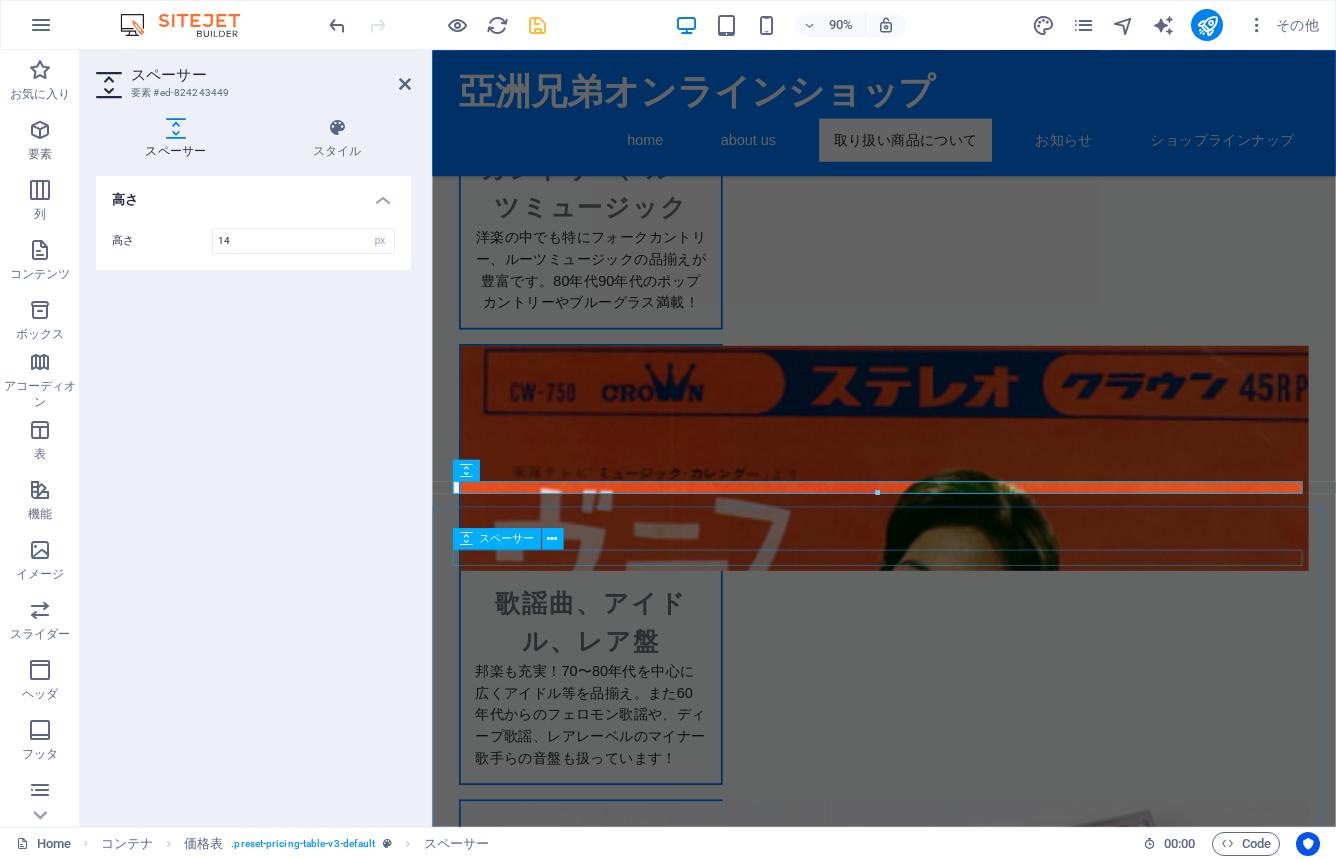 click at bounding box center [934, 3836] 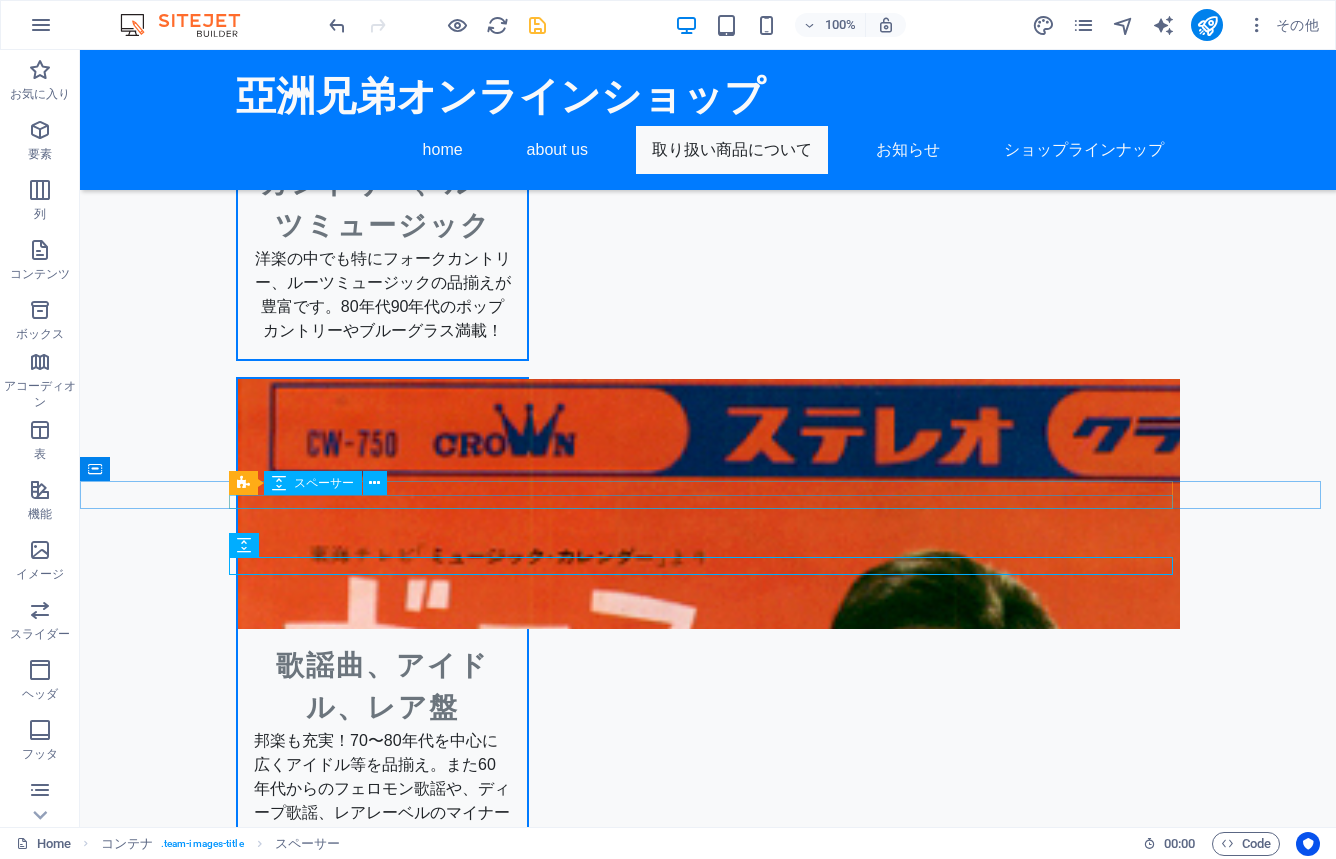 select on "px" 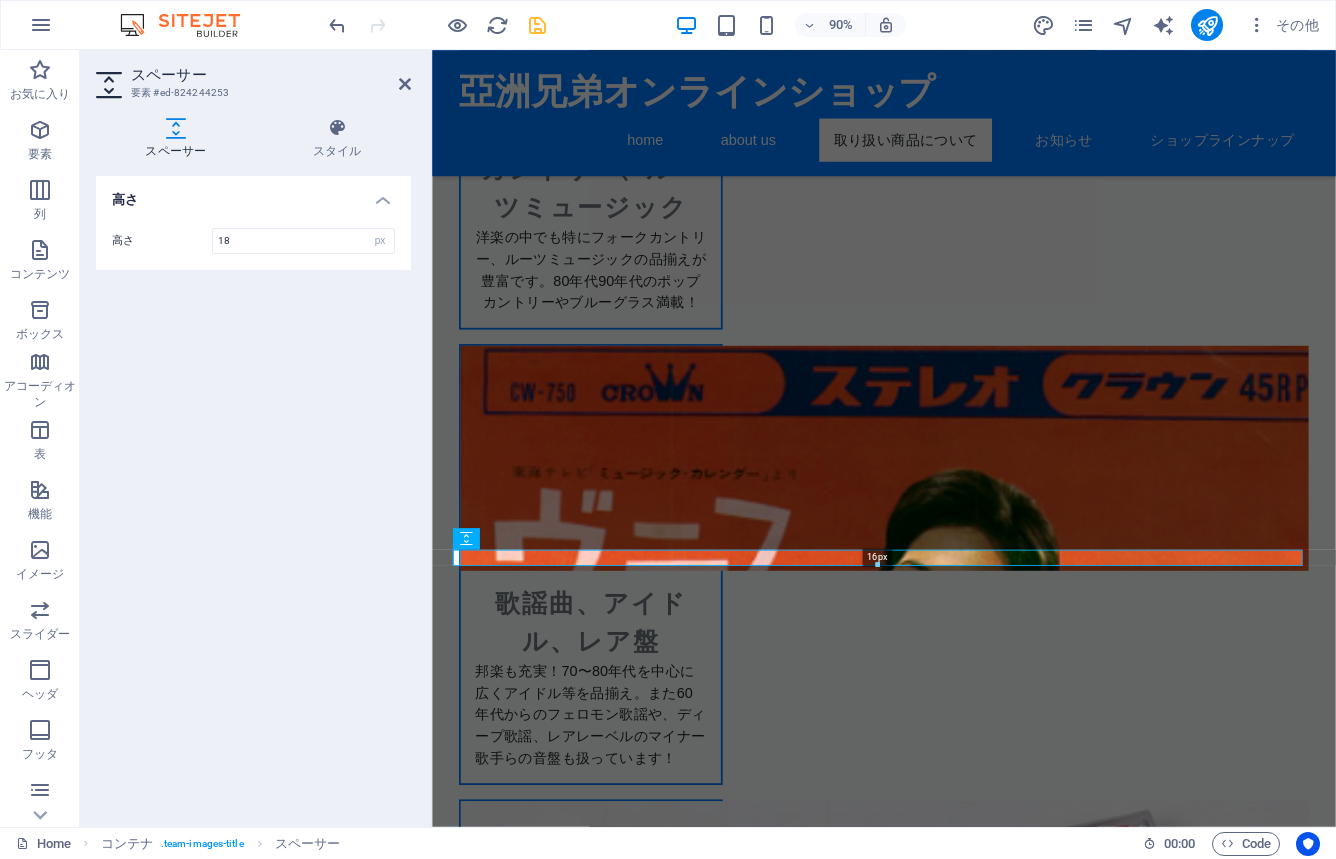click at bounding box center (877, 565) 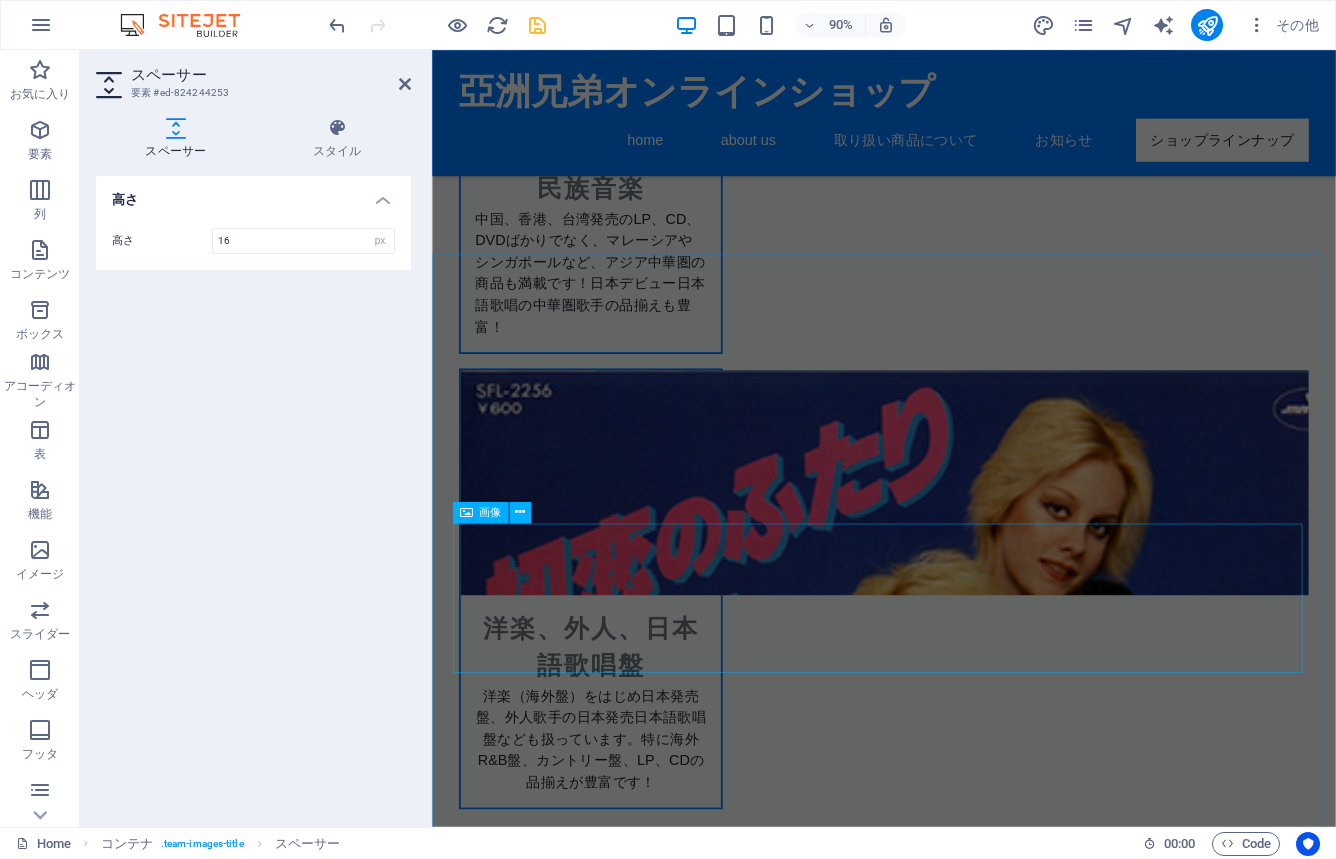 scroll, scrollTop: 3153, scrollLeft: 0, axis: vertical 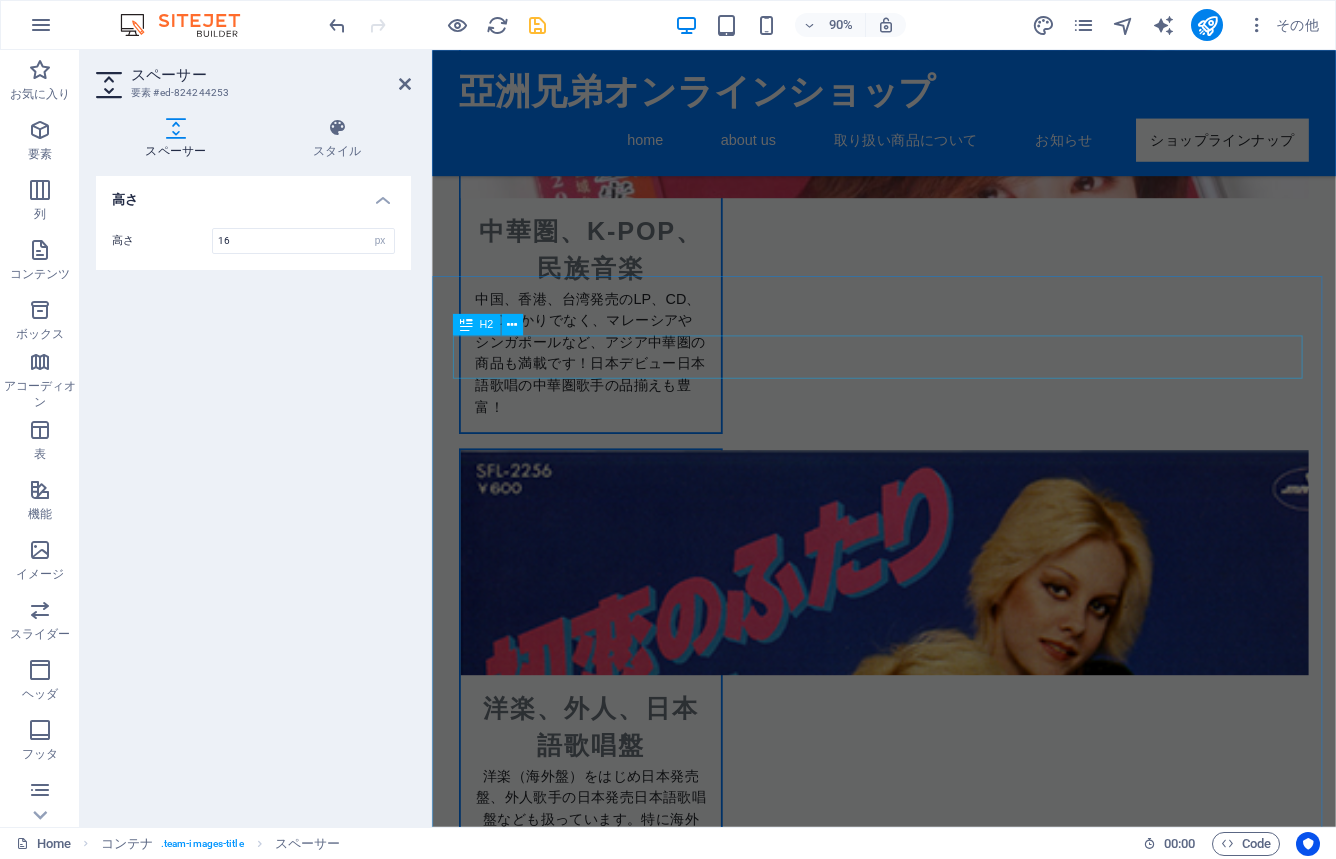 click on "商品ギャラリー" at bounding box center (934, 3613) 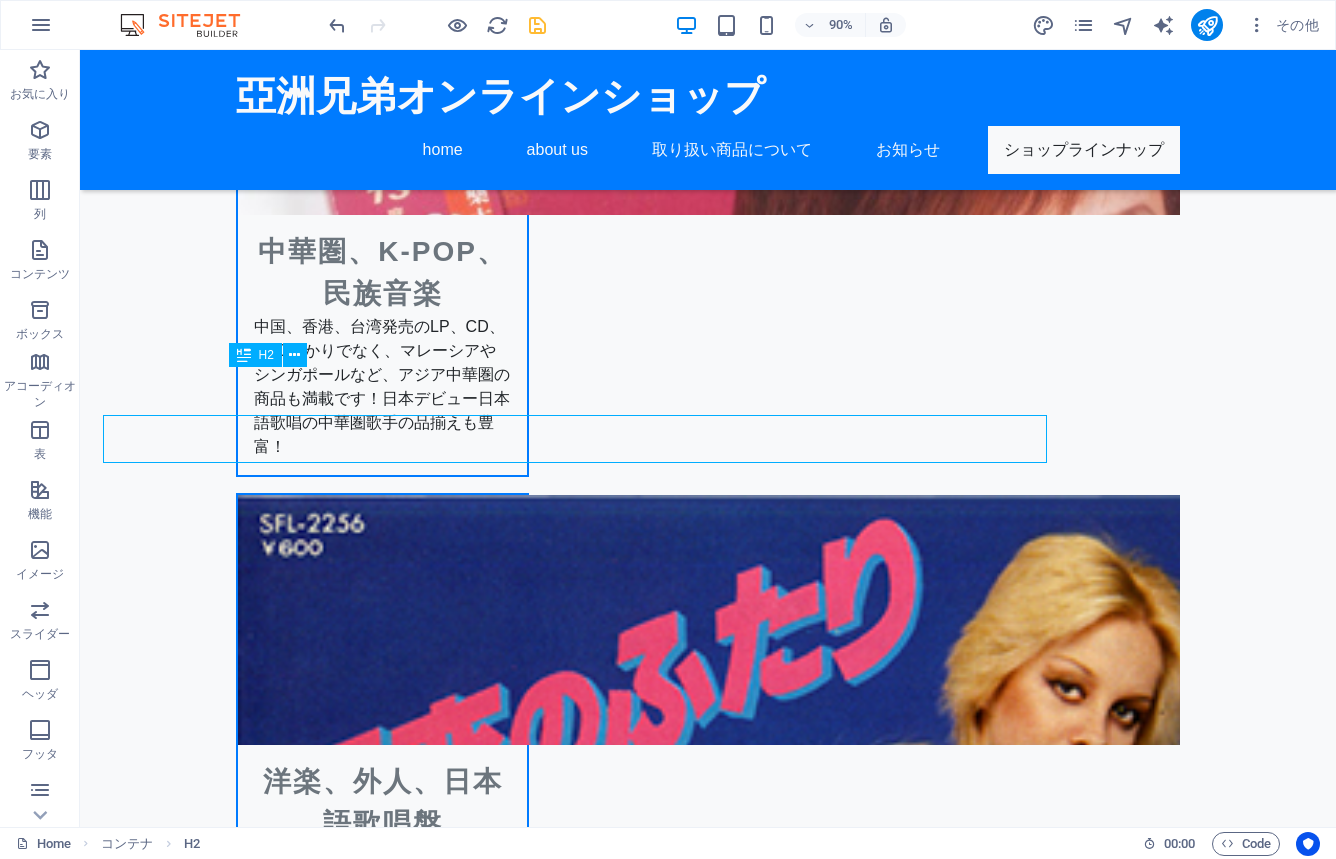scroll, scrollTop: 3105, scrollLeft: 0, axis: vertical 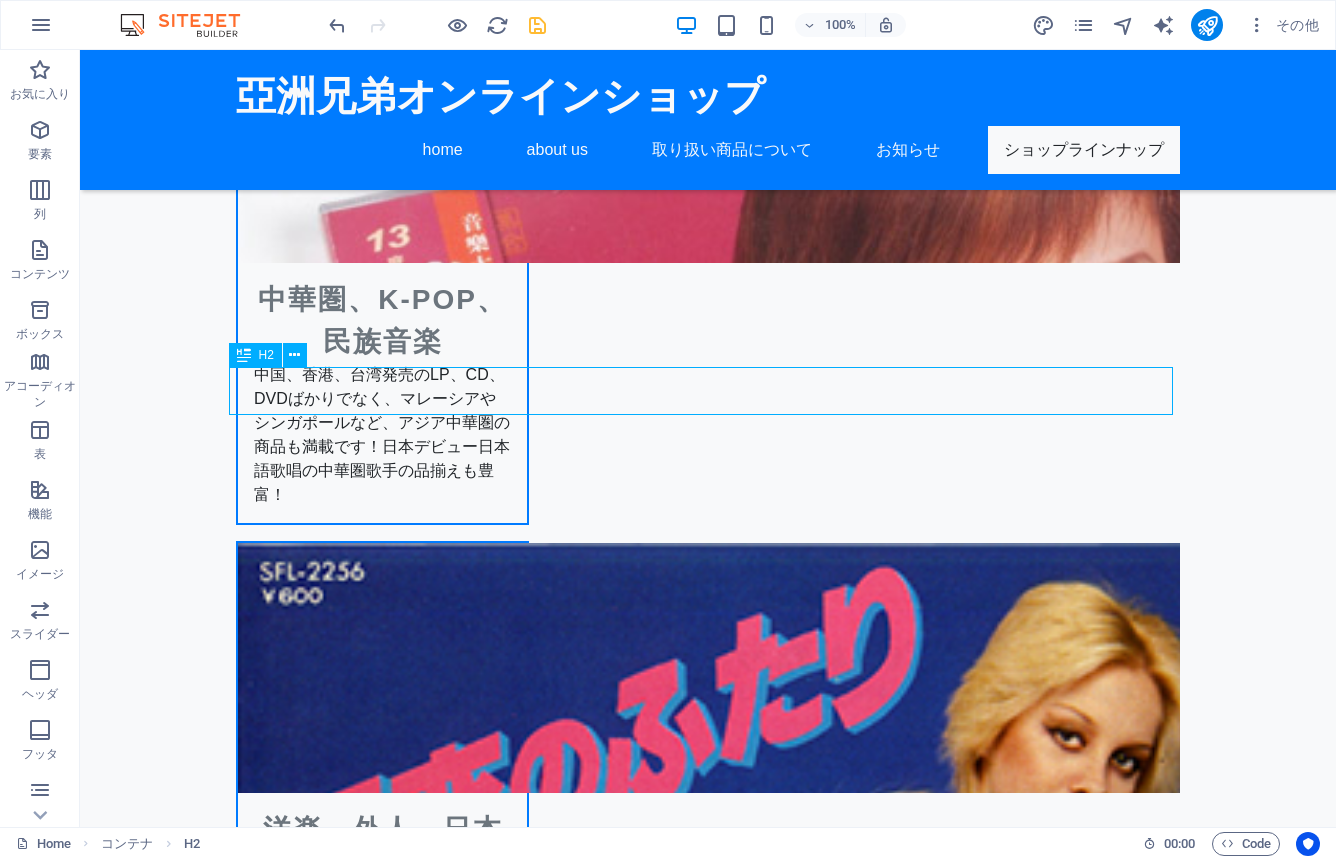 click on "商品ギャラリー" at bounding box center [708, 3613] 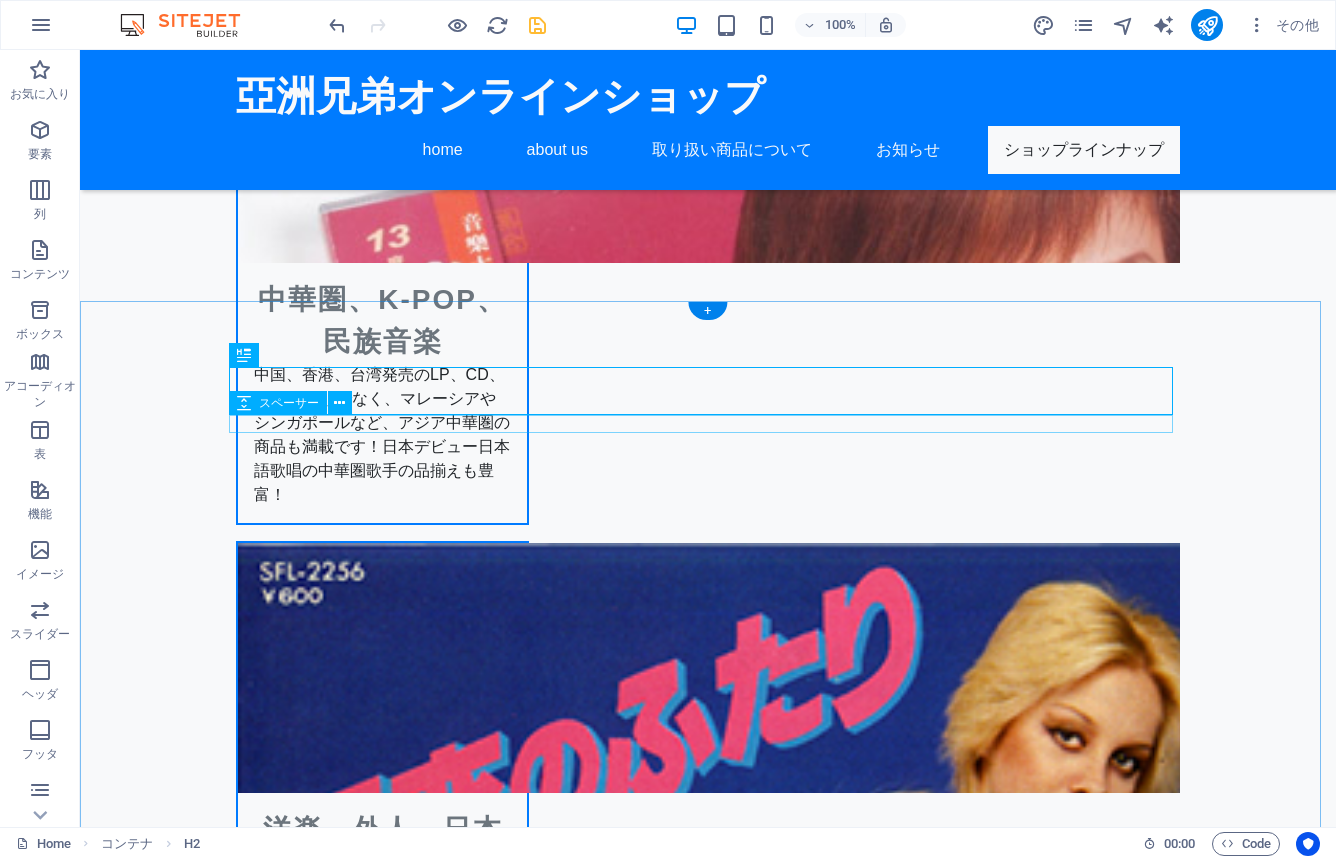 click at bounding box center [708, 3646] 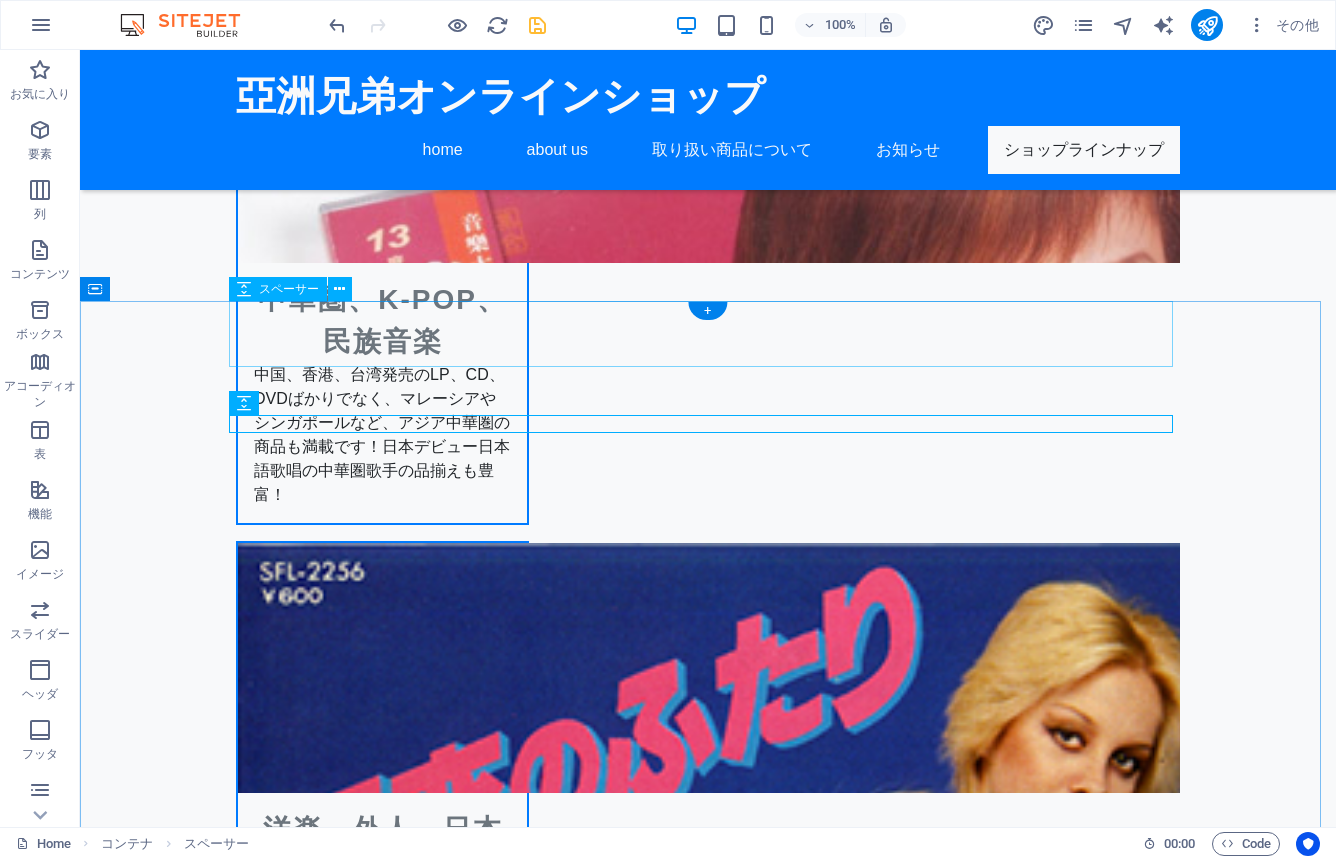 select on "px" 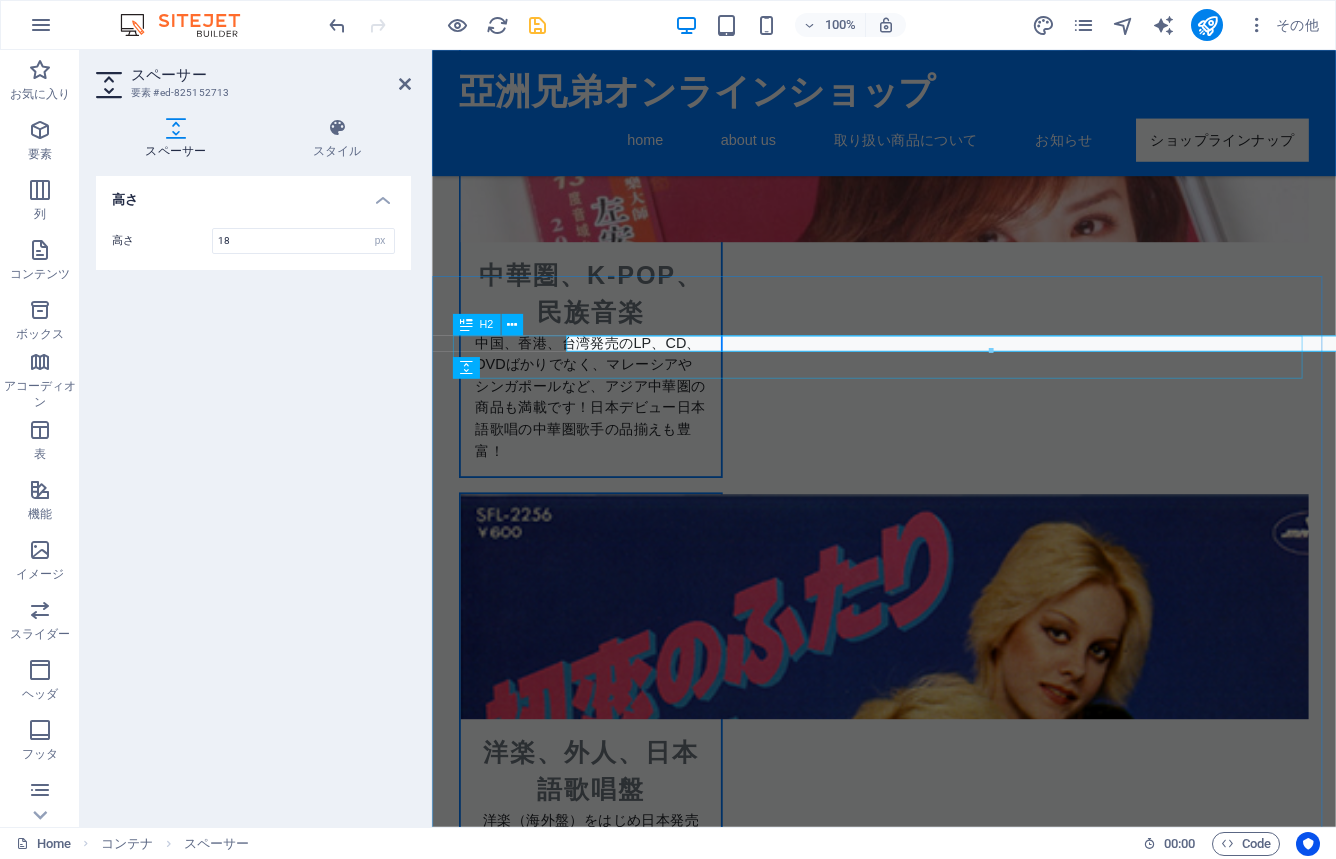scroll, scrollTop: 3153, scrollLeft: 0, axis: vertical 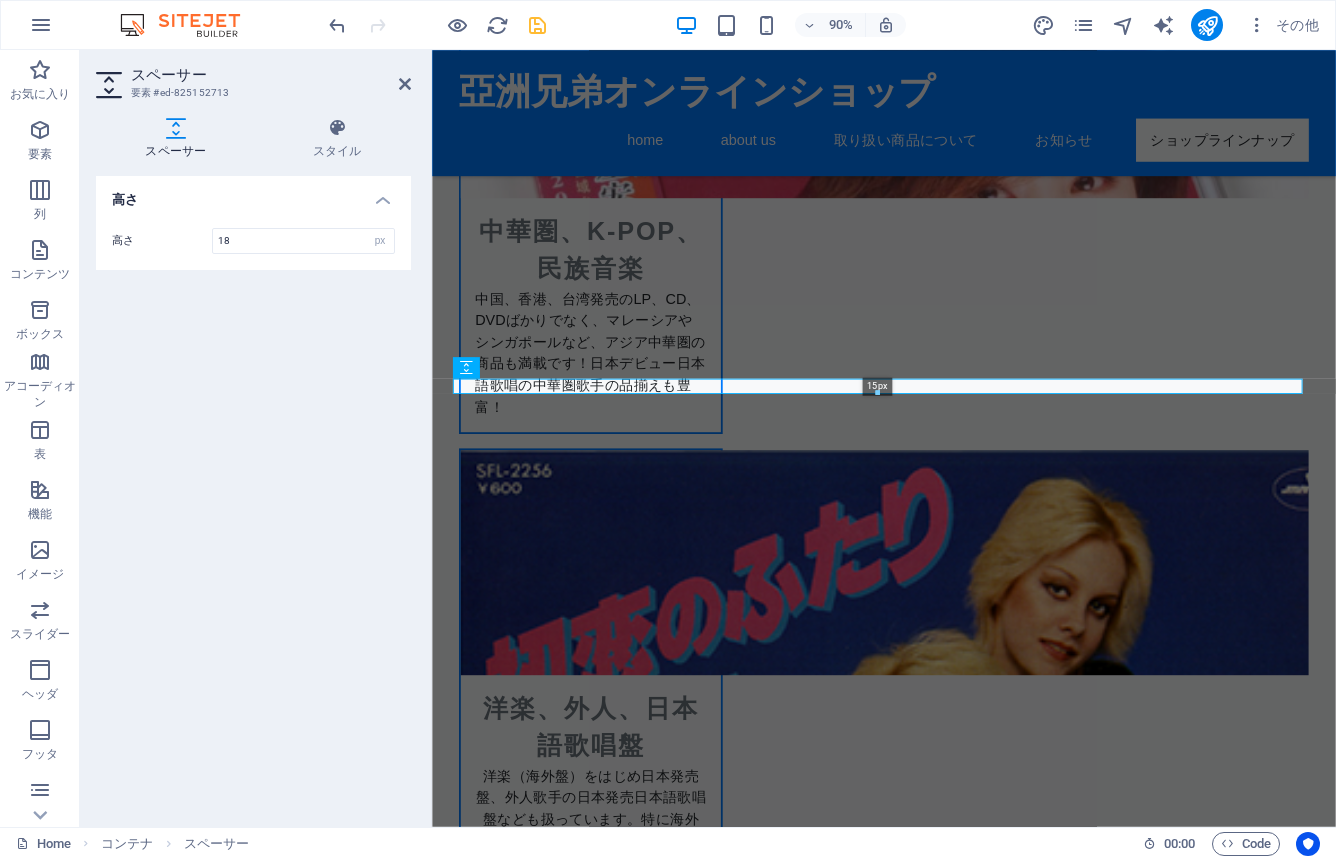 click at bounding box center [877, 393] 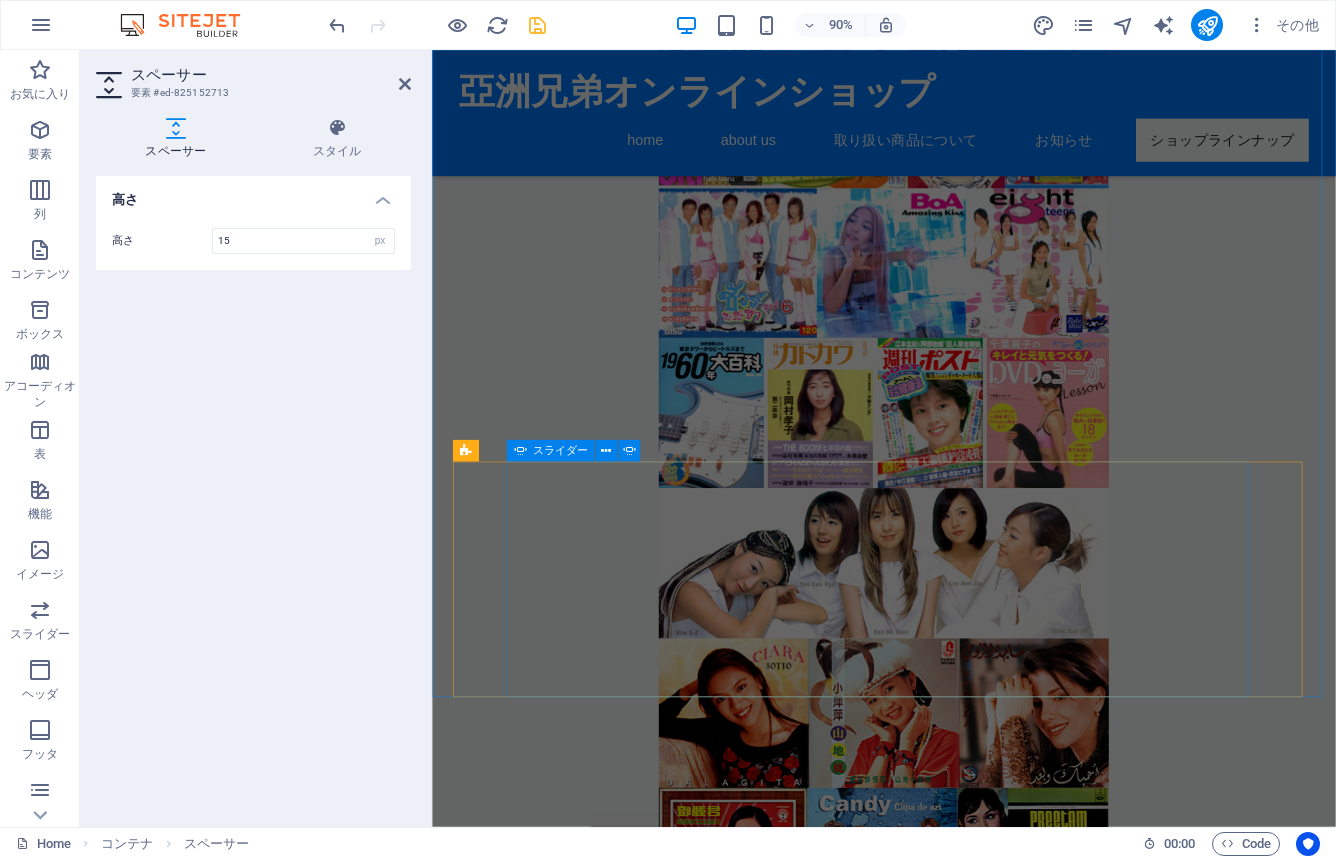 scroll, scrollTop: 7565, scrollLeft: 0, axis: vertical 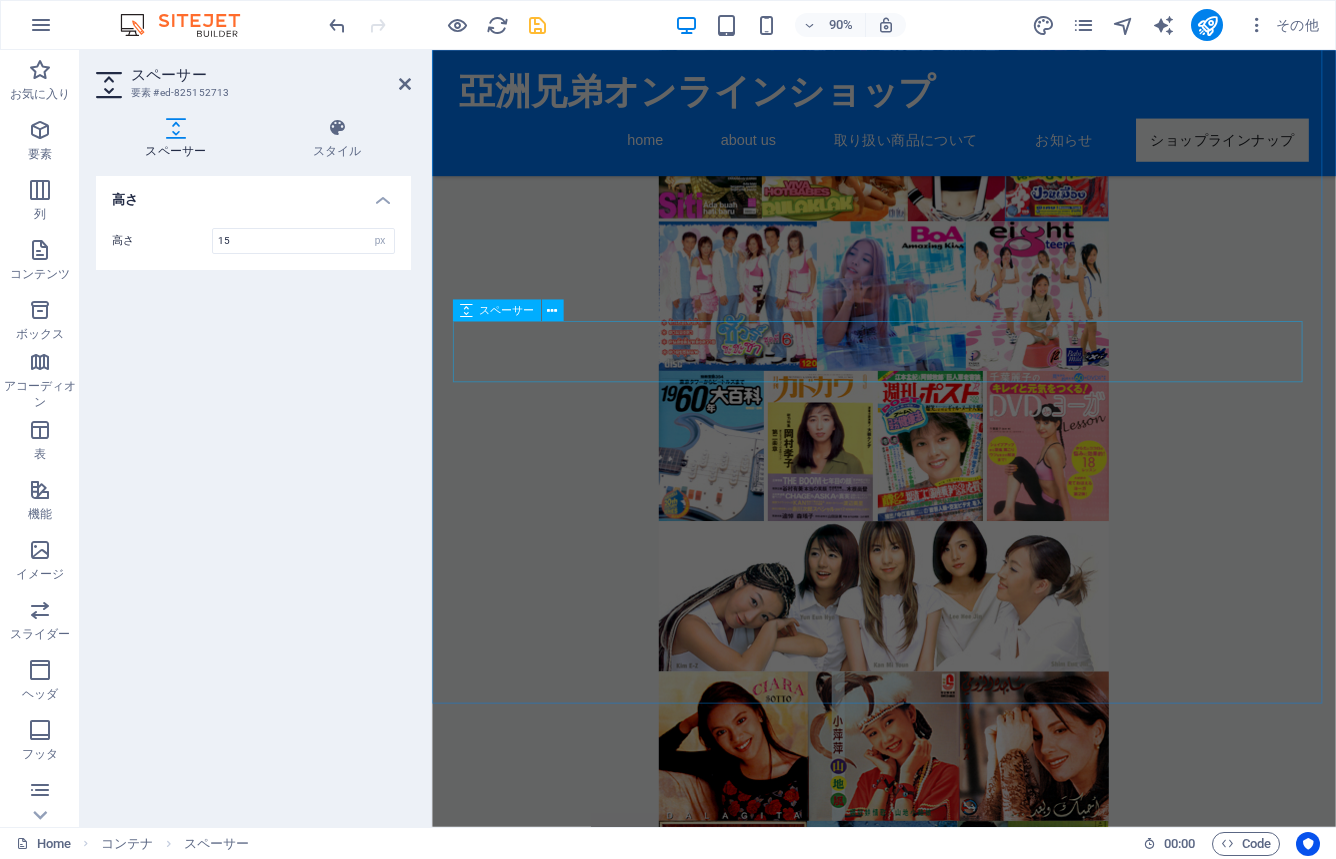 click at bounding box center (934, 3607) 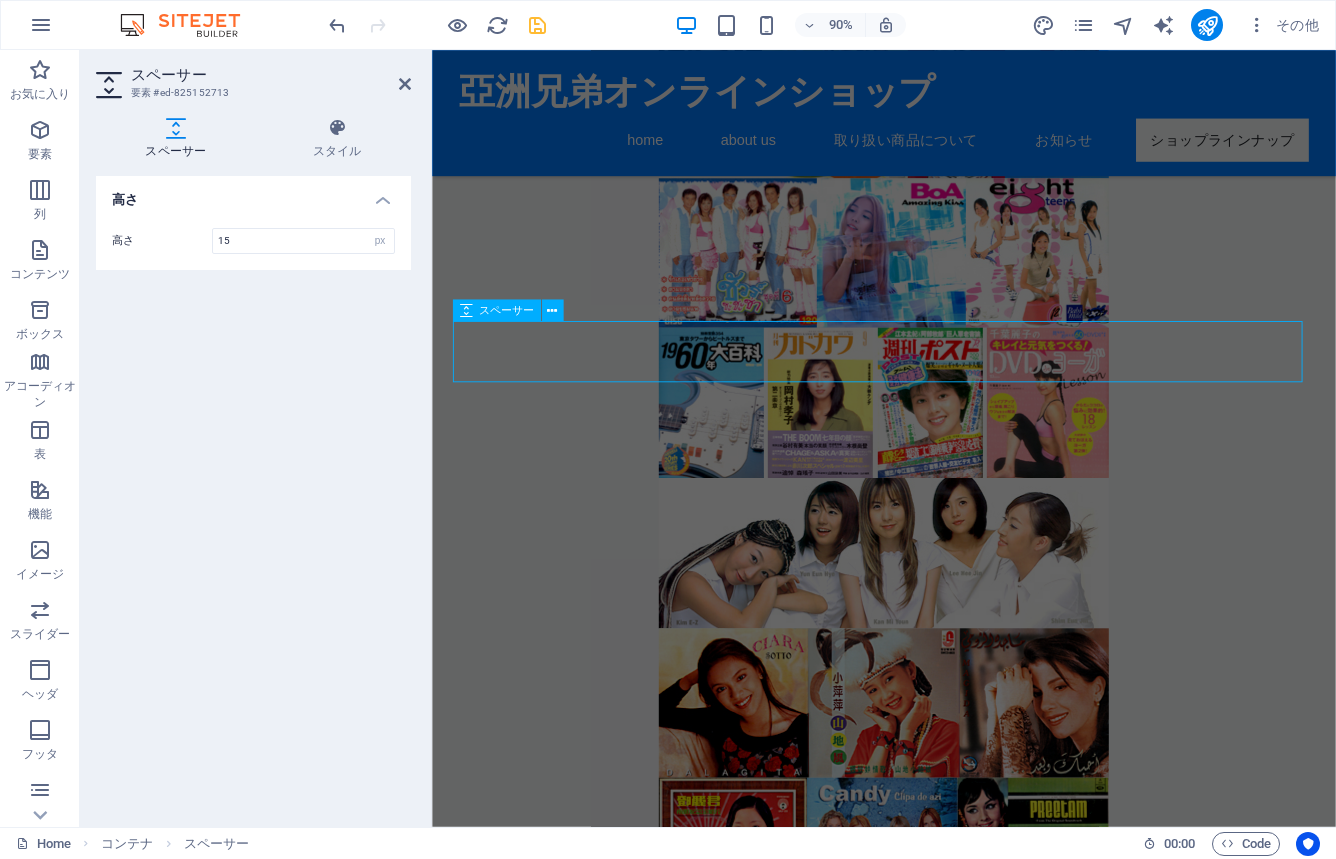 scroll, scrollTop: 7517, scrollLeft: 0, axis: vertical 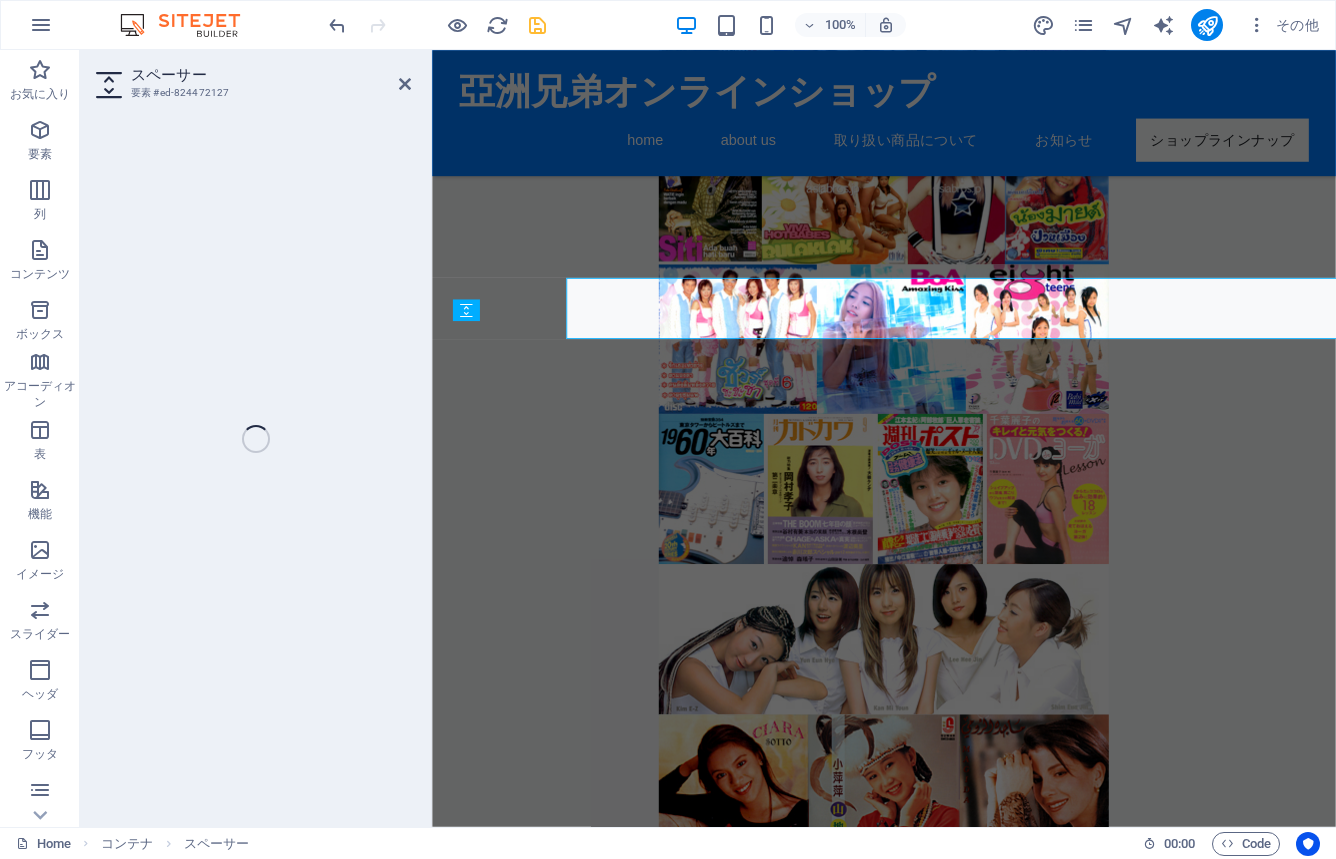 select on "px" 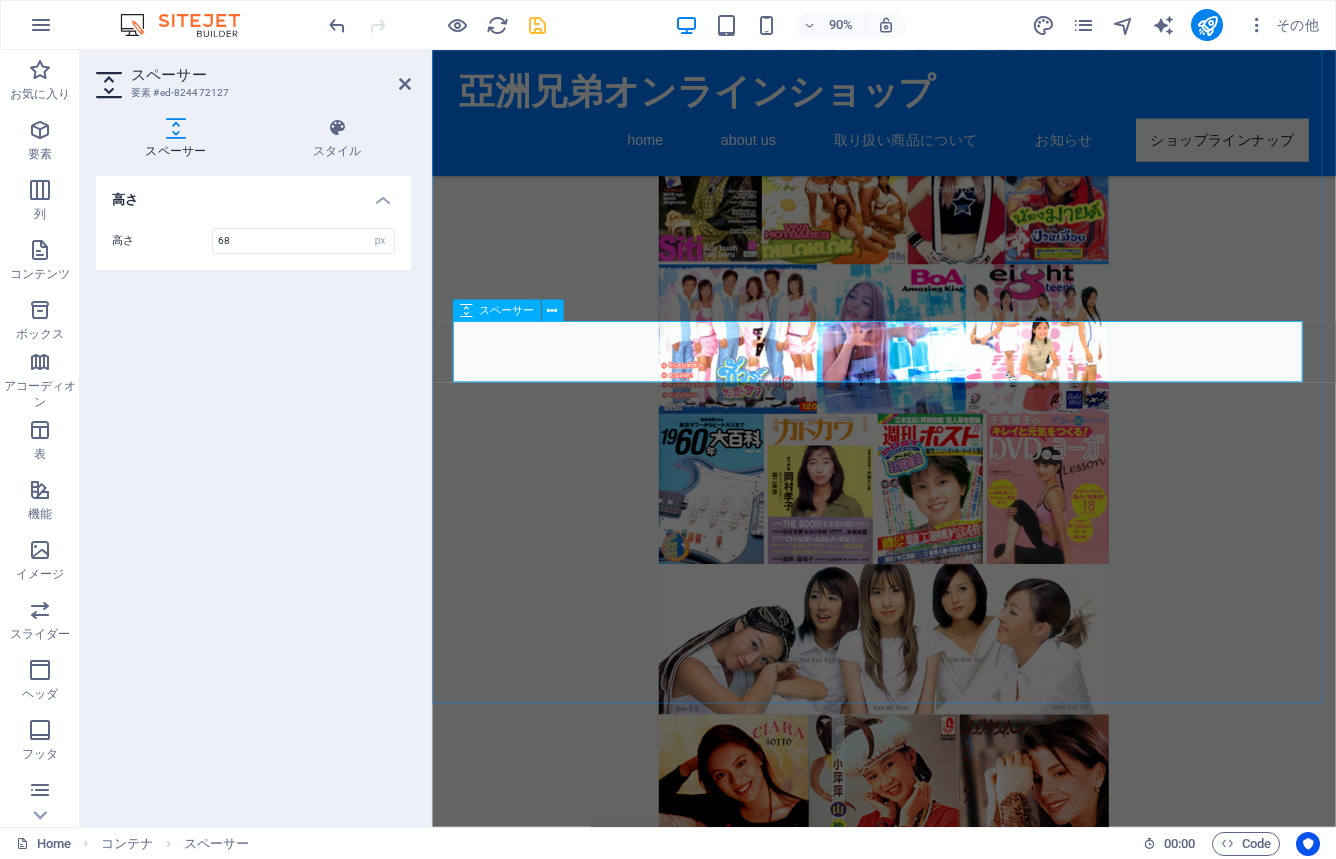 scroll, scrollTop: 7565, scrollLeft: 0, axis: vertical 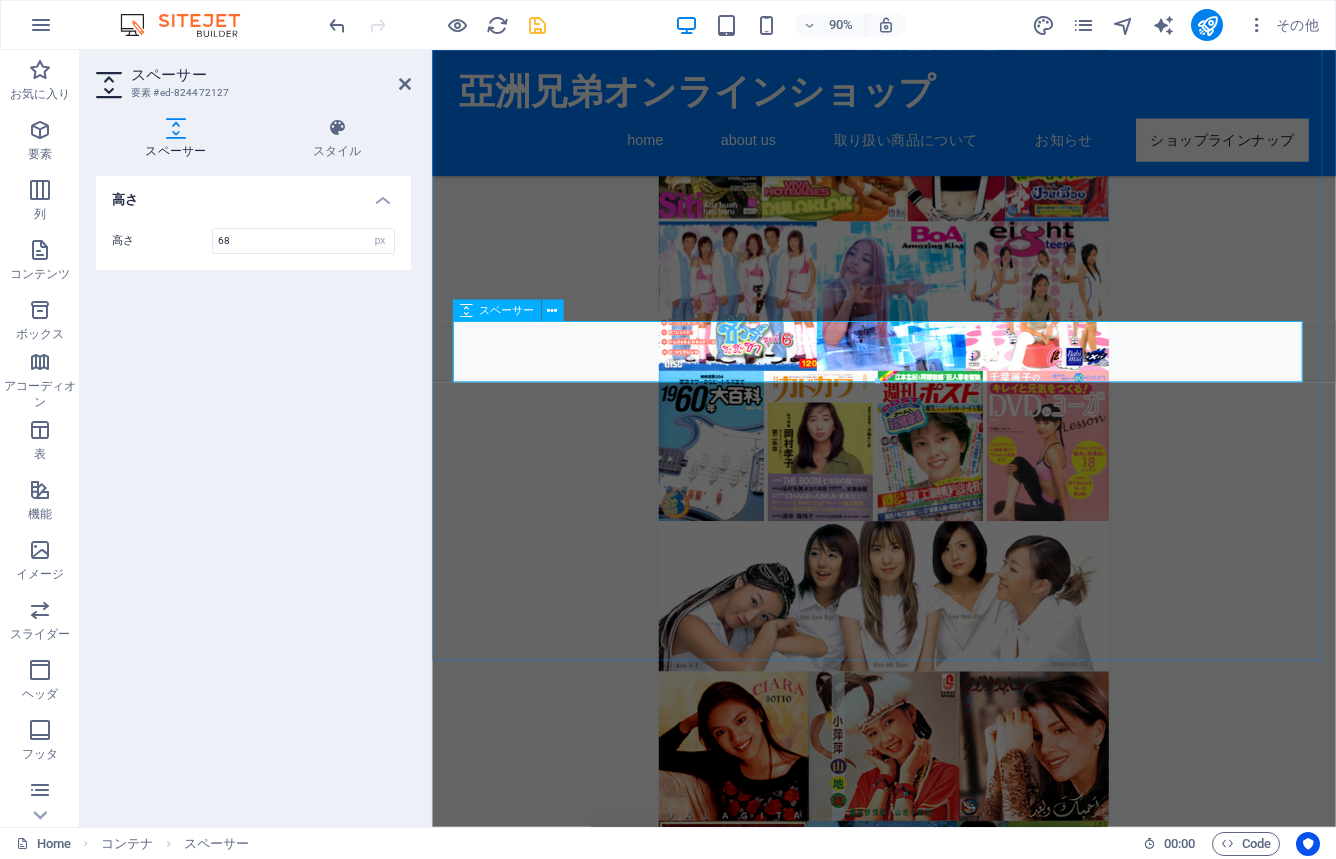 drag, startPoint x: 1307, startPoint y: 429, endPoint x: 930, endPoint y: 397, distance: 378.35565 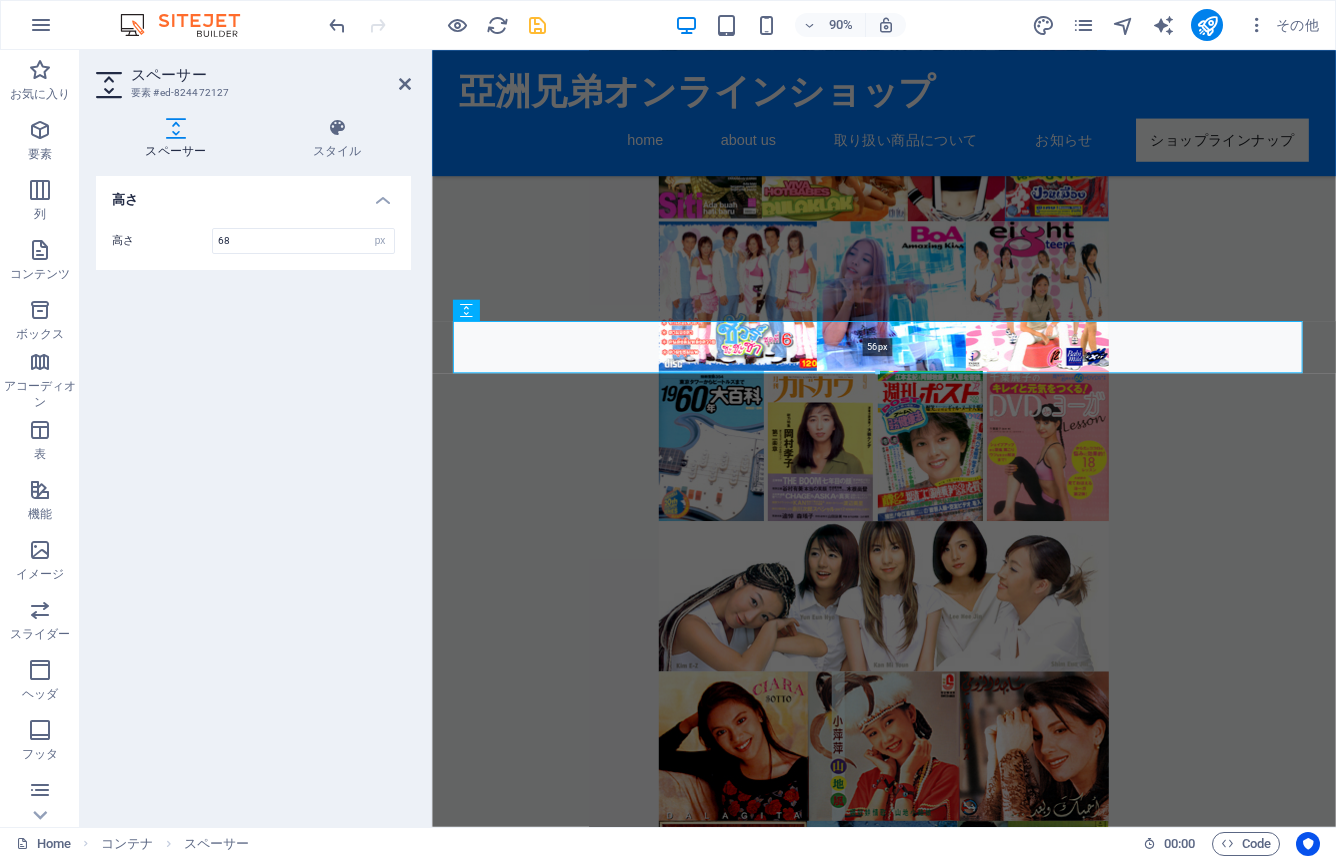 click at bounding box center [877, 373] 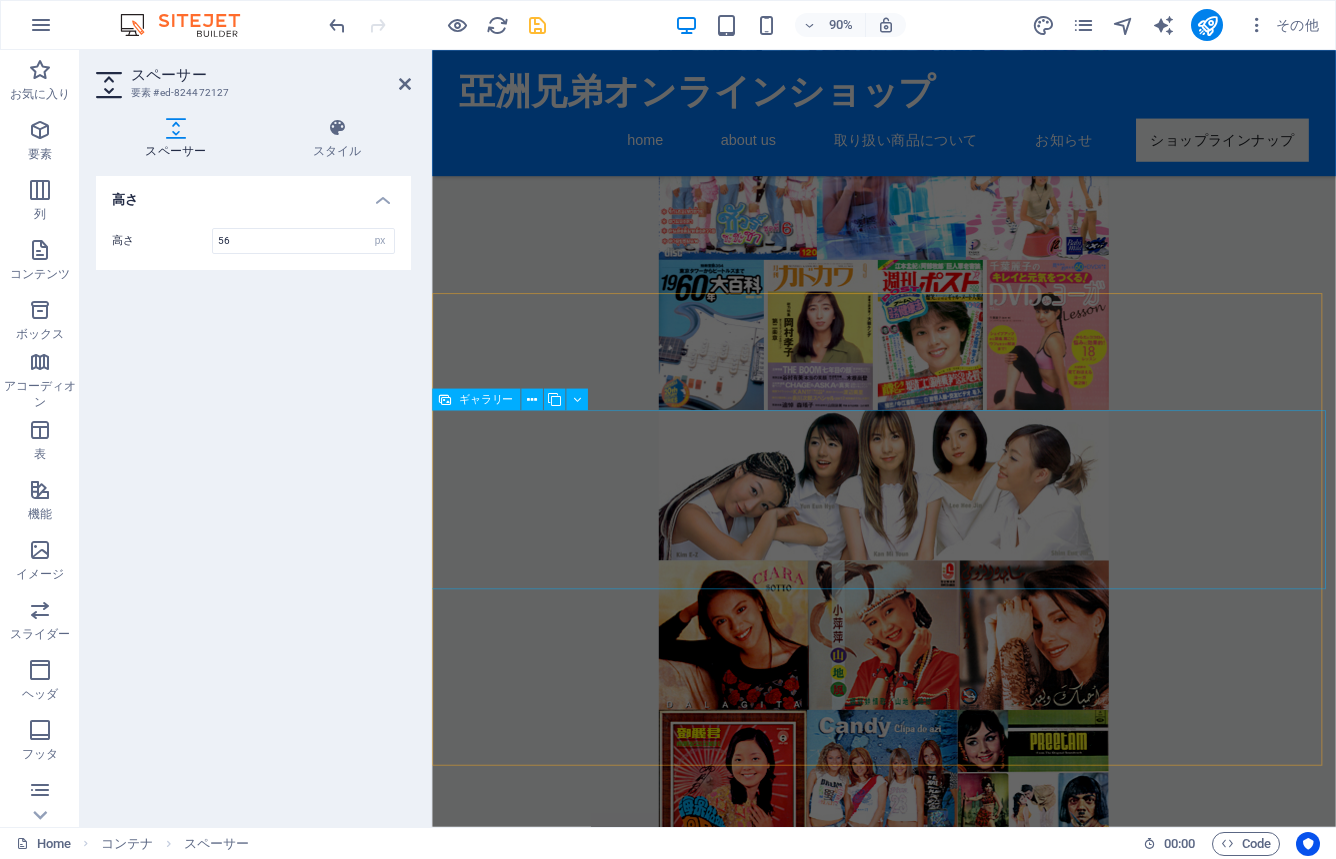scroll, scrollTop: 7937, scrollLeft: 0, axis: vertical 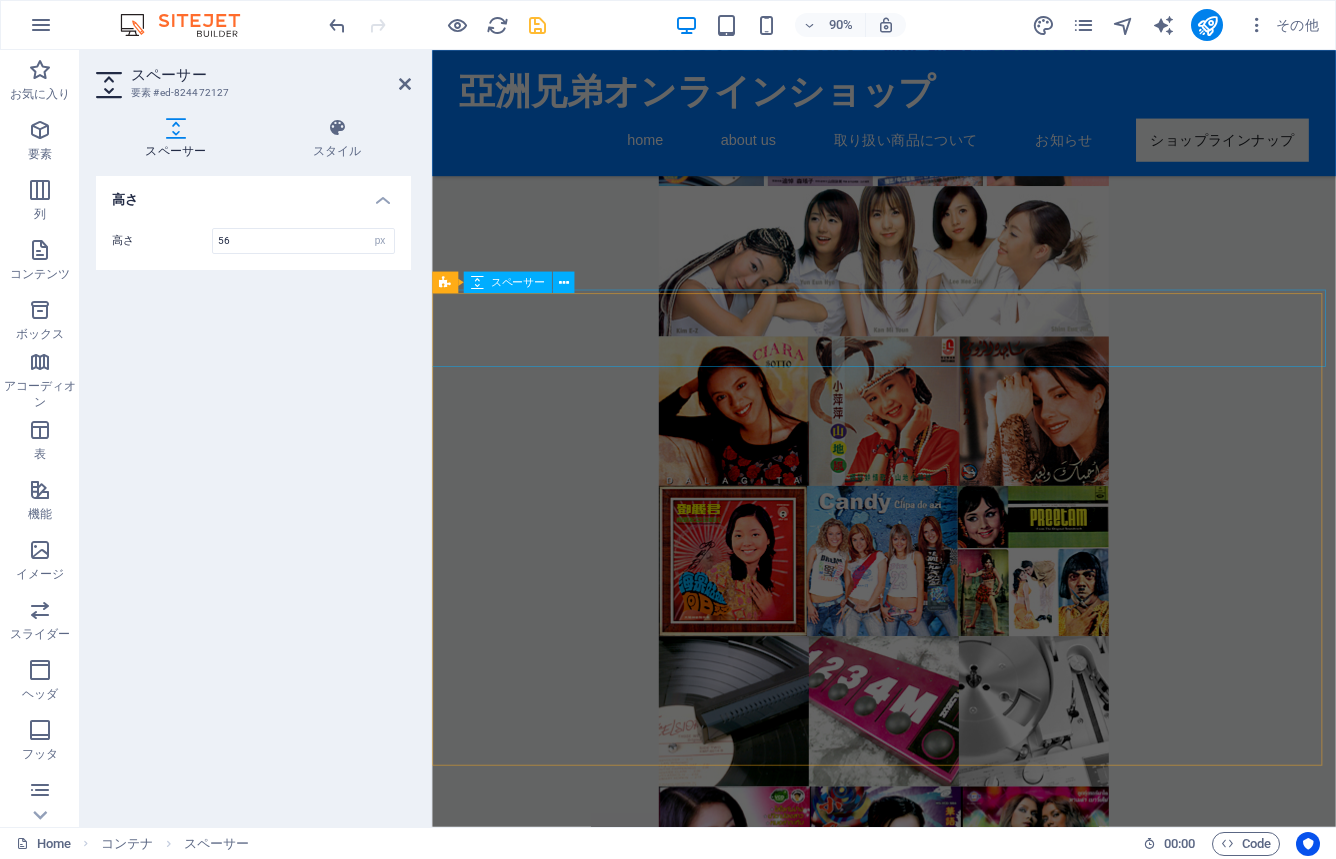 click at bounding box center [934, 3625] 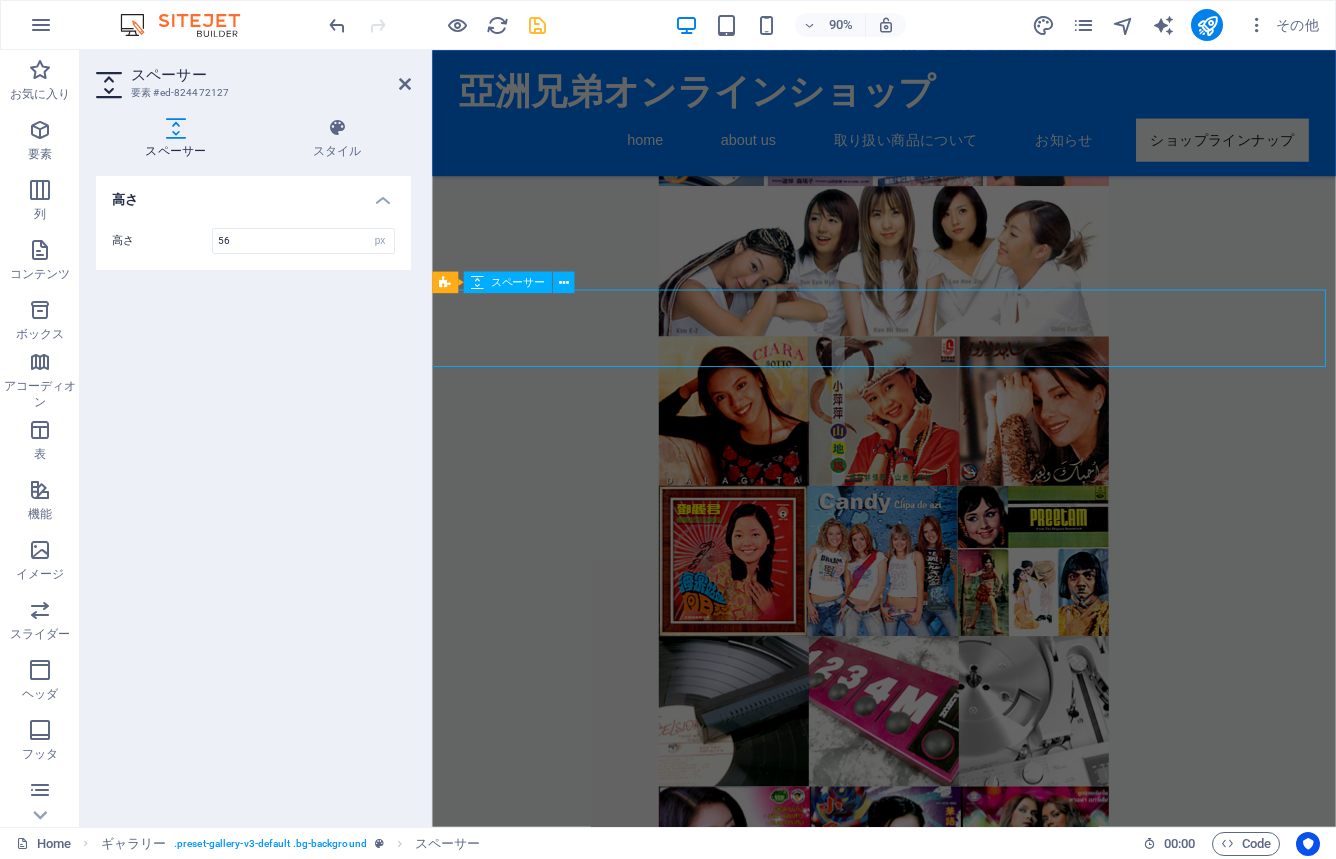 scroll, scrollTop: 7889, scrollLeft: 0, axis: vertical 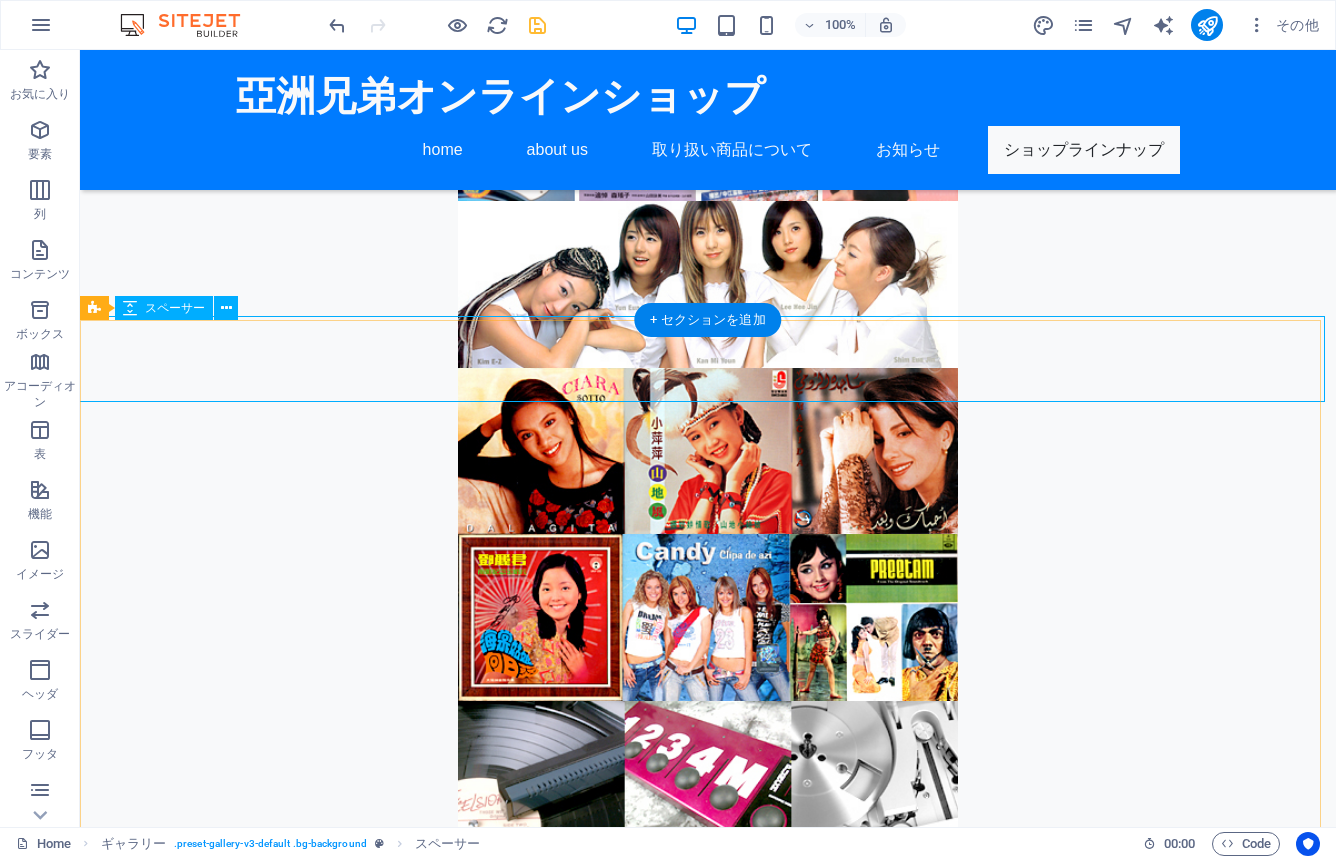 click at bounding box center [708, 3628] 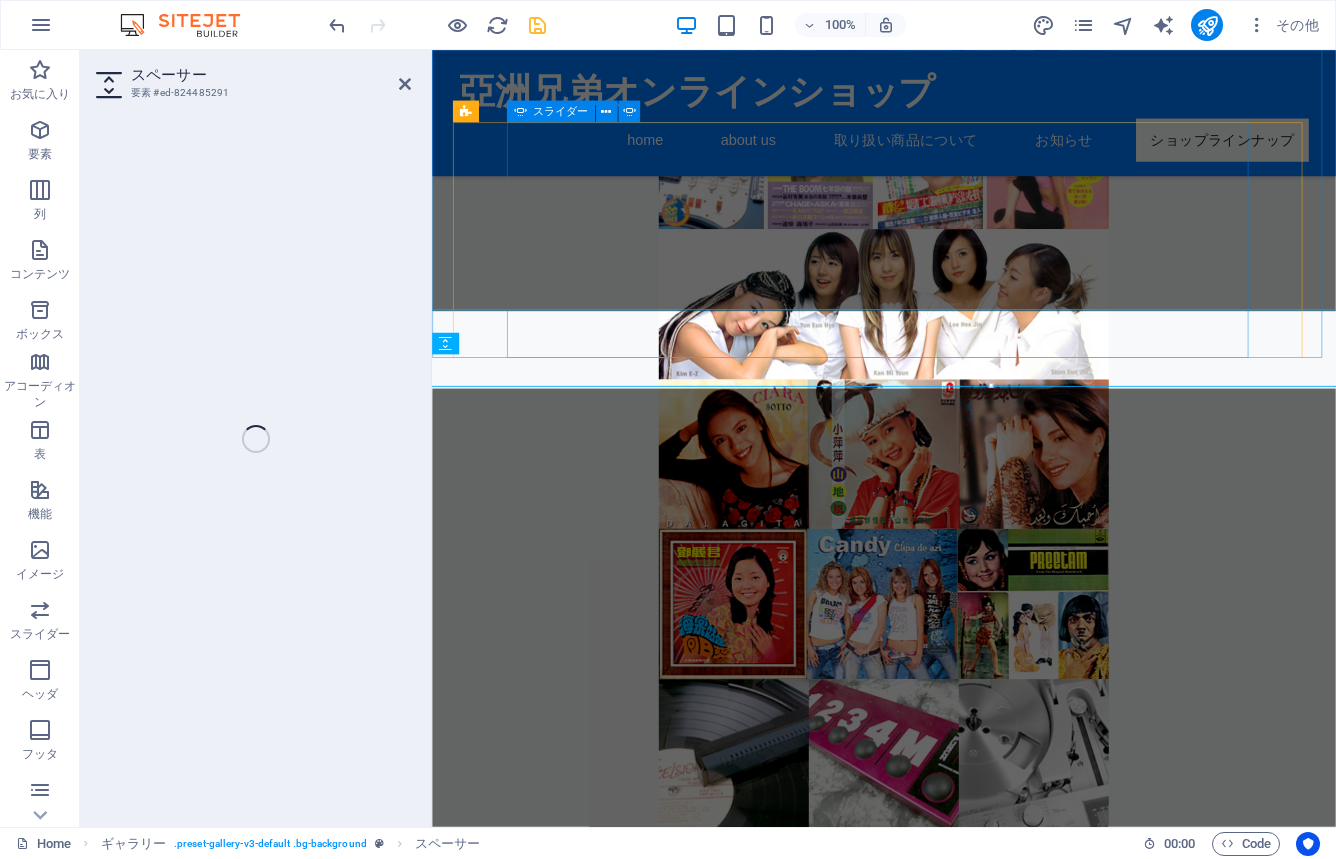 scroll, scrollTop: 7937, scrollLeft: 0, axis: vertical 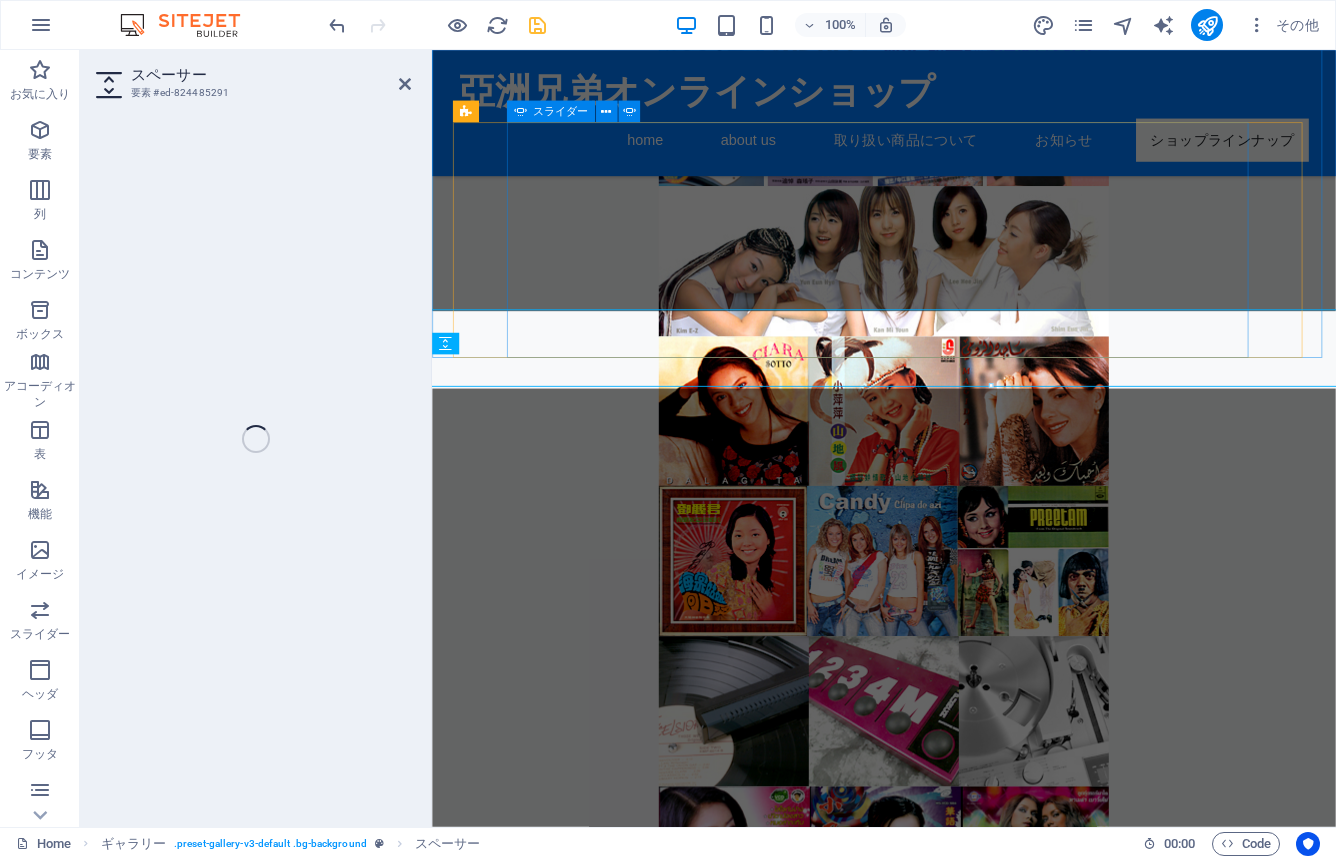 select on "px" 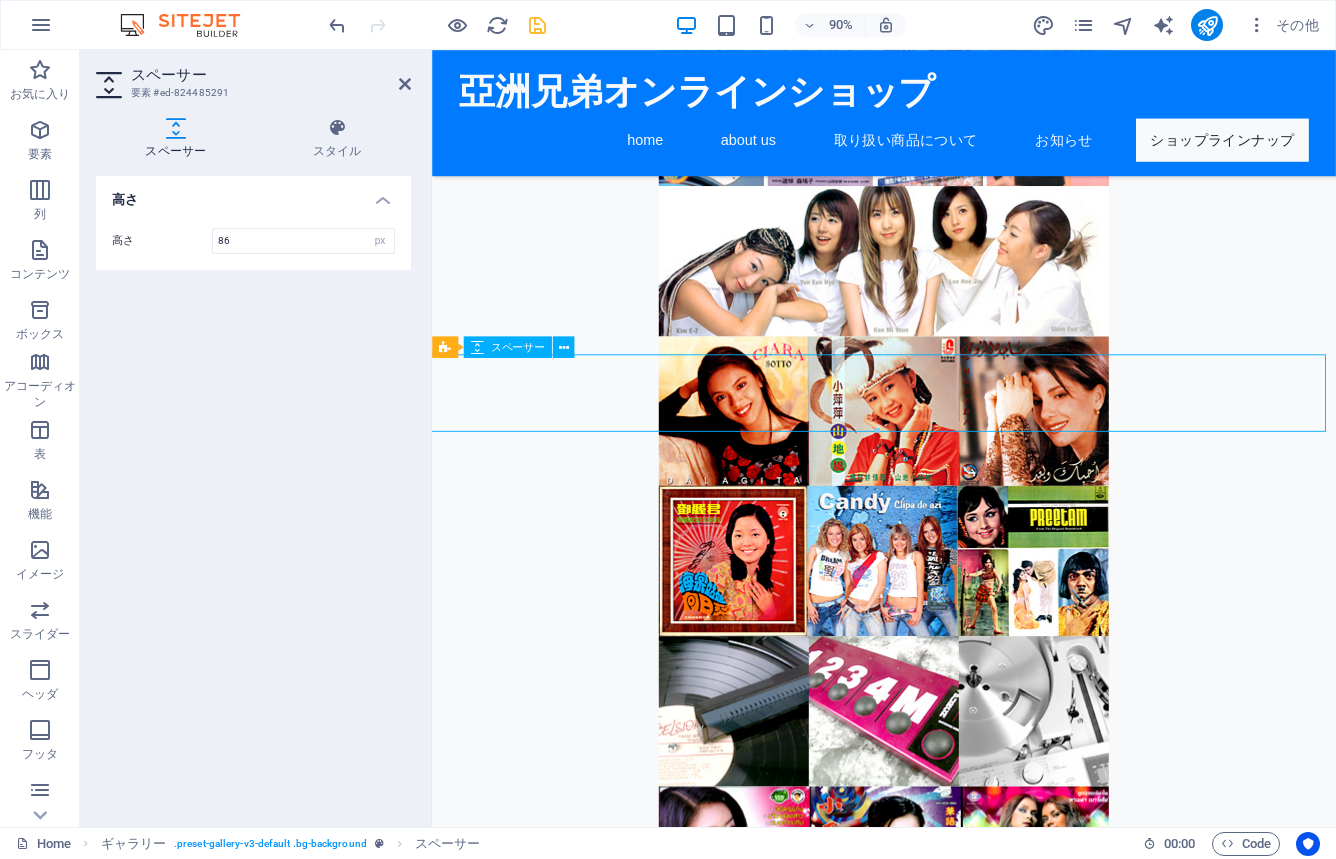 drag, startPoint x: 925, startPoint y: 468, endPoint x: 929, endPoint y: 453, distance: 15.524175 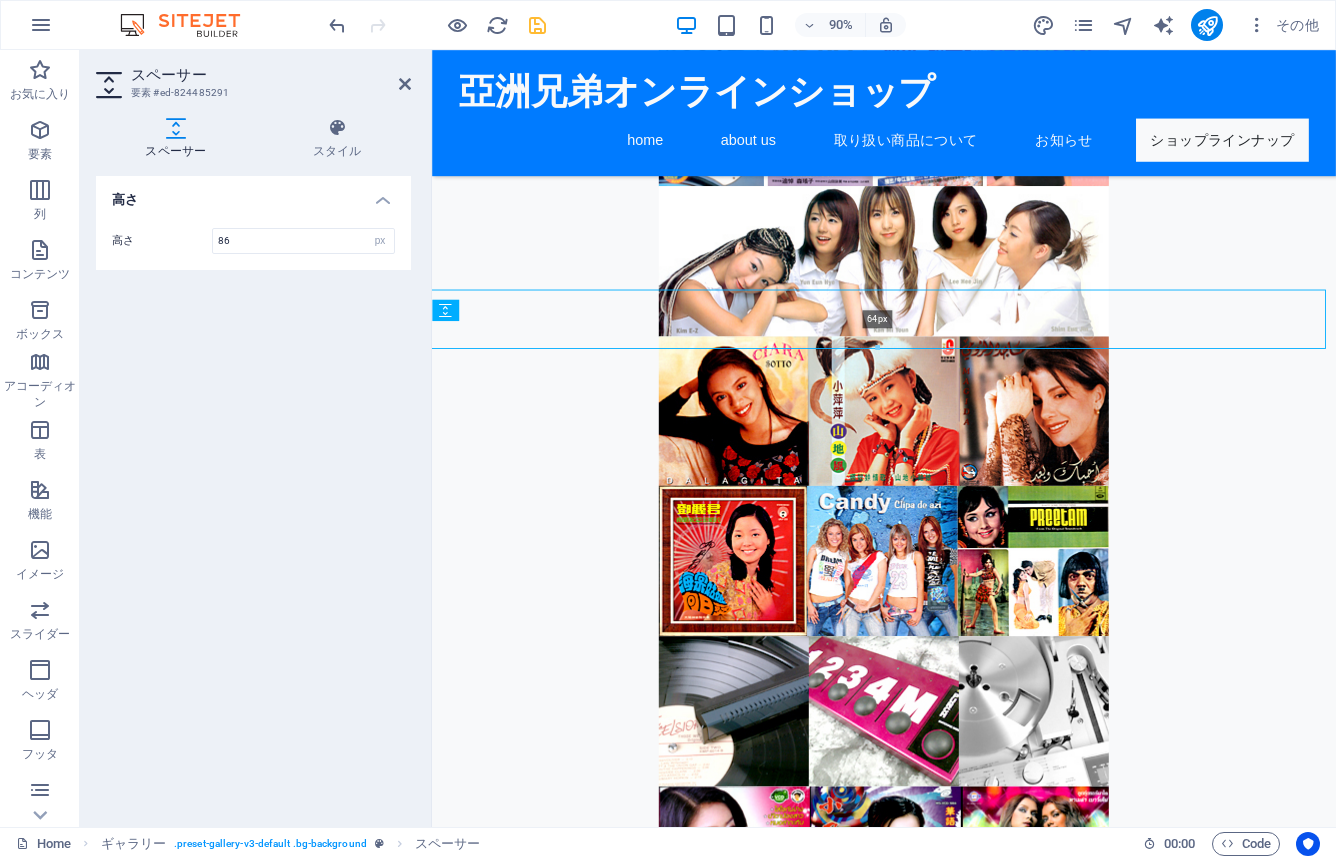 drag, startPoint x: 876, startPoint y: 391, endPoint x: 882, endPoint y: 367, distance: 24.738634 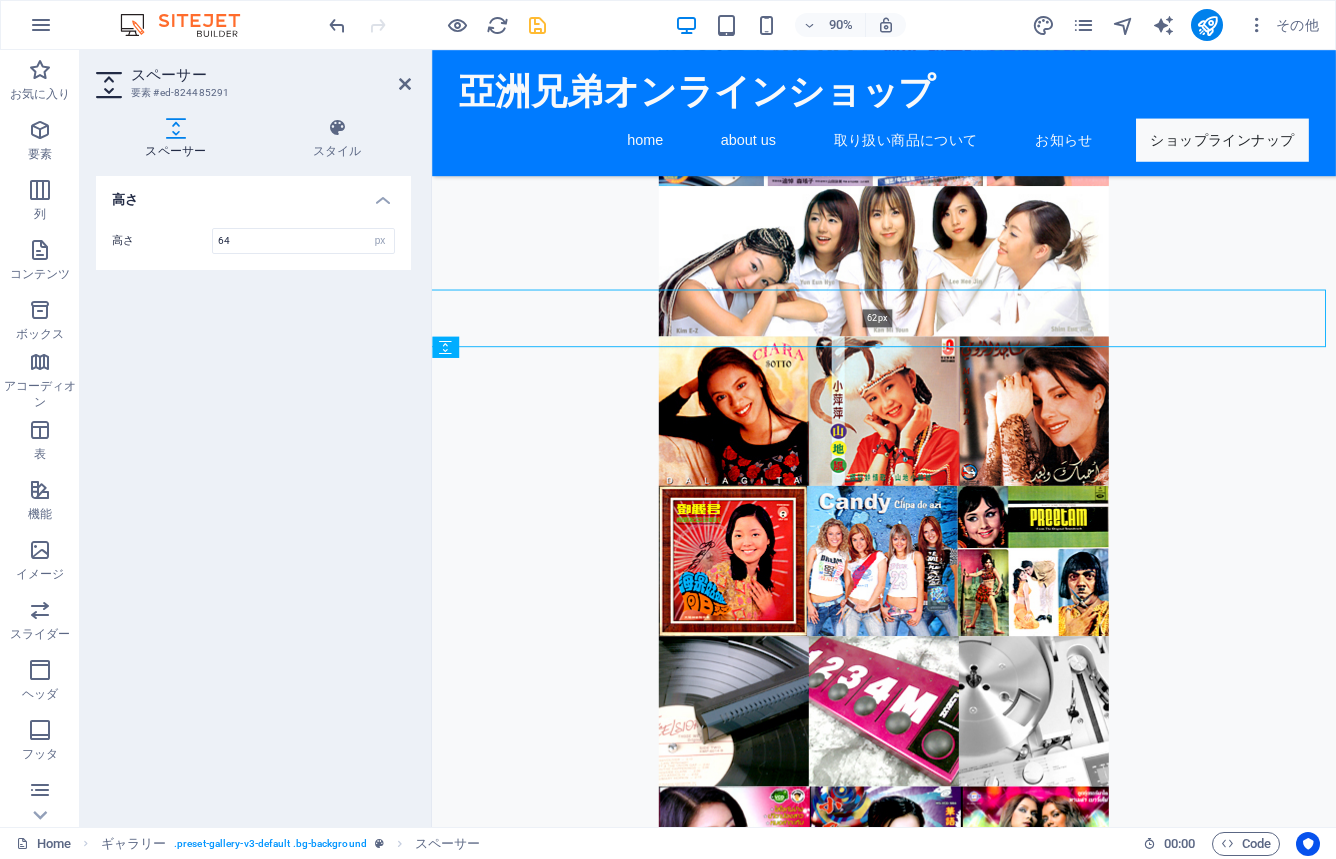 click on "H2   背景のテキスト   コンテナ   スペーサー   コンテナ   コンテナ   画像   カード   コンテナ   コンテナ   画像   コンテナ   H3   テキスト   スペーサー   プレースホルダ   テキスト付きのワイド画像   コンテナ   セパレーター   HTML メール   セパレーター   コンテナ   H2   コンテナ   スペーサー   画像   カード   画像   画像   カード   画像   カード   セパレーター   コンテナ   スペーサー   コンテナ   画像   H2   スペーサー   画像   画像   画像   画像   画像   画像   画像   画像   画像   画像   画像   画像   画像   画像   画像   画像   画像   画像   画像   画像   画像   画像   H2   セパレーター   スペーサー   スライダー   スライダー   コンテナ   不均等な列   コンテナ   H2   スペーサー   テキスト   ギャラリー   スペーサー   ギャラリー 62px     H2" at bounding box center [884, -3133] 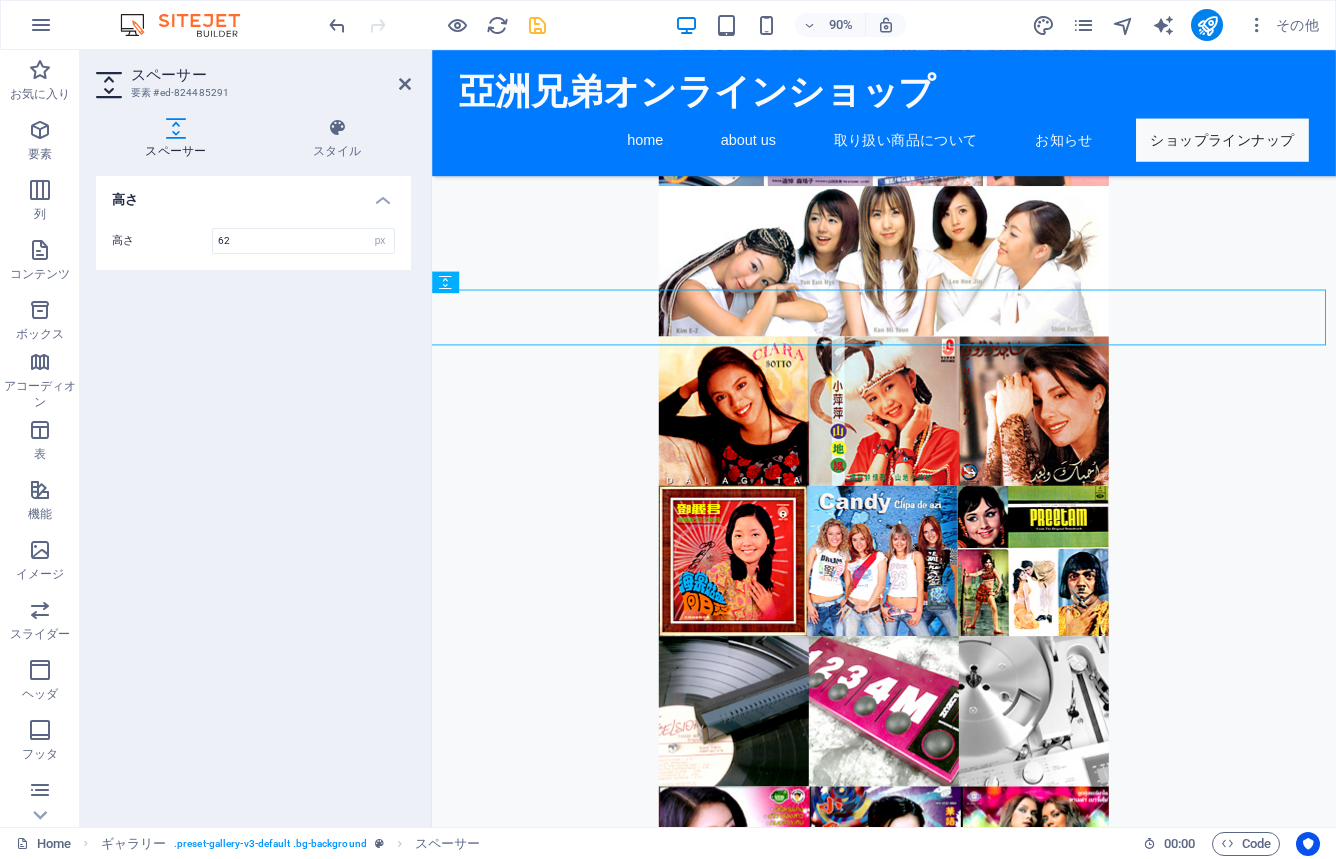 click at bounding box center [437, 25] 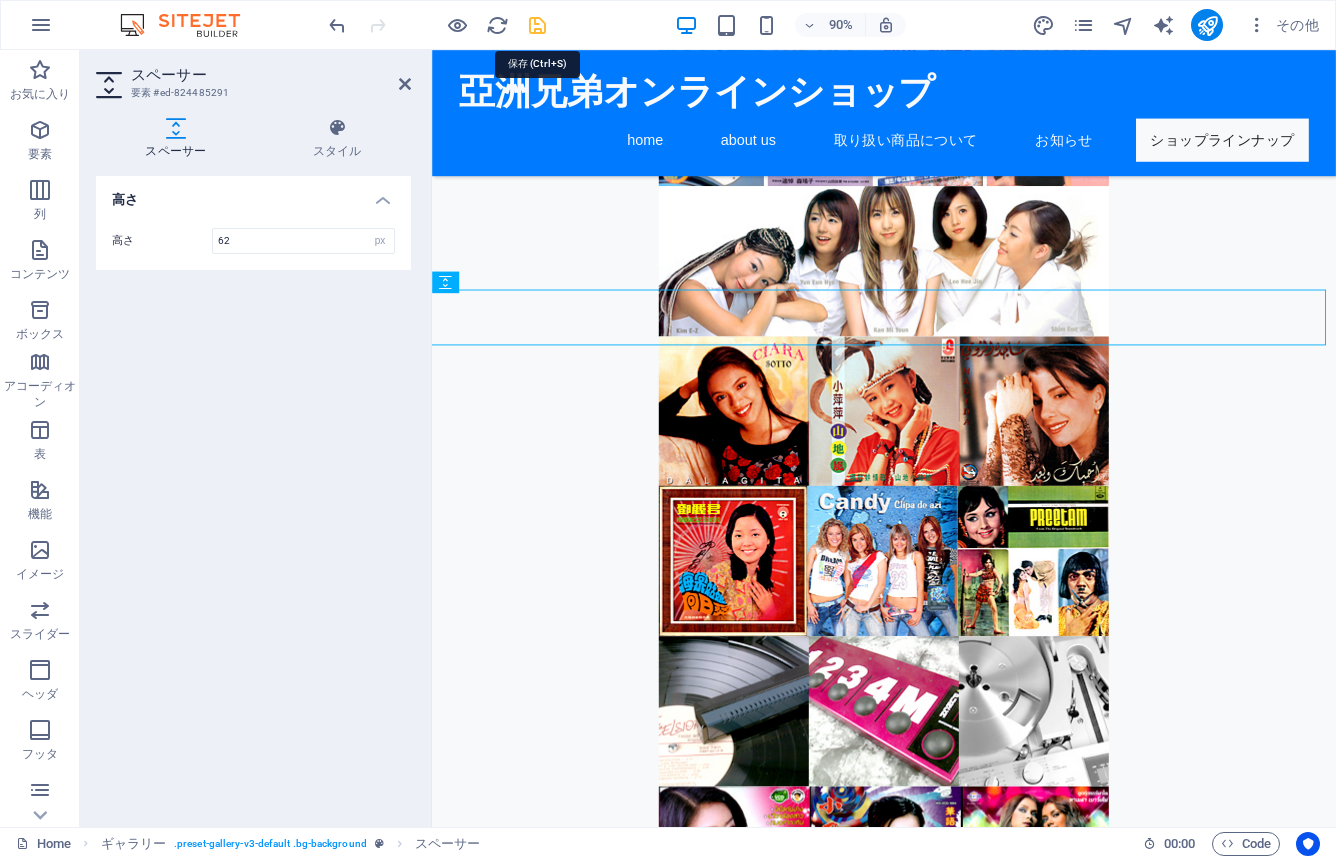 click at bounding box center (537, 25) 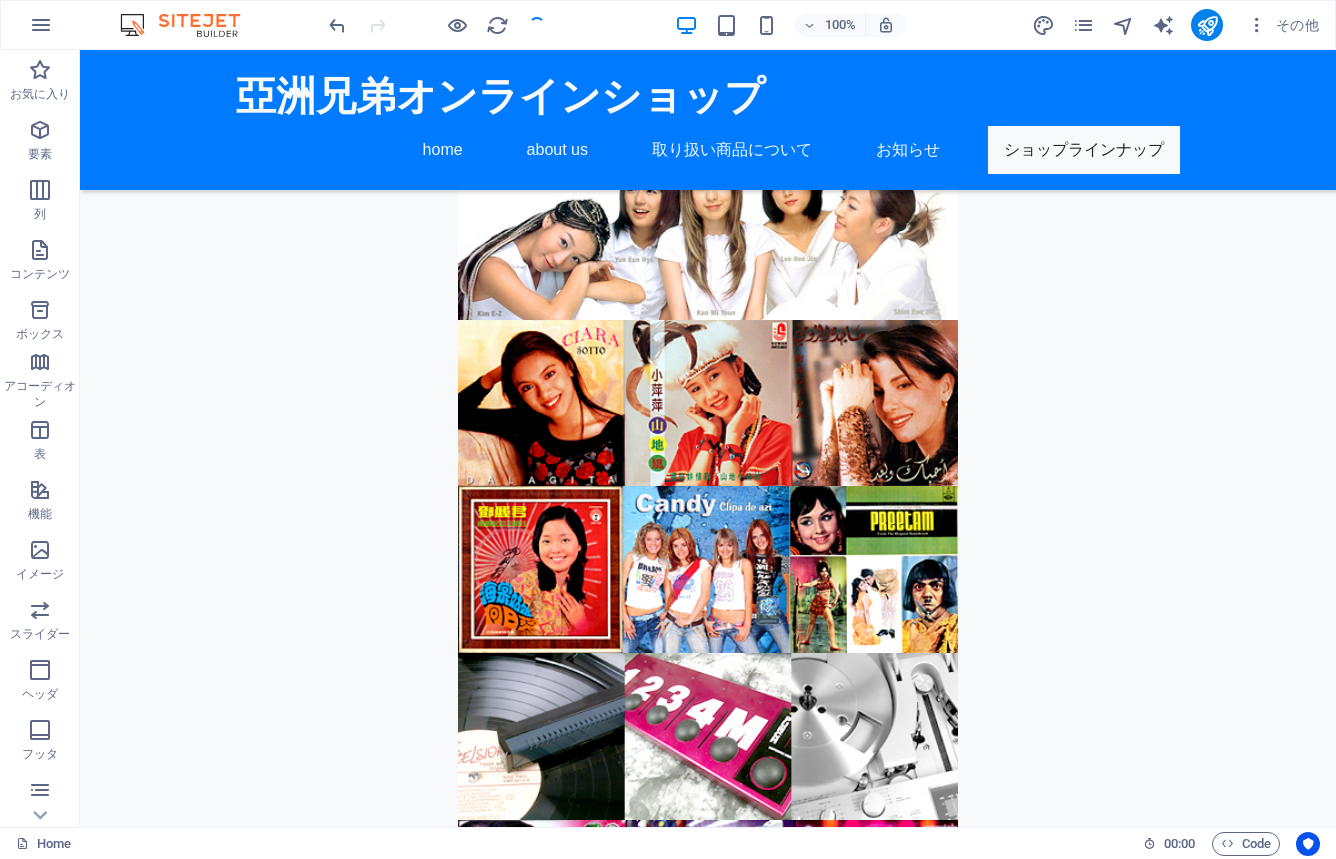 scroll, scrollTop: 7889, scrollLeft: 0, axis: vertical 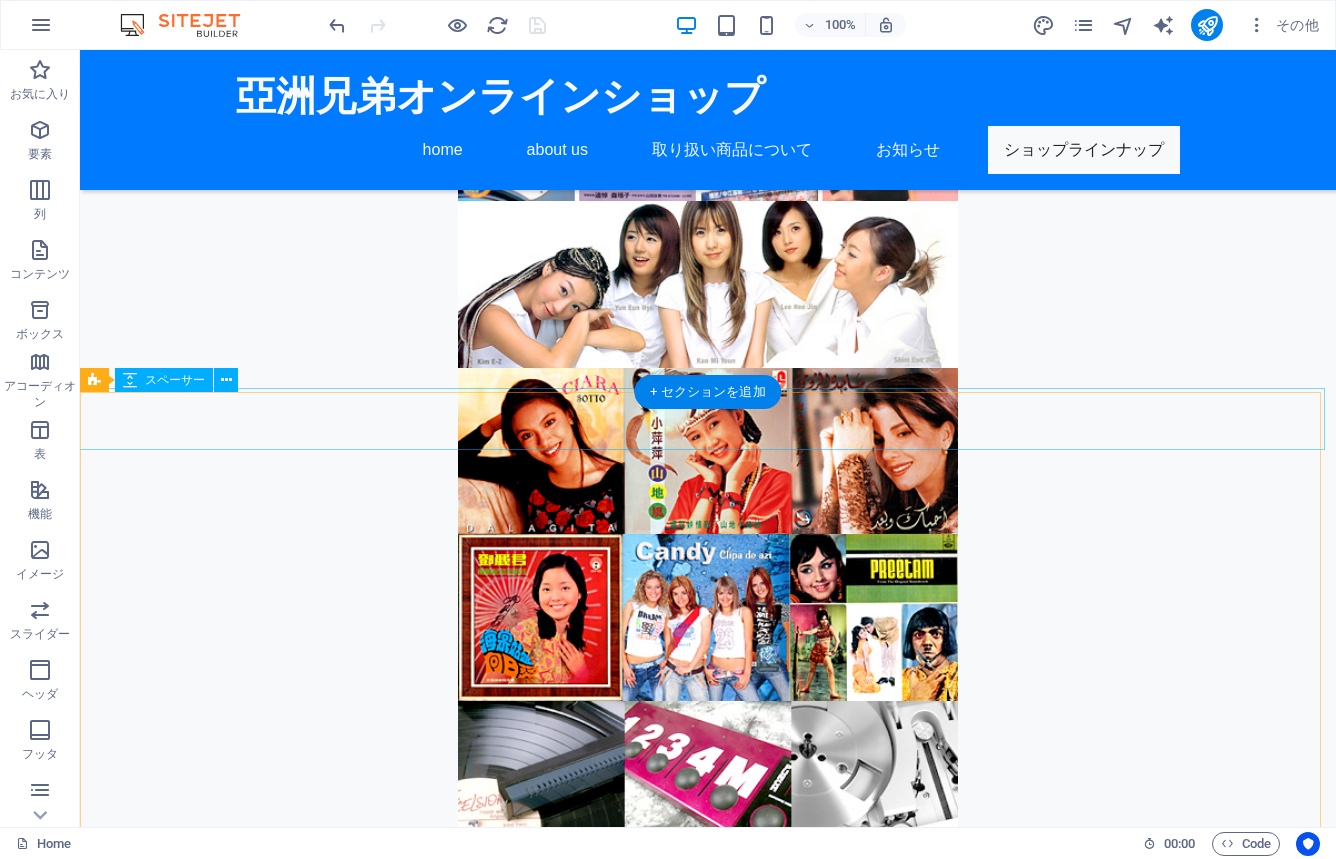 click at bounding box center [708, 3685] 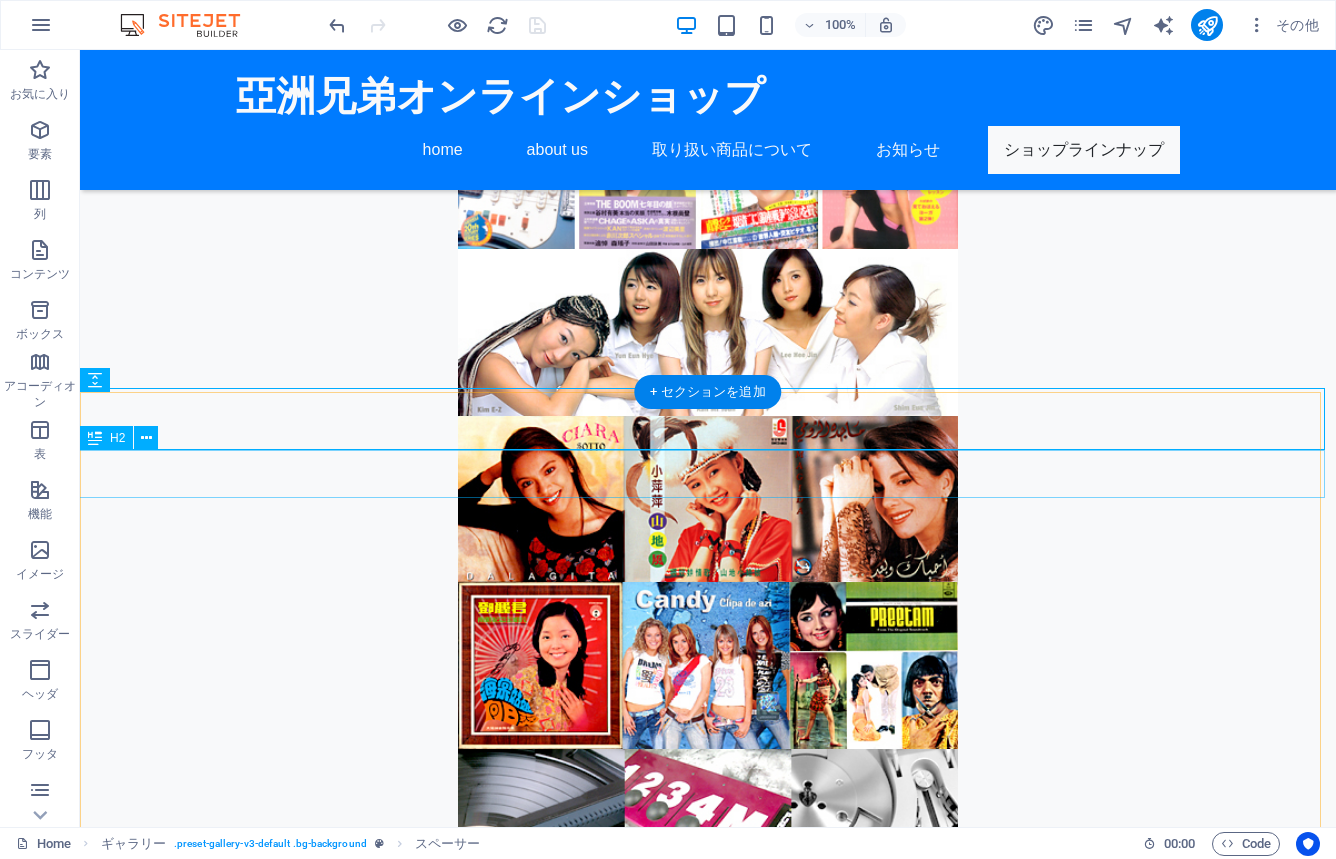scroll, scrollTop: 7937, scrollLeft: 0, axis: vertical 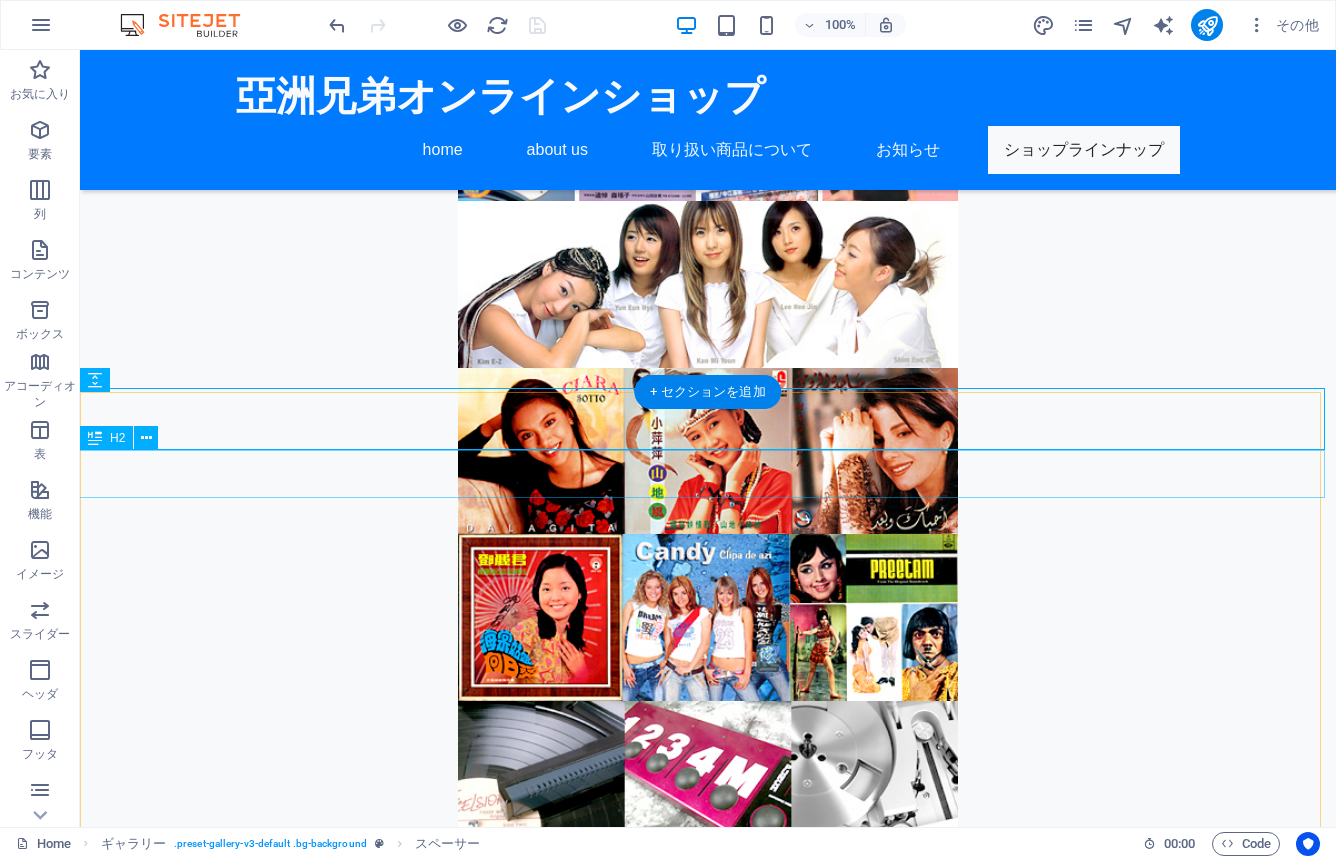 select on "px" 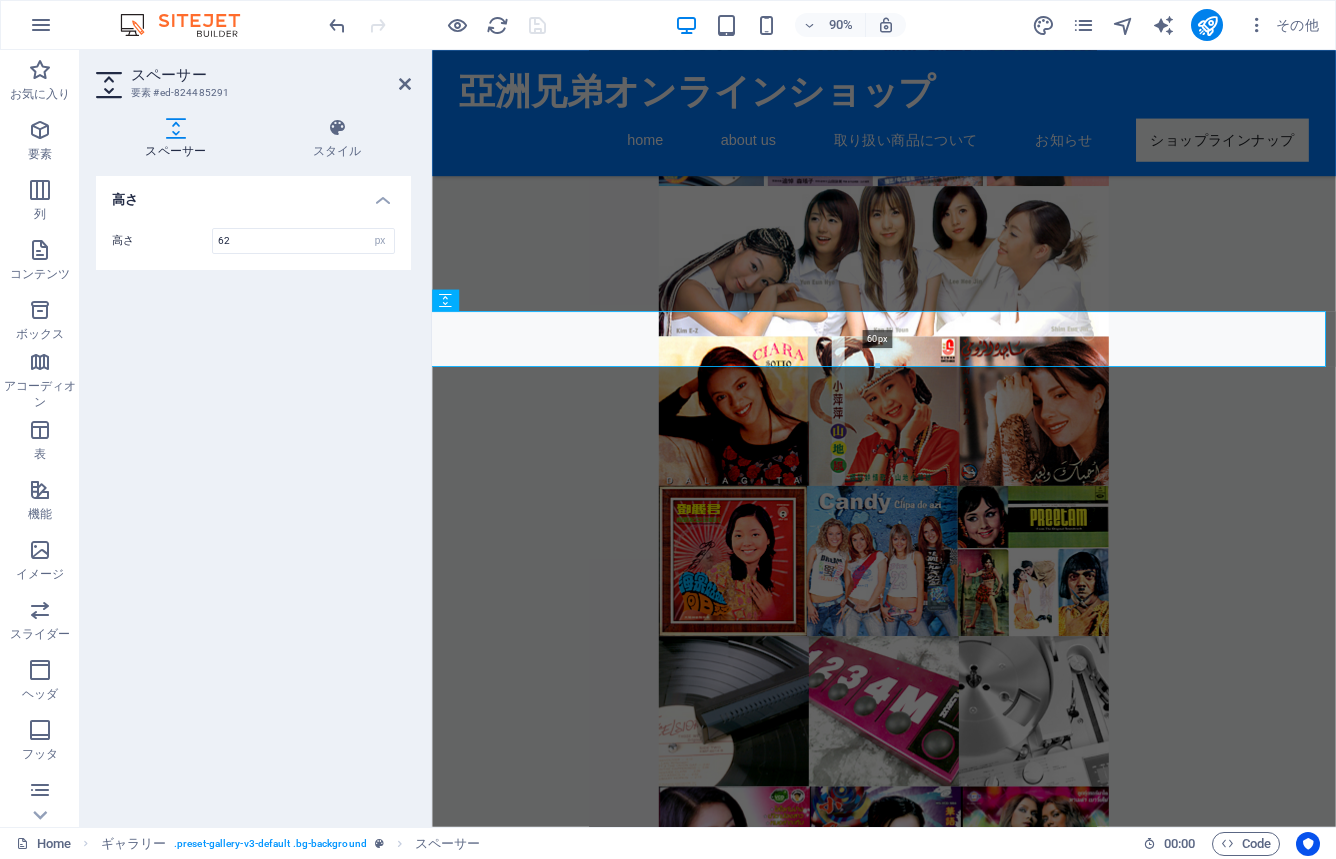 click on "H2   背景のテキスト   コンテナ   スペーサー   コンテナ   コンテナ   画像   カード   コンテナ   コンテナ   画像   コンテナ   H3   テキスト   スペーサー   プレースホルダ   テキスト付きのワイド画像   コンテナ   セパレーター   HTML メール   セパレーター   コンテナ   H2   コンテナ   スペーサー   画像   カード   画像   画像   カード   画像   カード   セパレーター   コンテナ   スペーサー   コンテナ   画像   H2   スペーサー   画像   画像   画像   画像   画像   画像   画像   画像   画像   画像   画像   画像   画像   画像   画像   画像   画像   画像   画像   画像   画像   画像   H2   セパレーター   スペーサー   スライダー   スライダー   コンテナ   不均等な列   コンテナ   H2   スペーサー   テキスト   ギャラリー   スペーサー   ギャラリー 60px     H2" at bounding box center (884, -3133) 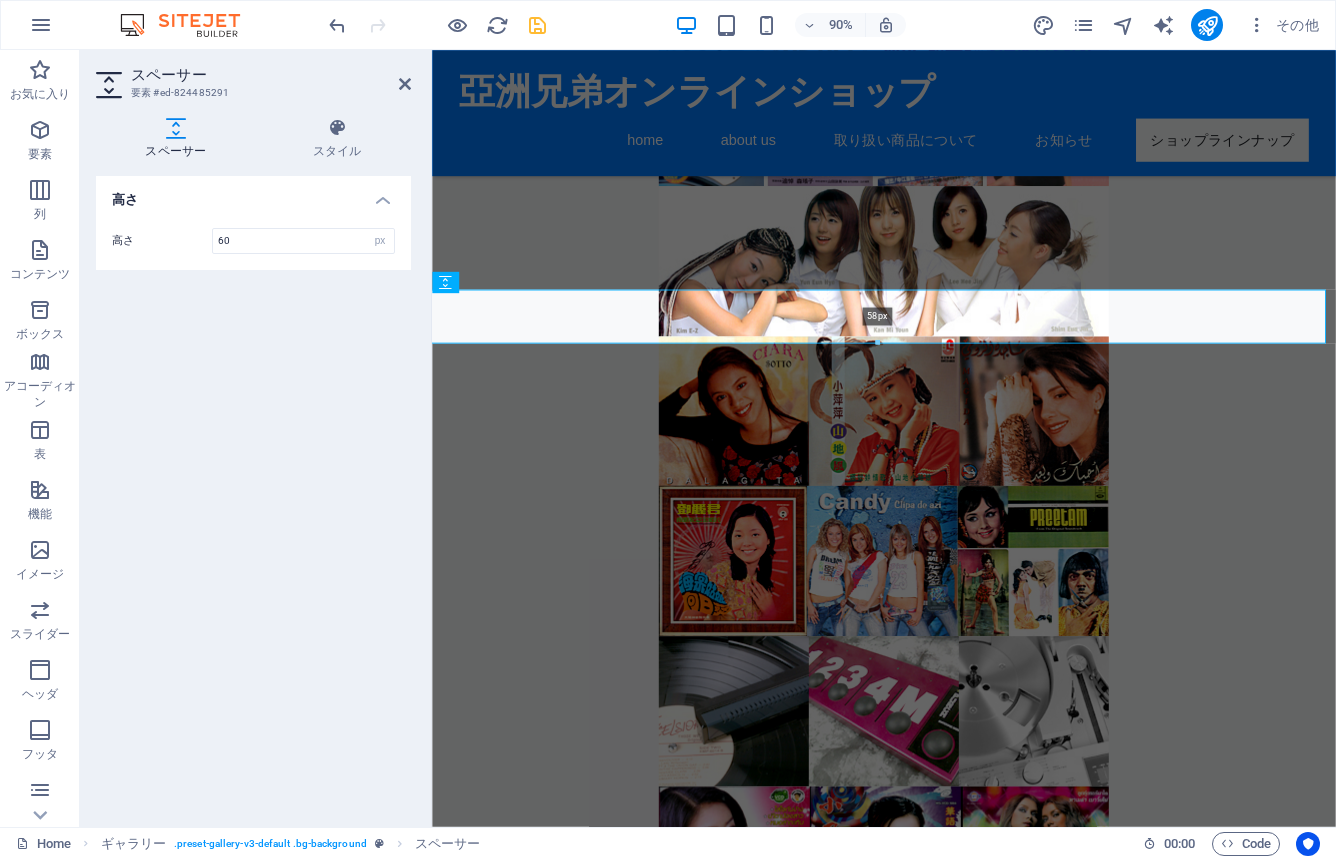 click at bounding box center [877, 343] 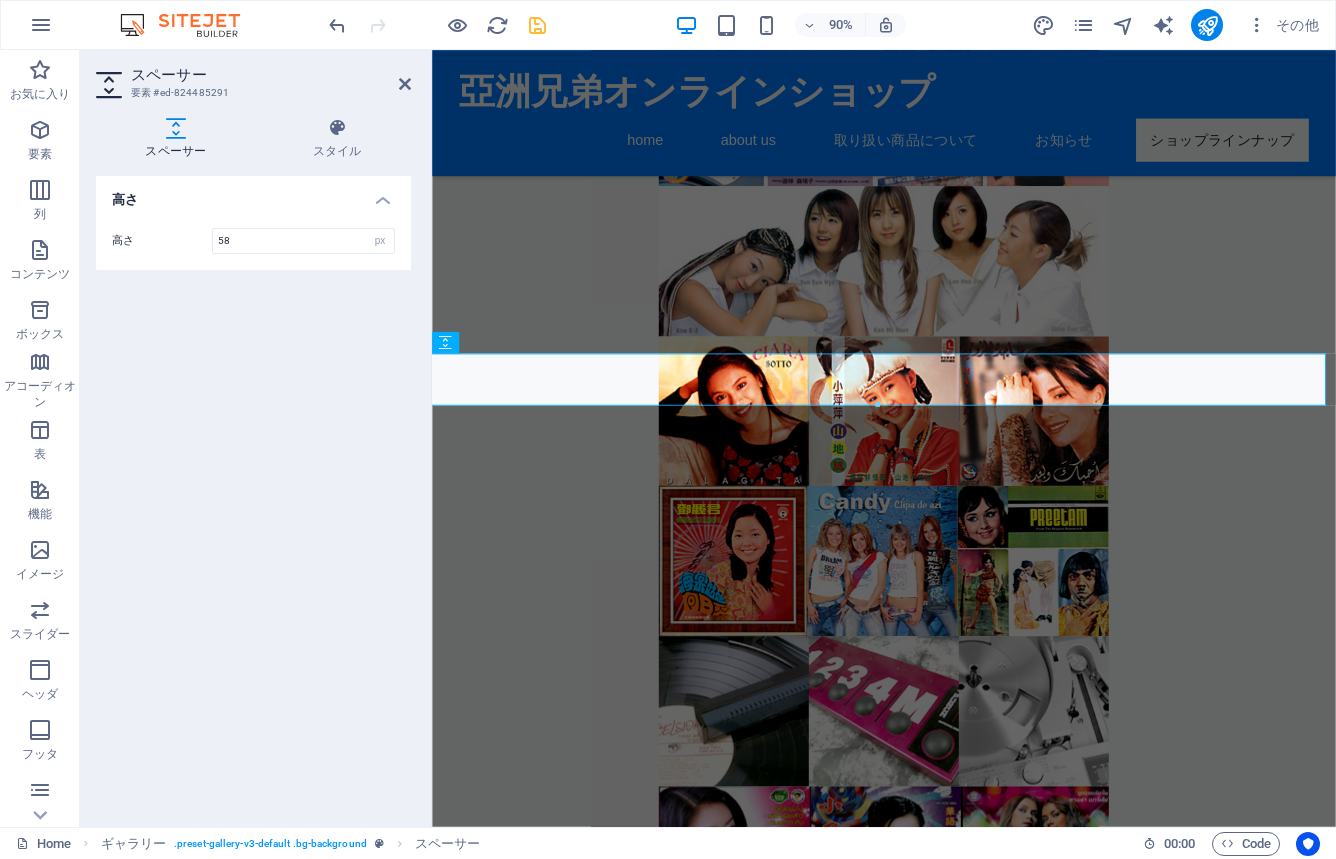 click at bounding box center [537, 25] 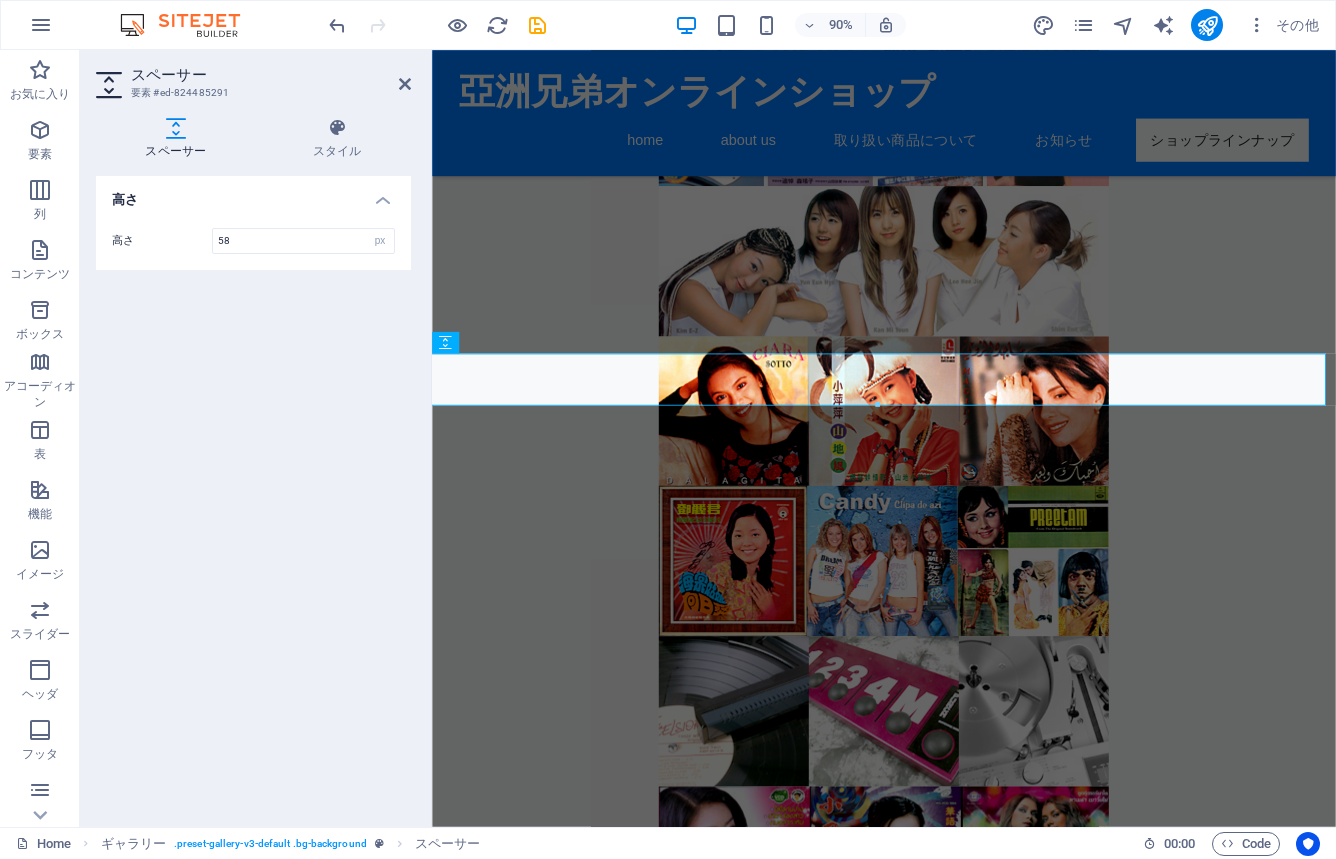 scroll, scrollTop: 7889, scrollLeft: 0, axis: vertical 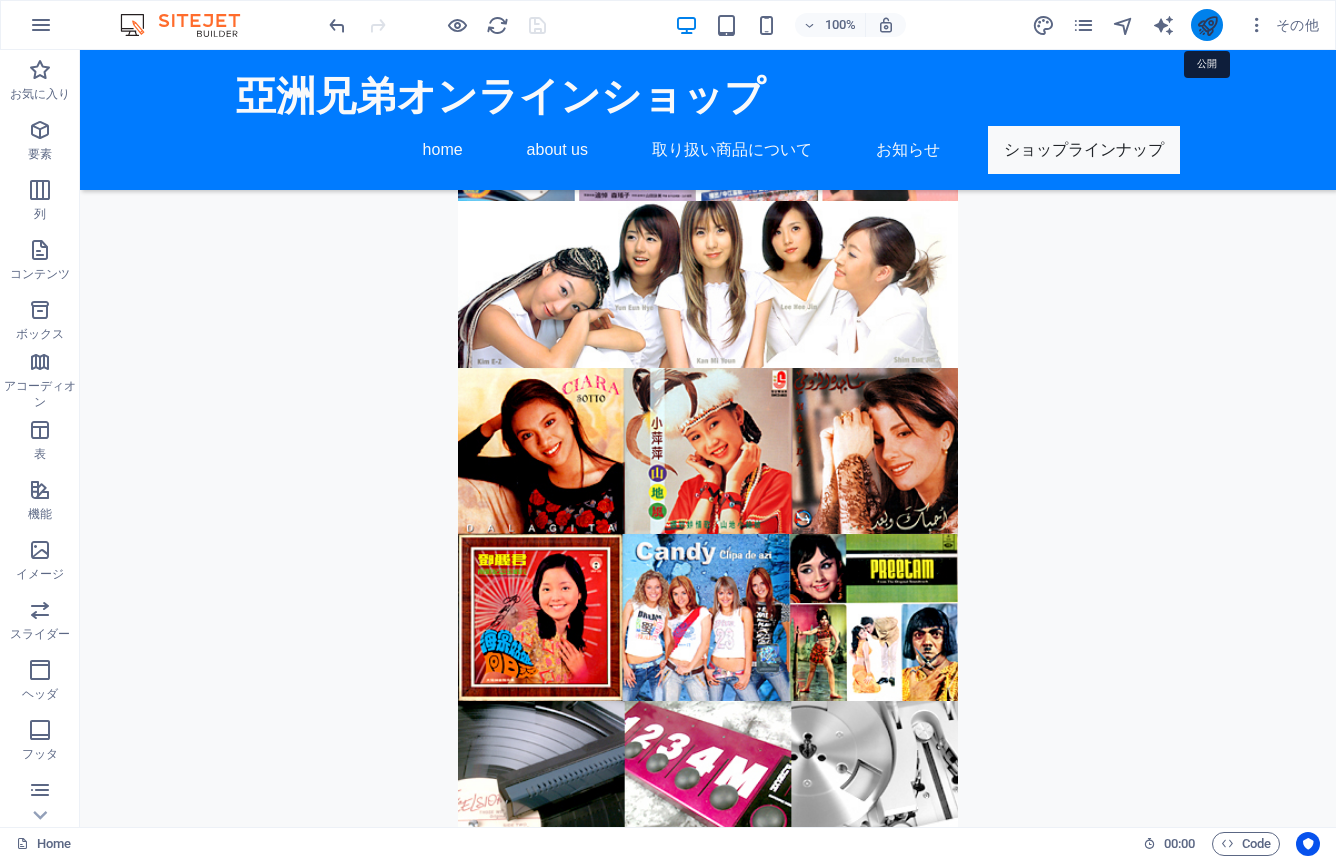 click at bounding box center (1207, 25) 